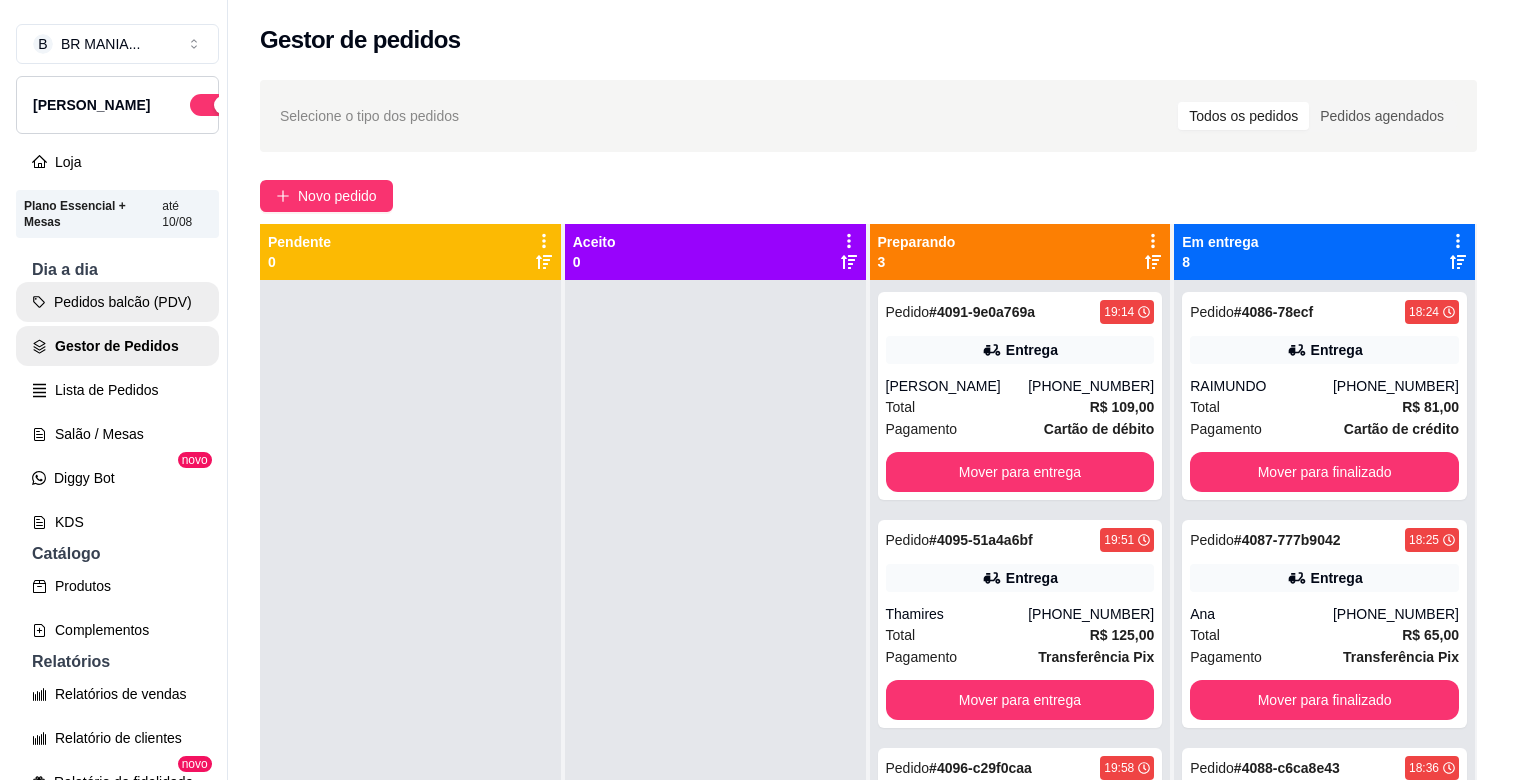 scroll, scrollTop: 0, scrollLeft: 0, axis: both 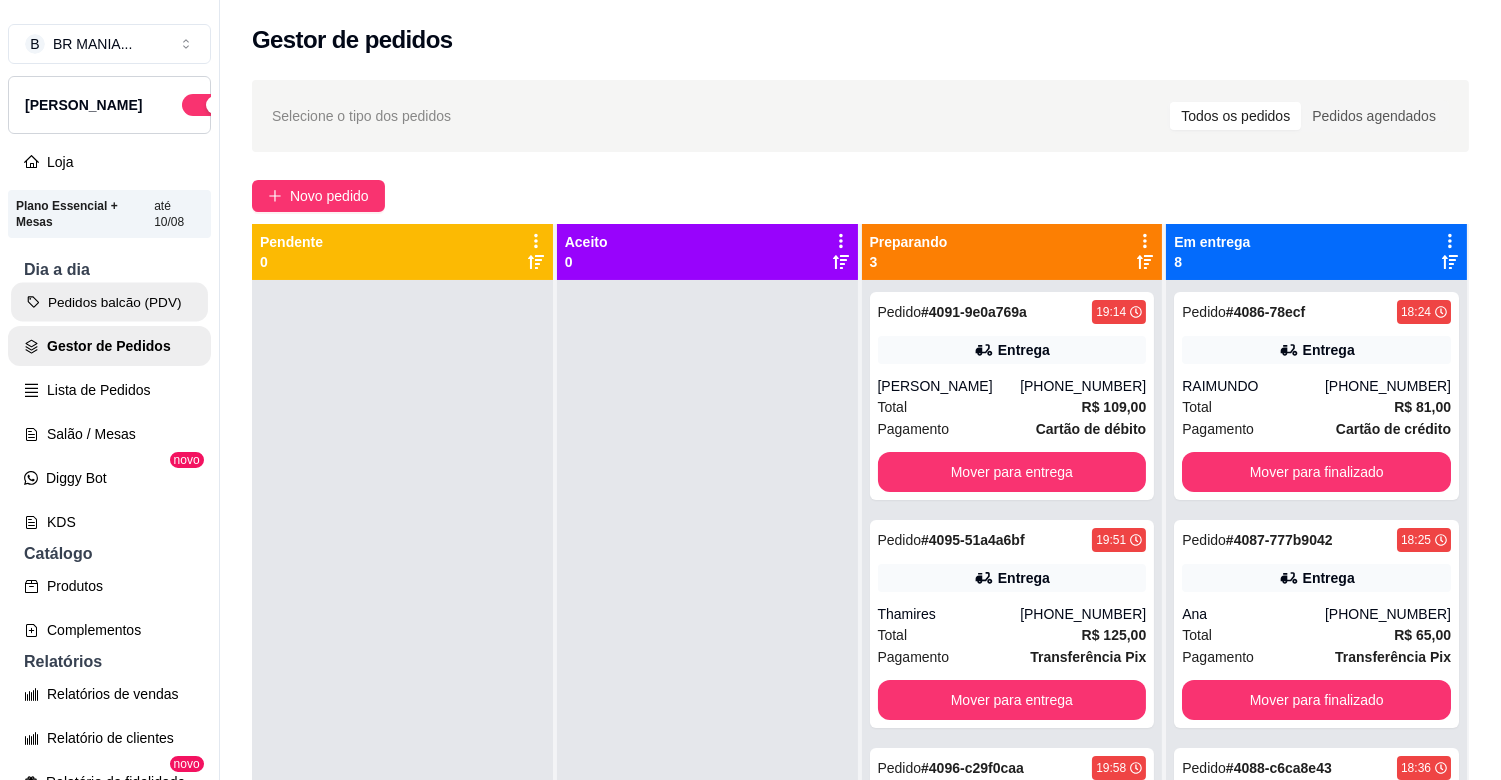 click on "Pedidos balcão (PDV)" at bounding box center (109, 302) 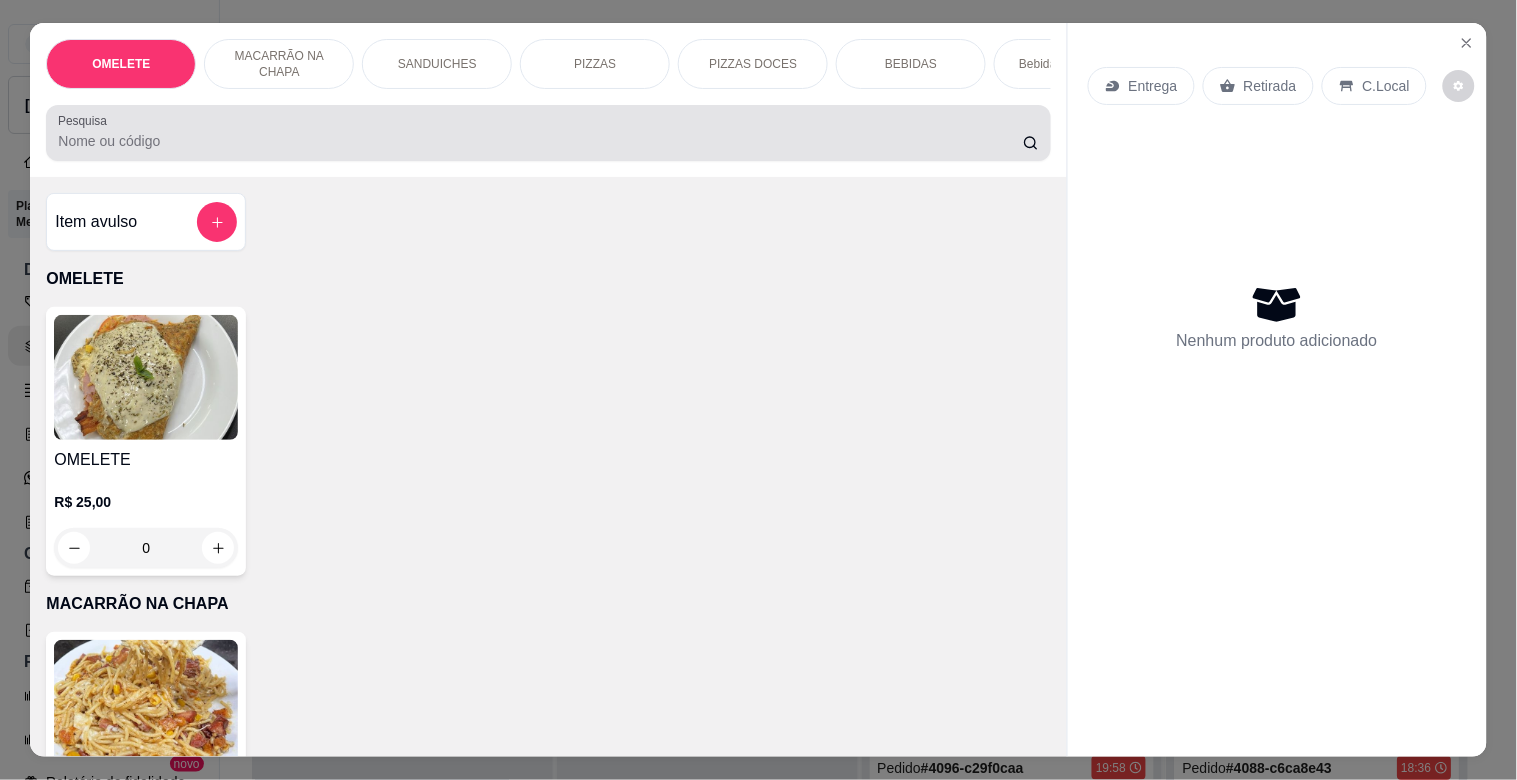 click on "Pesquisa" at bounding box center (540, 141) 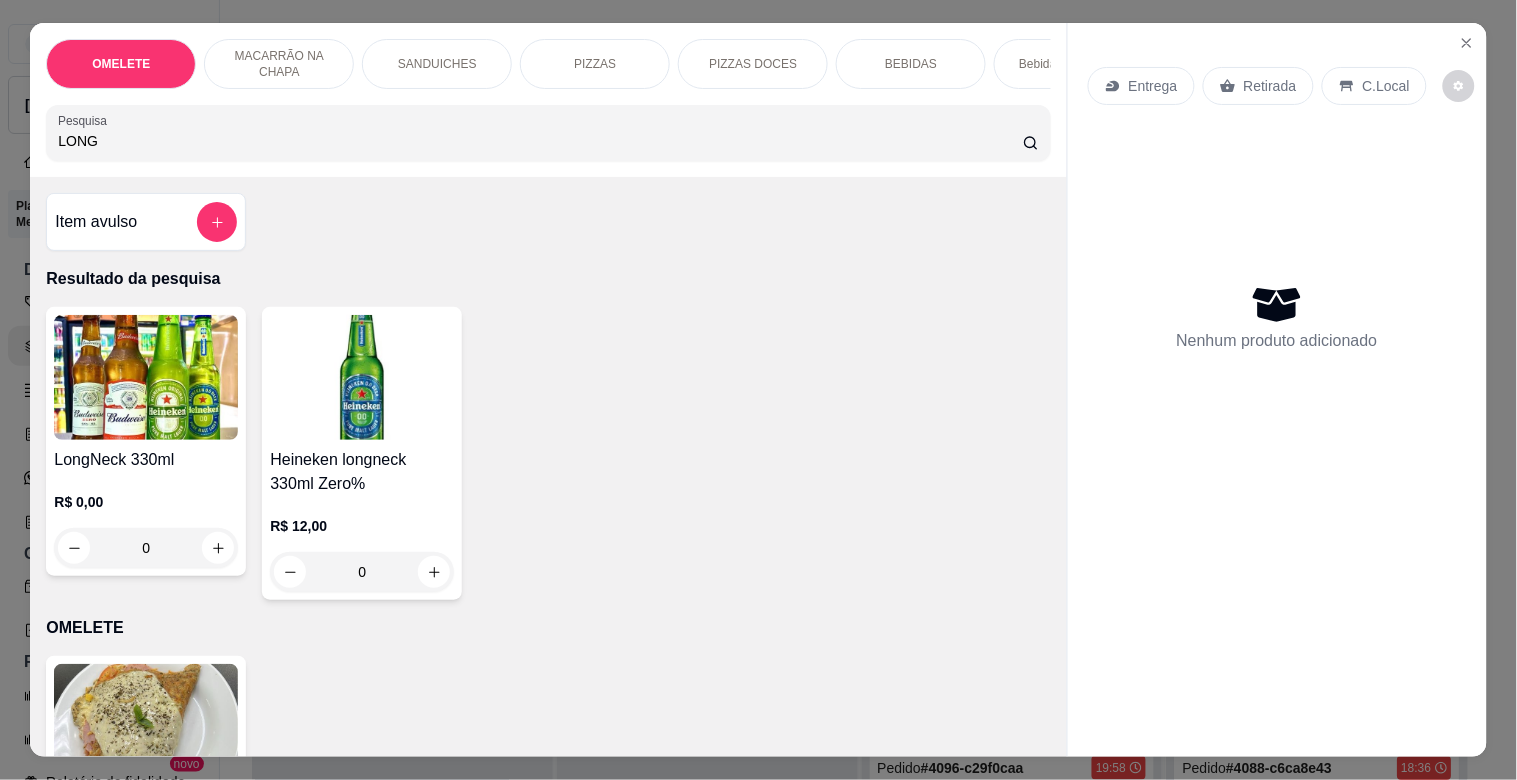 type on "LONG" 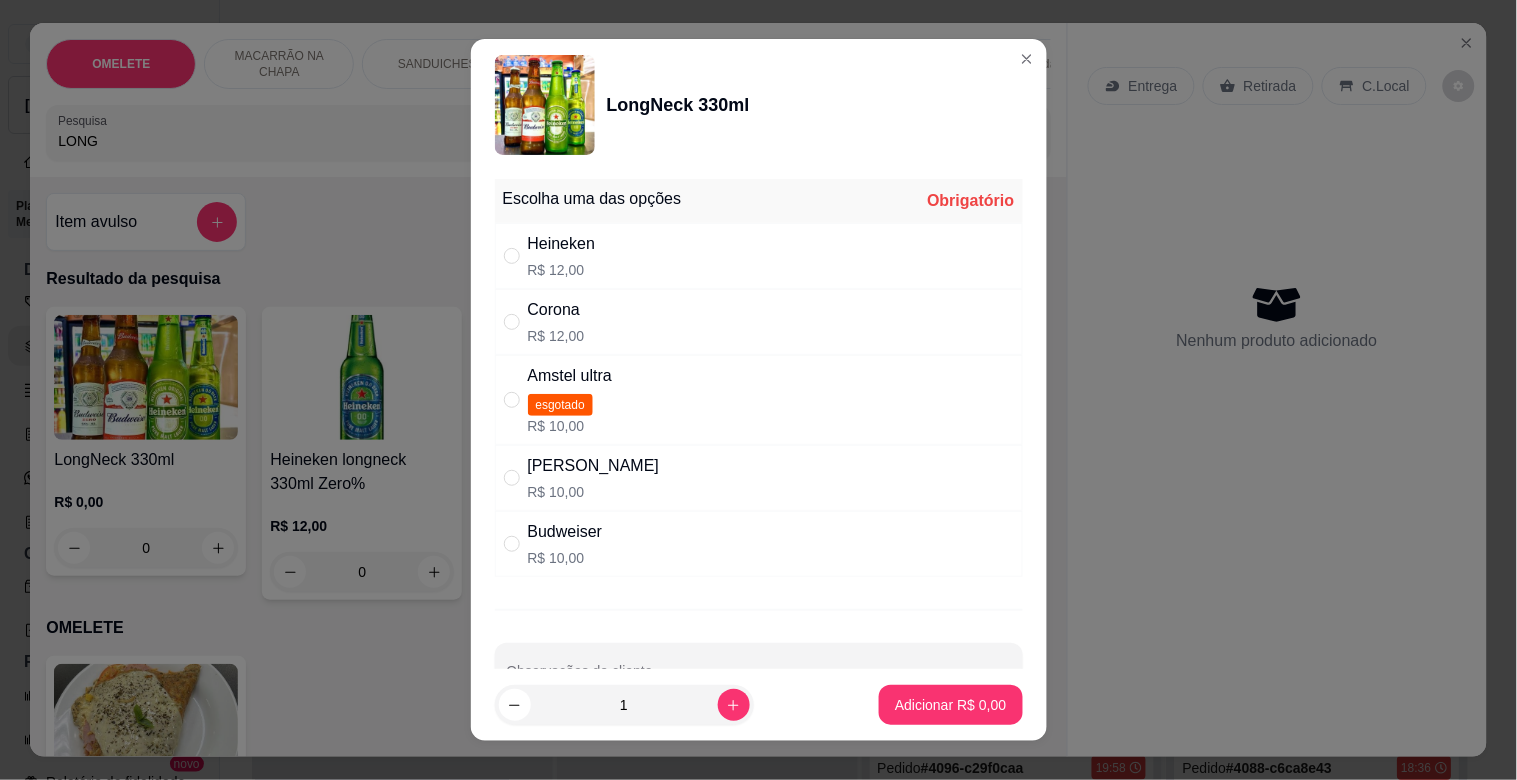 drag, startPoint x: 585, startPoint y: 263, endPoint x: 595, endPoint y: 330, distance: 67.74216 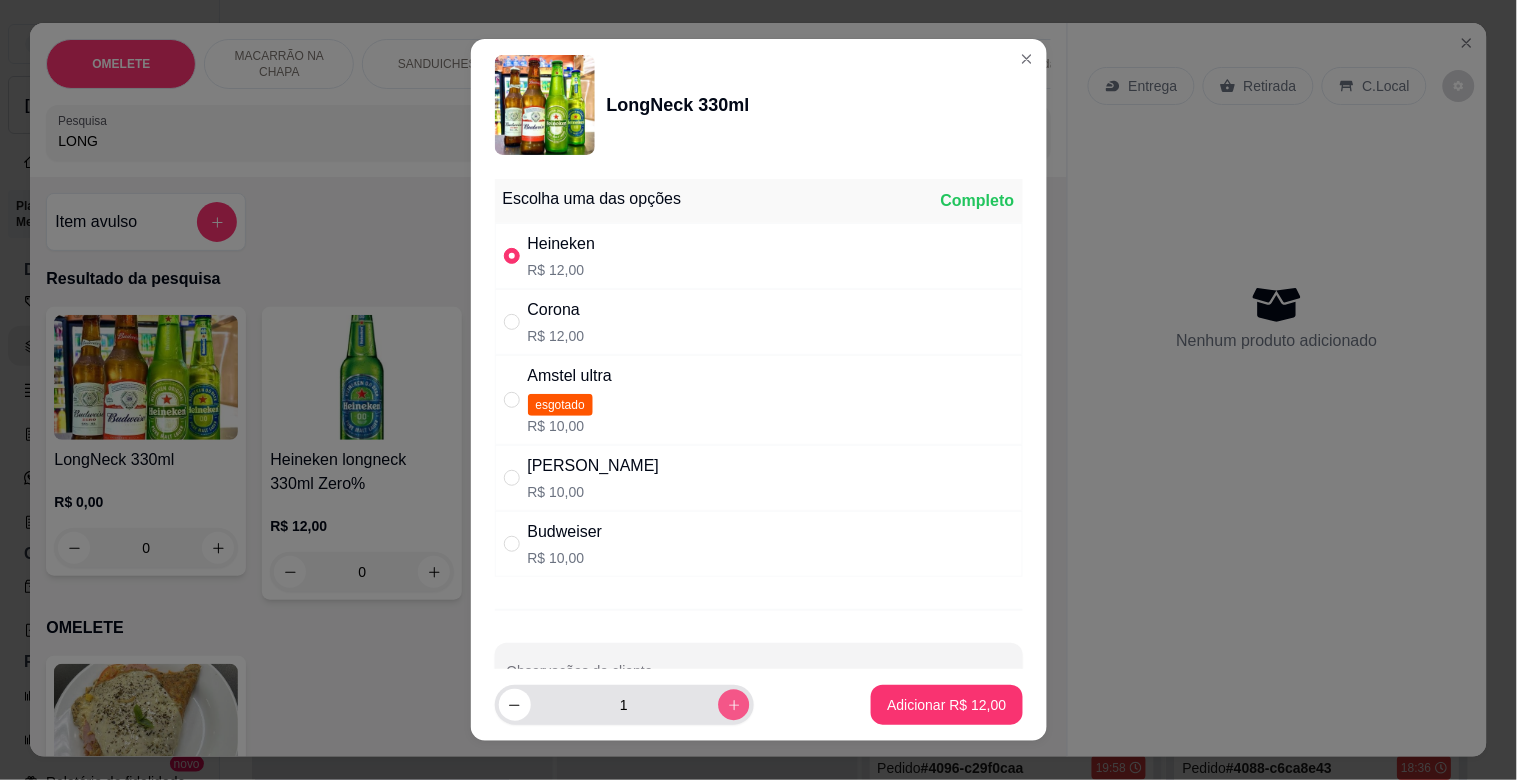click 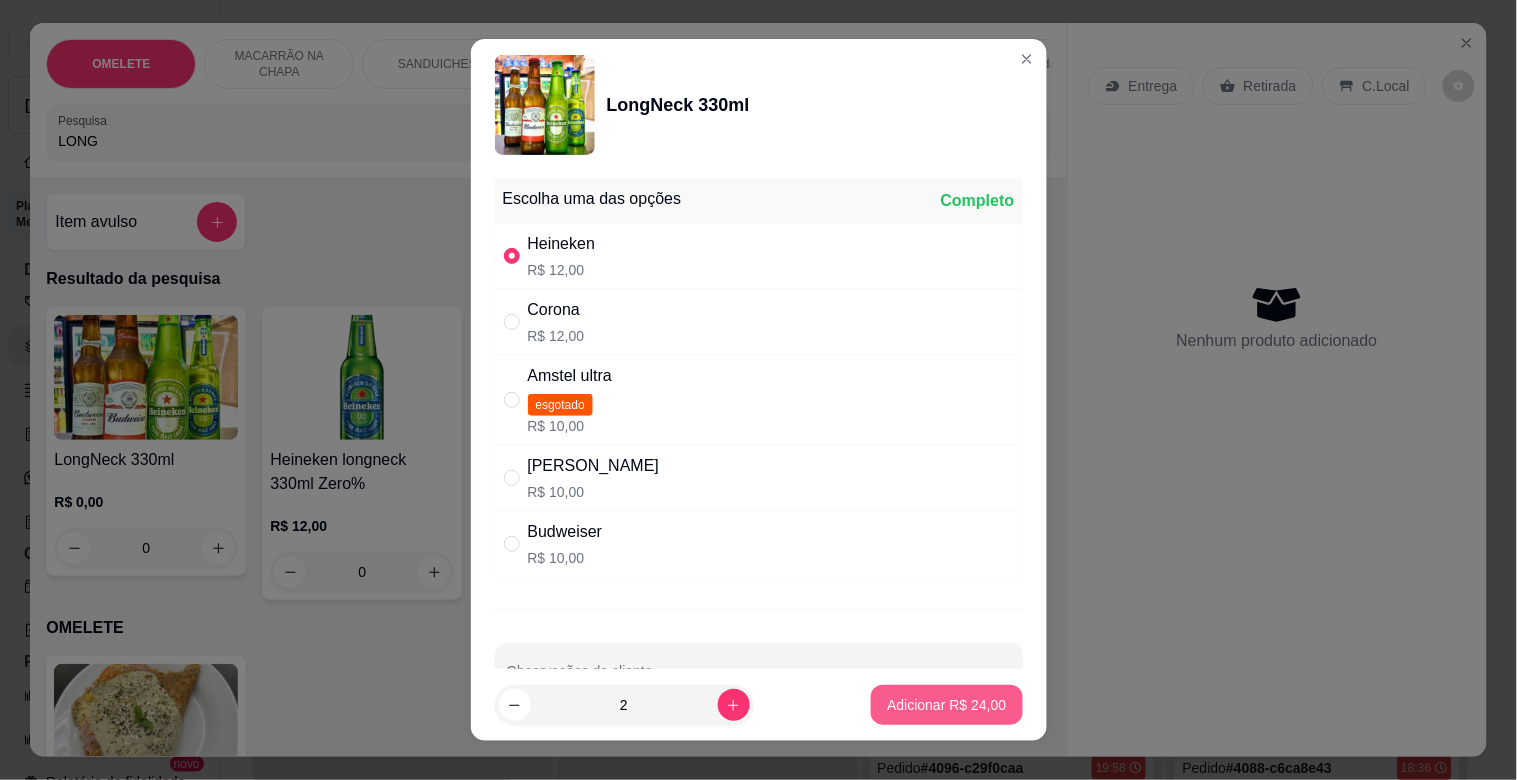 click on "Adicionar   R$ 24,00" at bounding box center (946, 705) 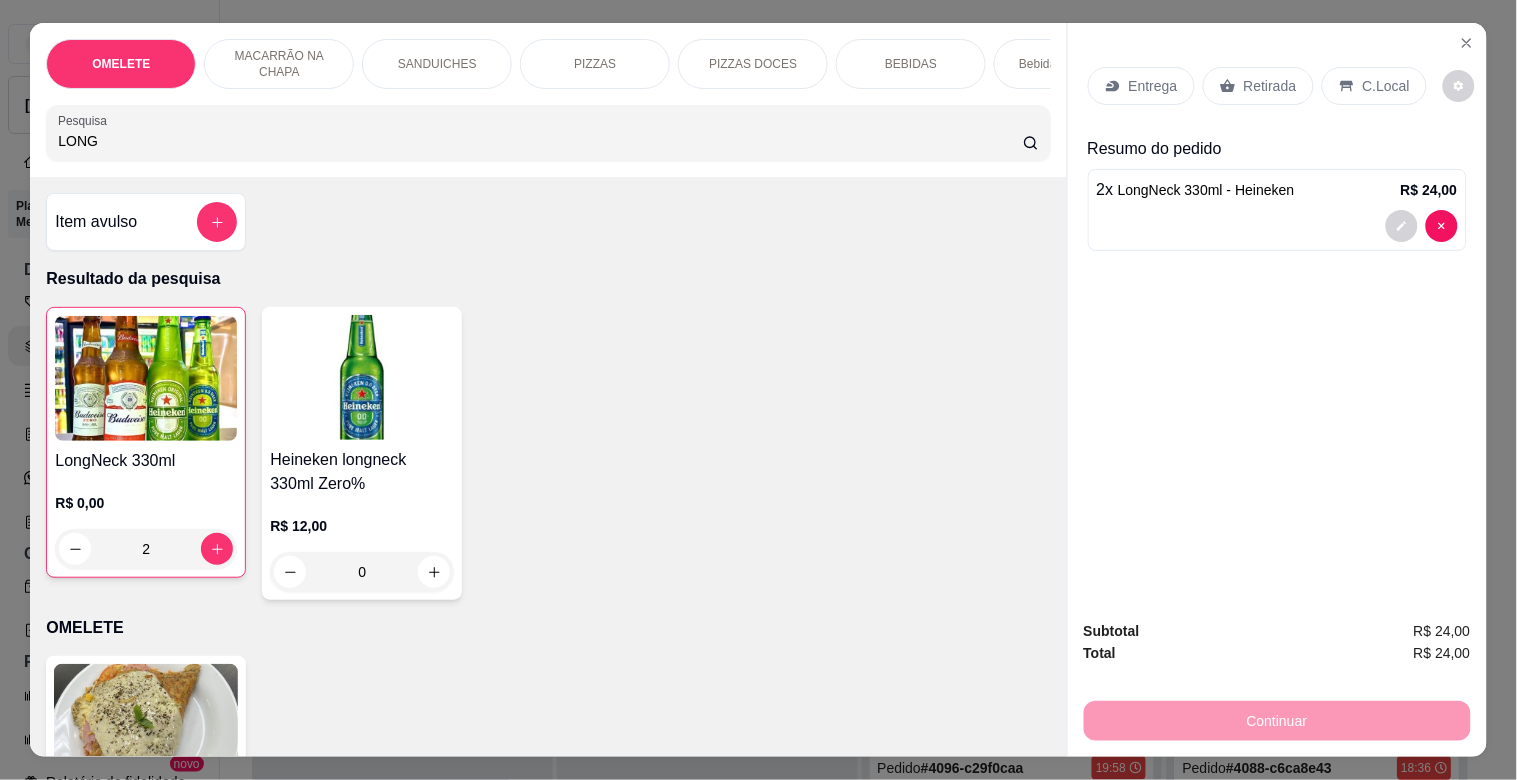 drag, startPoint x: 98, startPoint y: 152, endPoint x: 4, endPoint y: 148, distance: 94.08507 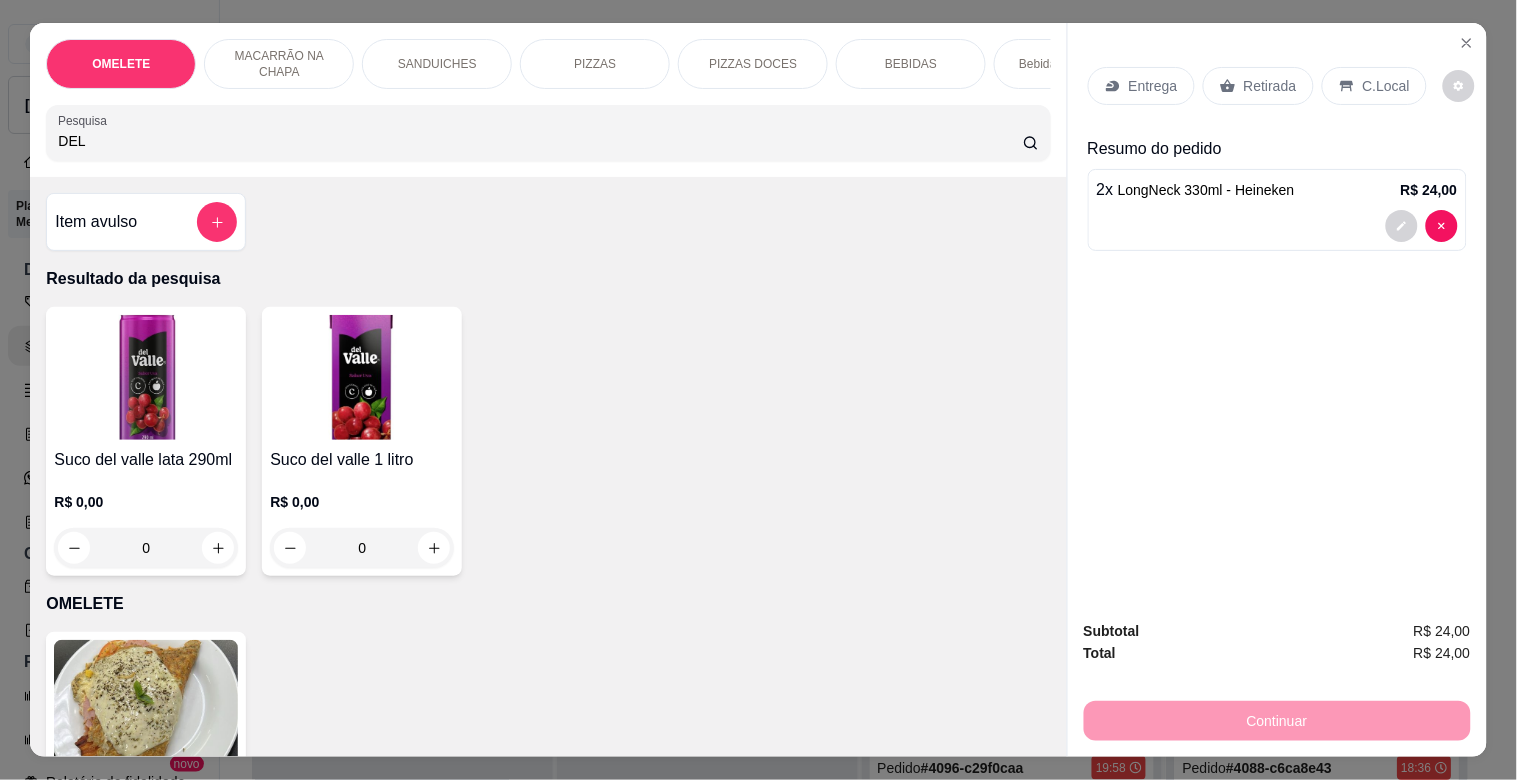 type on "DEL" 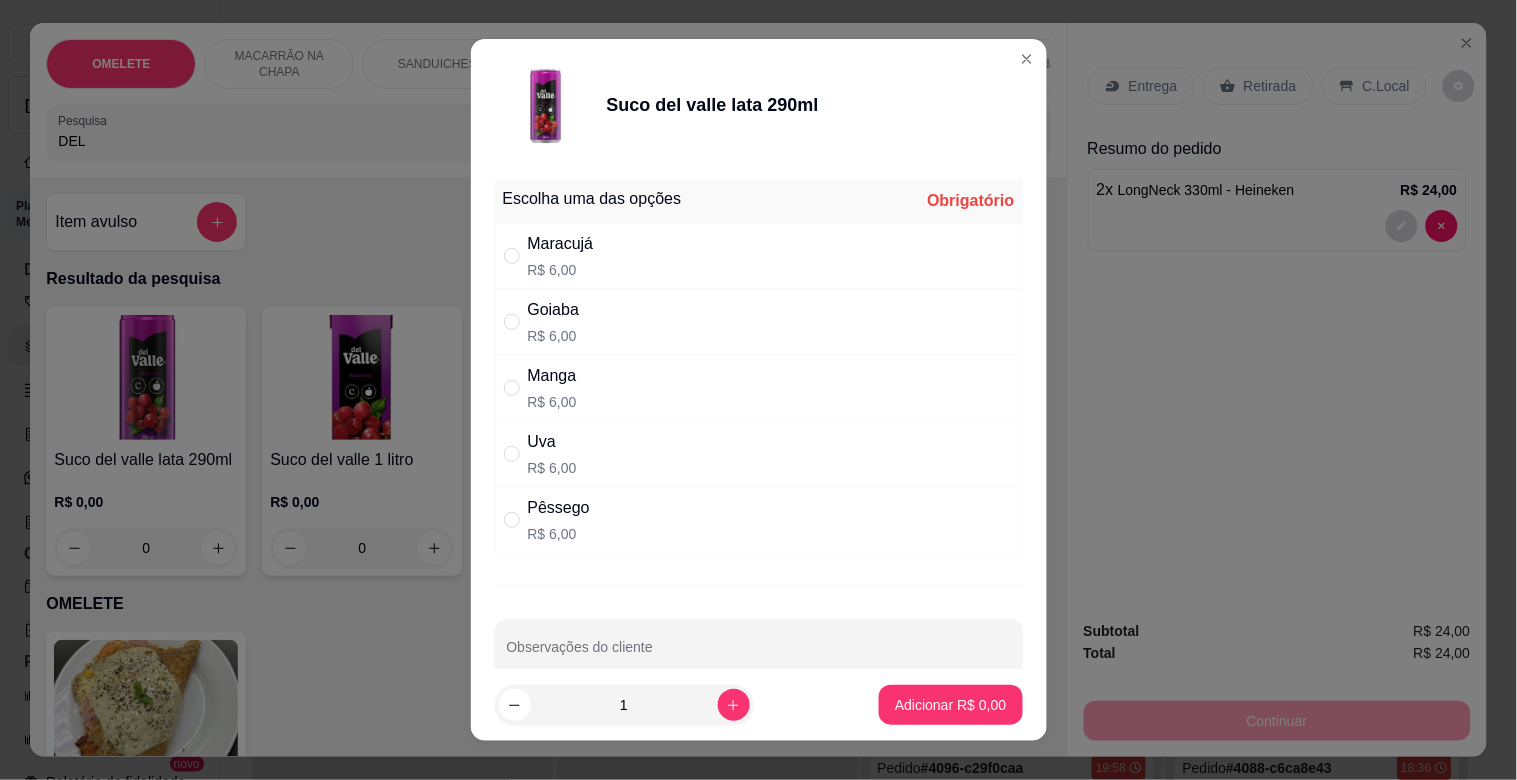 drag, startPoint x: 614, startPoint y: 447, endPoint x: 792, endPoint y: 534, distance: 198.1237 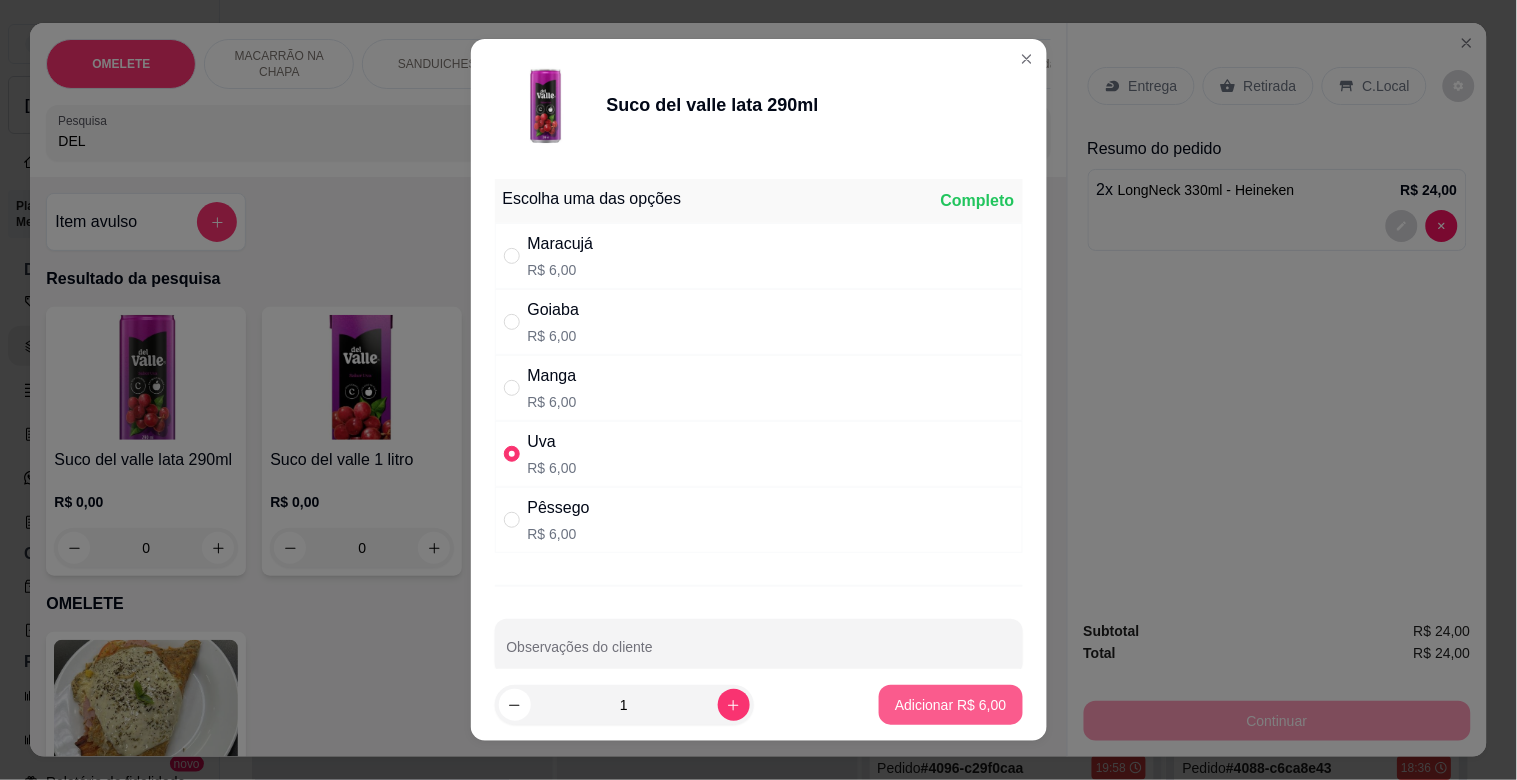 click on "Adicionar   R$ 6,00" at bounding box center [950, 705] 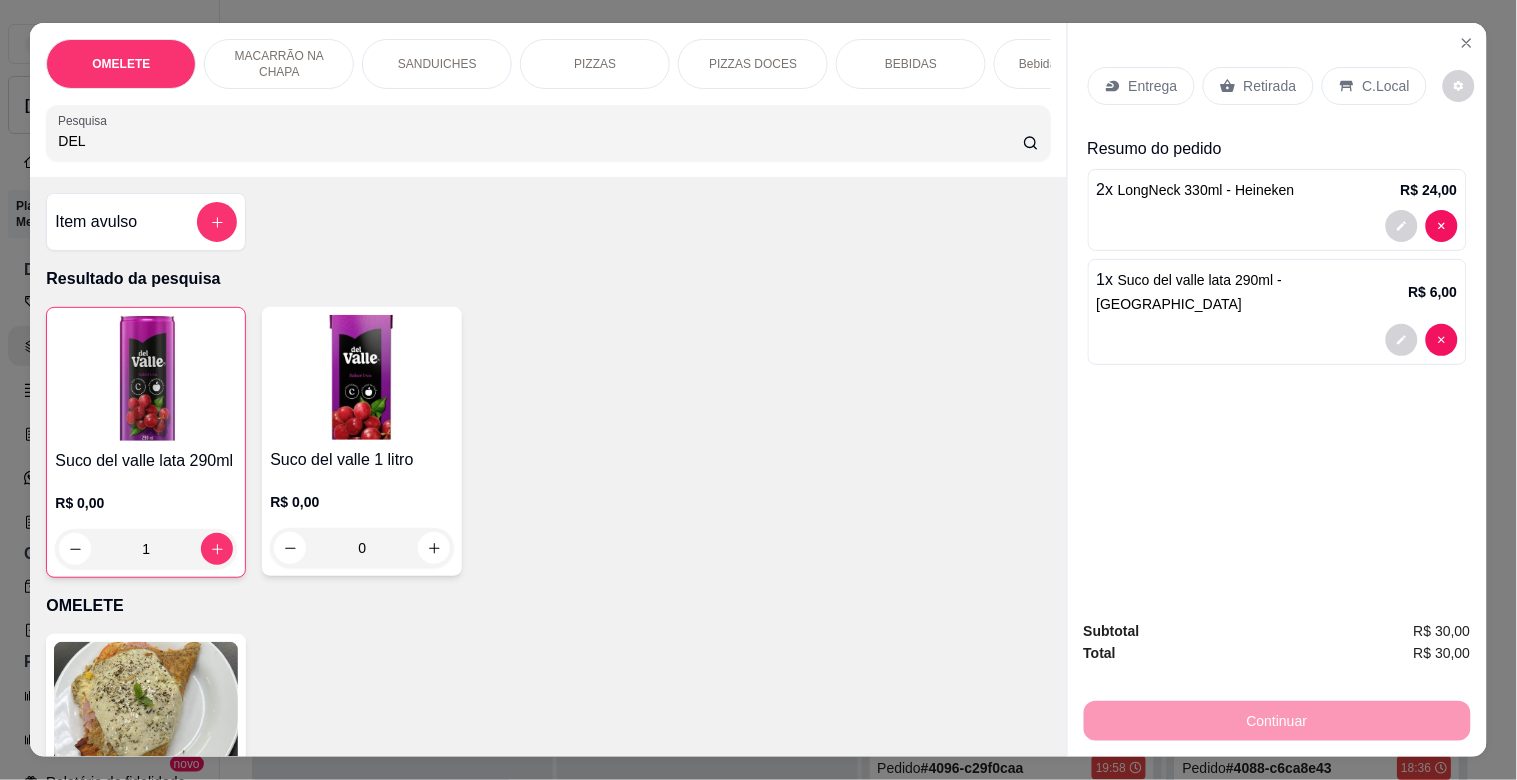 click on "DEL" at bounding box center (540, 141) 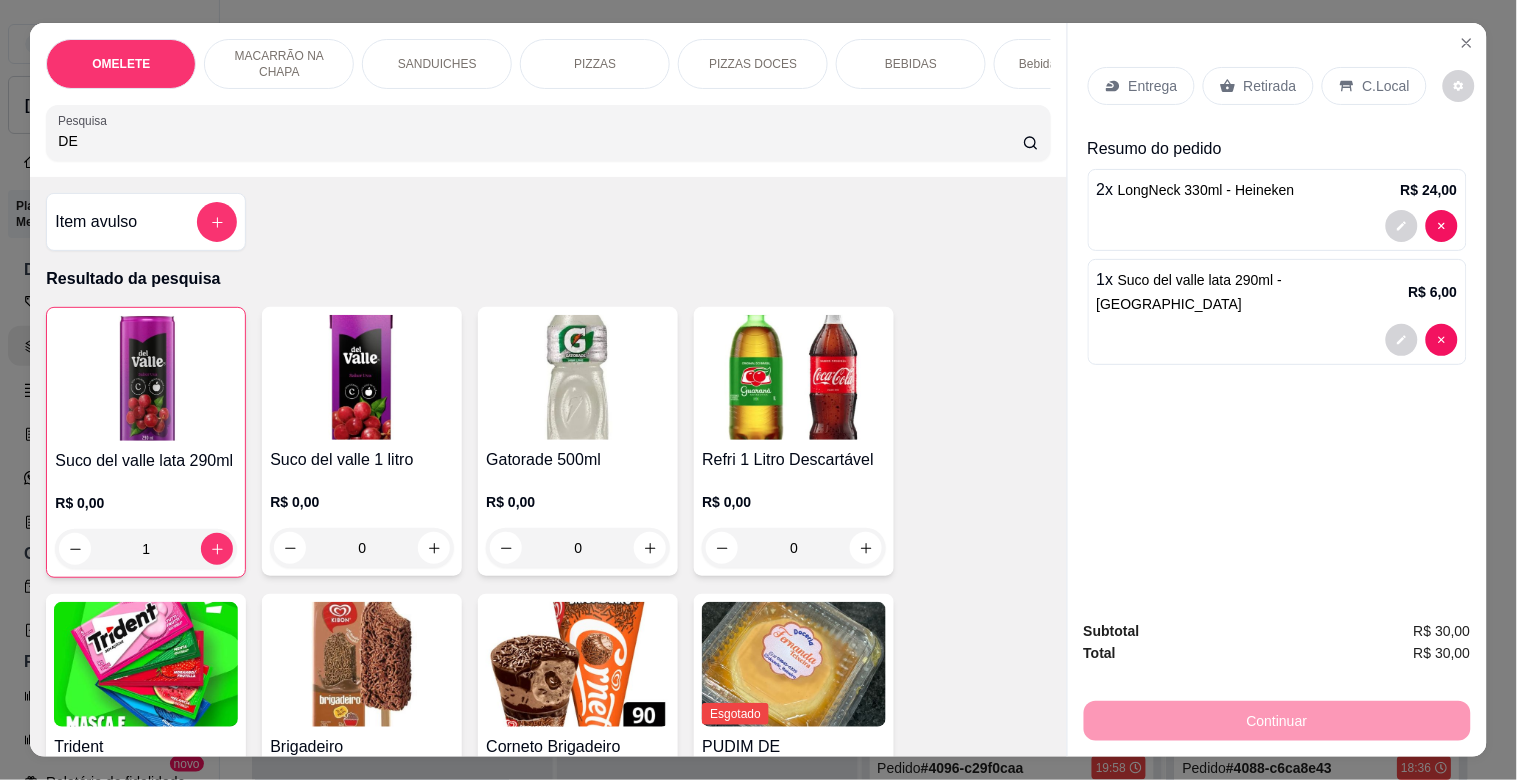 type on "D" 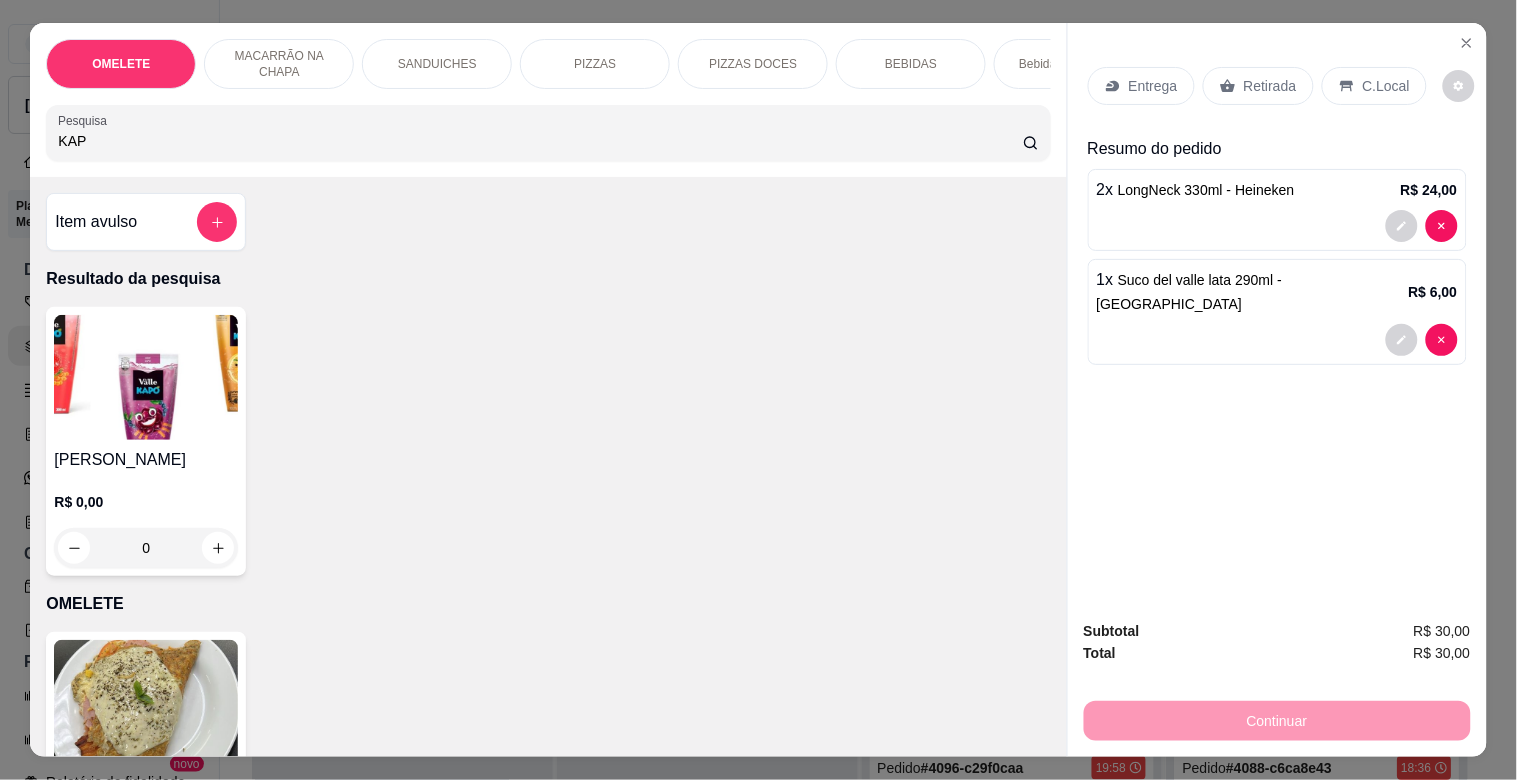 type on "KAP" 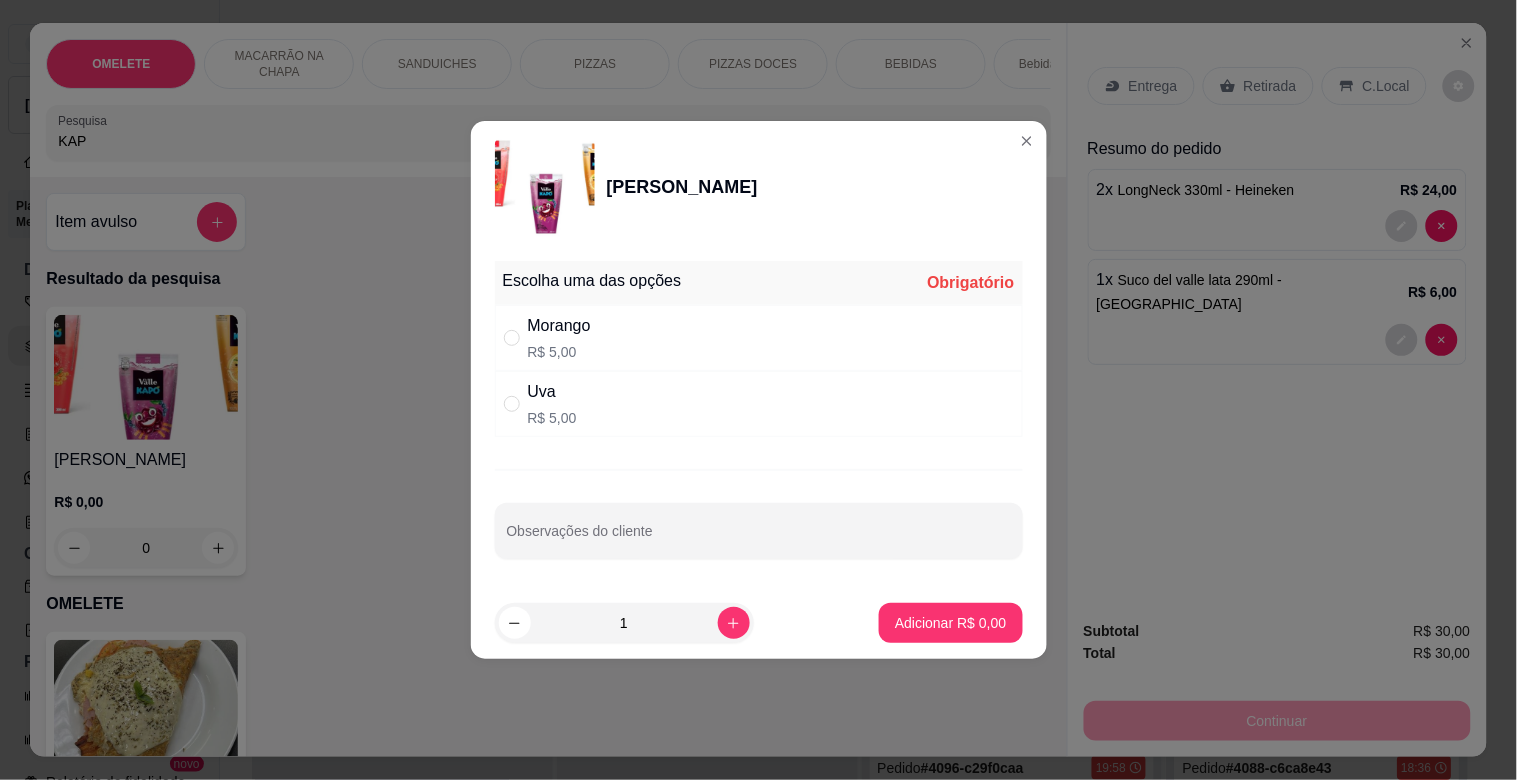click on "Escolha uma das opções Obrigatório Morango  R$ 5,00 Uva  R$ 5,00 Observações do cliente" at bounding box center (759, 420) 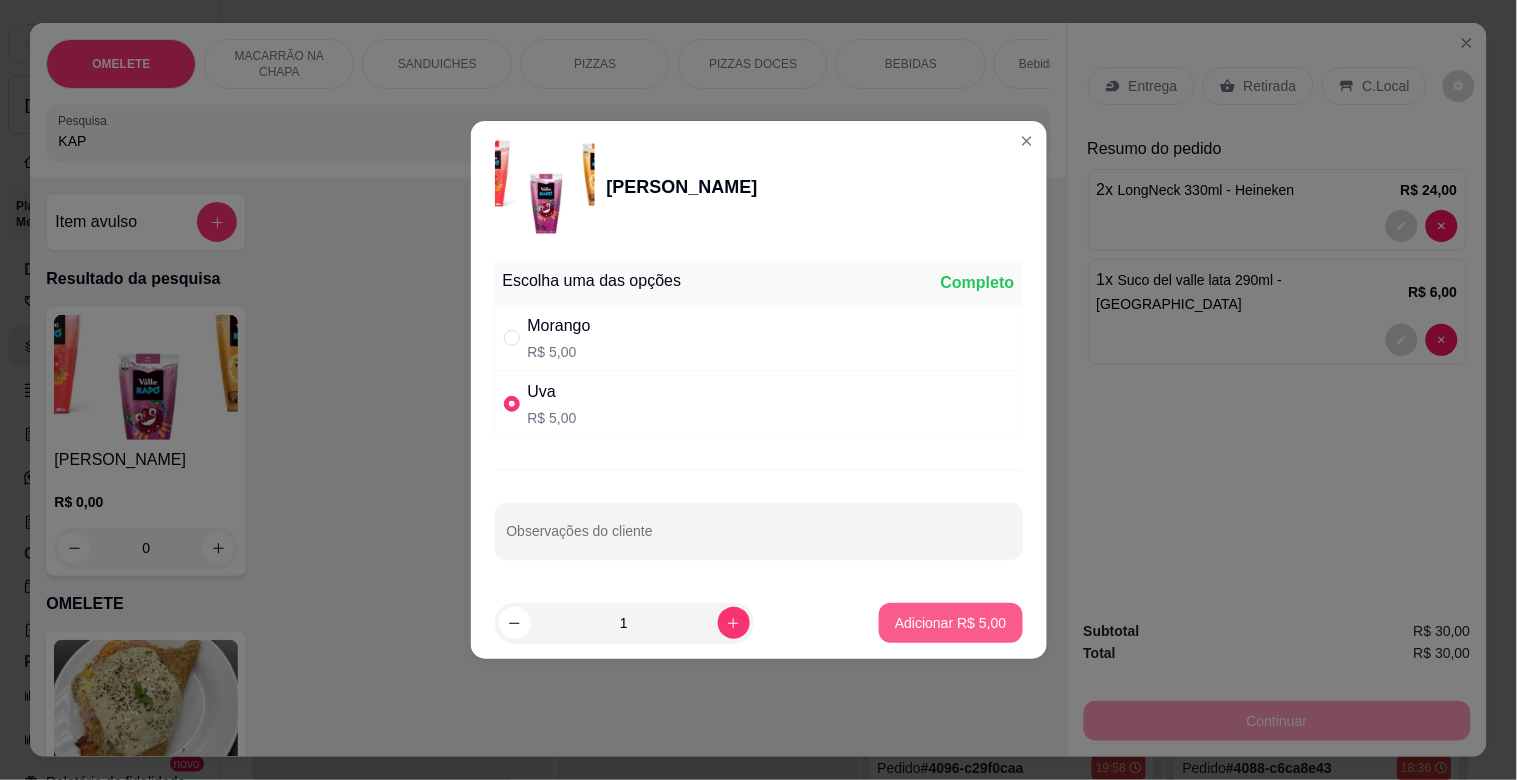 click on "Adicionar   R$ 5,00" at bounding box center (950, 623) 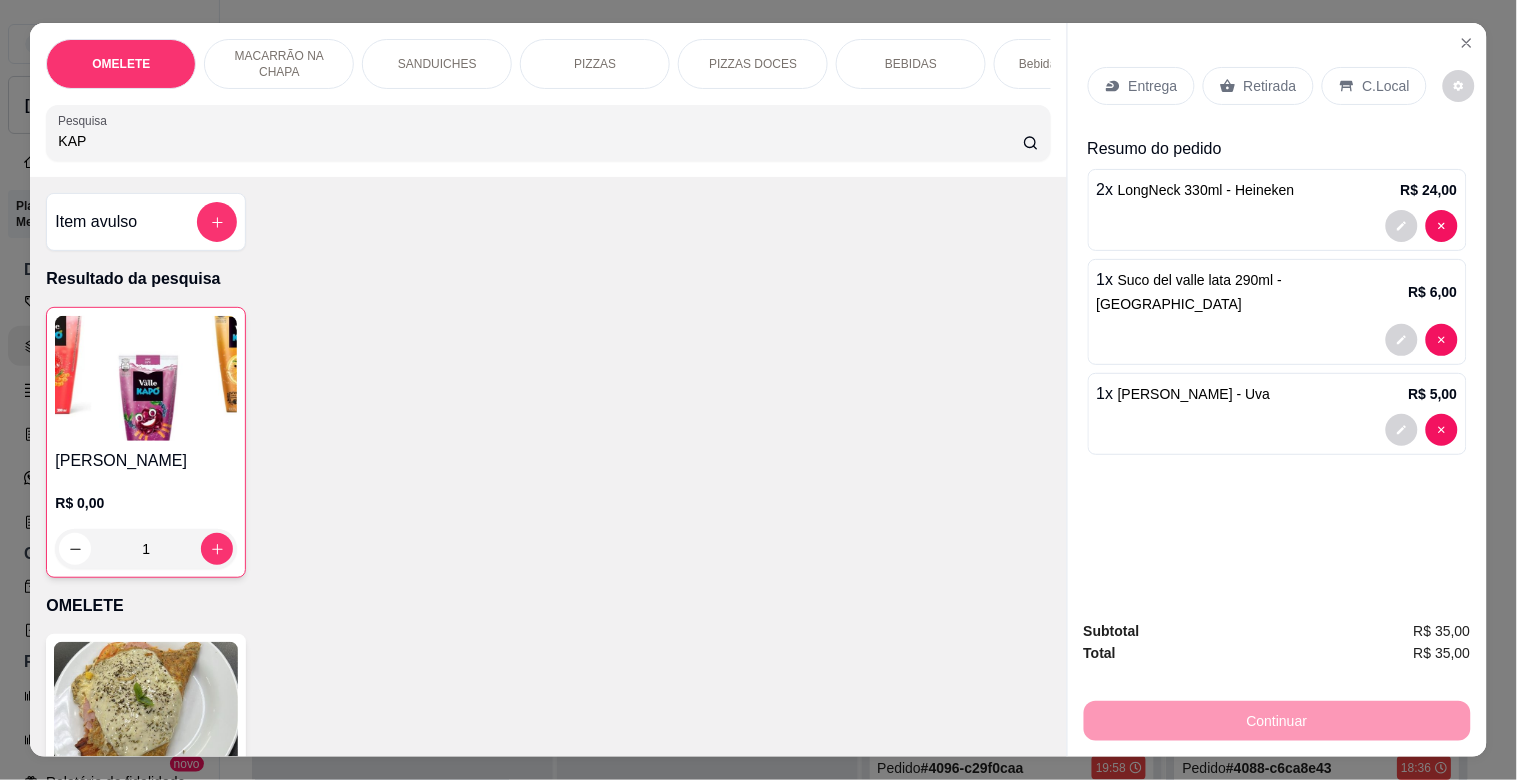 click on "KAP" at bounding box center (540, 141) 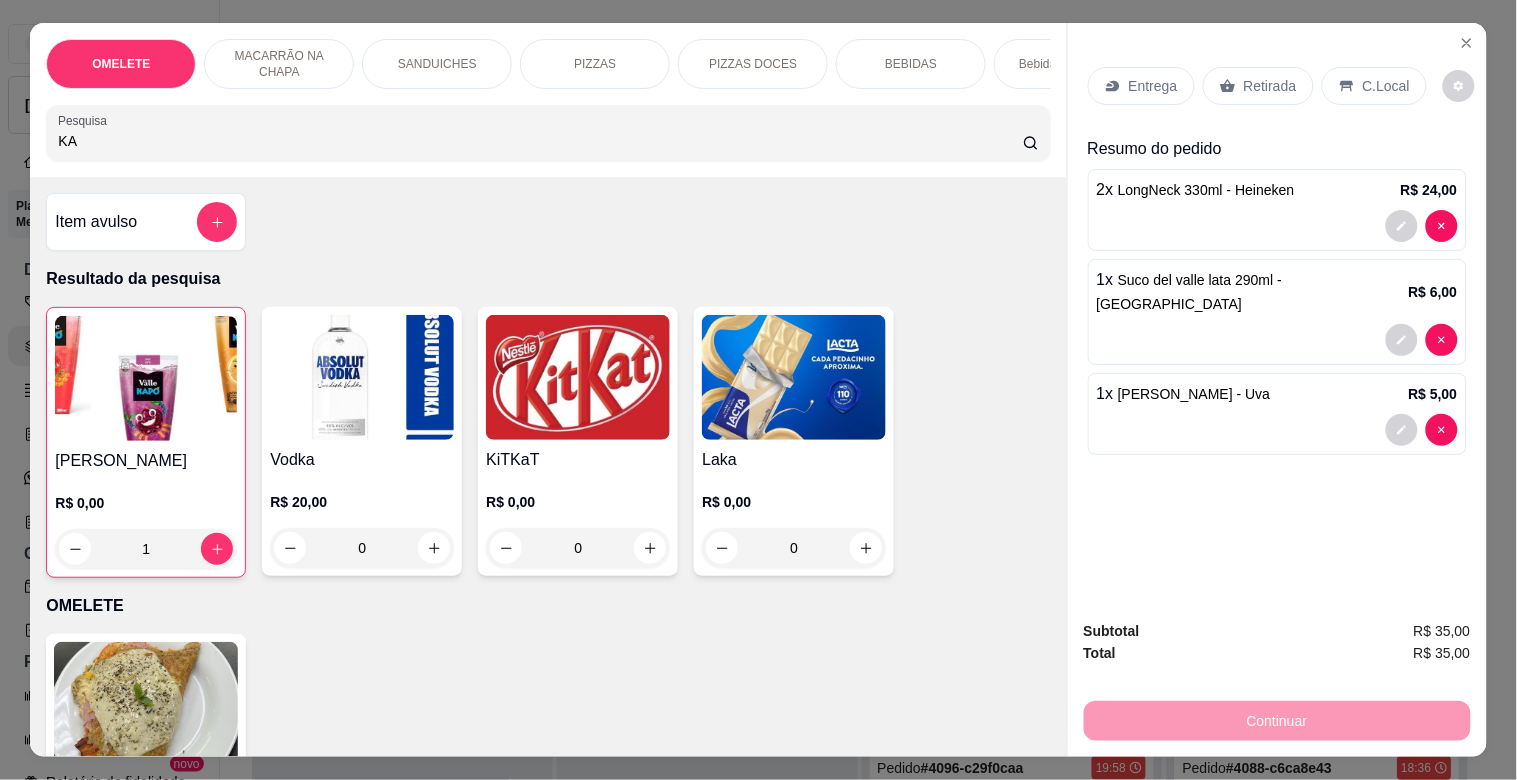 type on "K" 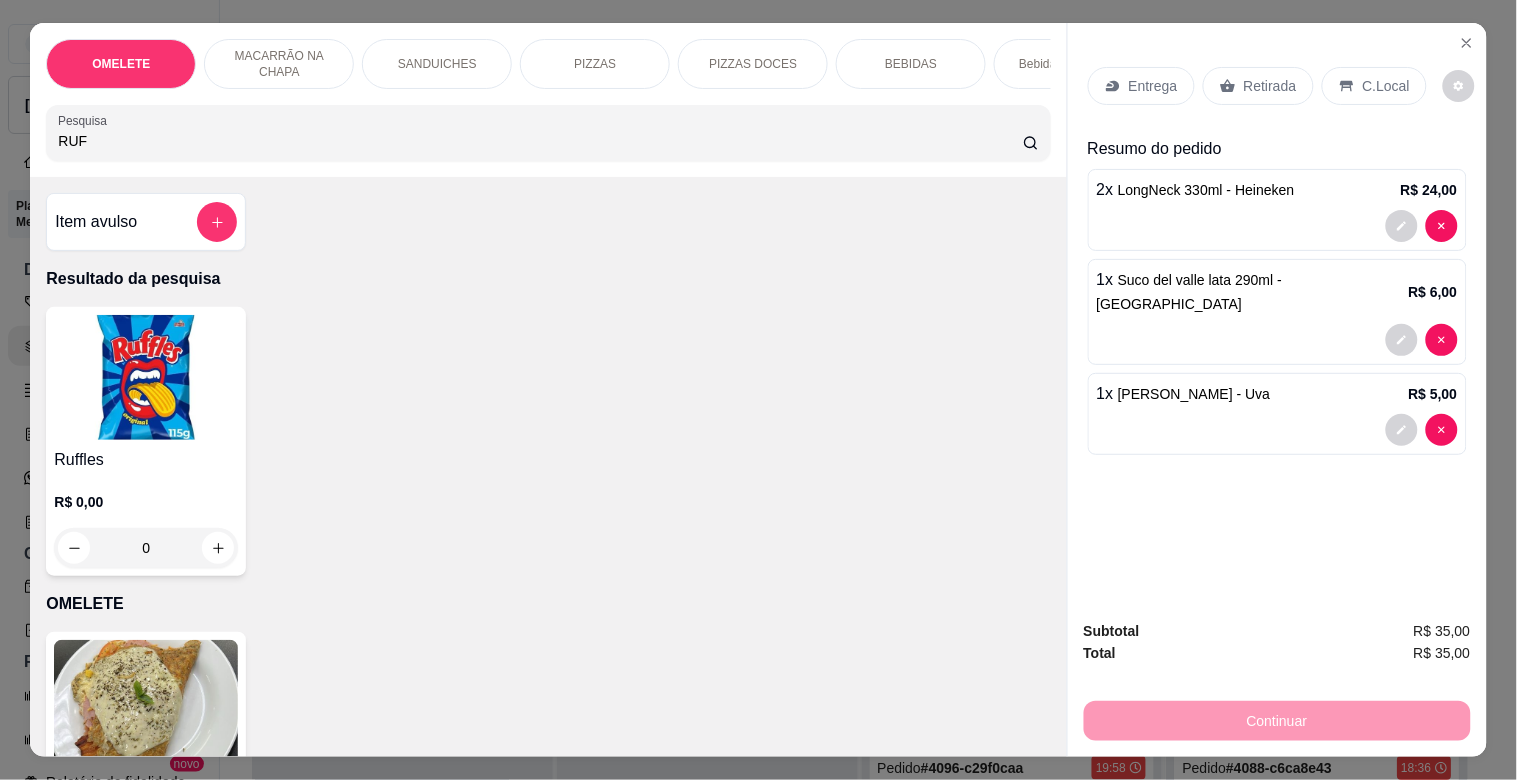 type on "RUF" 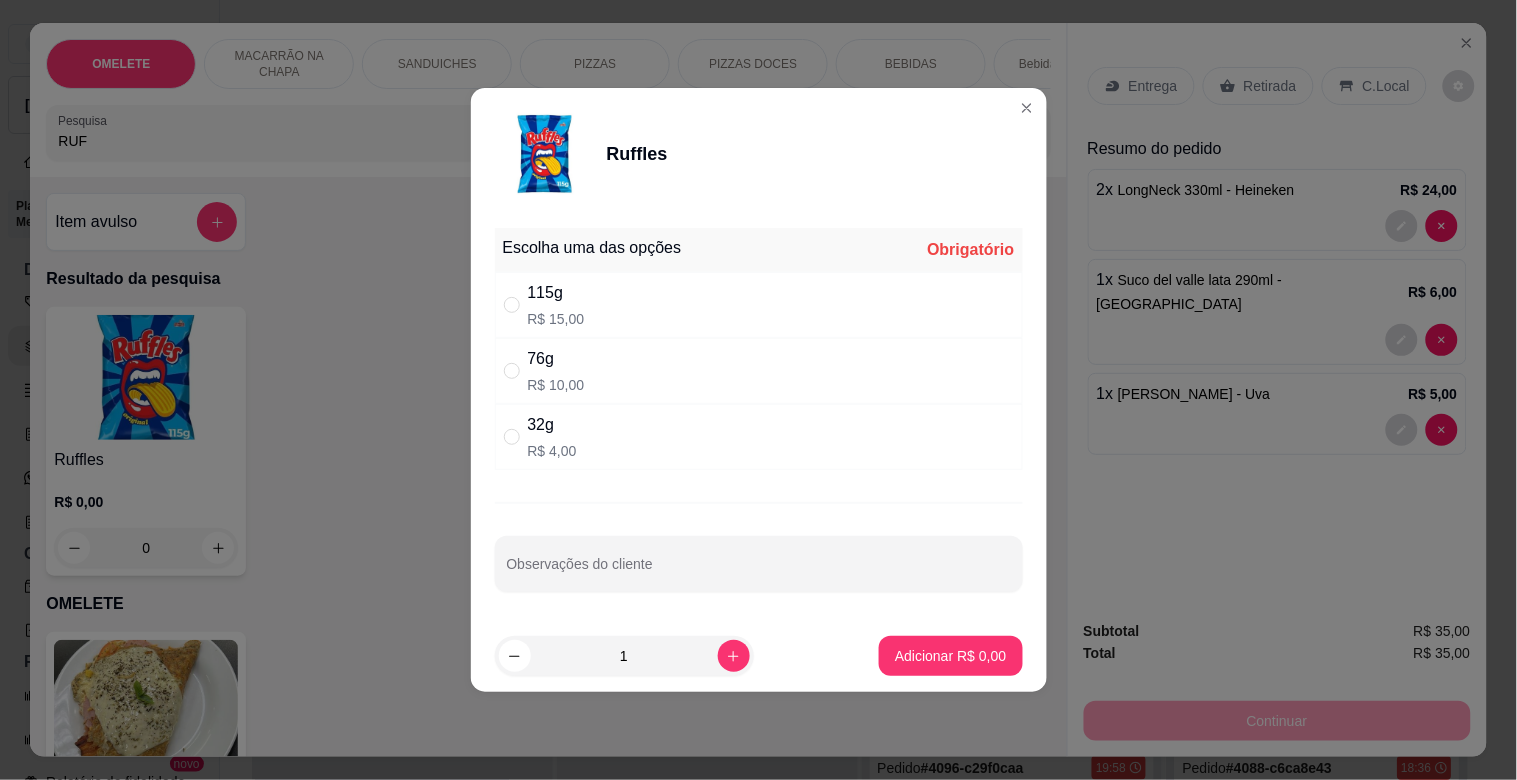click on "76g R$ 10,00" at bounding box center (759, 371) 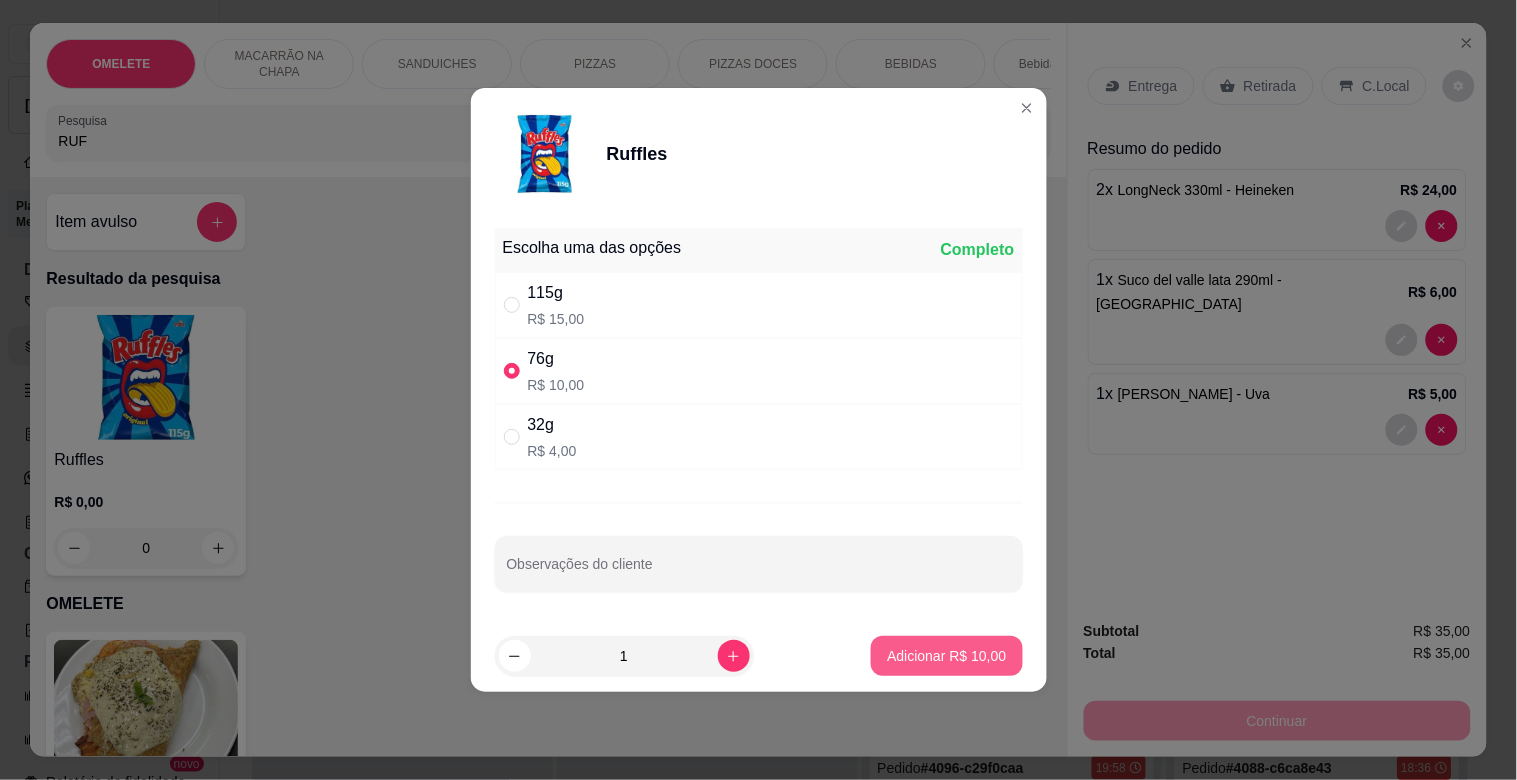 click on "Adicionar   R$ 10,00" at bounding box center [946, 656] 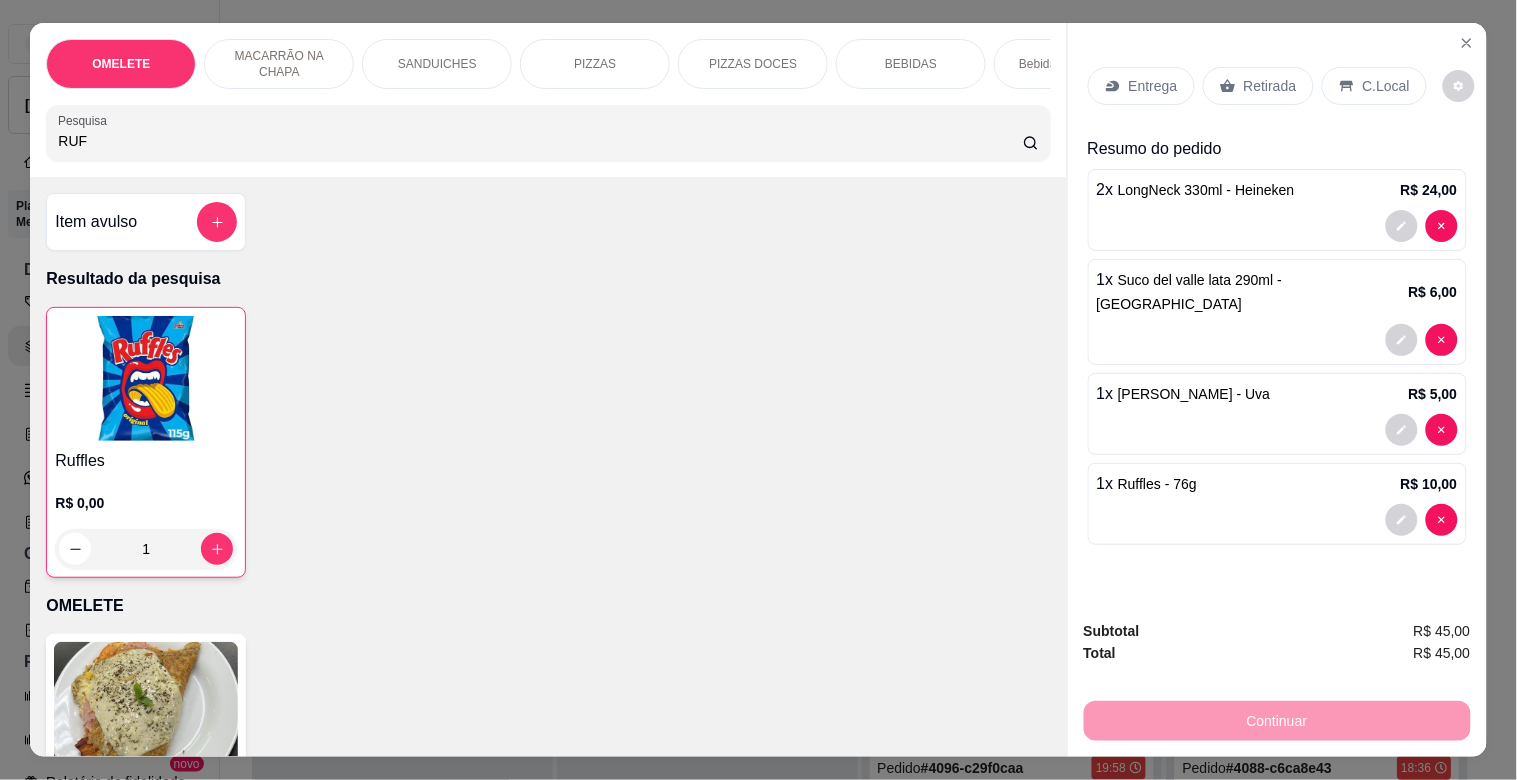 click on "Entrega Retirada C.Local" at bounding box center (1277, 86) 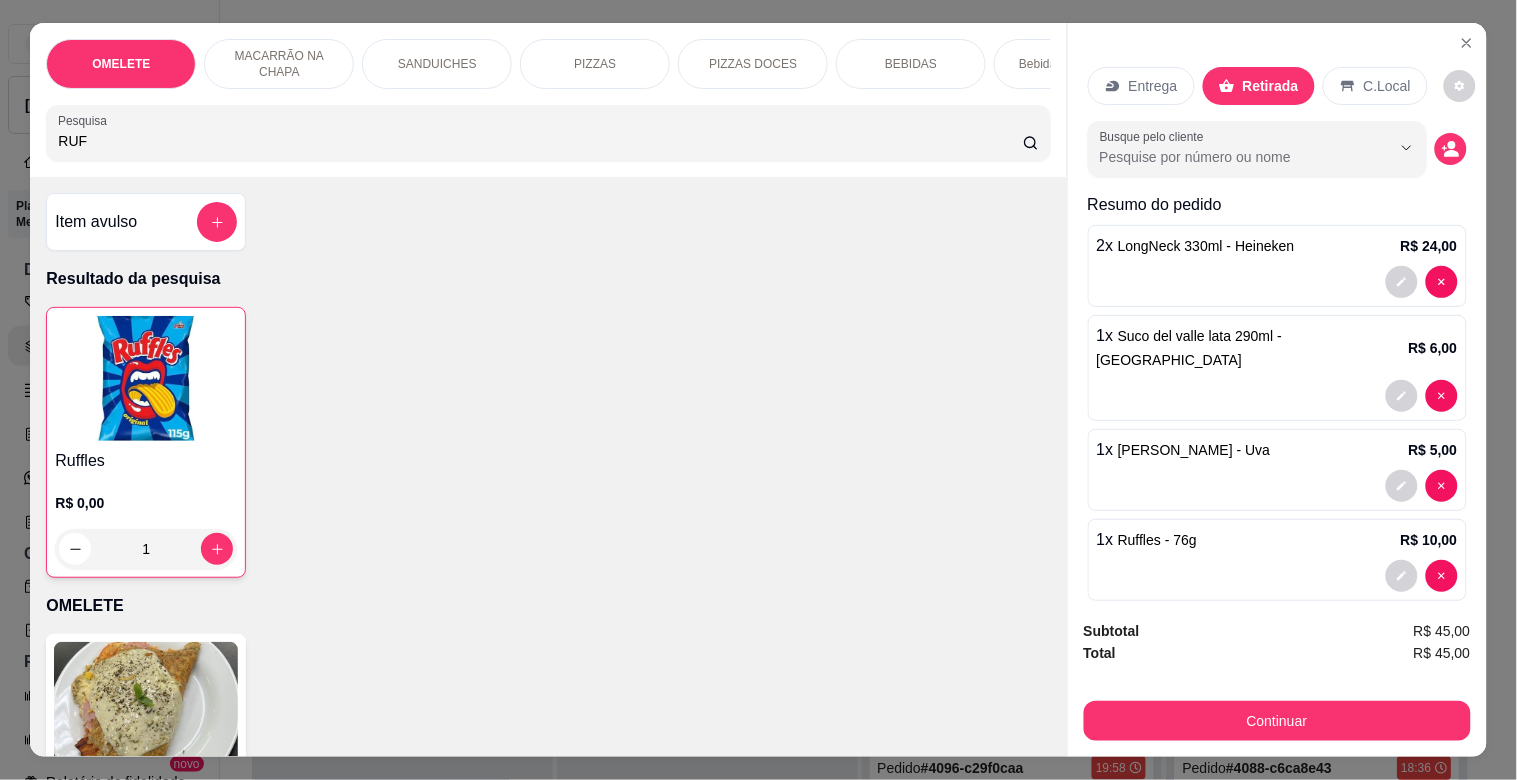 click on "Continuar" at bounding box center (1277, 721) 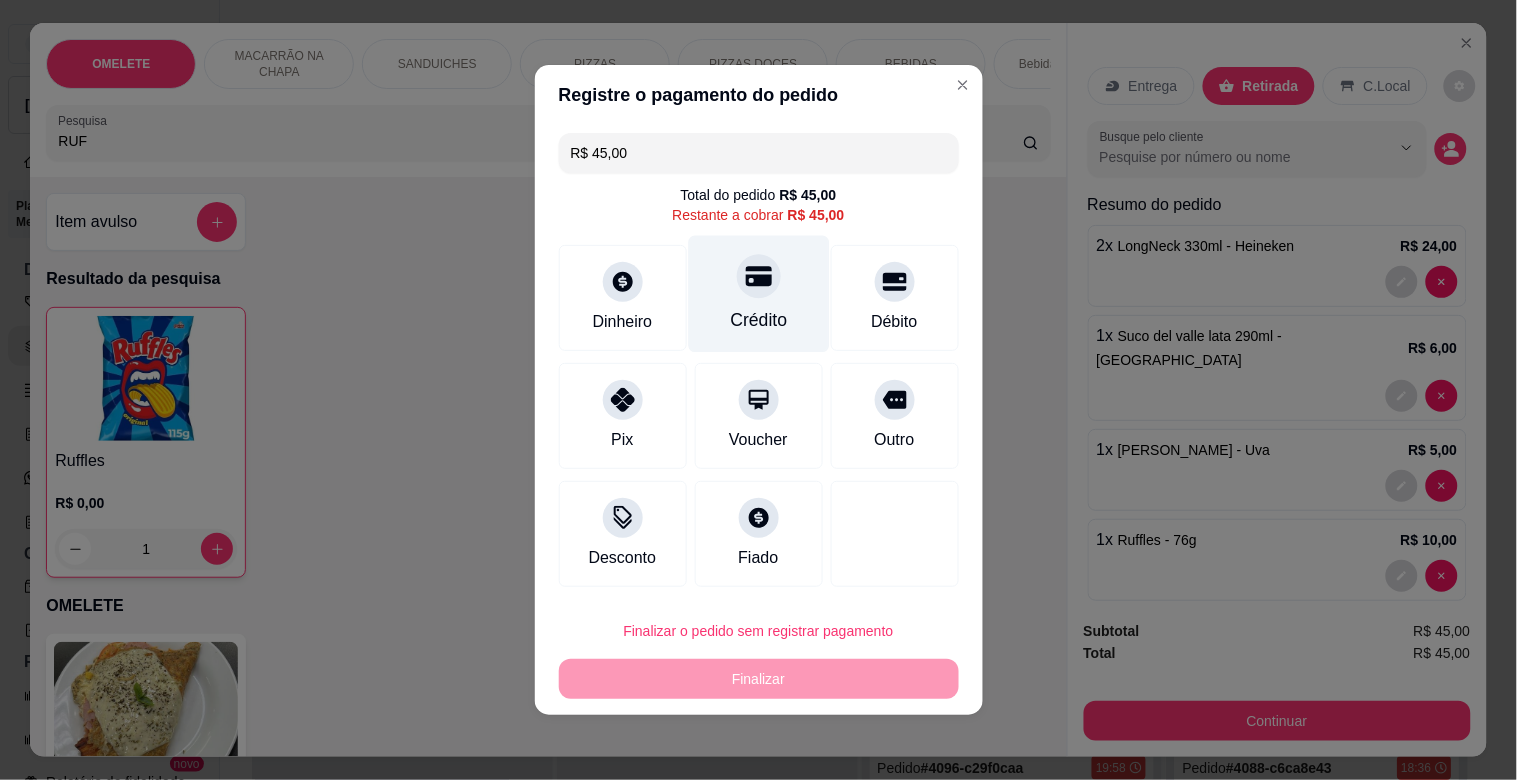 click on "Crédito" at bounding box center (758, 320) 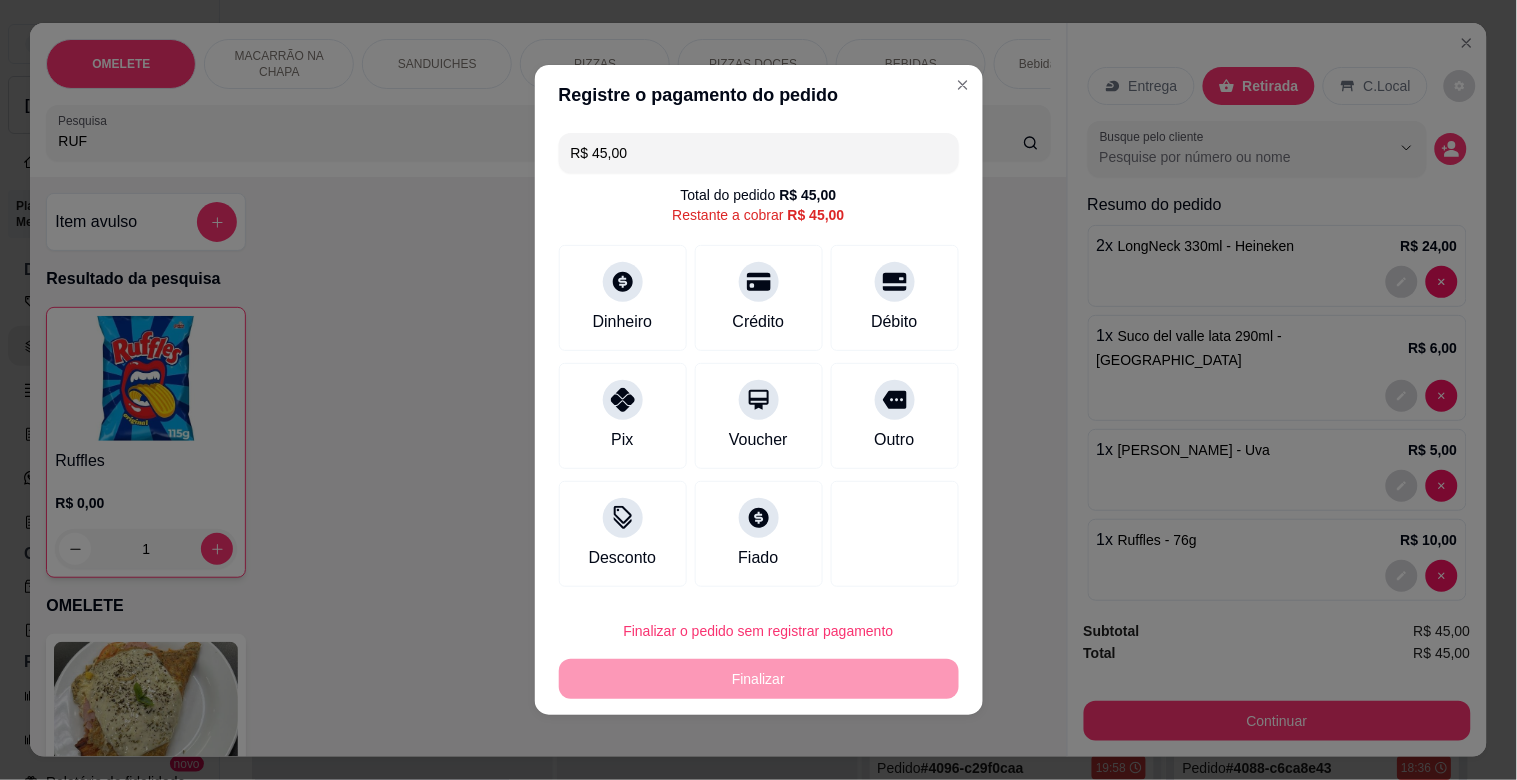 type on "R$ 0,00" 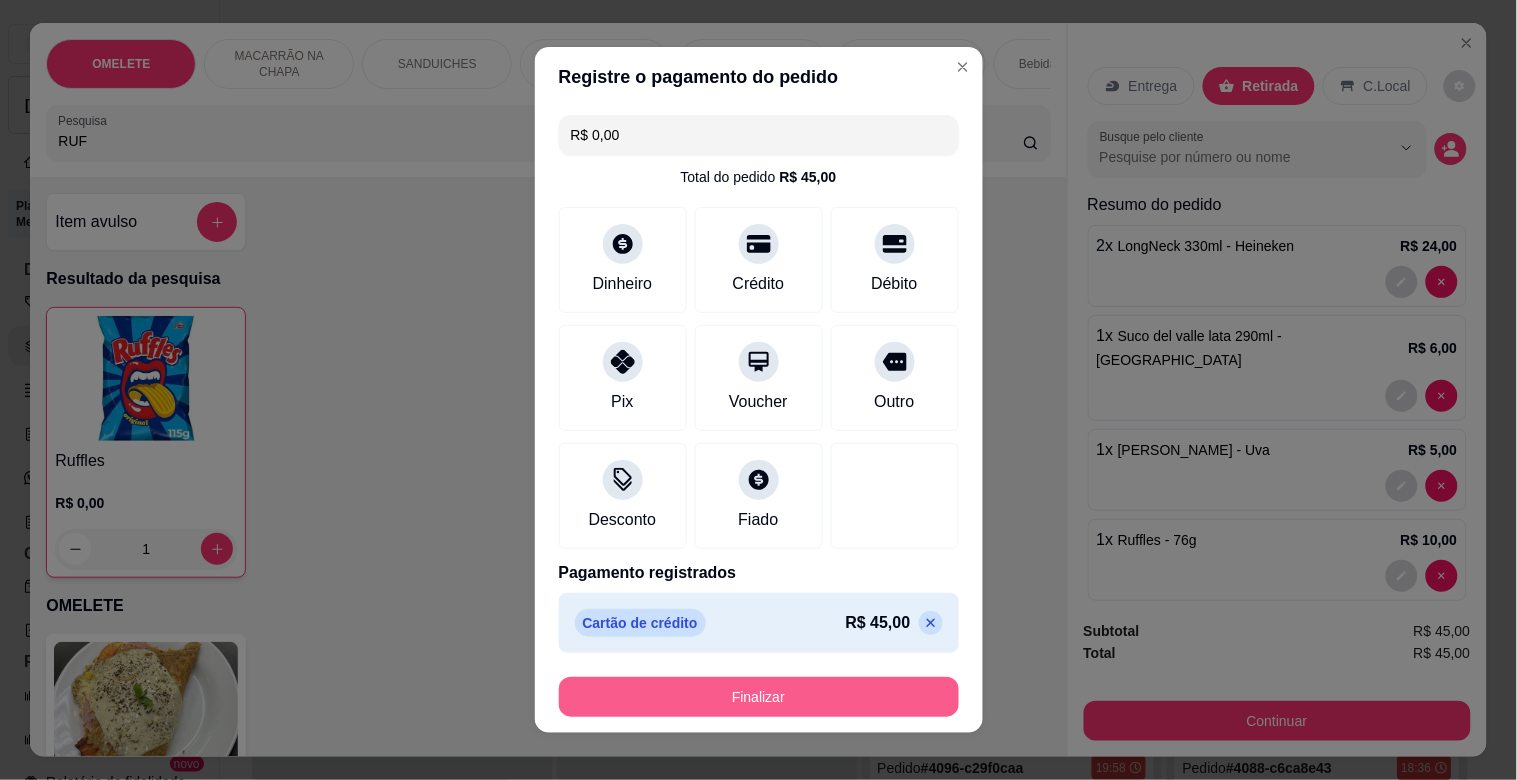 click on "Finalizar" at bounding box center [759, 697] 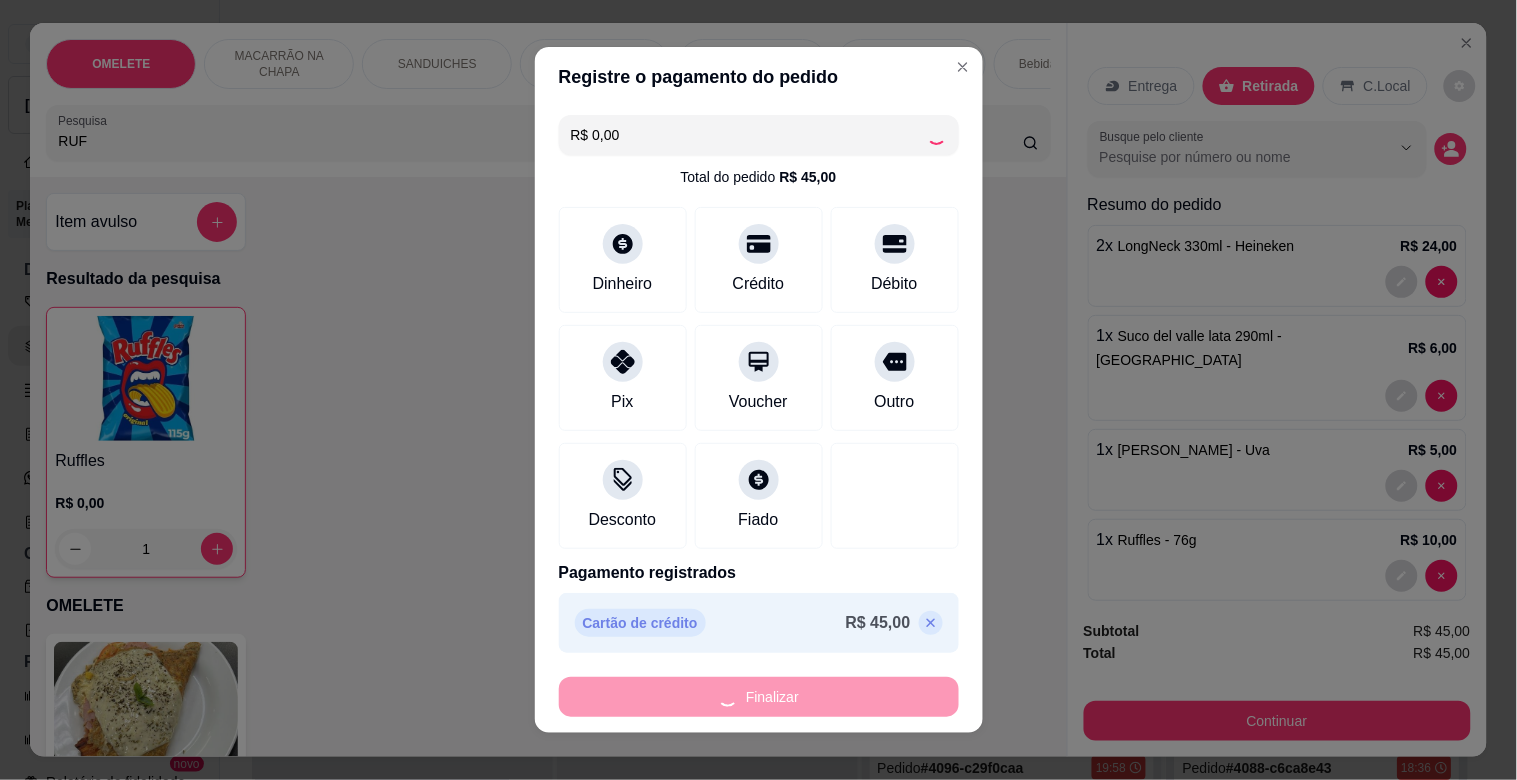 type on "0" 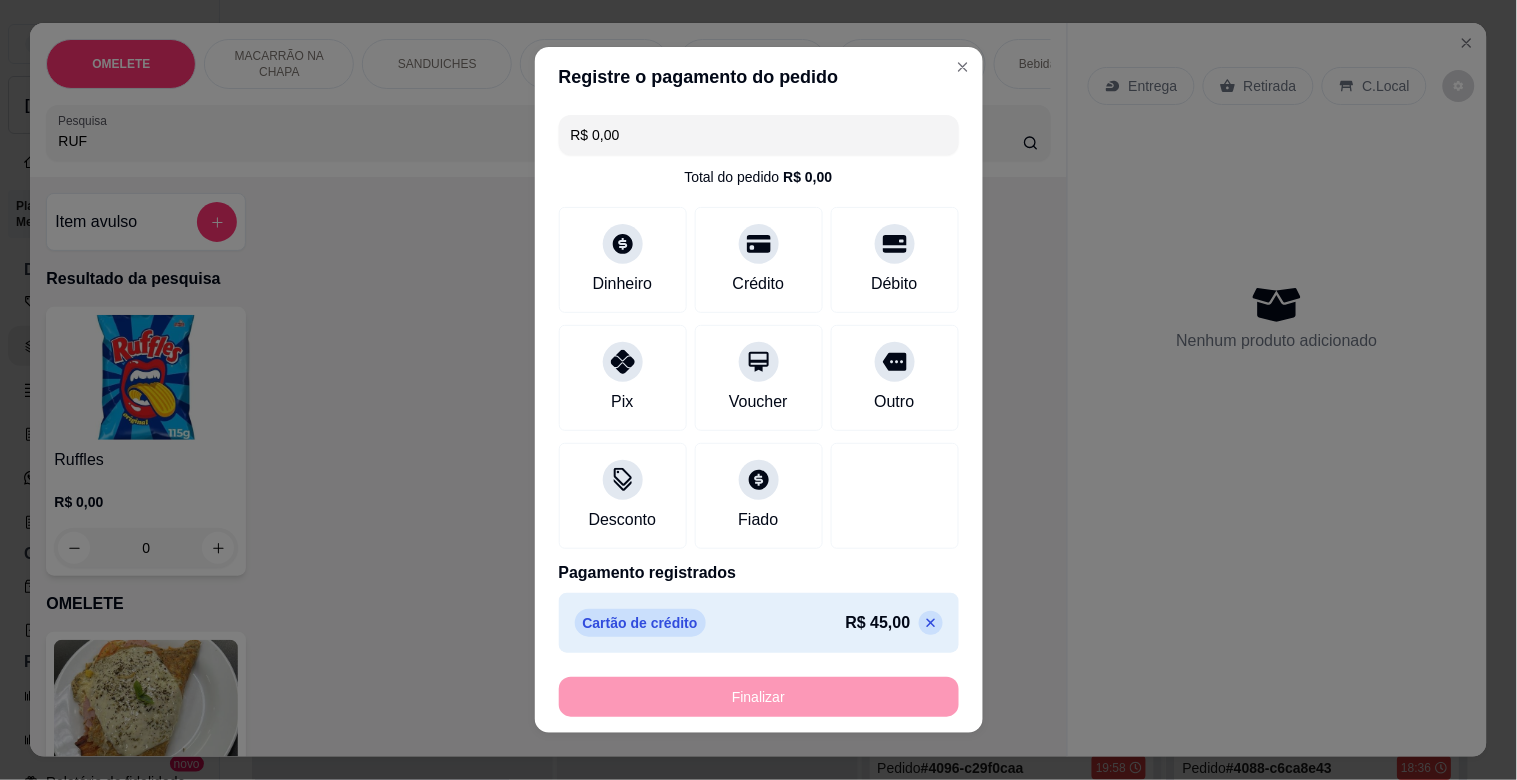 type on "-R$ 45,00" 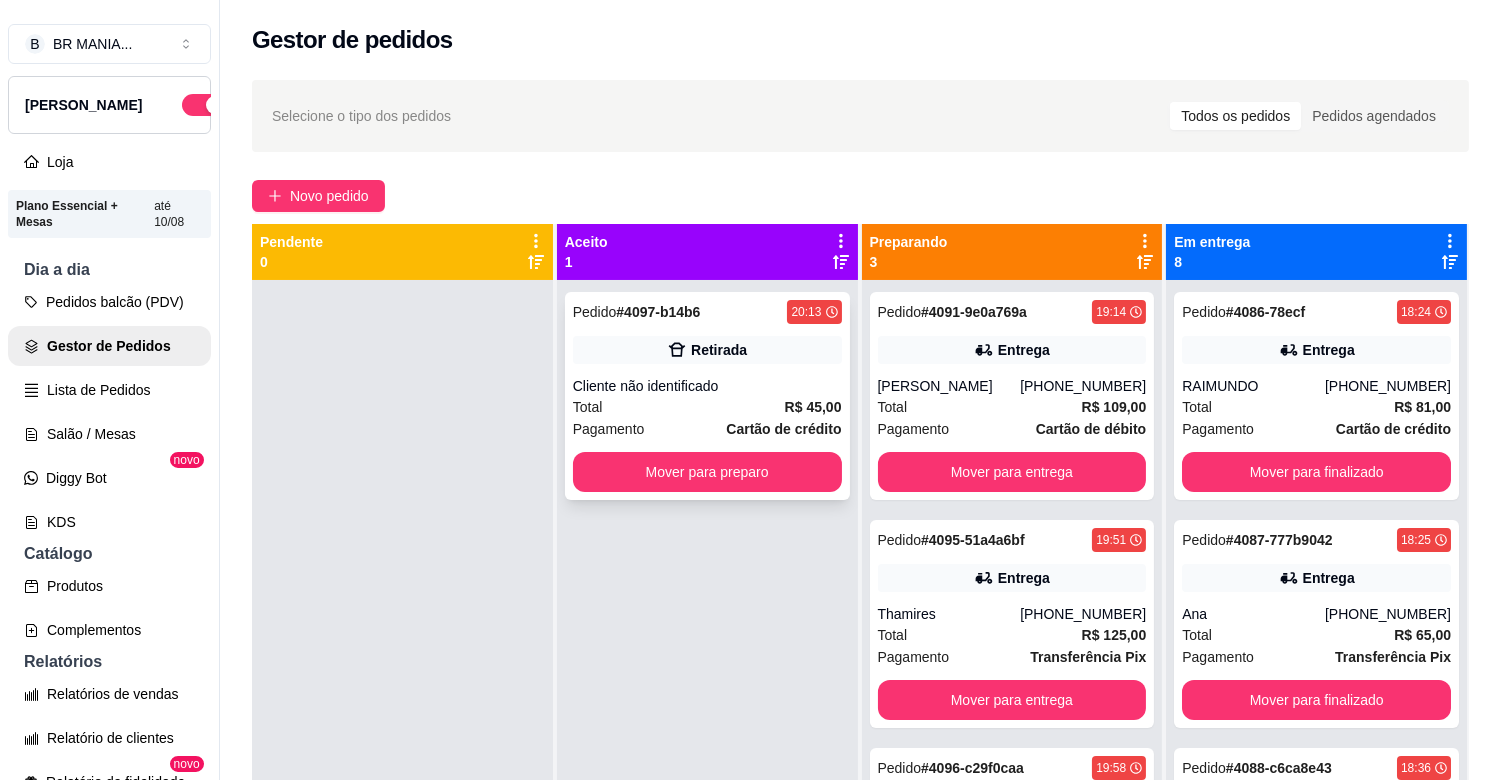 click on "Total R$ 45,00" at bounding box center (707, 407) 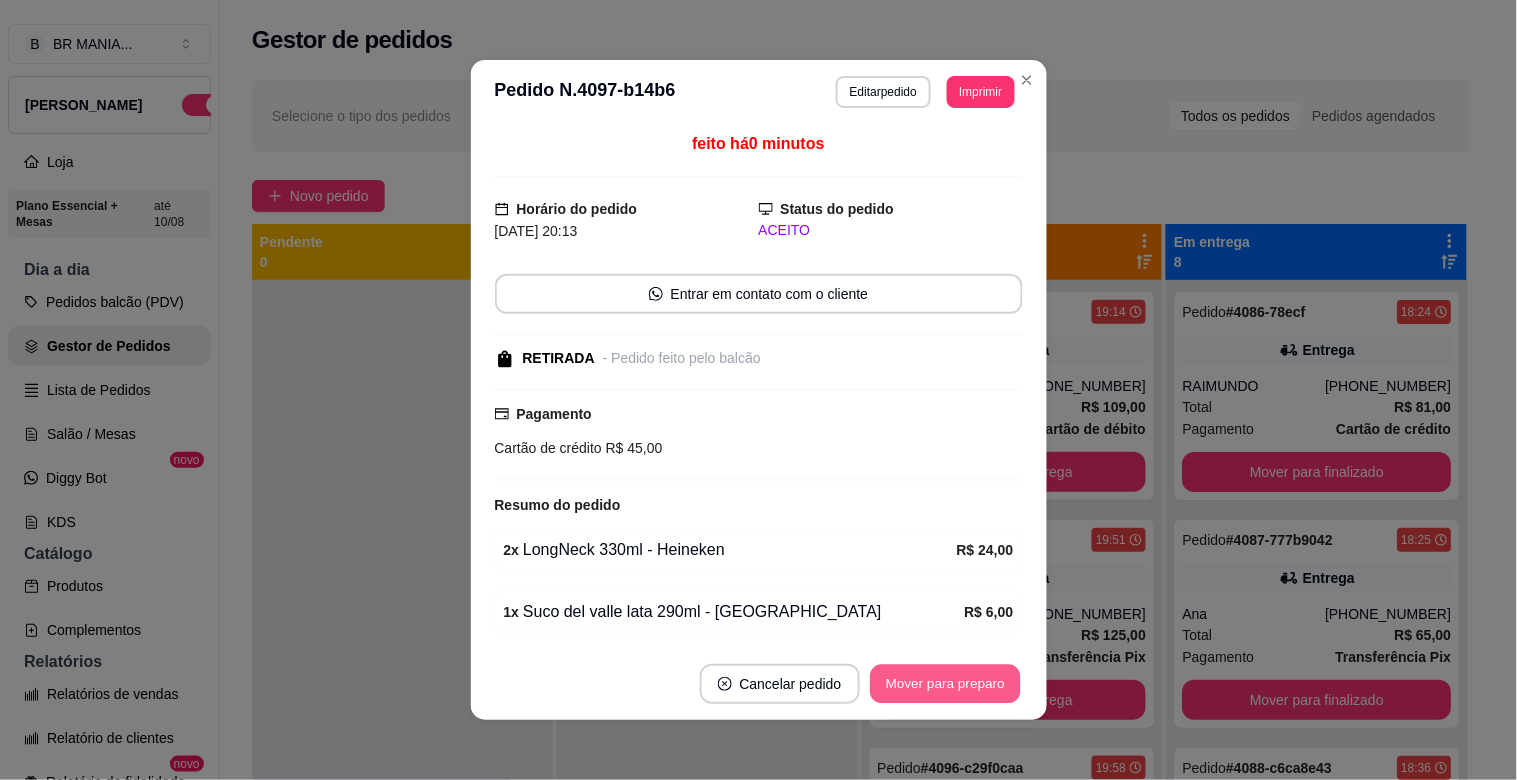 click on "Mover para preparo" at bounding box center (945, 684) 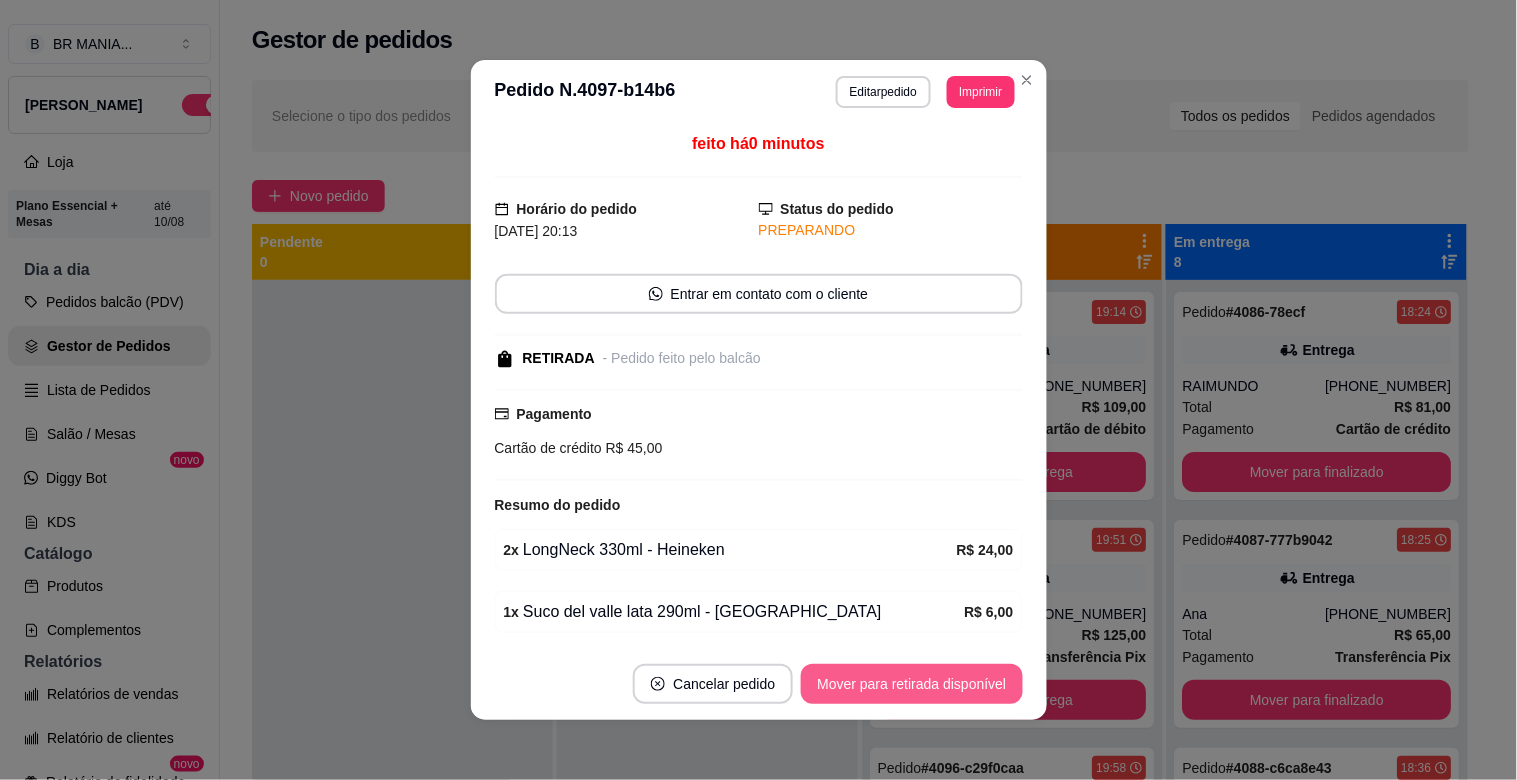 click on "Mover para retirada disponível" at bounding box center [911, 684] 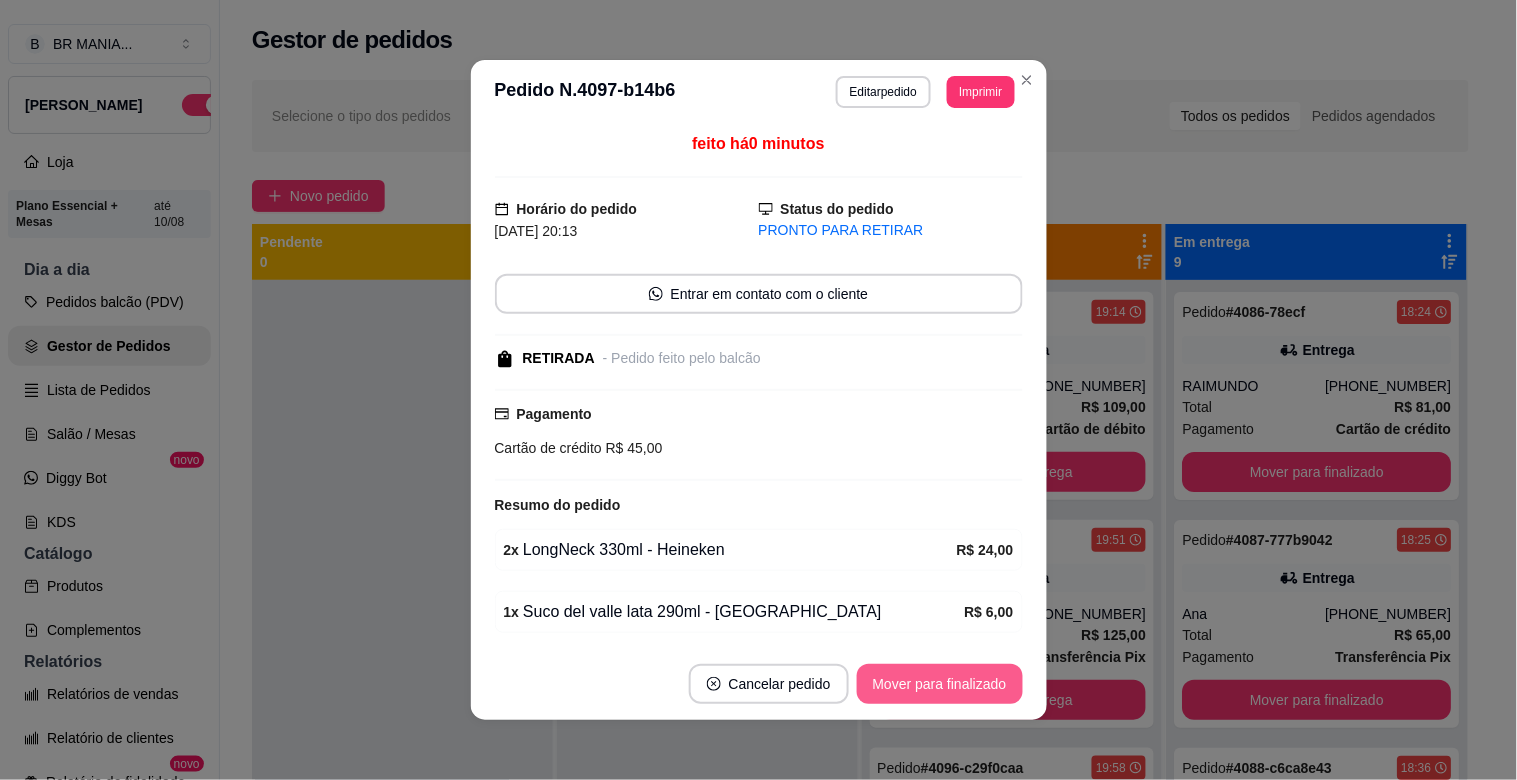 click on "Mover para finalizado" at bounding box center (940, 684) 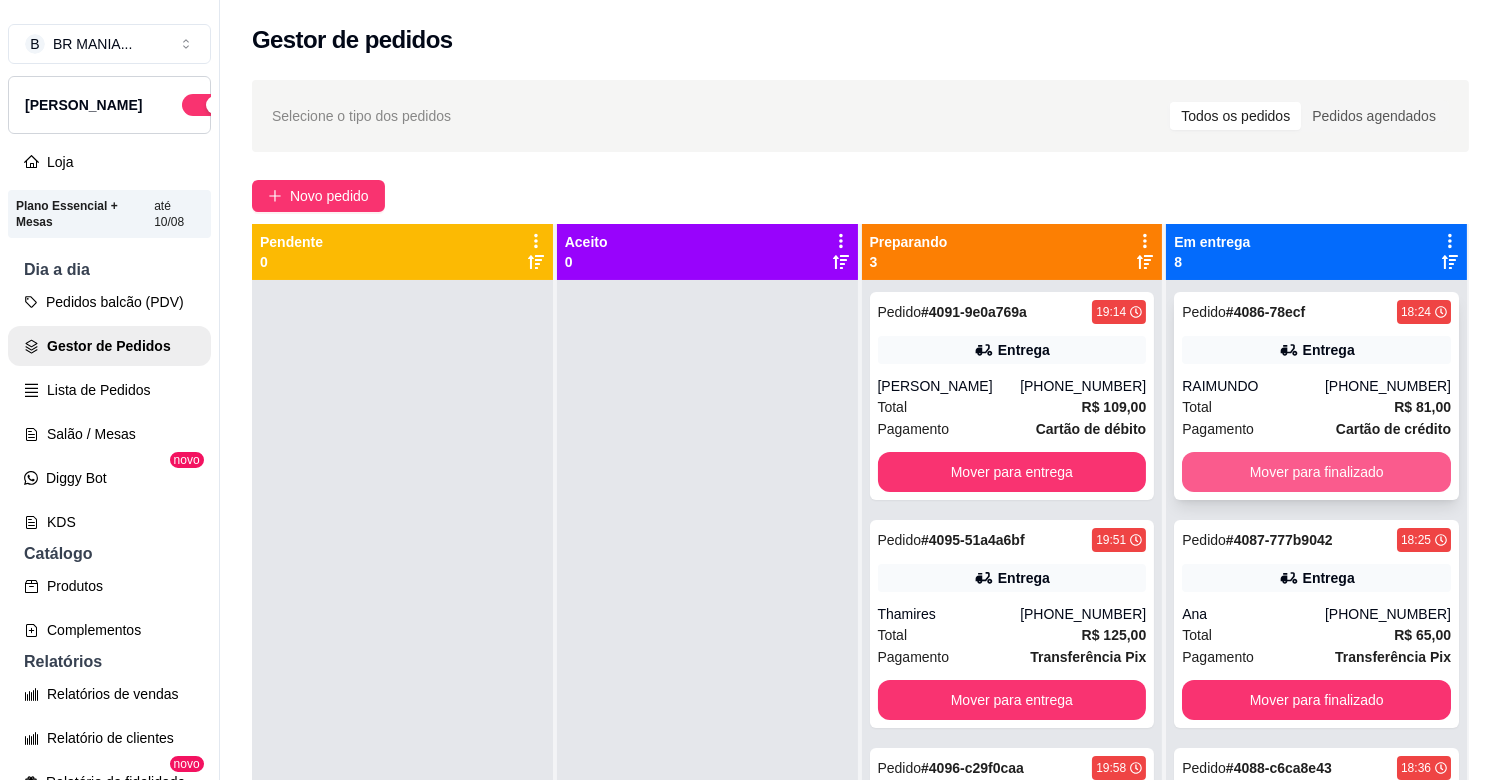 click on "Mover para finalizado" at bounding box center [1316, 472] 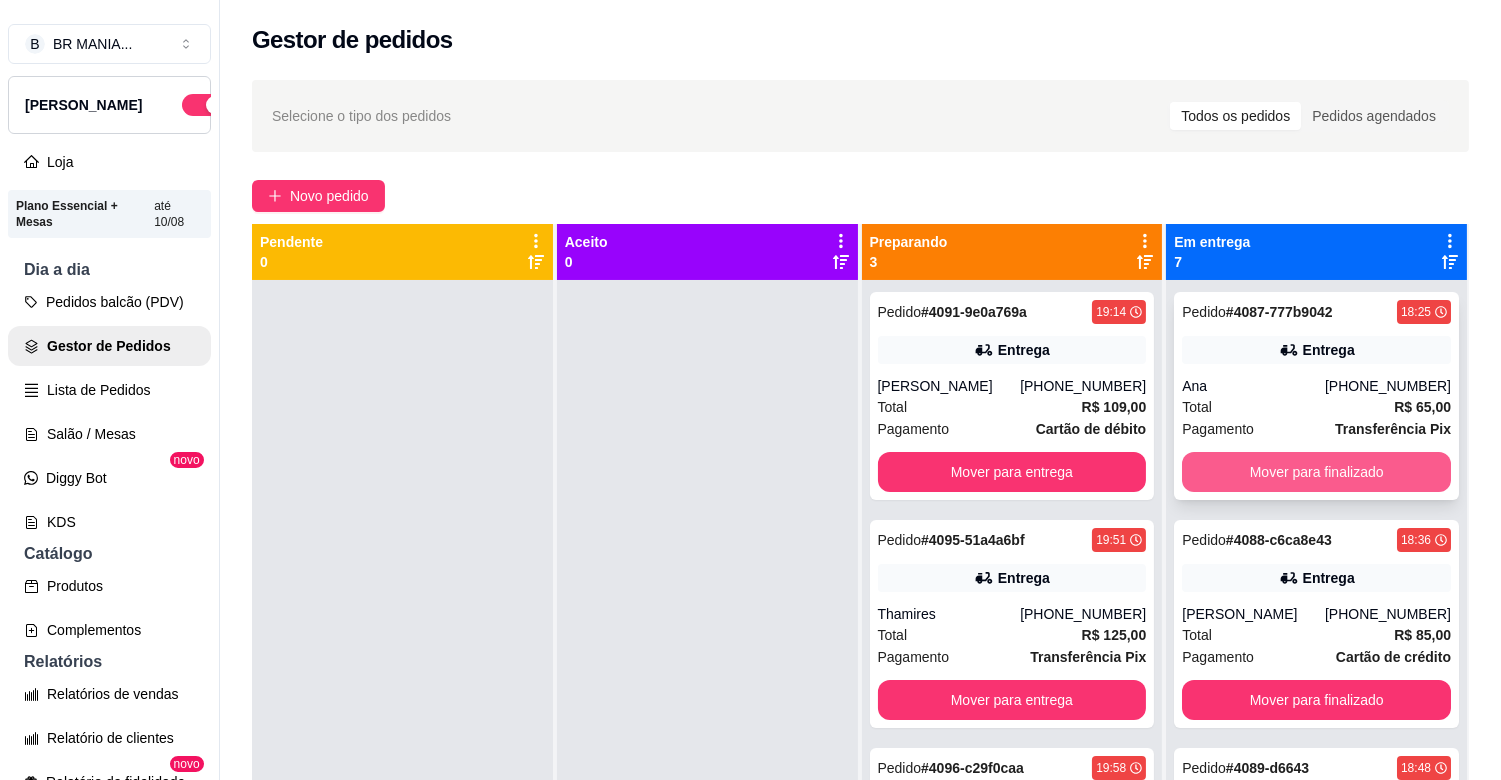 click on "Mover para finalizado" at bounding box center [1316, 472] 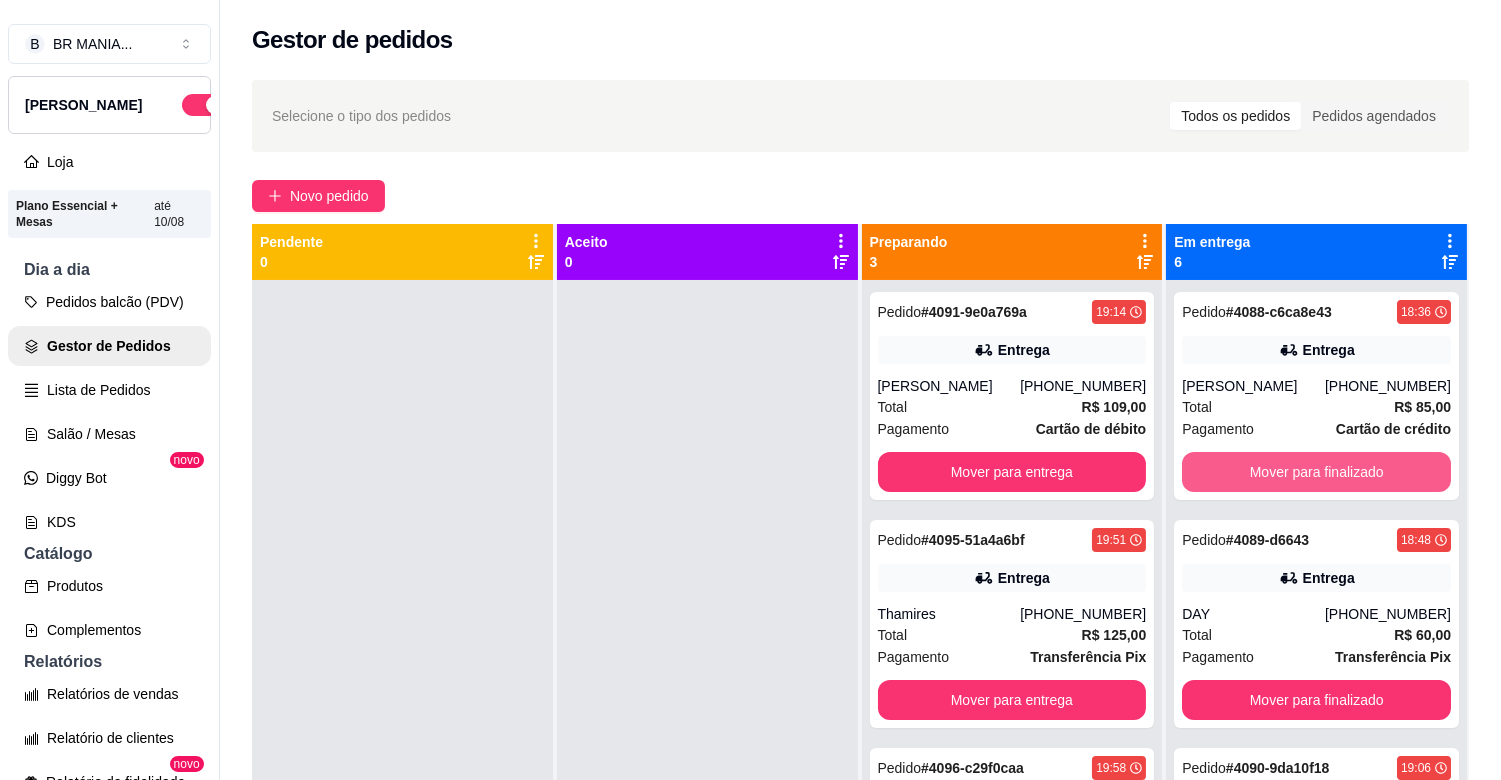 click on "Mover para finalizado" at bounding box center [1316, 472] 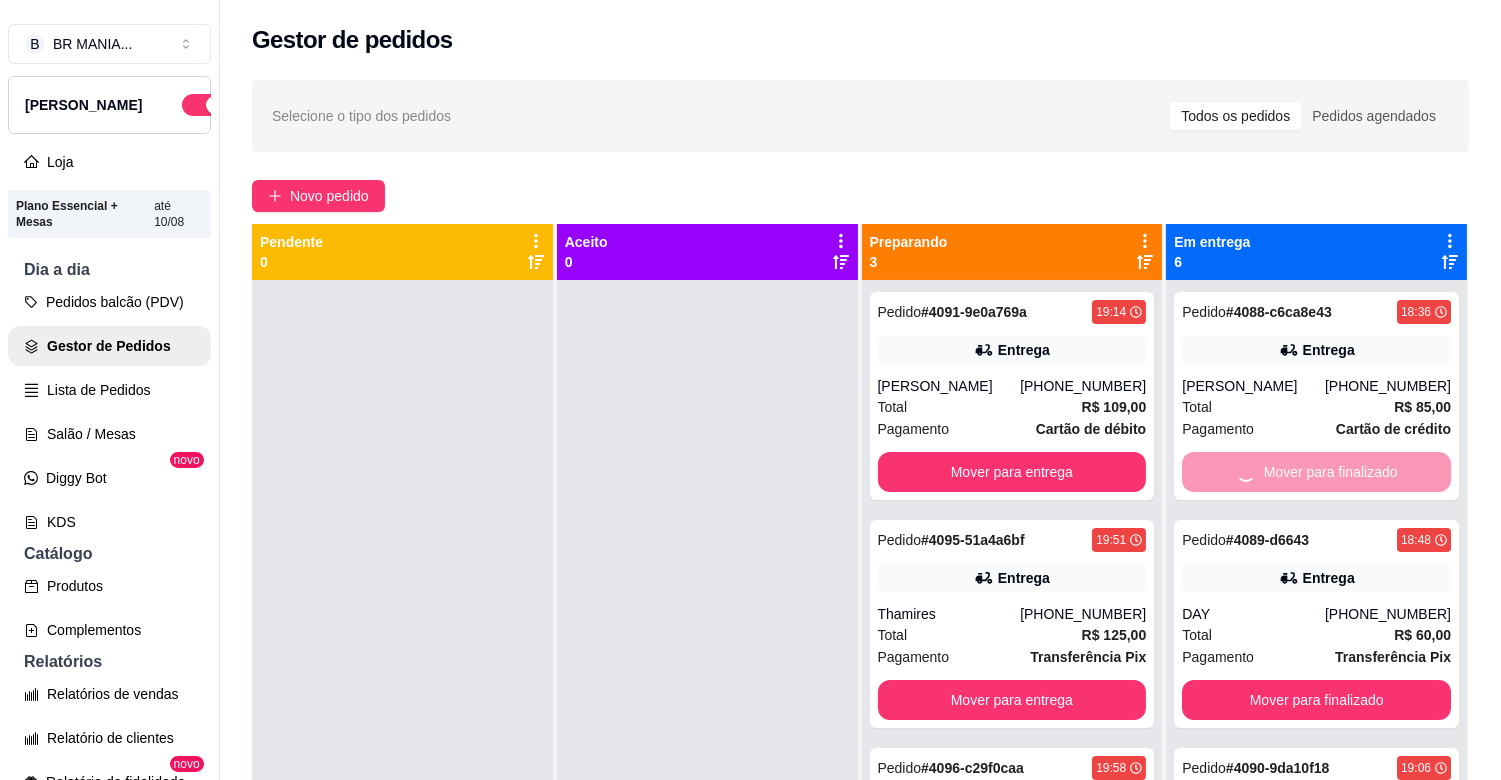 click on "Mover para finalizado" at bounding box center (1316, 700) 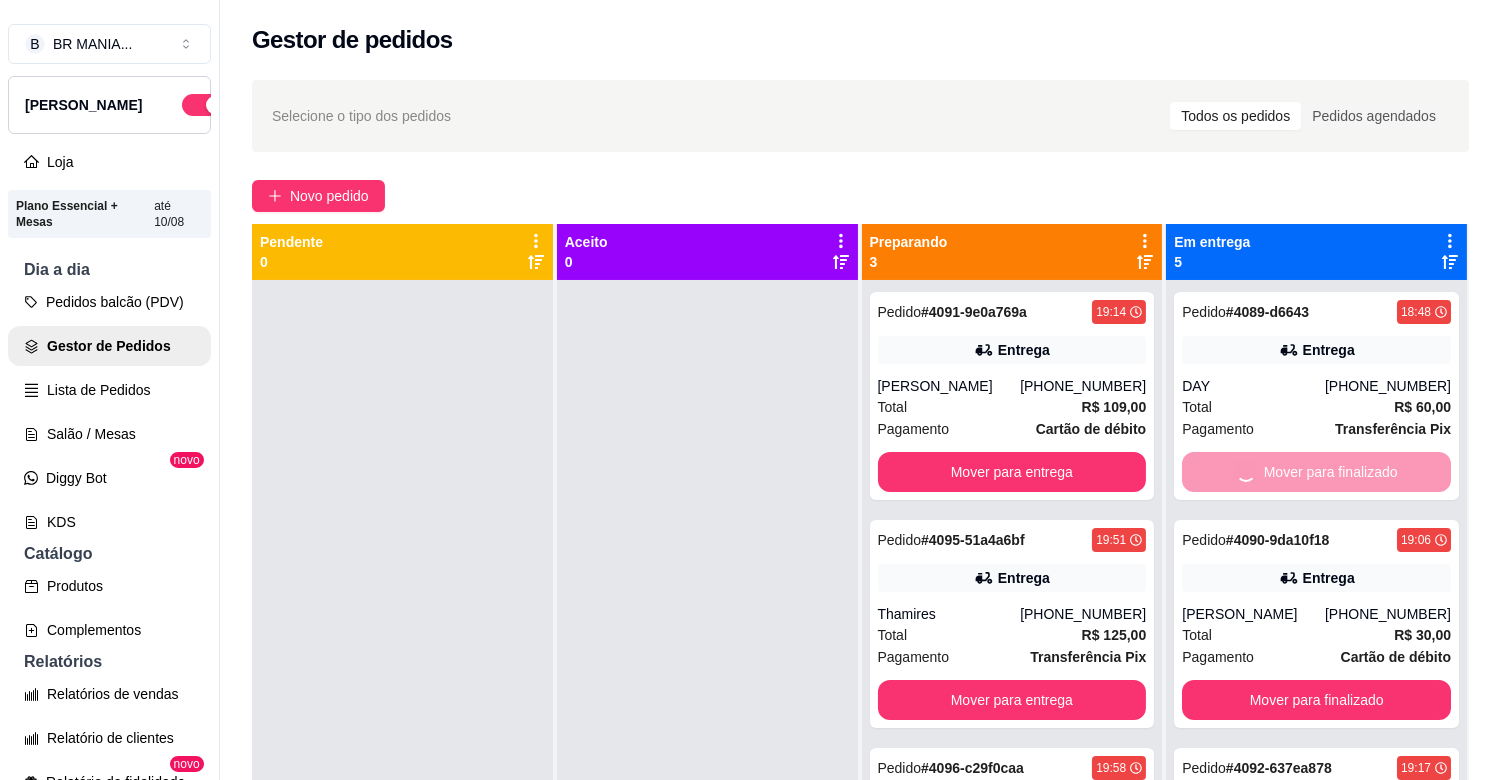 click on "Mover para finalizado" at bounding box center [1316, 700] 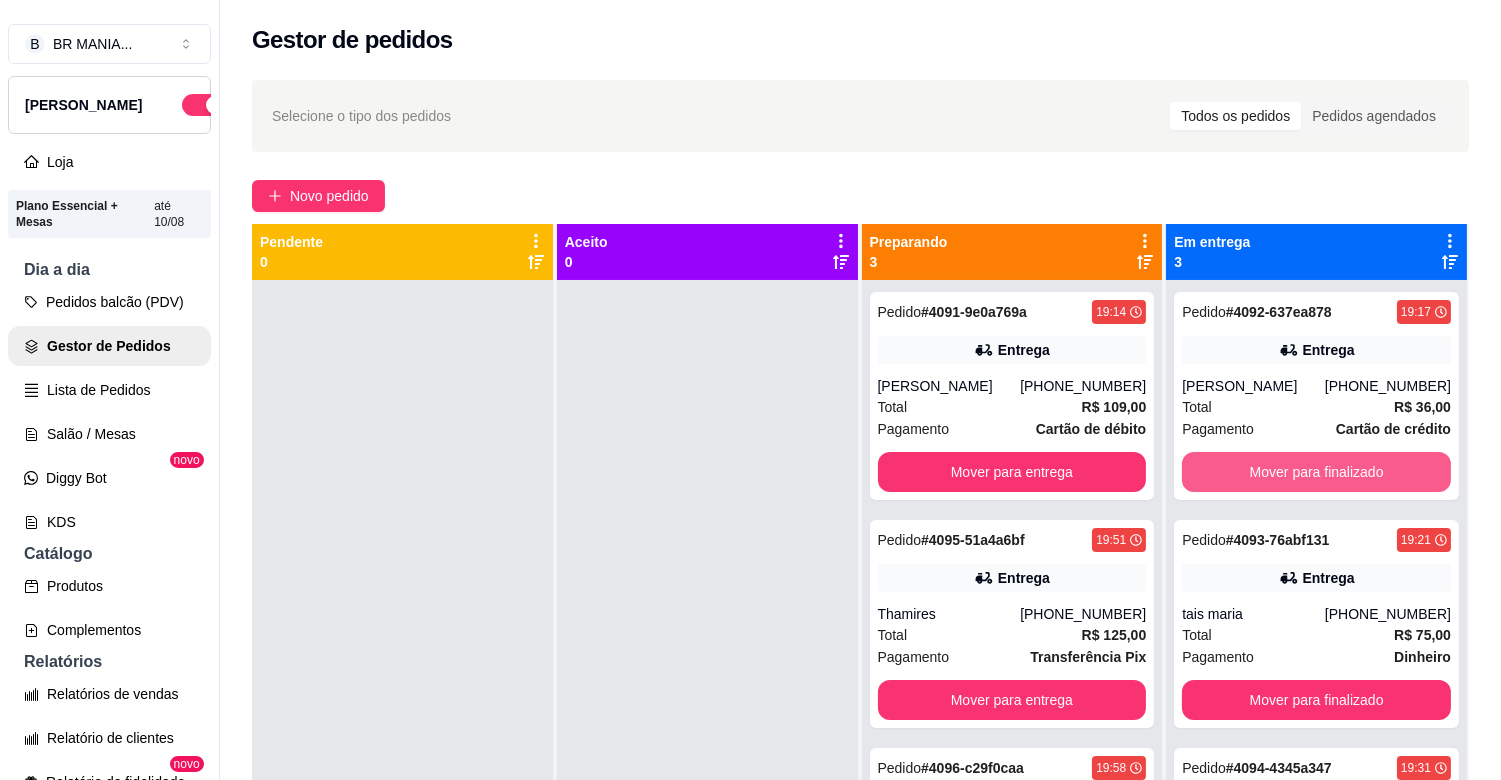 click on "Mover para finalizado" at bounding box center (1316, 472) 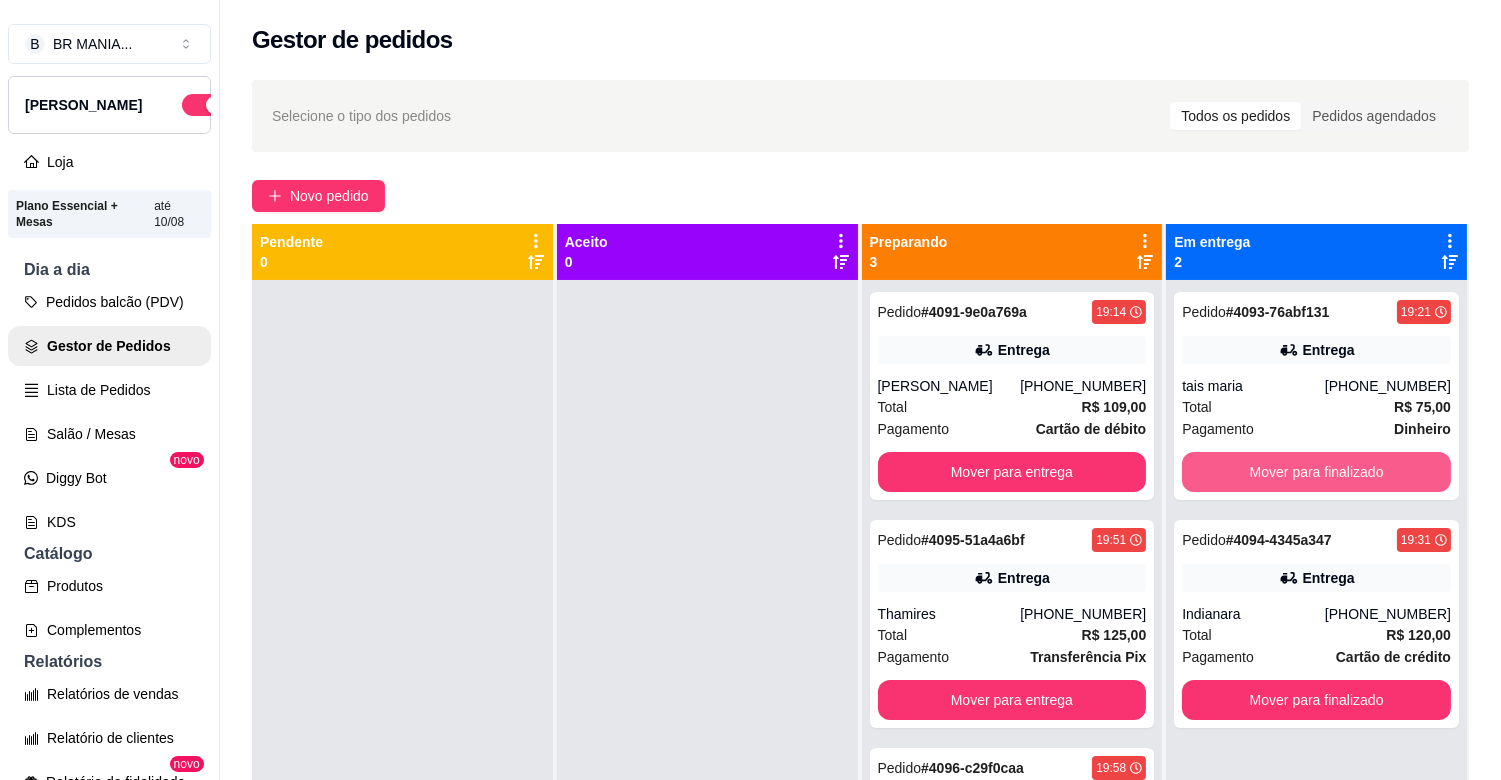 click on "Mover para finalizado" at bounding box center [1316, 472] 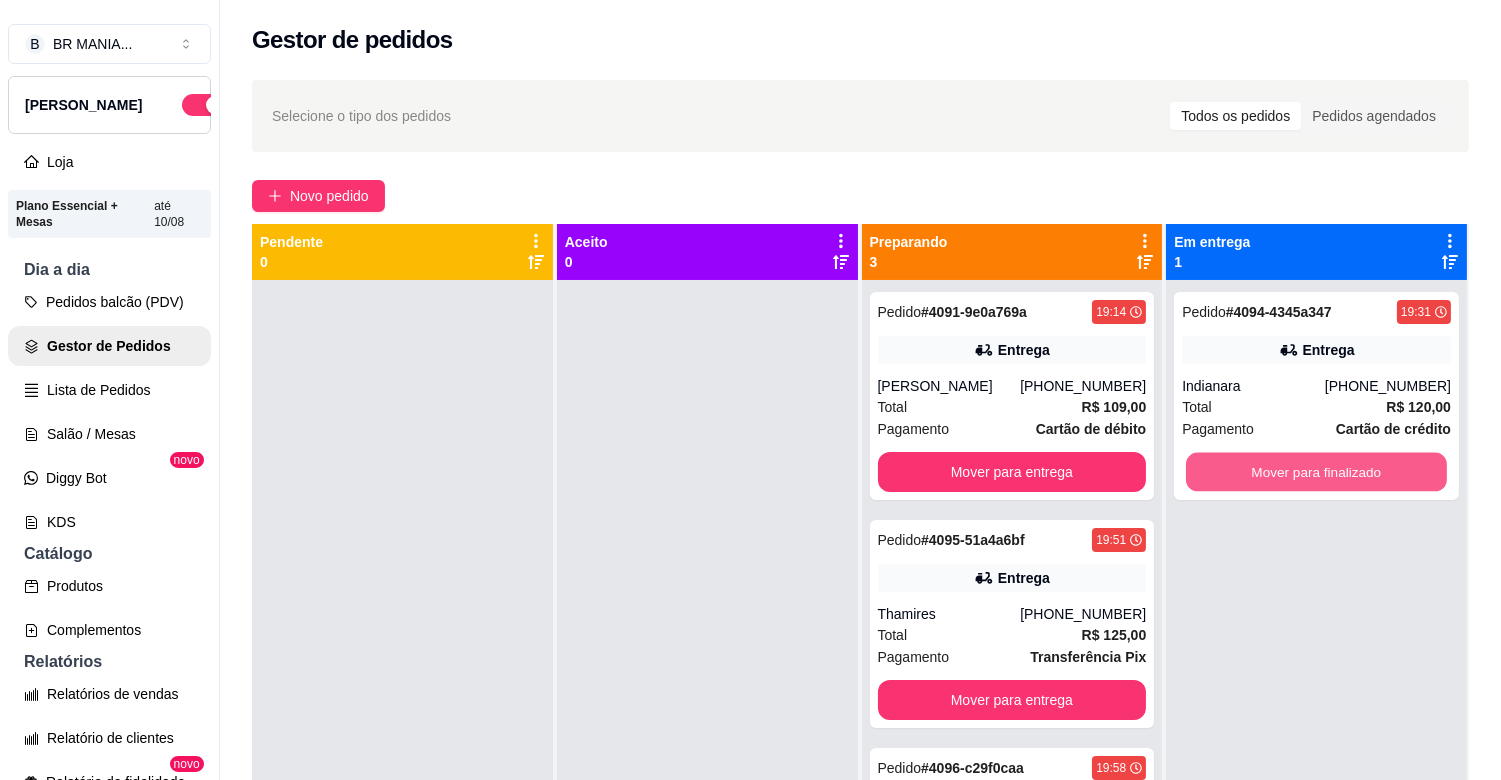 click on "Mover para finalizado" at bounding box center [1316, 472] 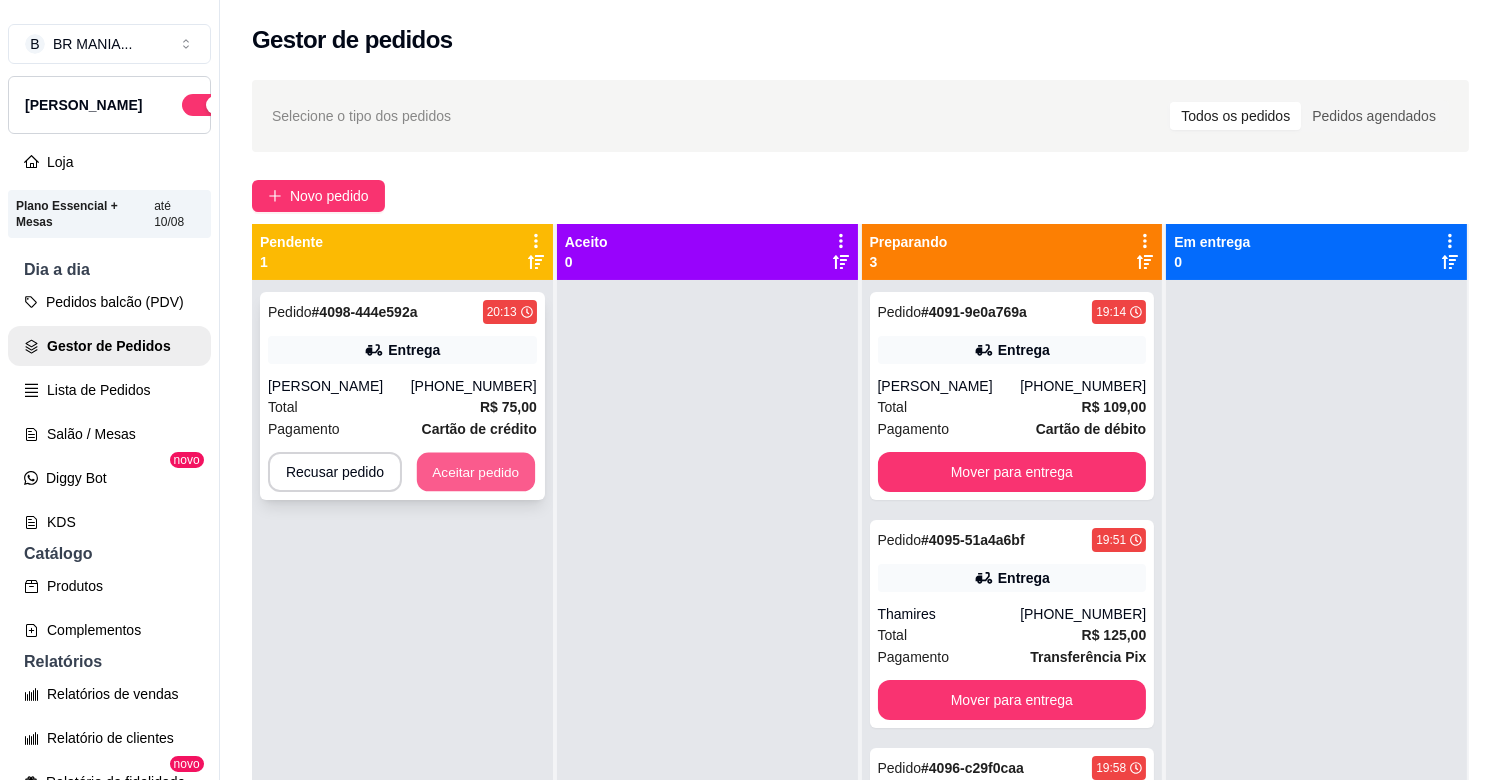 click on "Aceitar pedido" at bounding box center (476, 472) 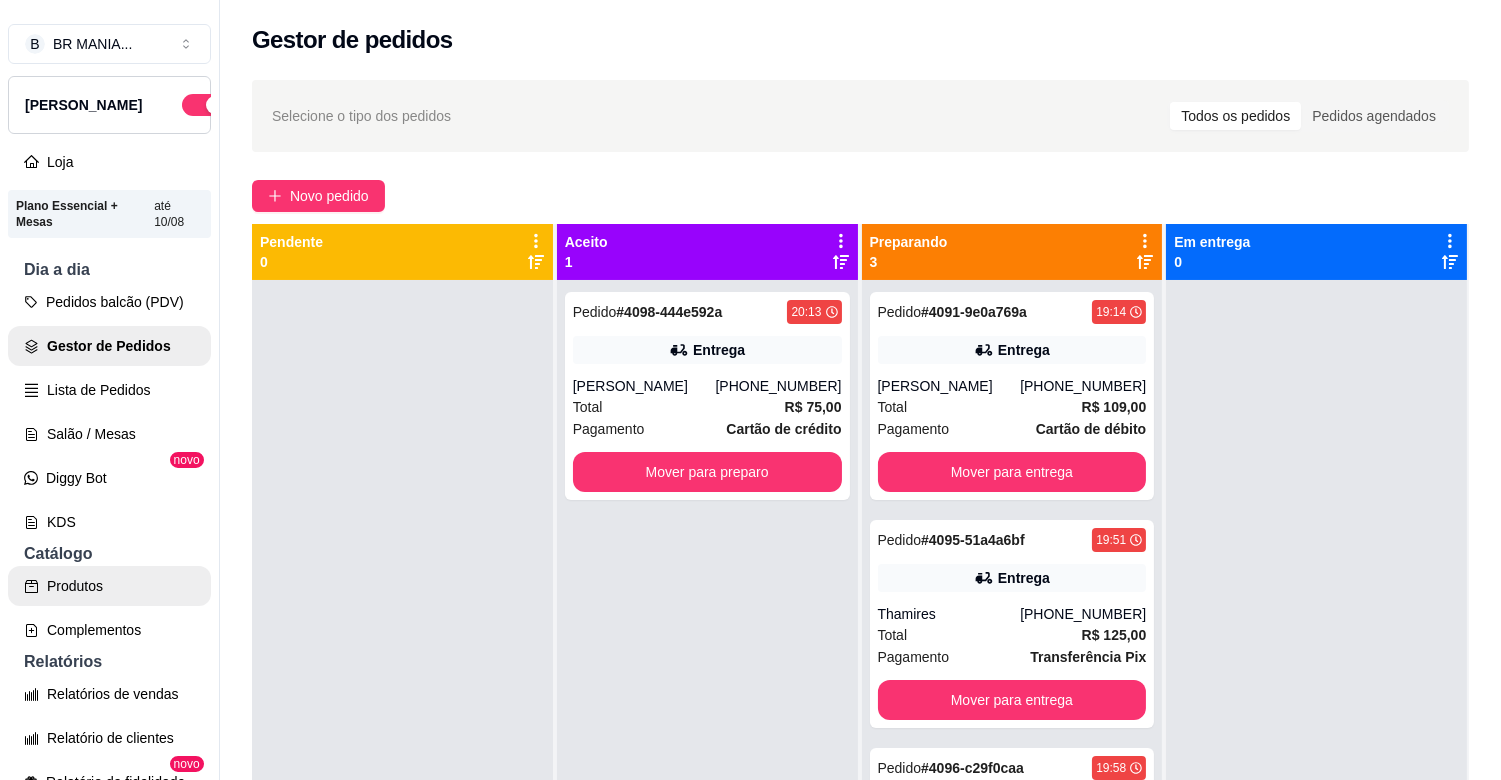 click on "Produtos" at bounding box center [109, 586] 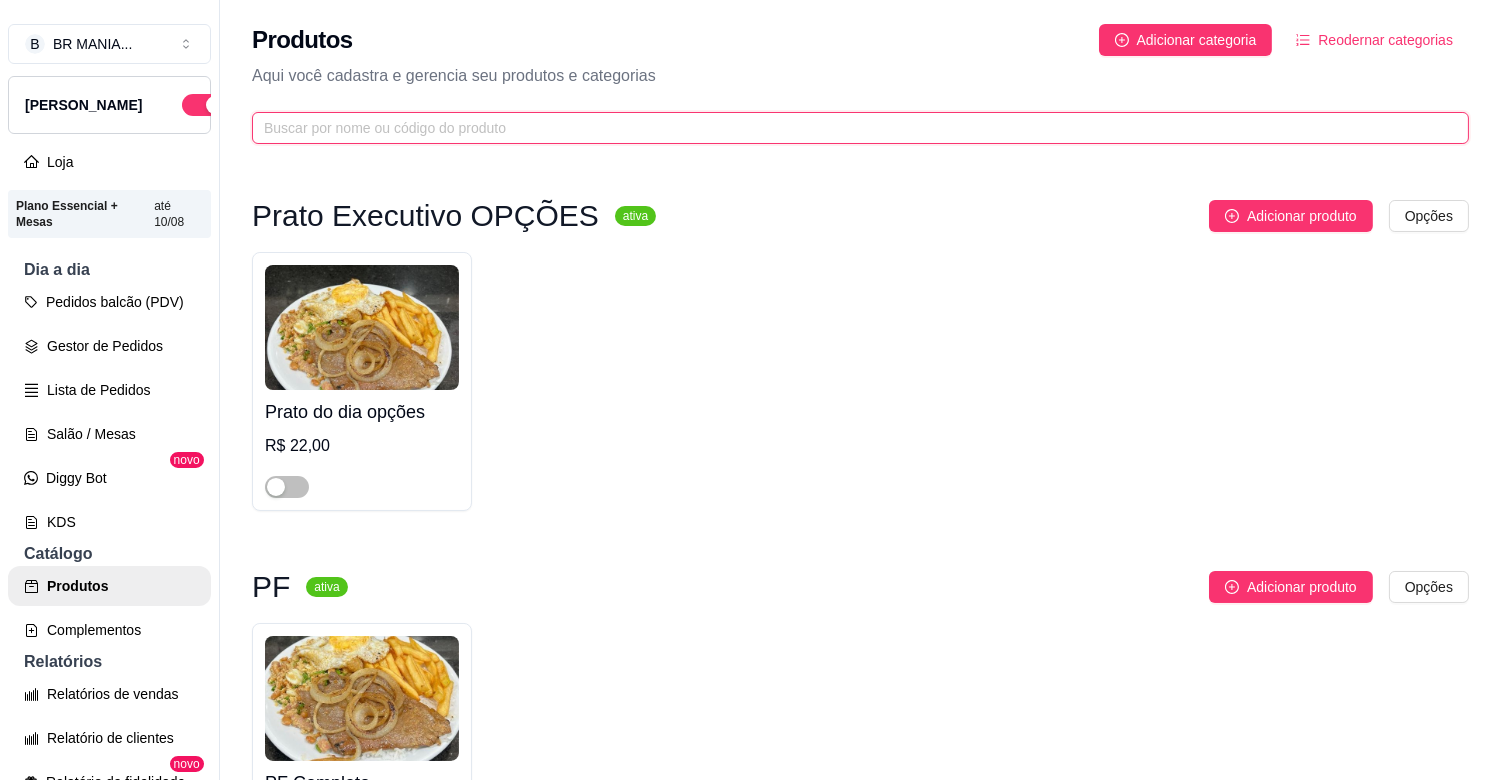 click at bounding box center (852, 128) 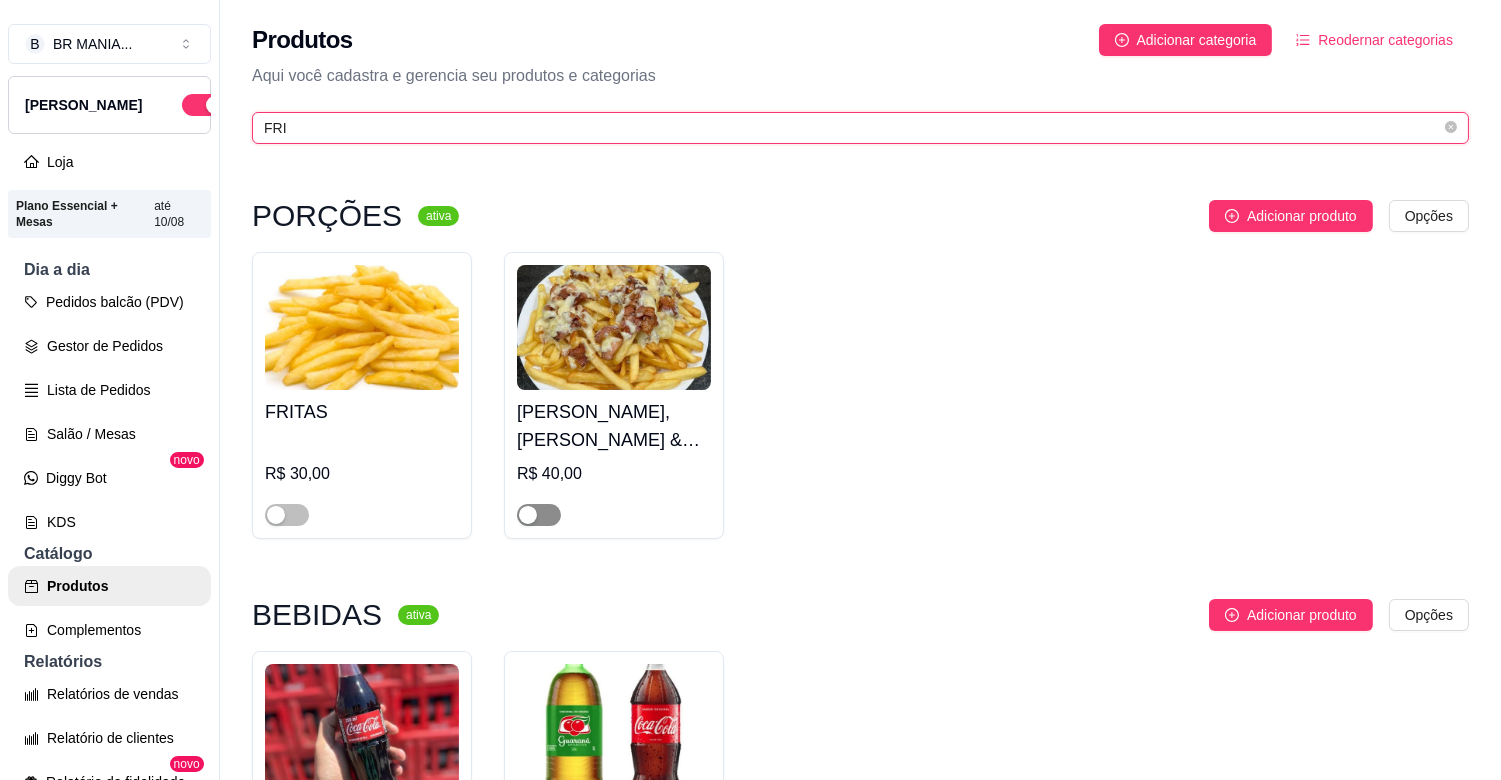 type on "FRI" 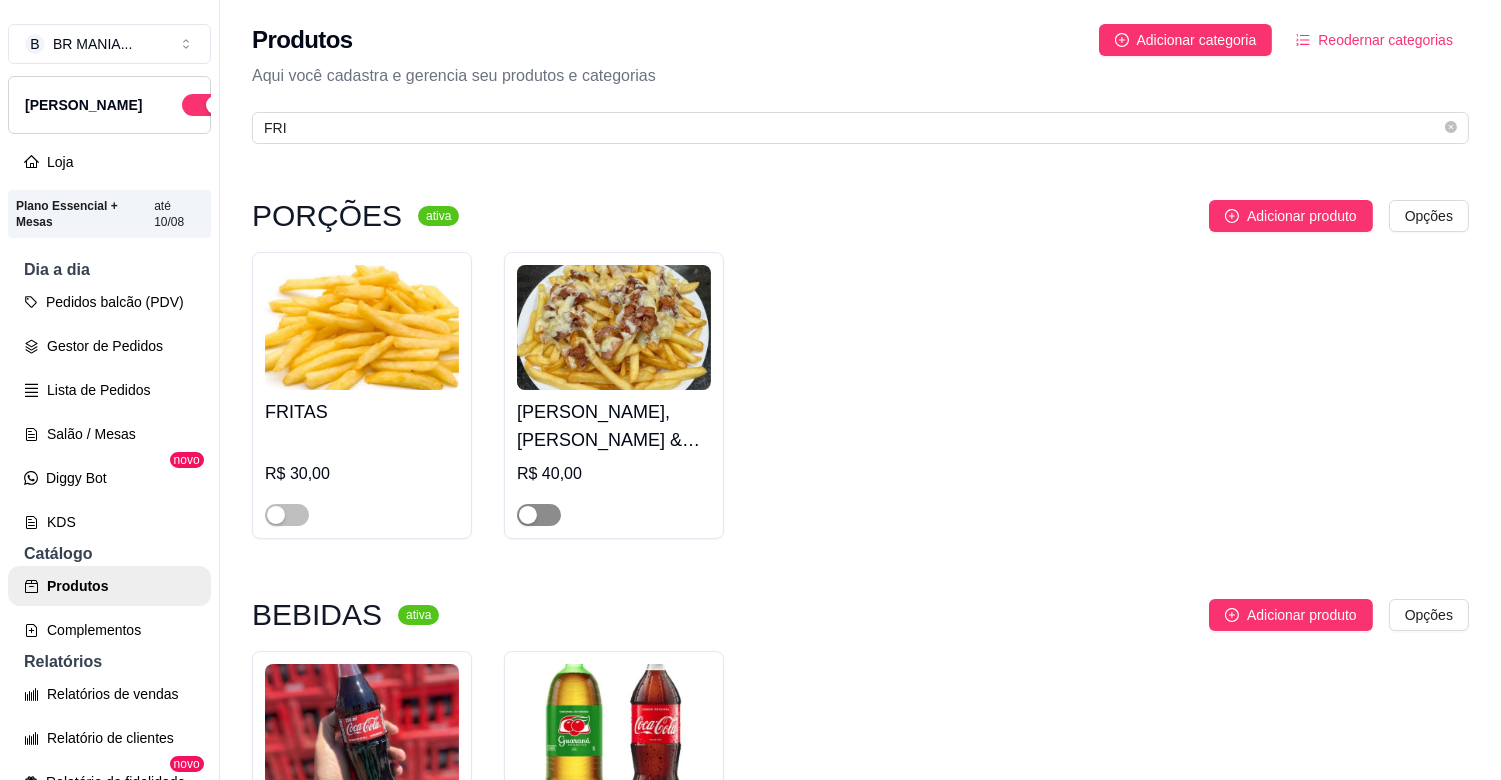 click at bounding box center (539, 515) 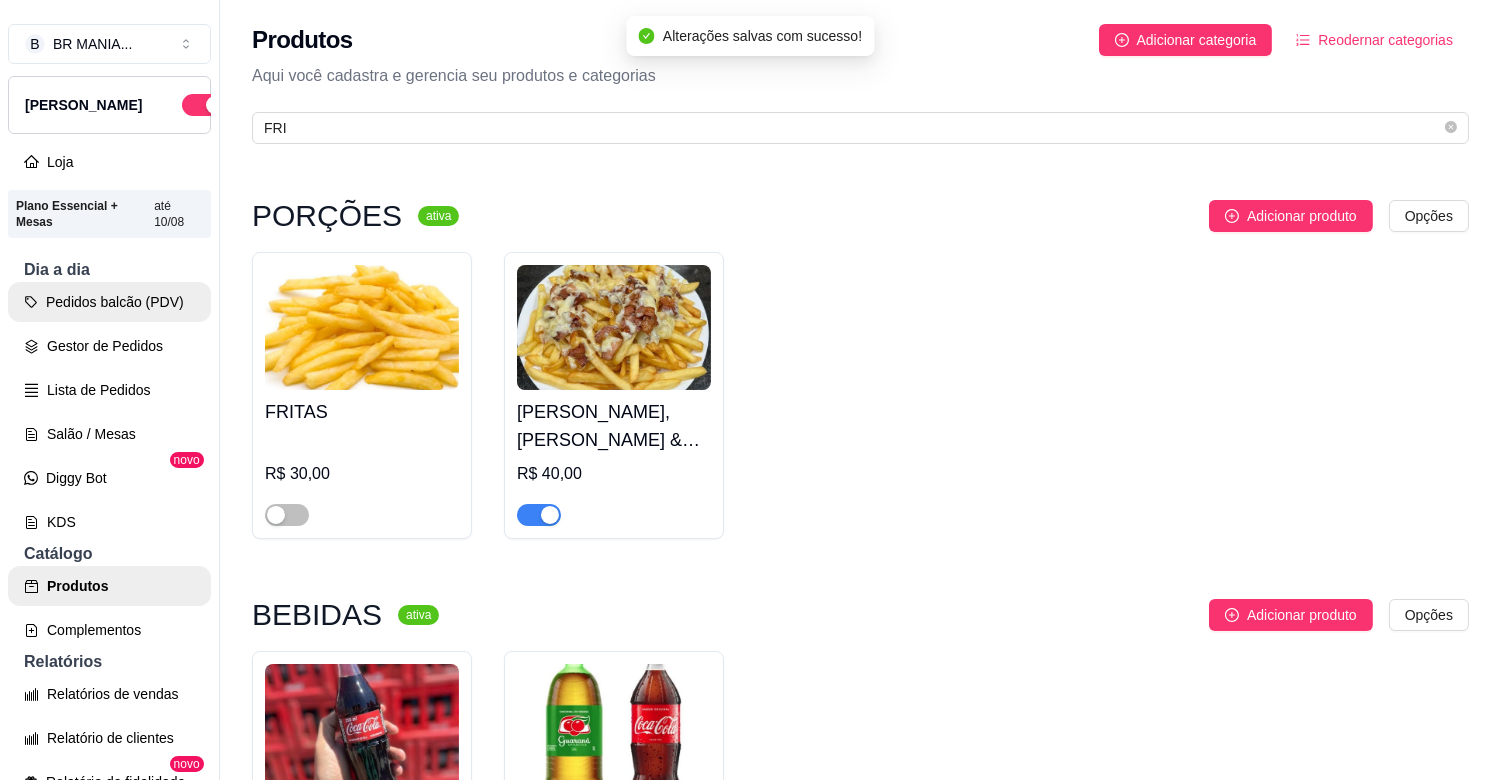click on "Pedidos balcão (PDV)" at bounding box center [109, 302] 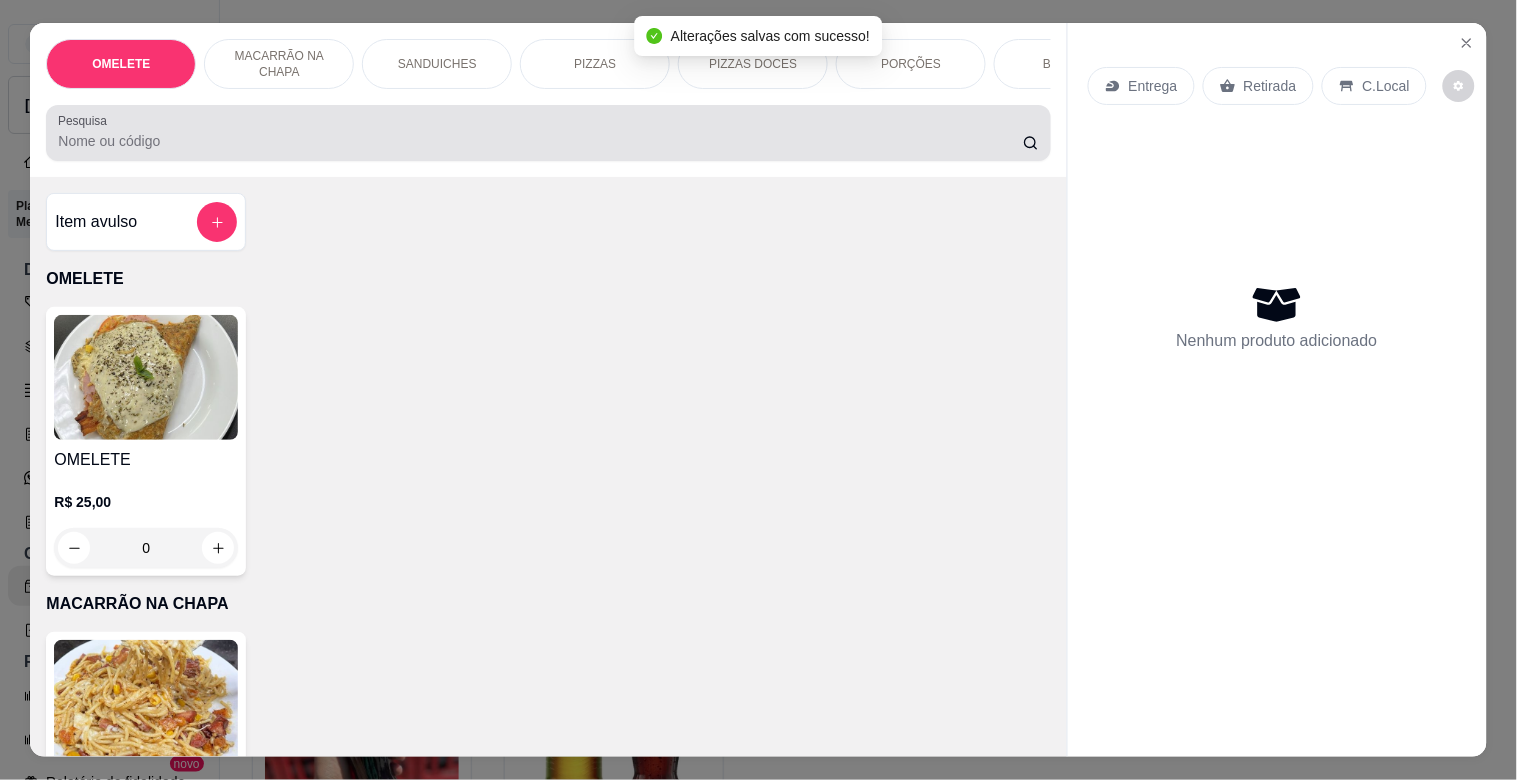 click on "Pesquisa" at bounding box center (540, 141) 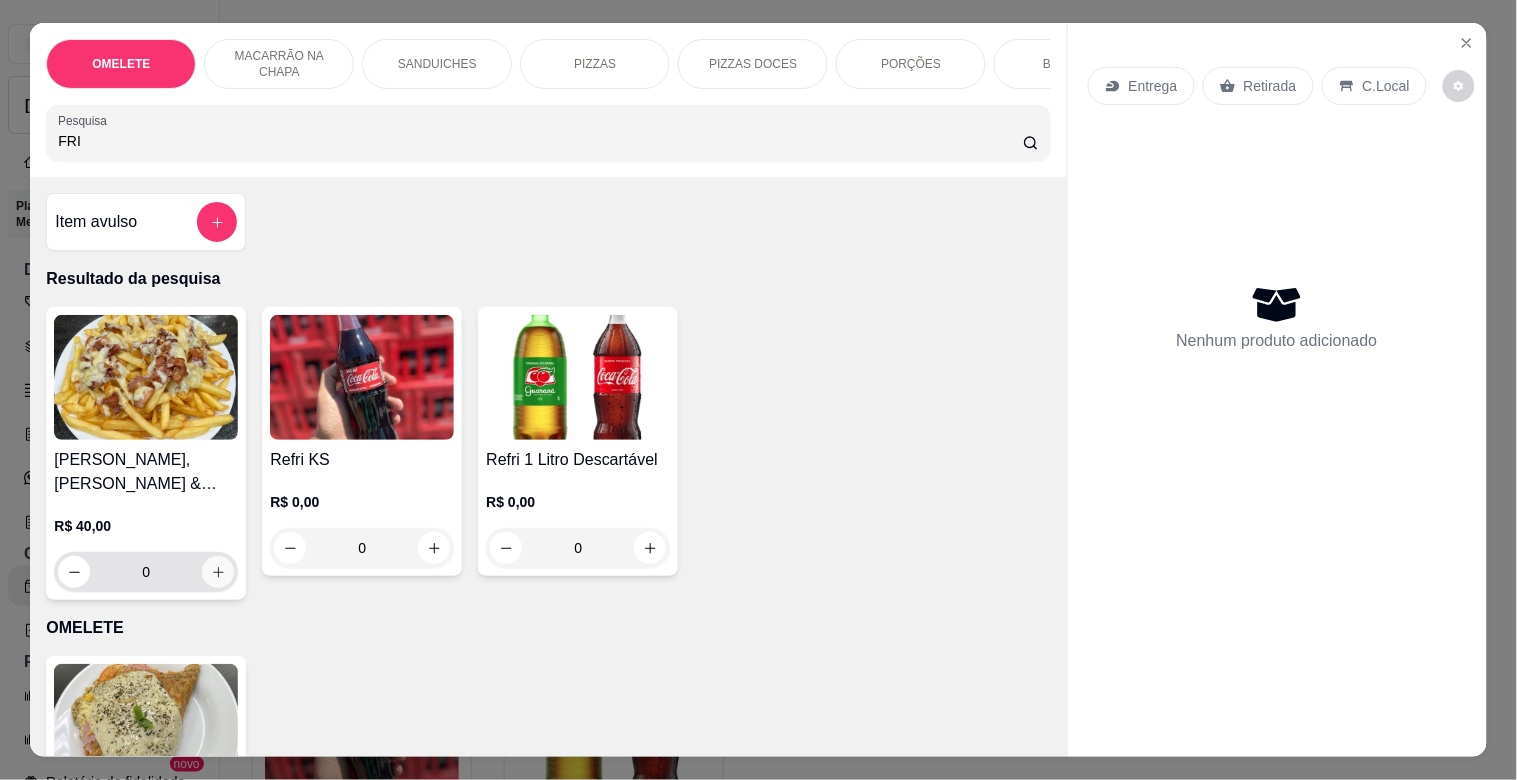 type on "FRI" 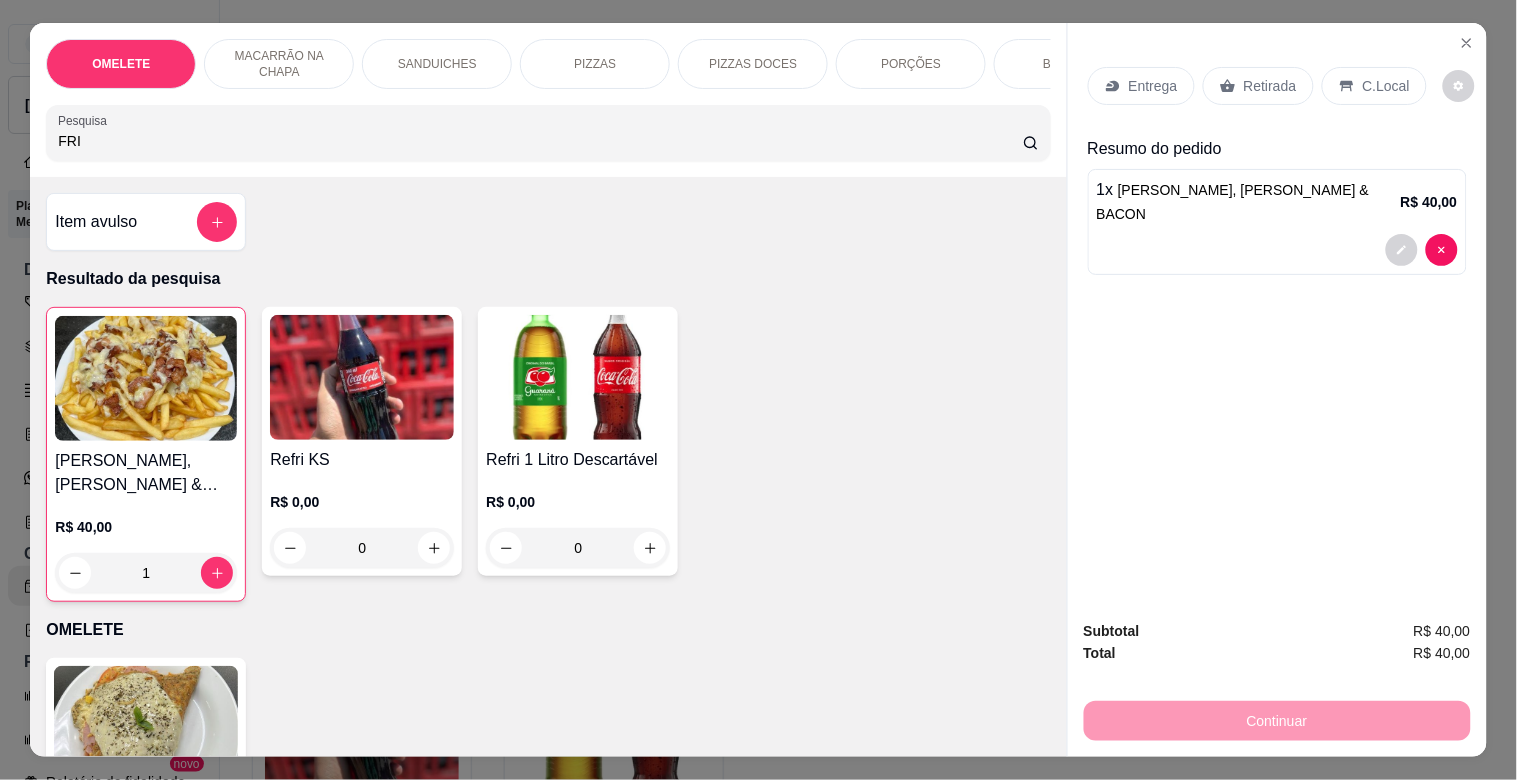 click on "FRI" at bounding box center [540, 141] 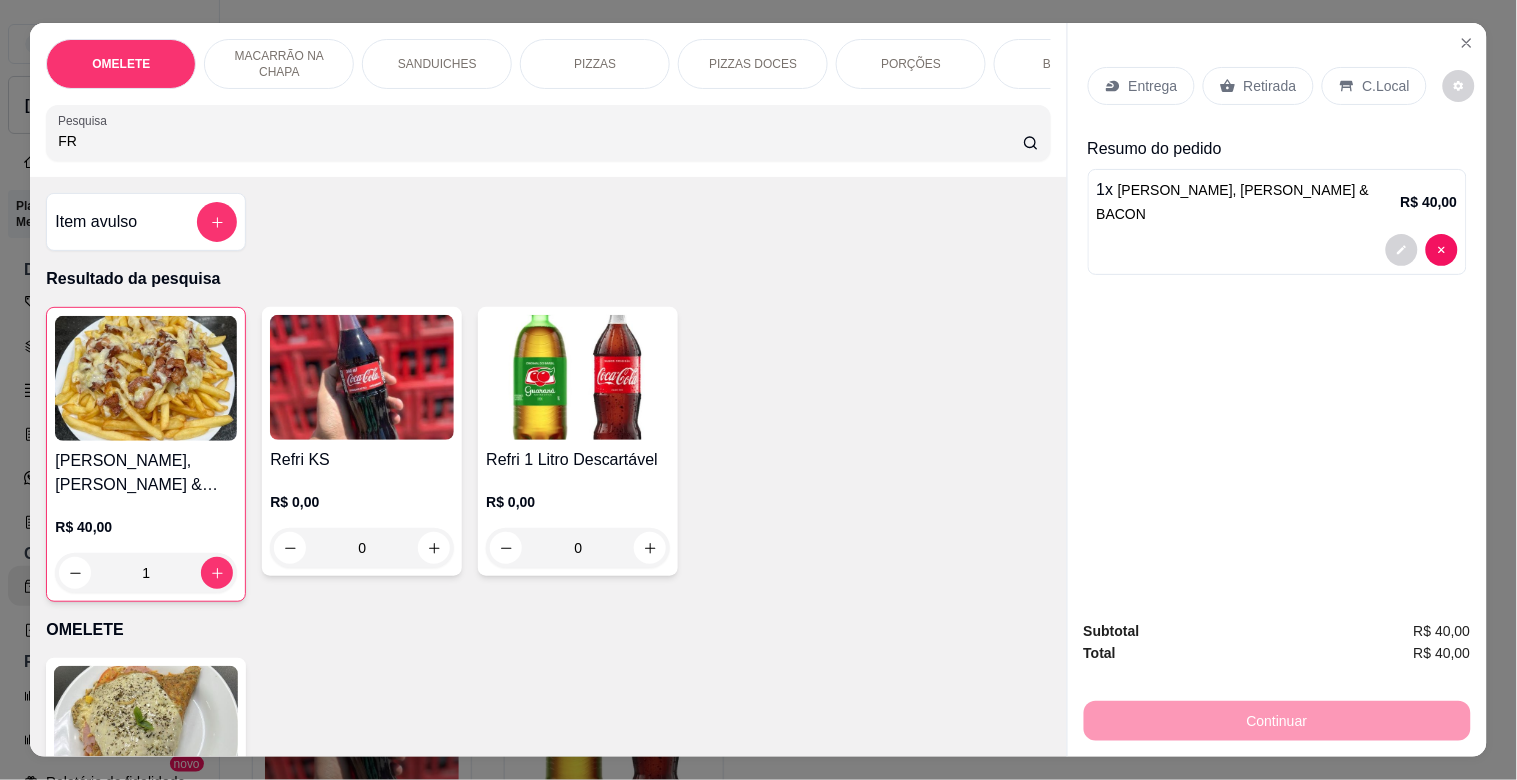 type on "F" 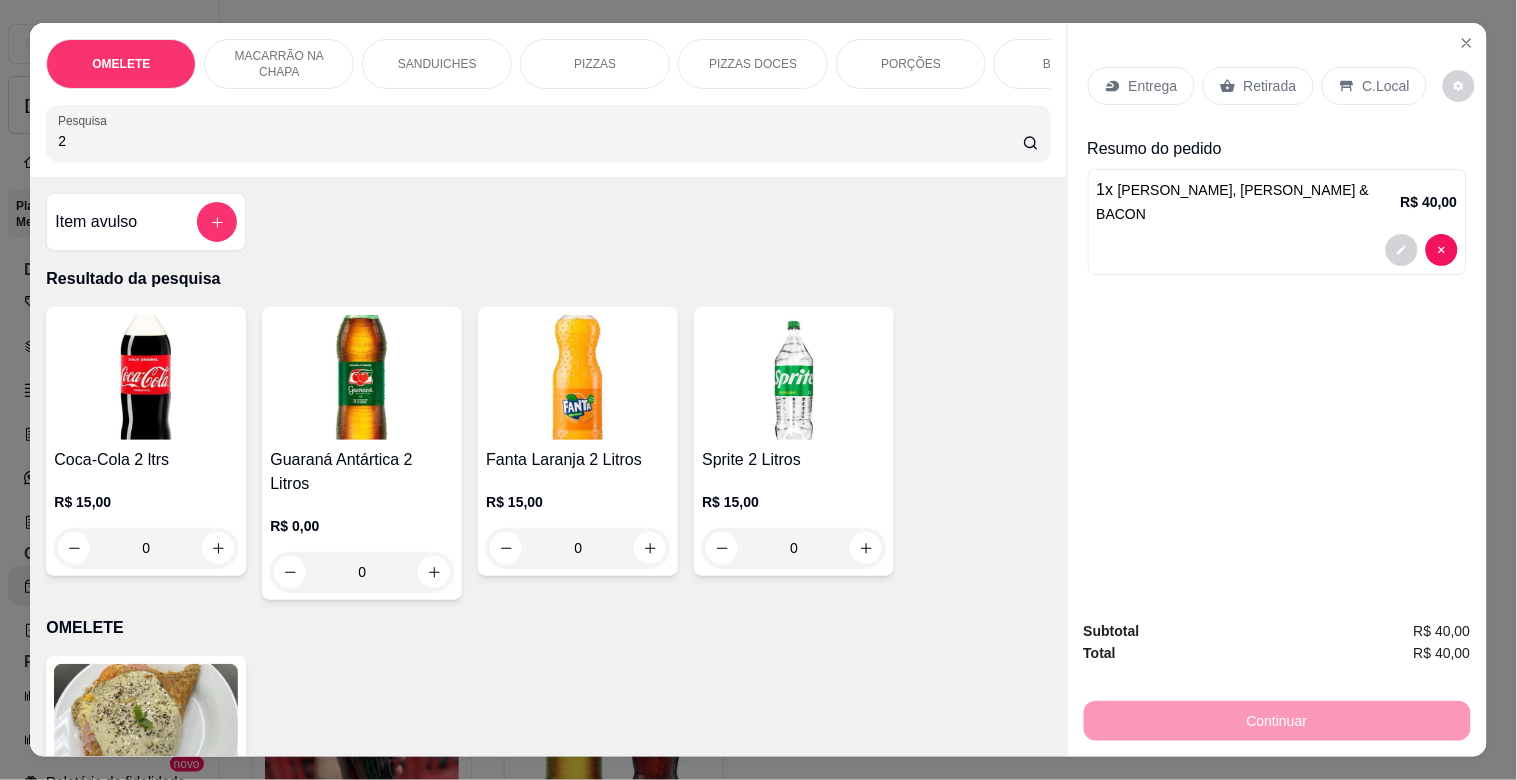 type on "2" 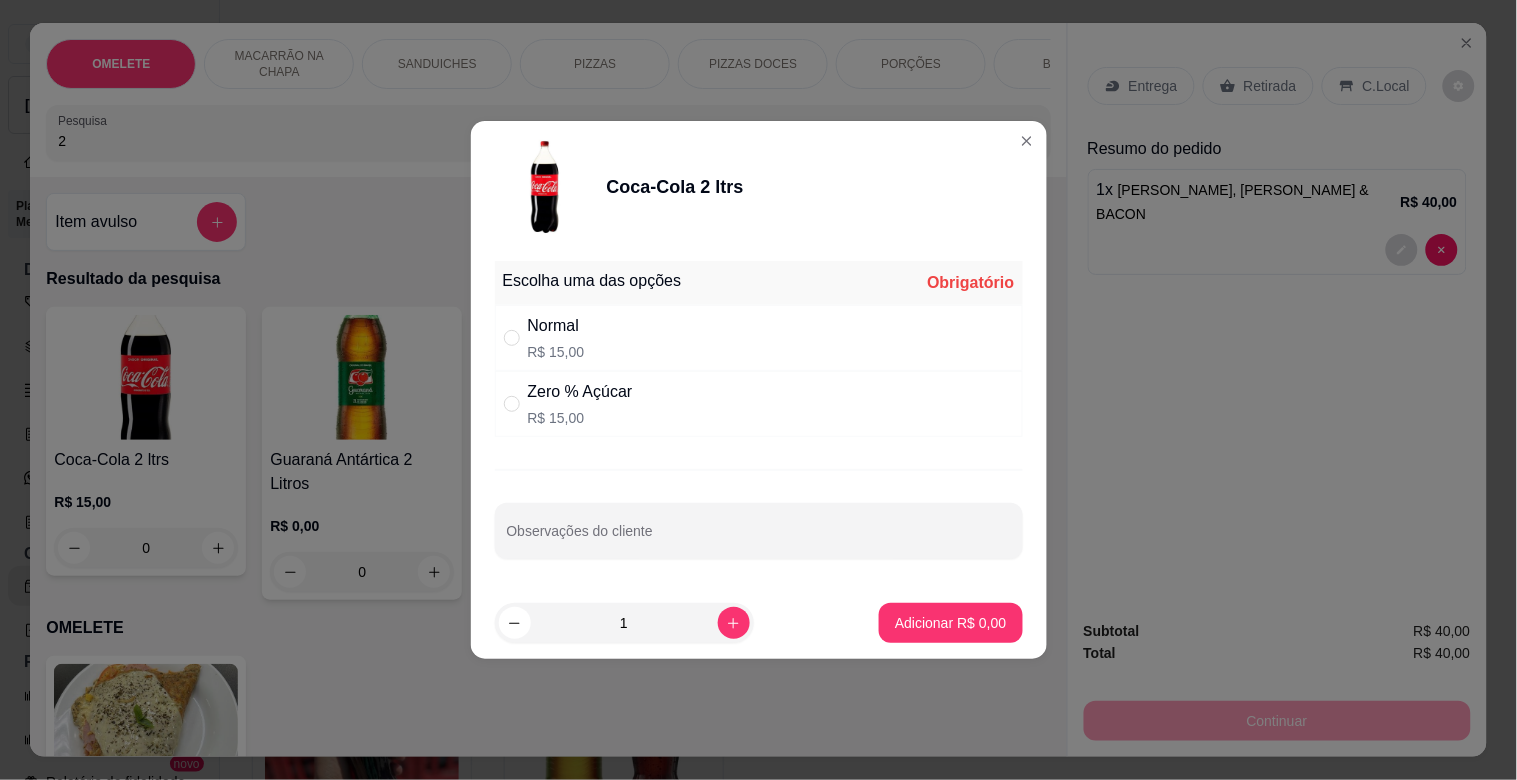 drag, startPoint x: 580, startPoint y: 323, endPoint x: 591, endPoint y: 346, distance: 25.495098 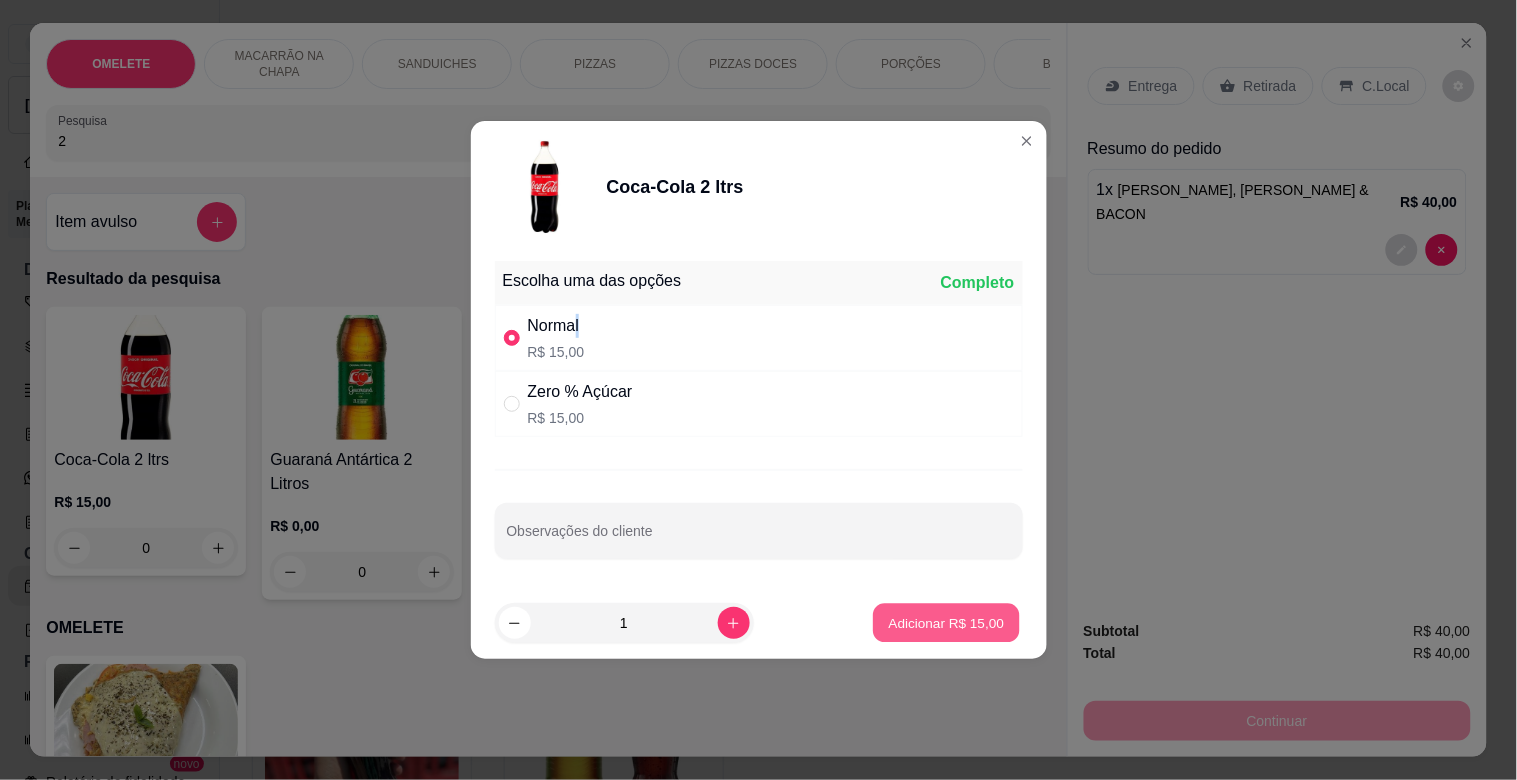 click on "Adicionar   R$ 15,00" at bounding box center (947, 622) 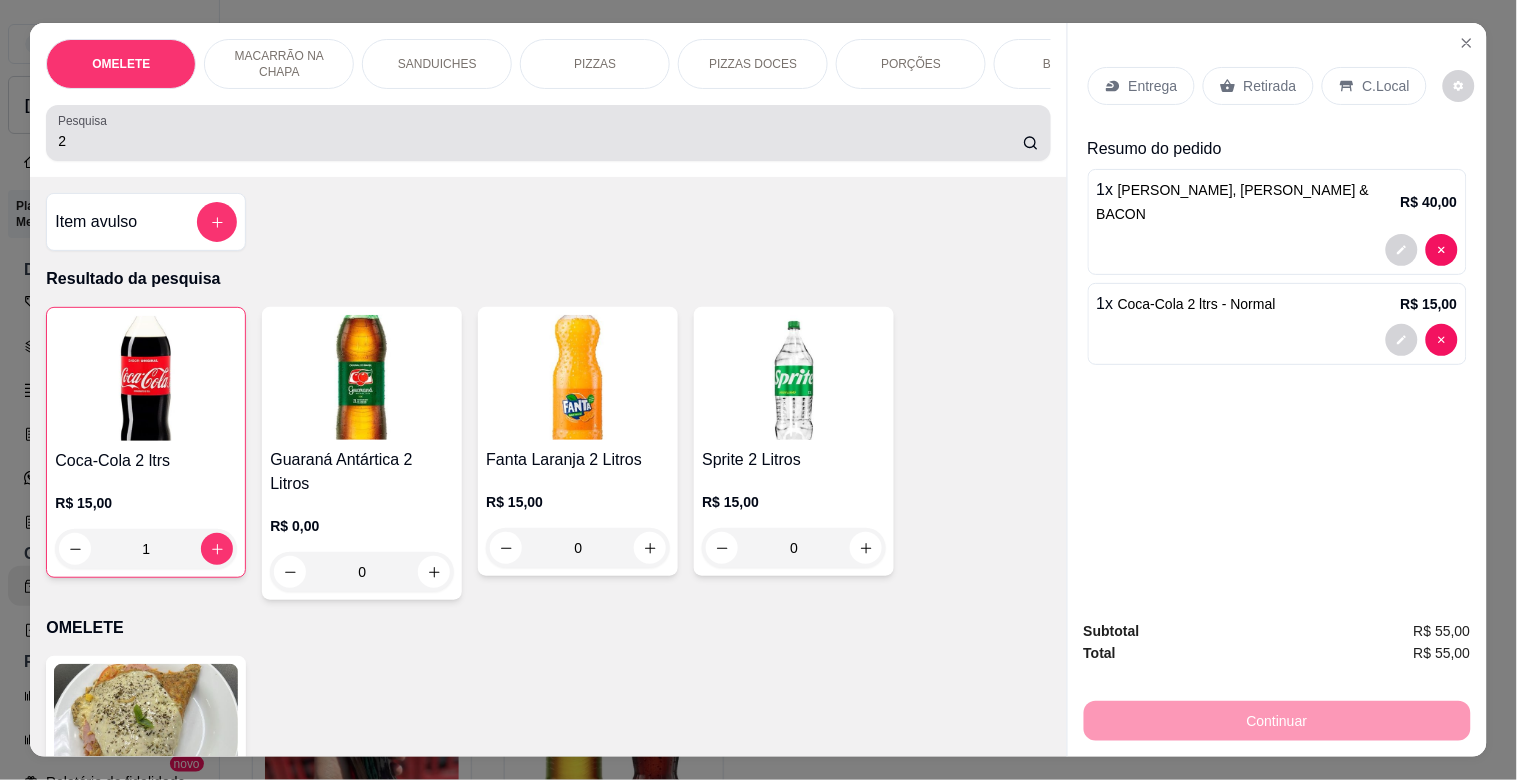 click on "2" at bounding box center (540, 141) 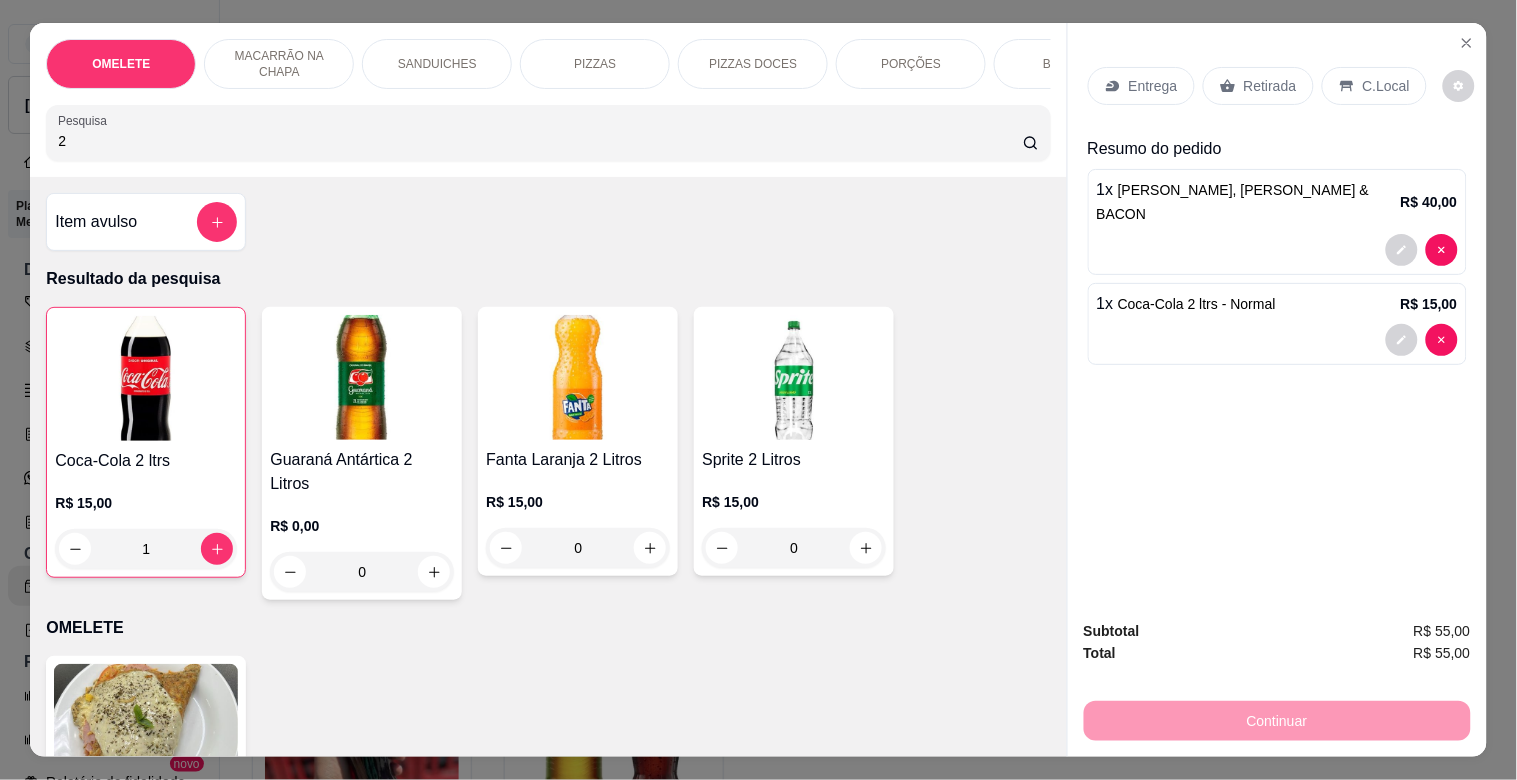 type on "2" 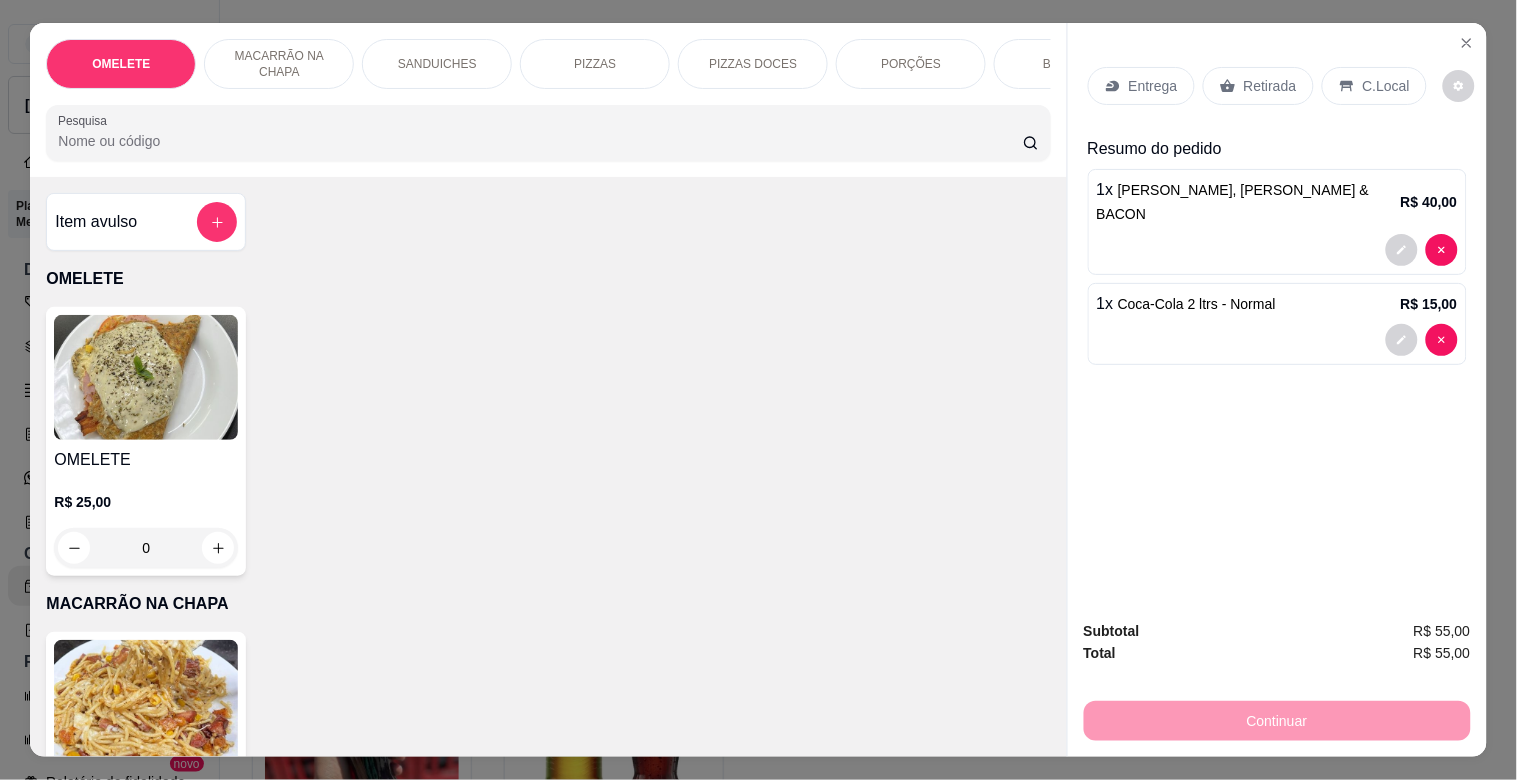 type 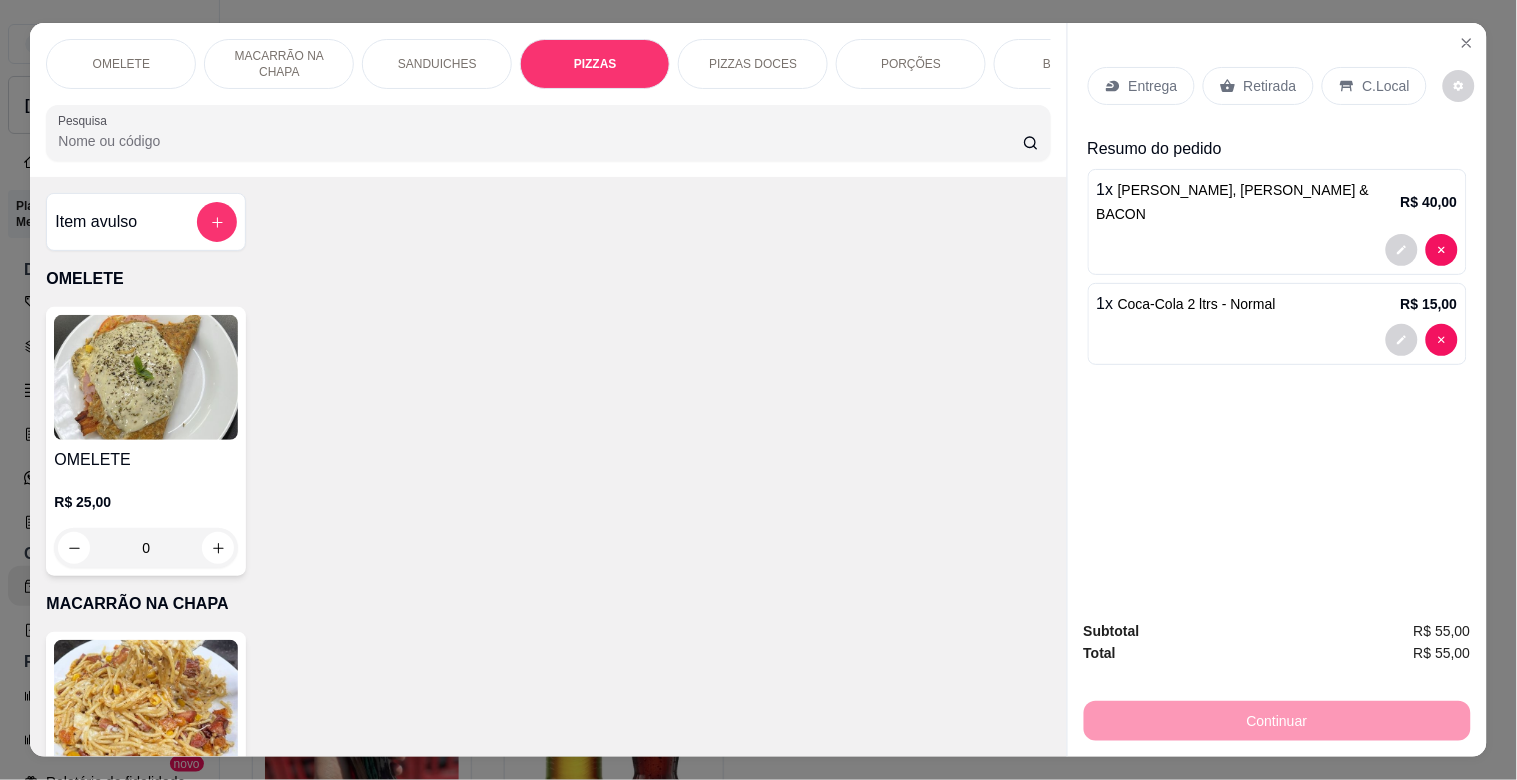 scroll, scrollTop: 1634, scrollLeft: 0, axis: vertical 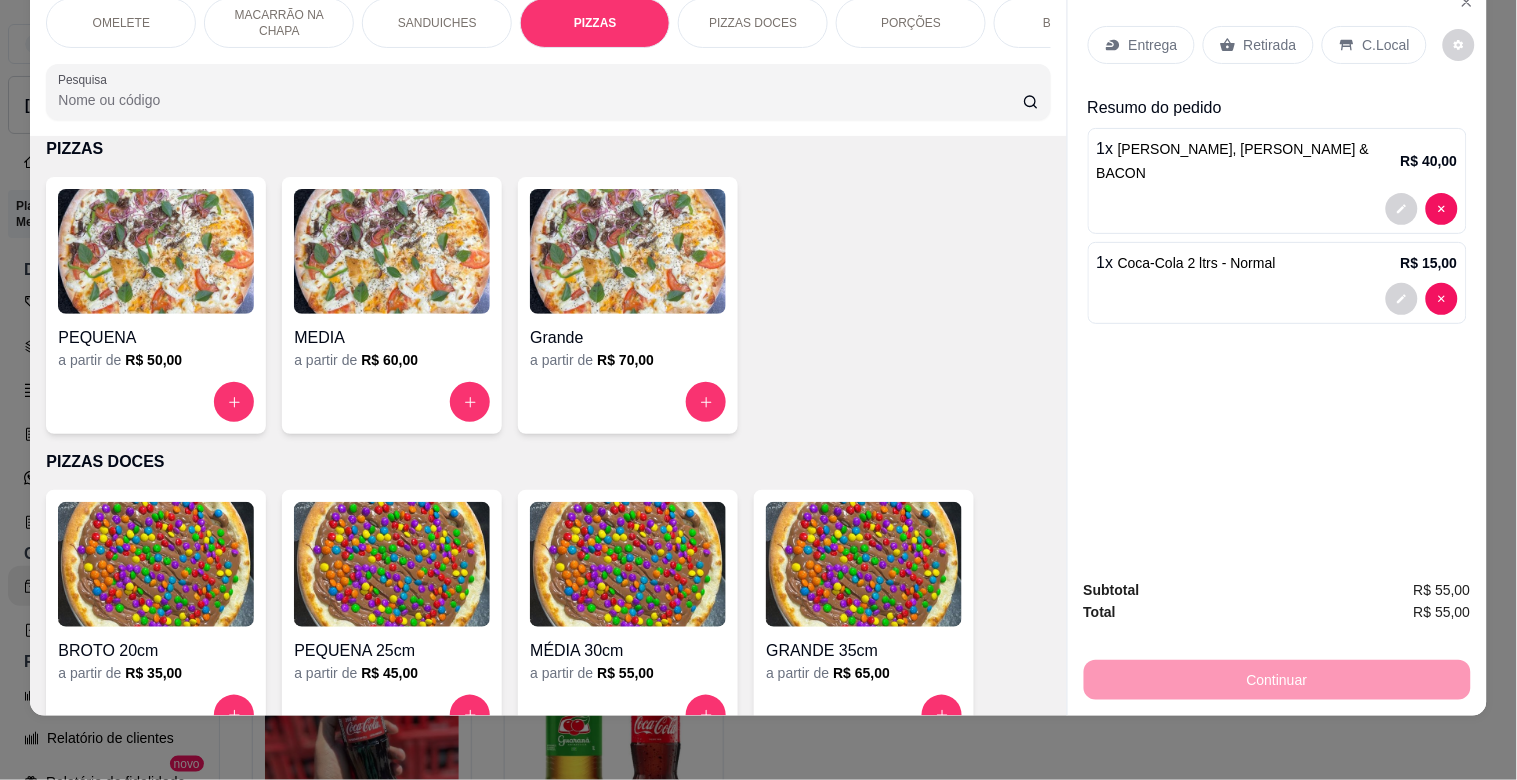 click at bounding box center (628, 251) 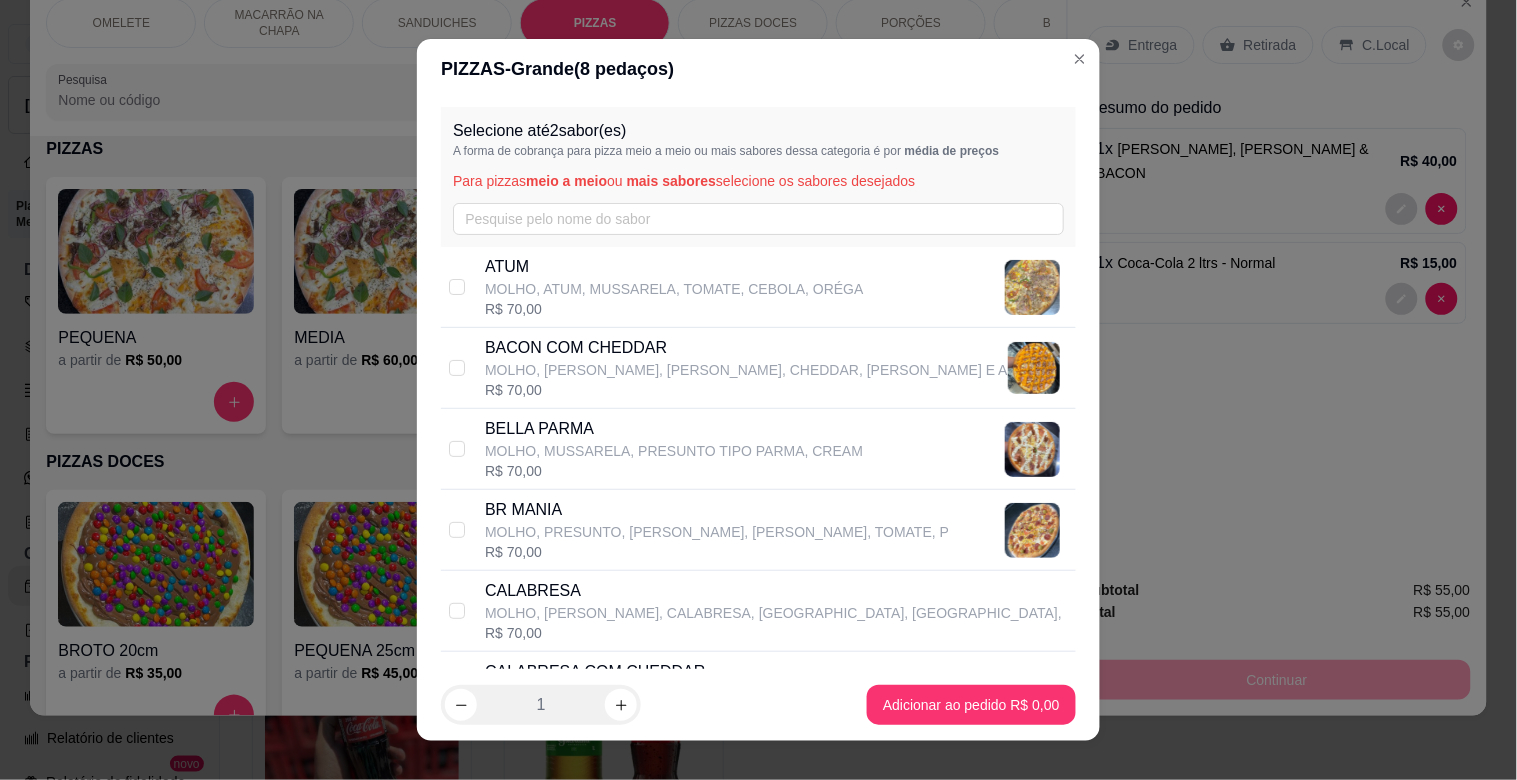 click on "BR MANIA" at bounding box center [717, 510] 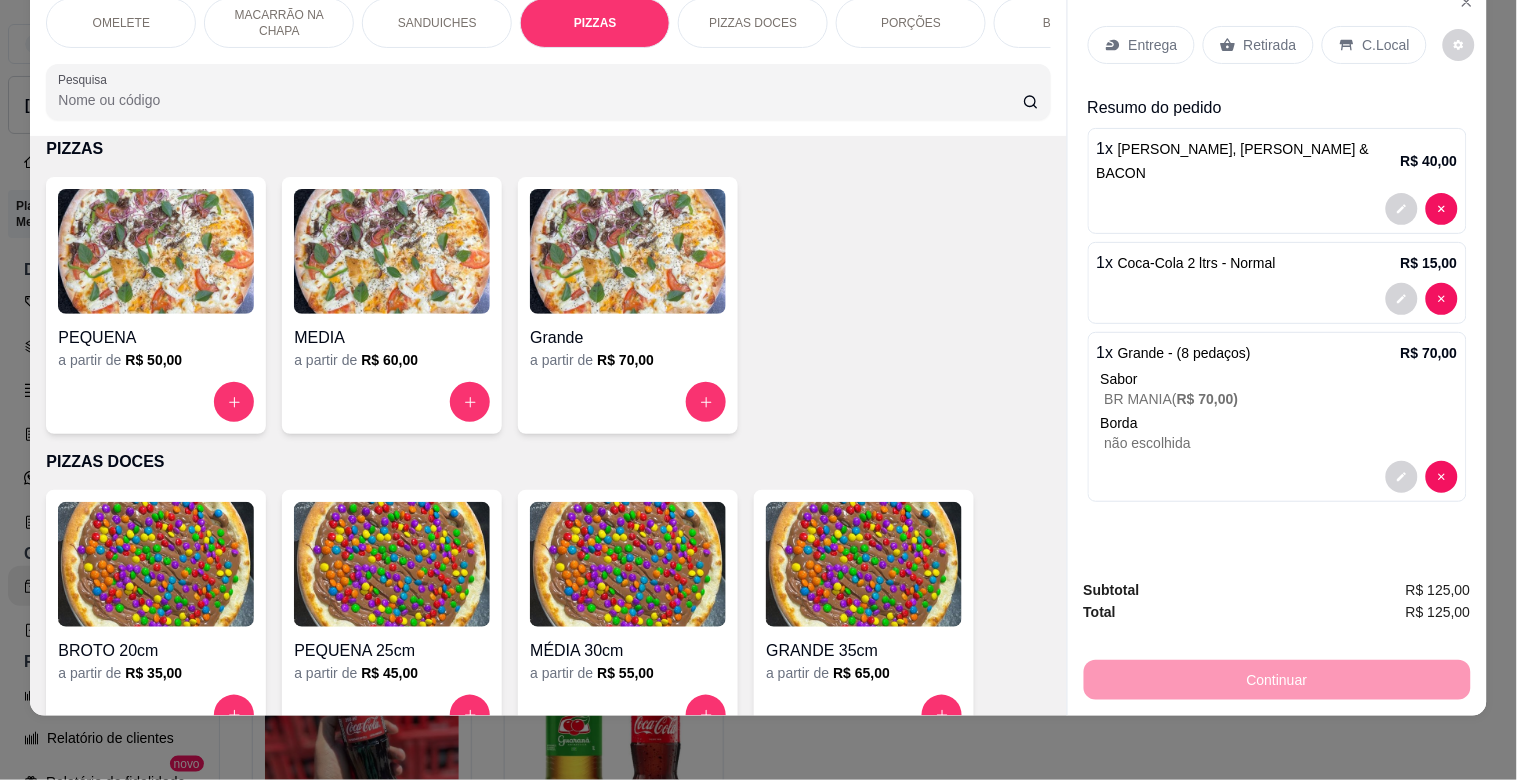 click on "Entrega Retirada C.Local" at bounding box center [1277, 45] 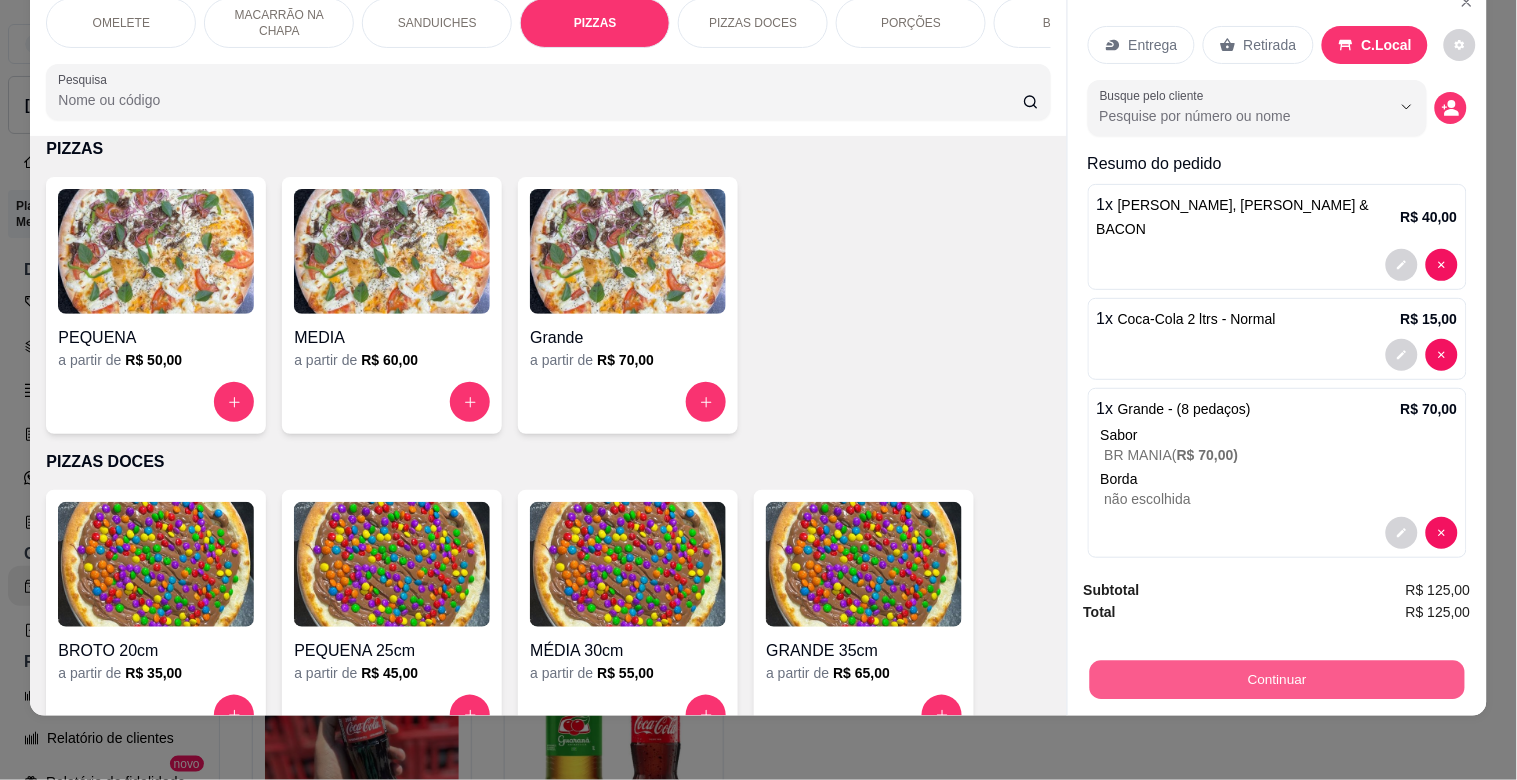 click on "Continuar" at bounding box center (1276, 679) 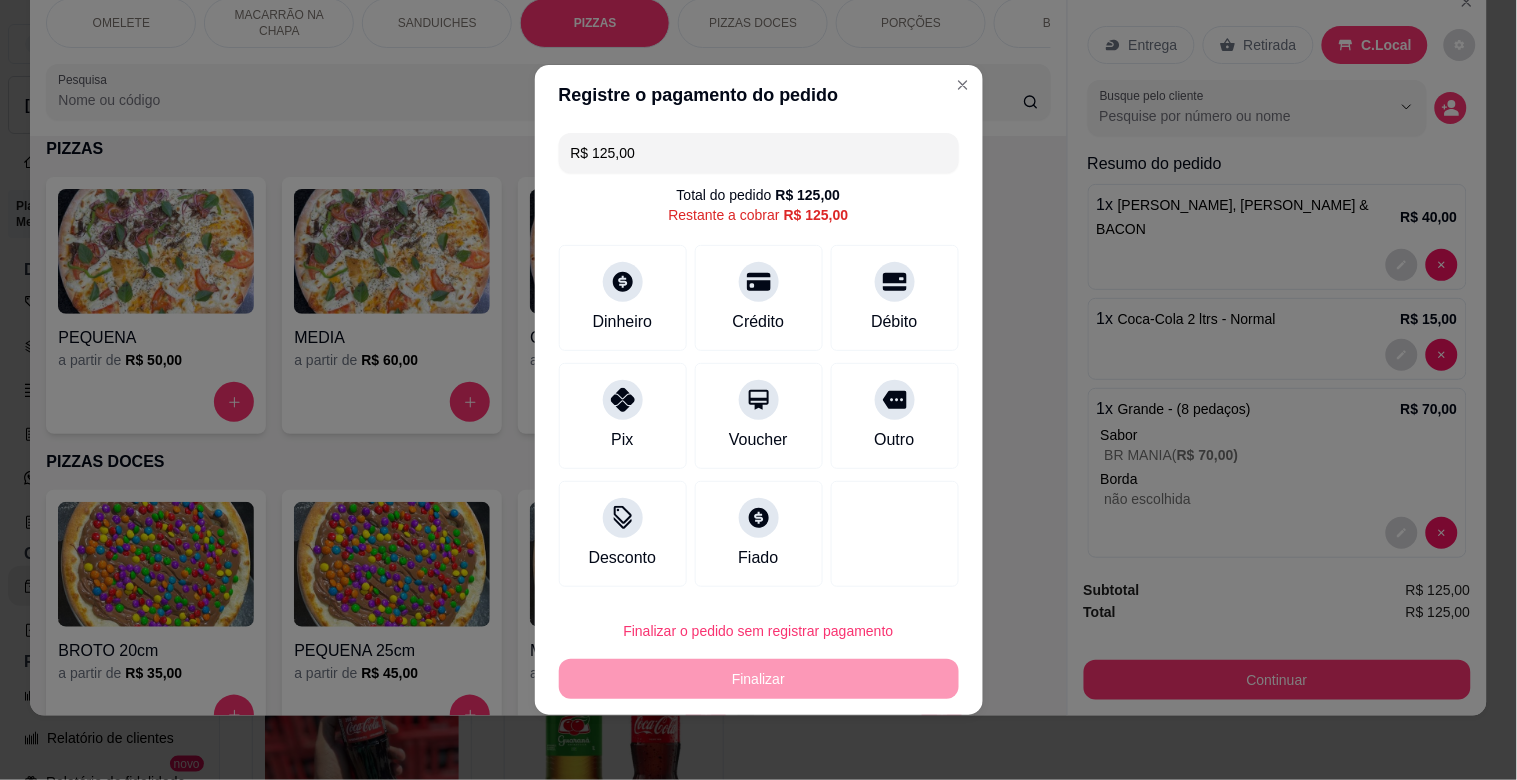 drag, startPoint x: 652, startPoint y: 157, endPoint x: 480, endPoint y: 174, distance: 172.83807 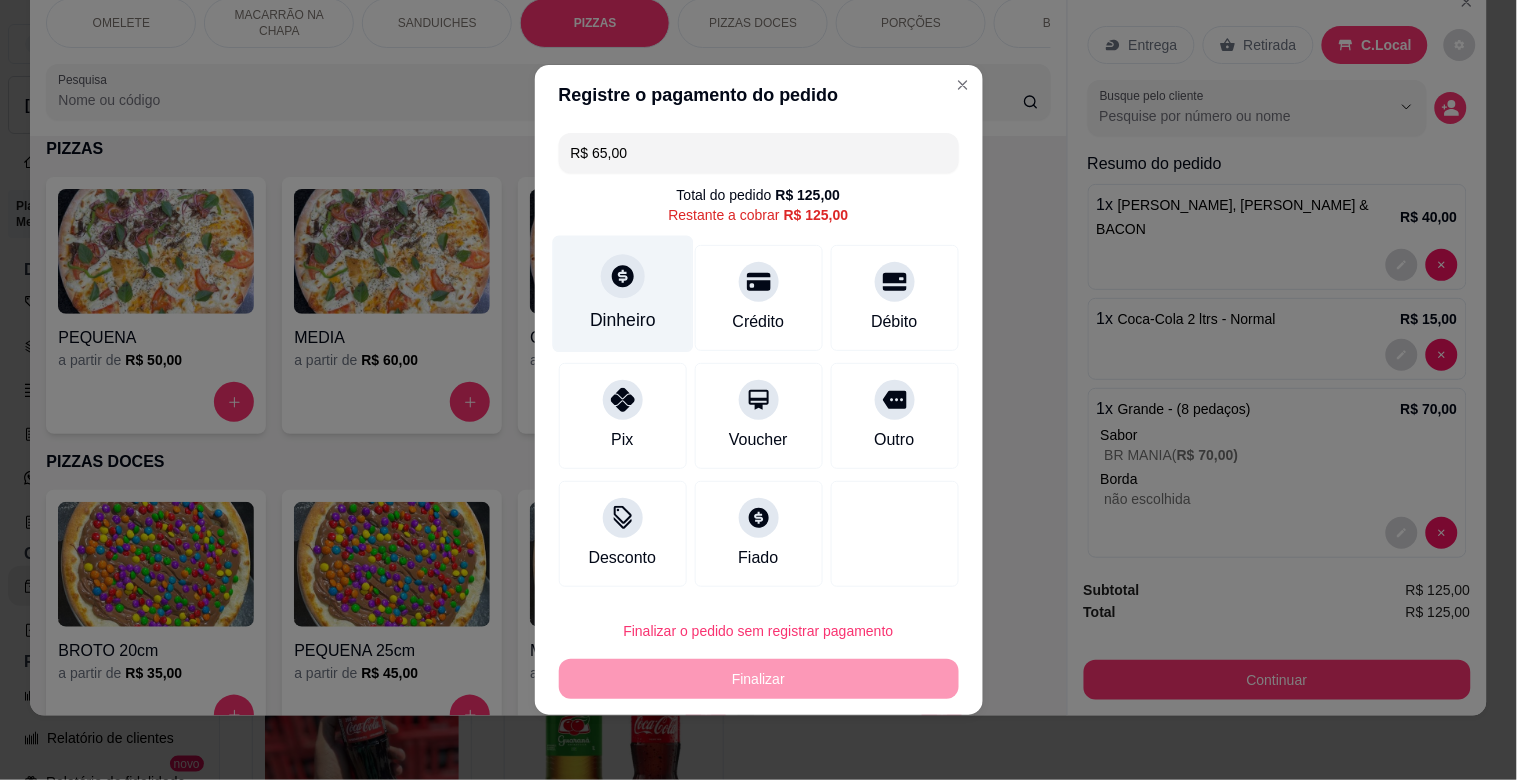 click on "Dinheiro" at bounding box center [622, 294] 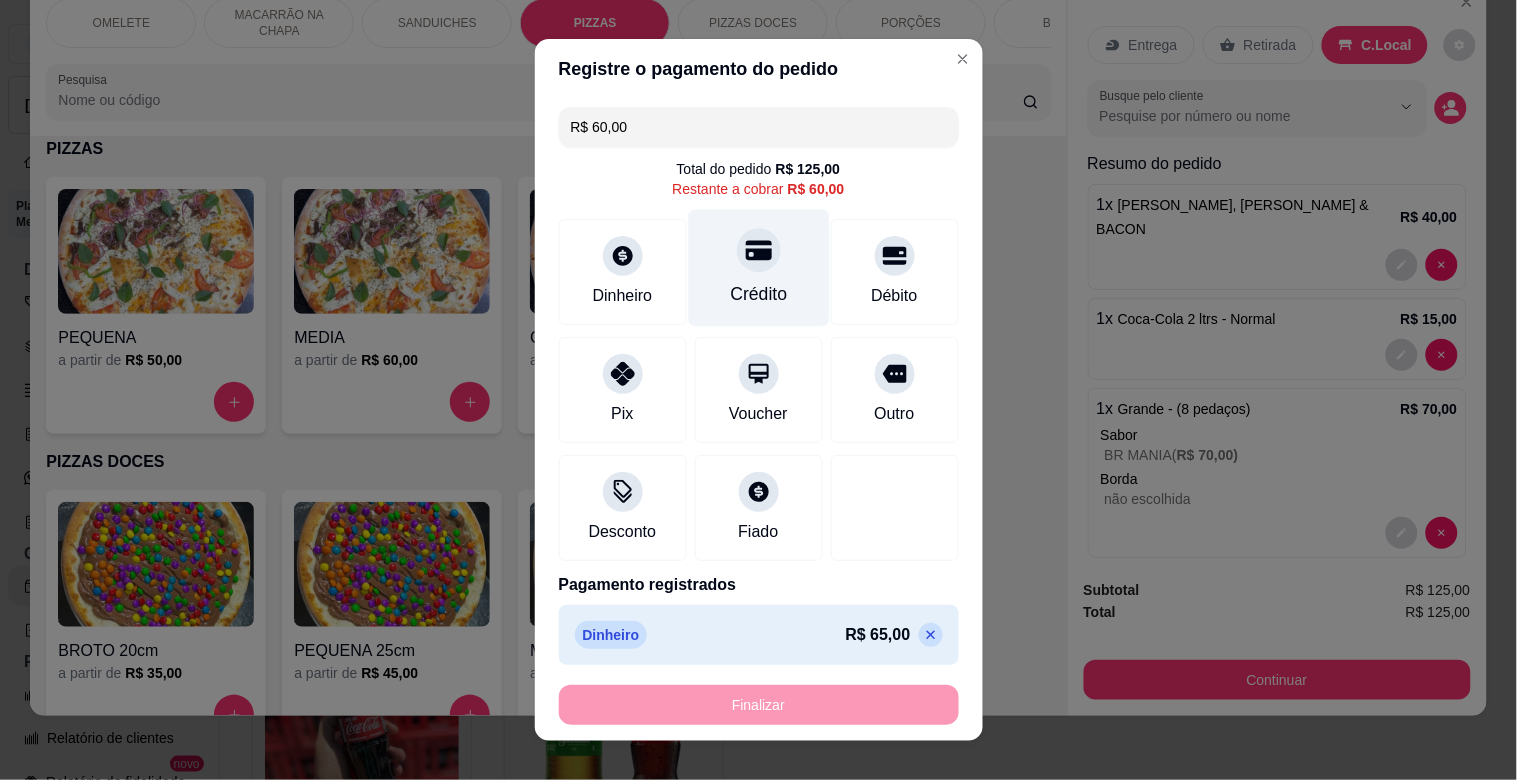 click on "Crédito" at bounding box center [758, 268] 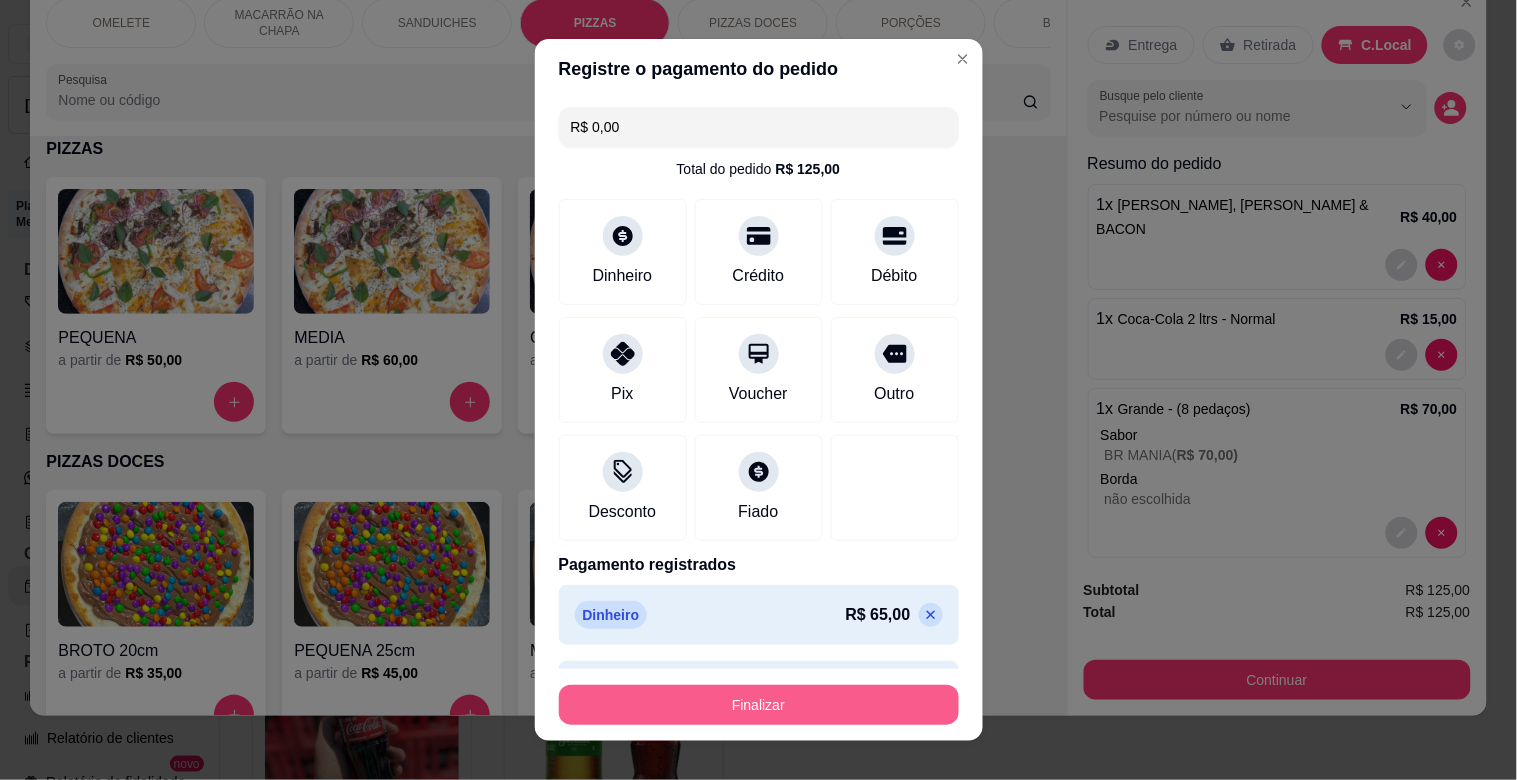 click on "Finalizar" at bounding box center (759, 705) 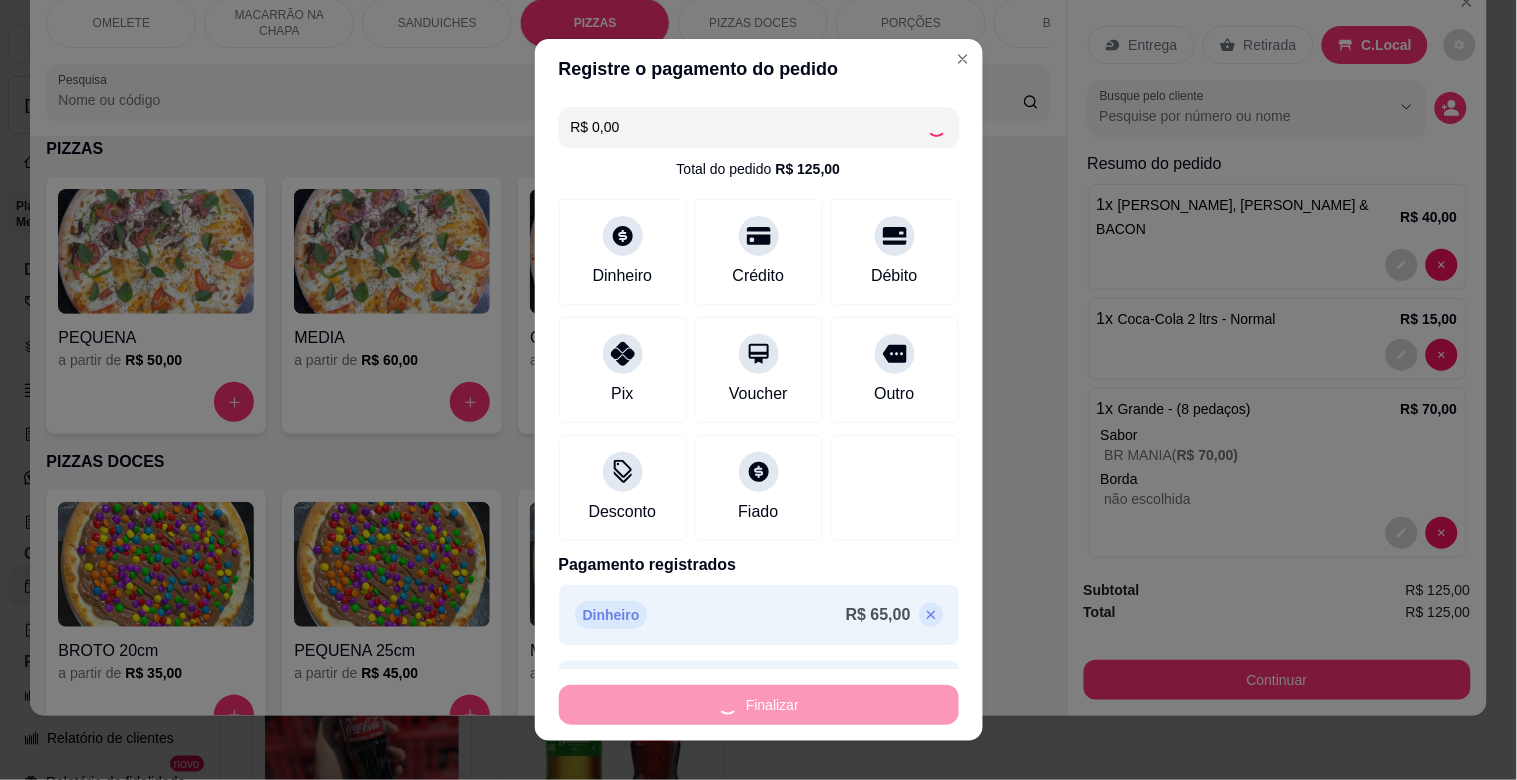 type on "0" 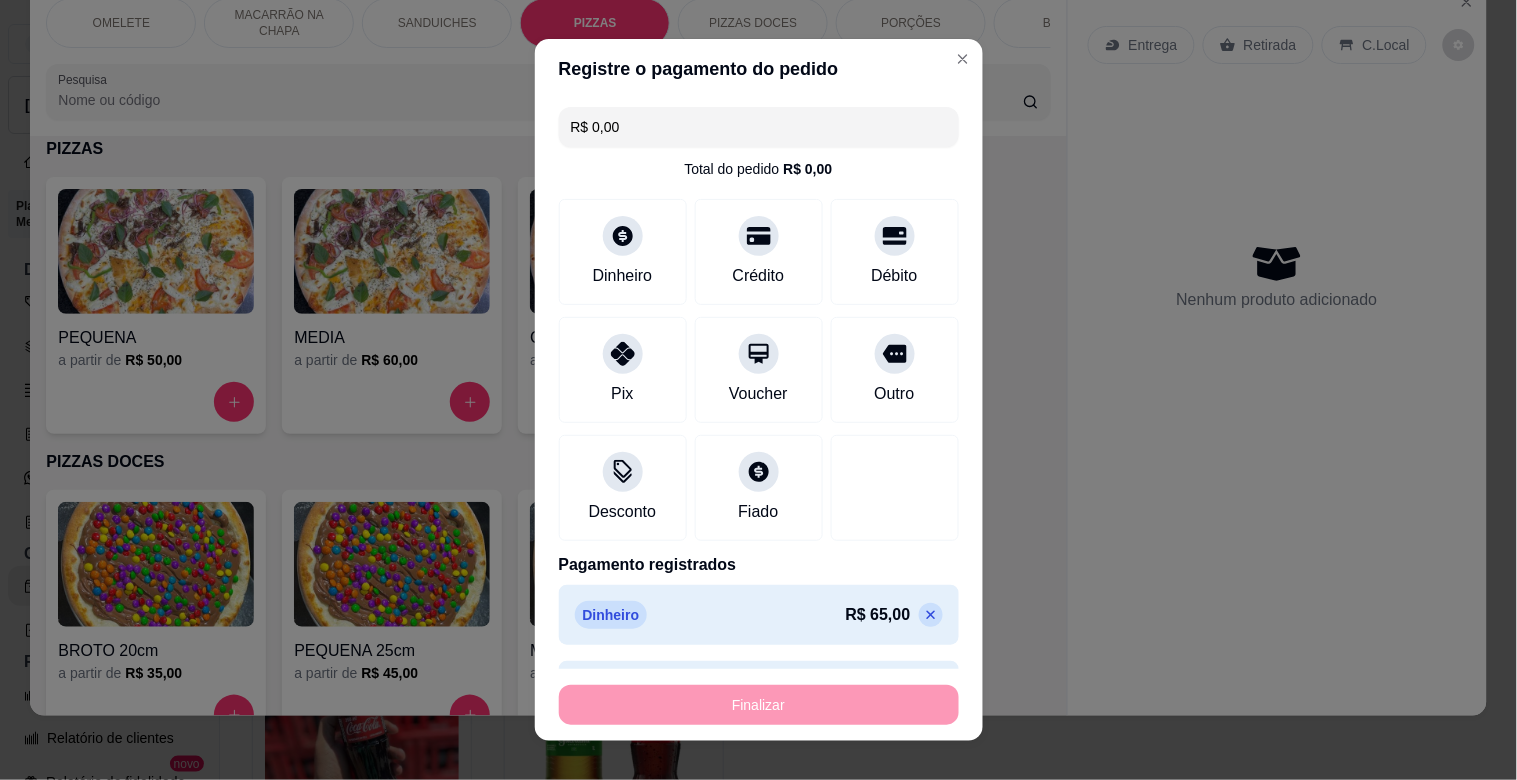type on "-R$ 125,00" 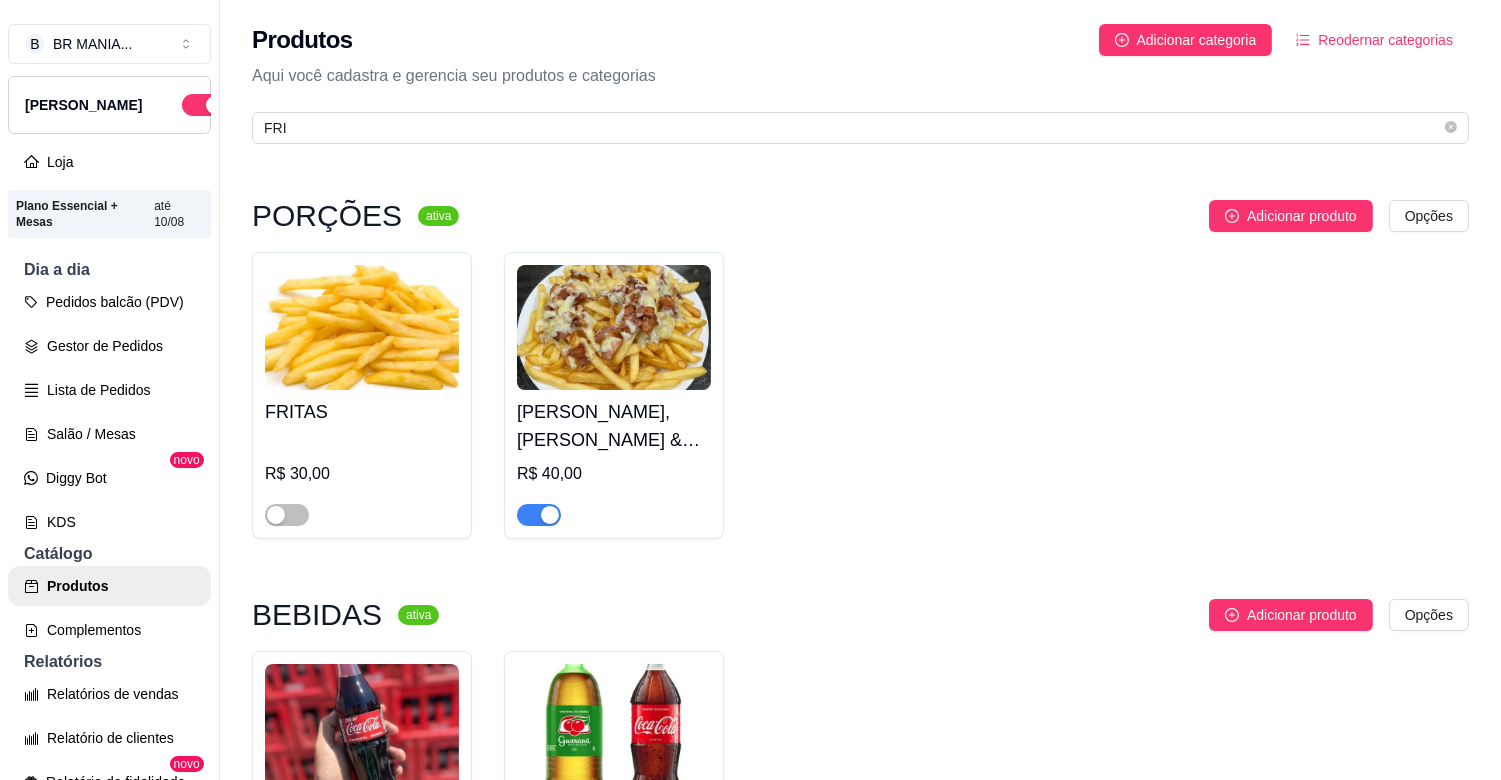 click at bounding box center [539, 515] 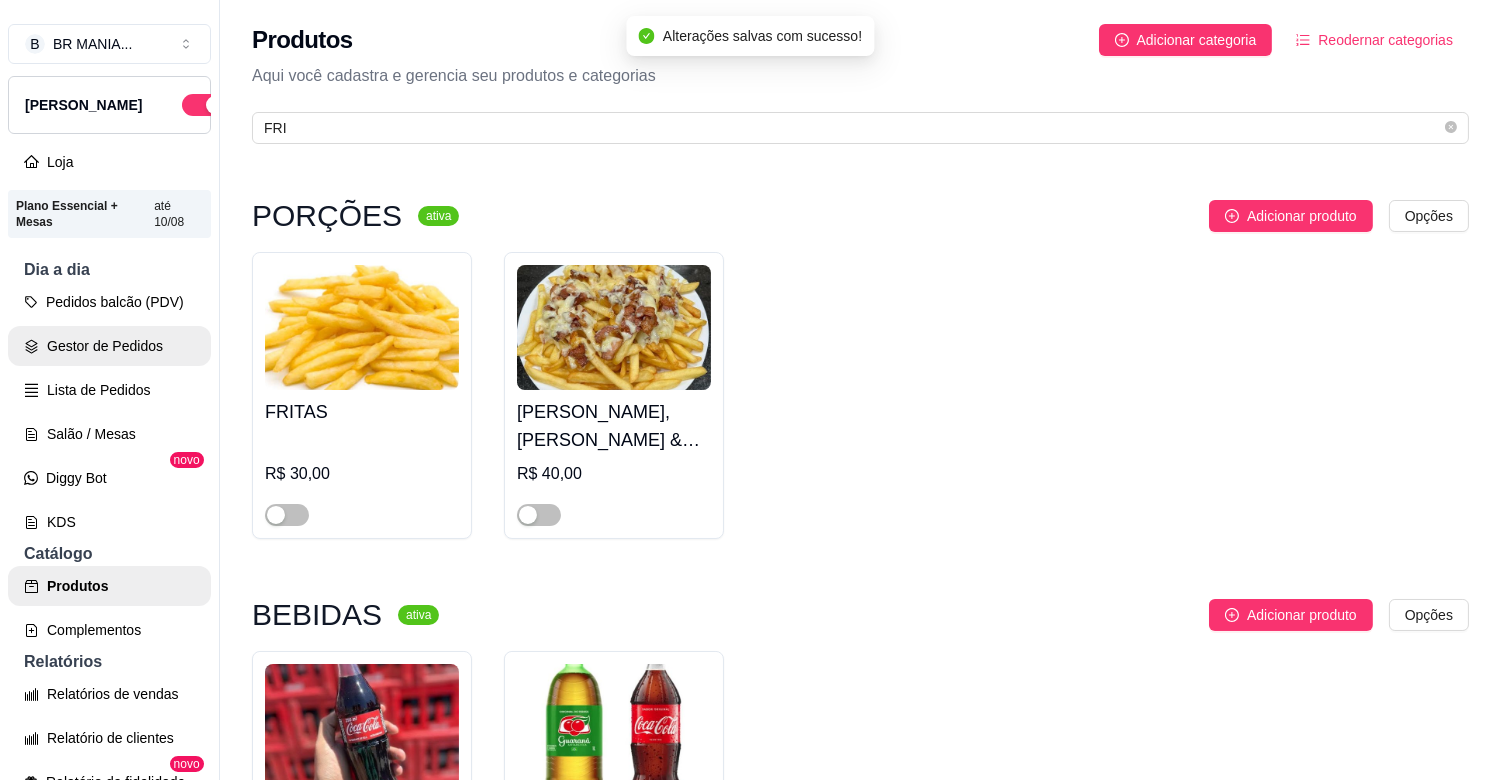 click on "Gestor de Pedidos" at bounding box center (109, 346) 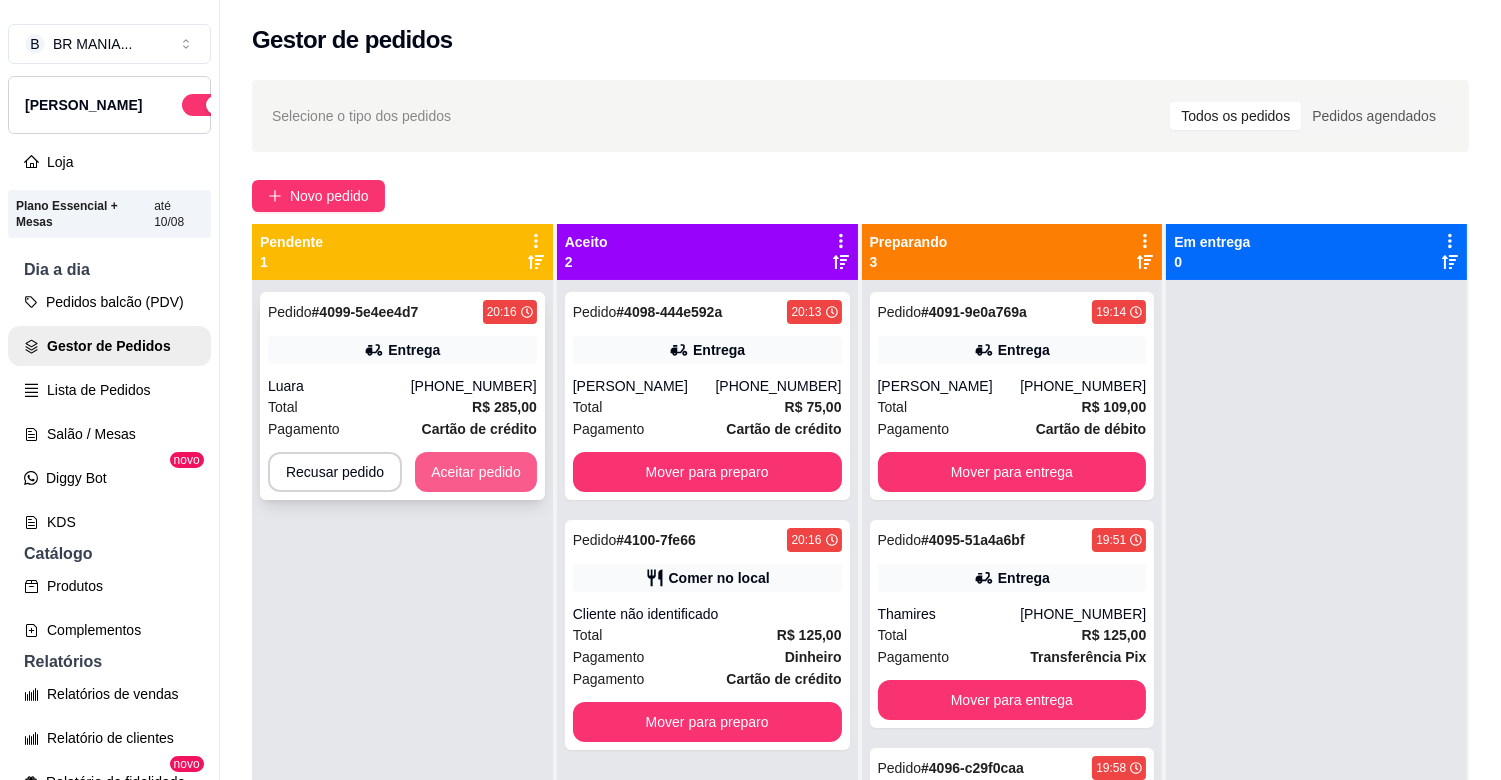 click on "Aceitar pedido" at bounding box center [476, 472] 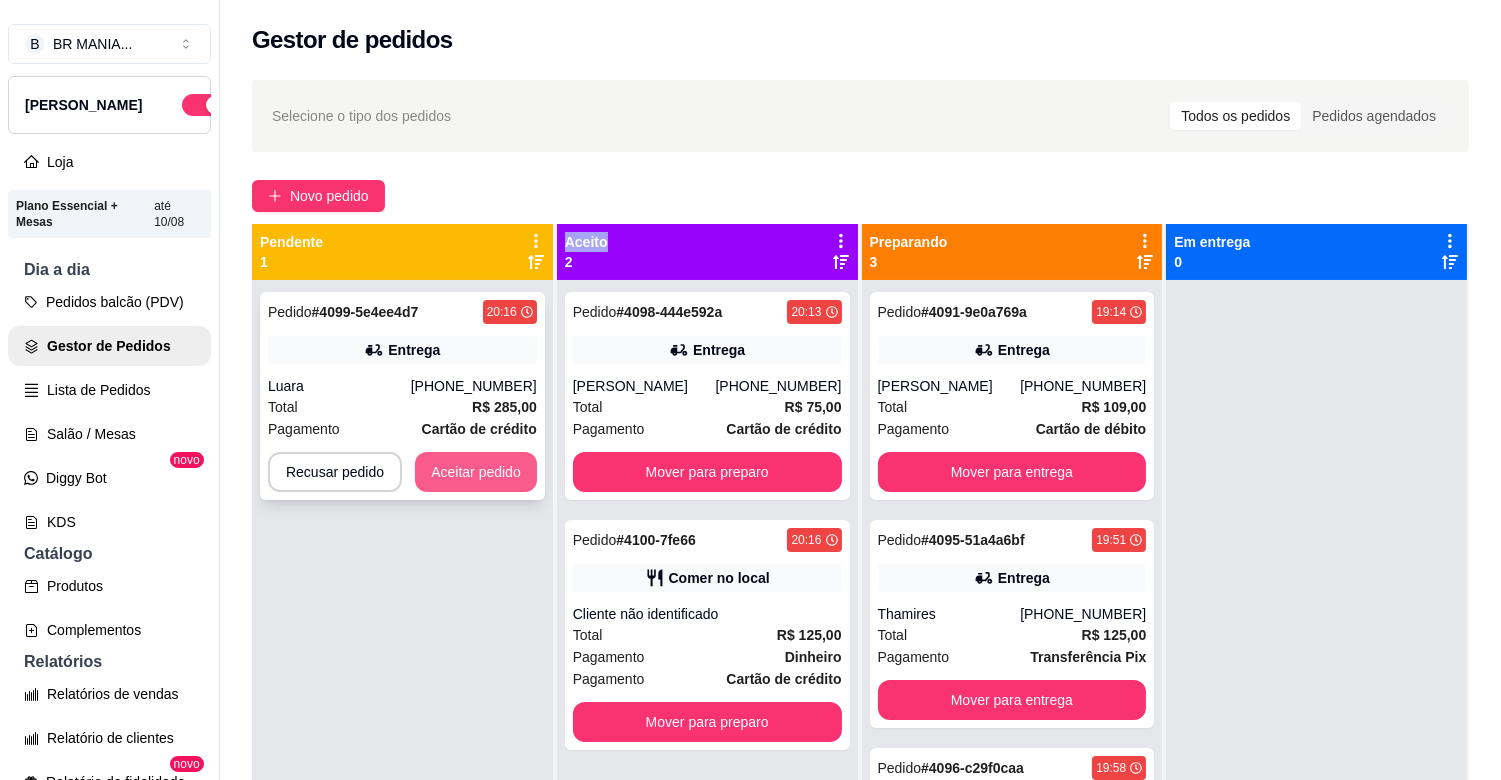 click on "Recusar pedido Aceitar pedido" at bounding box center (402, 472) 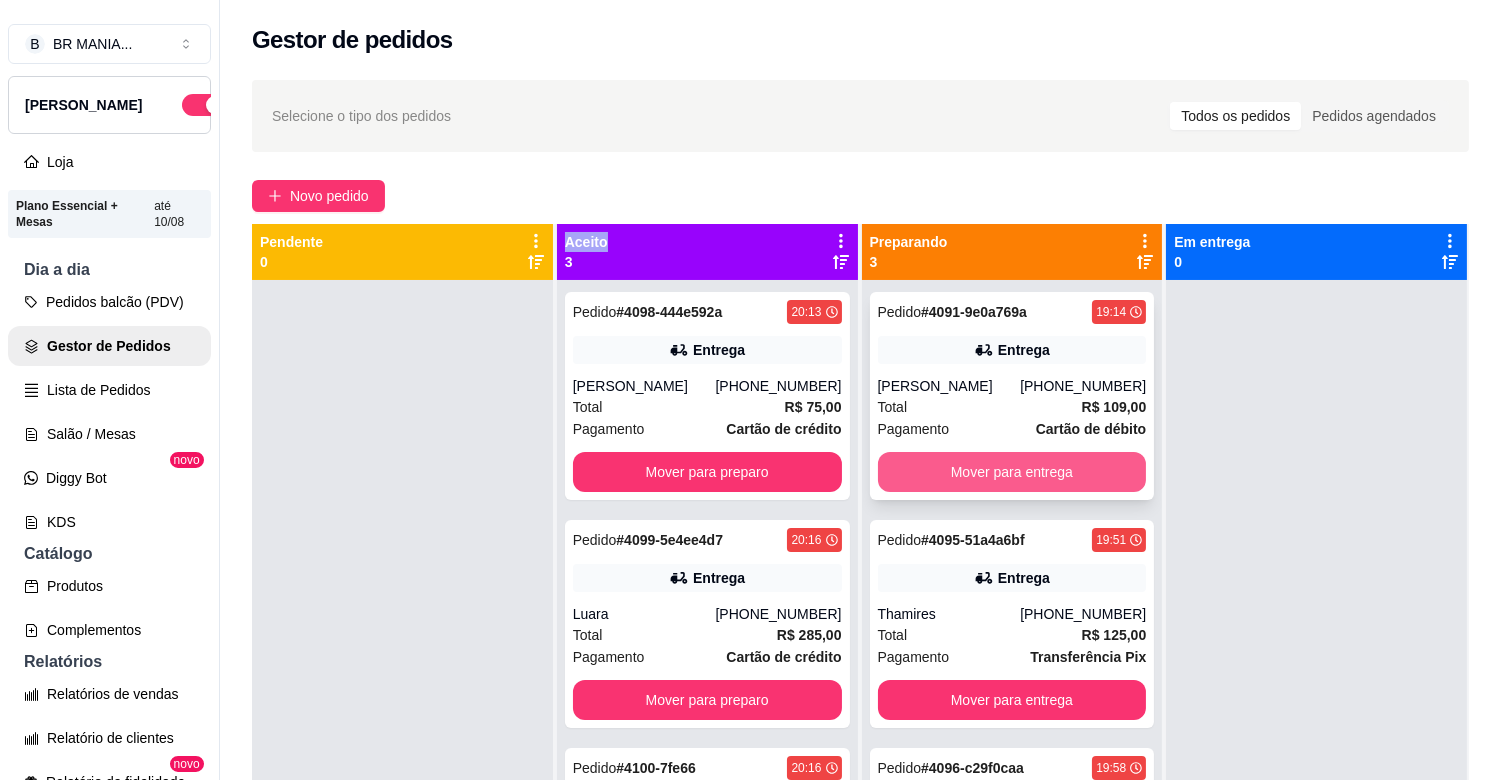click on "Mover para entrega" at bounding box center (1012, 472) 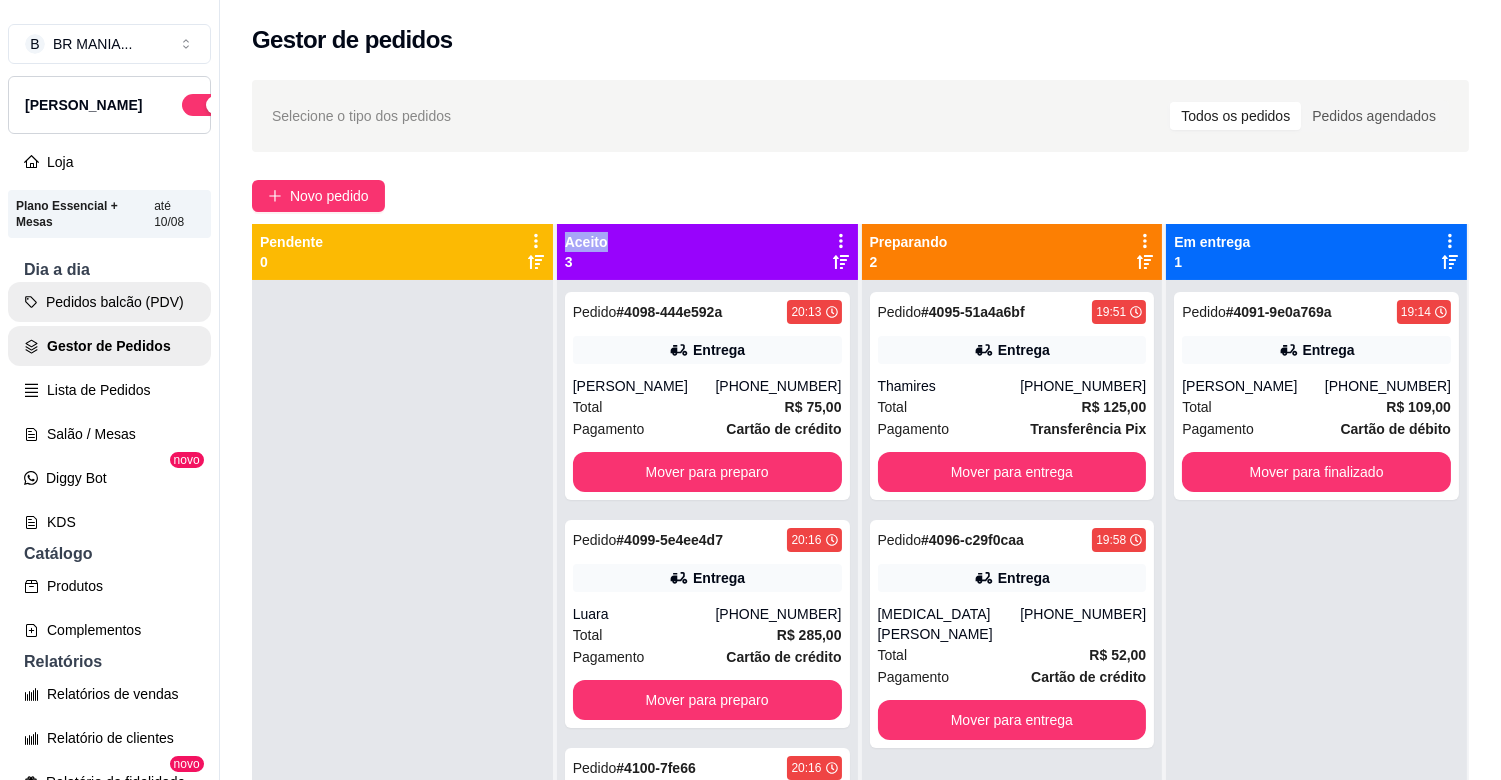 click on "Pedidos balcão (PDV)" at bounding box center (109, 302) 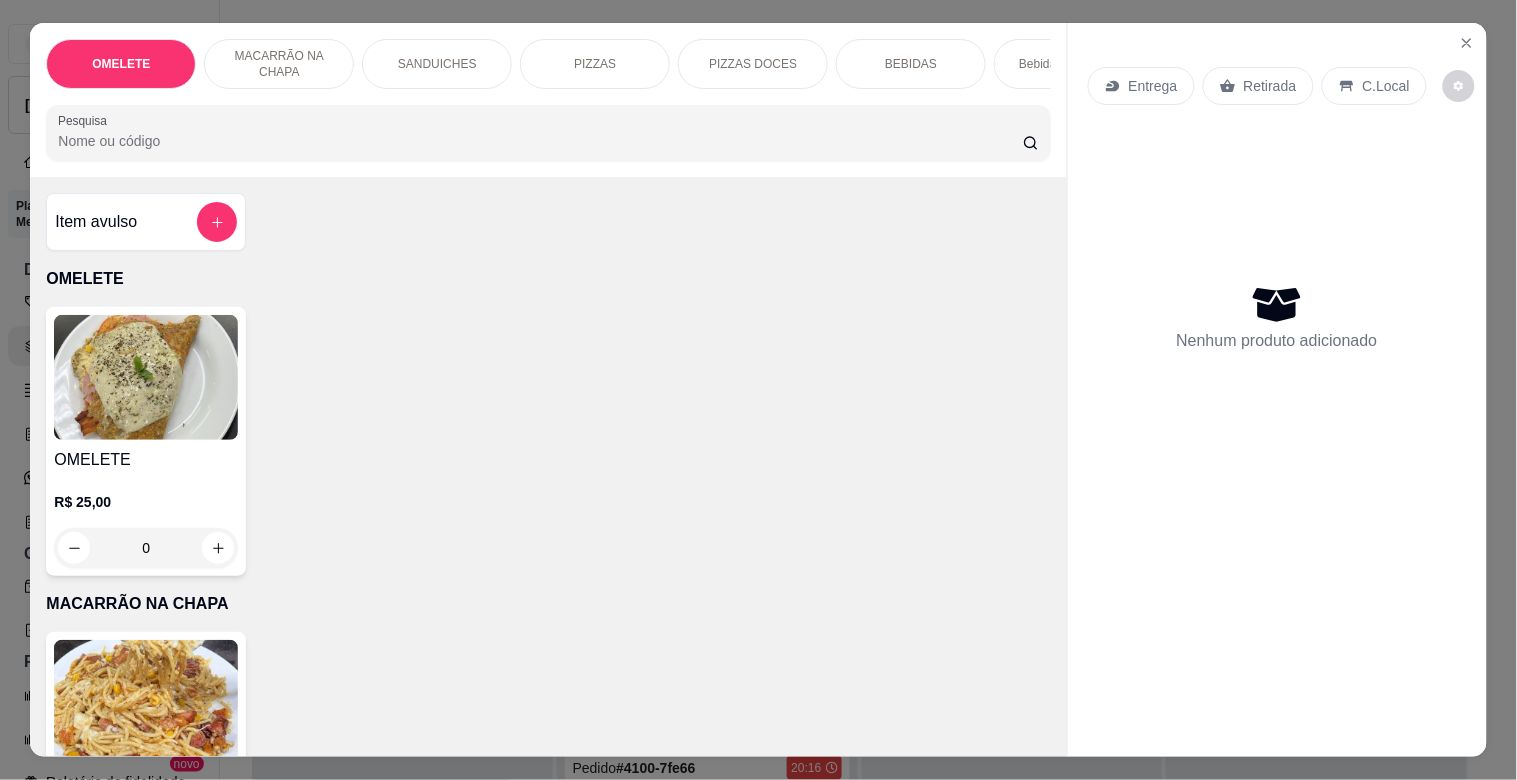 click on "PIZZAS" at bounding box center (595, 64) 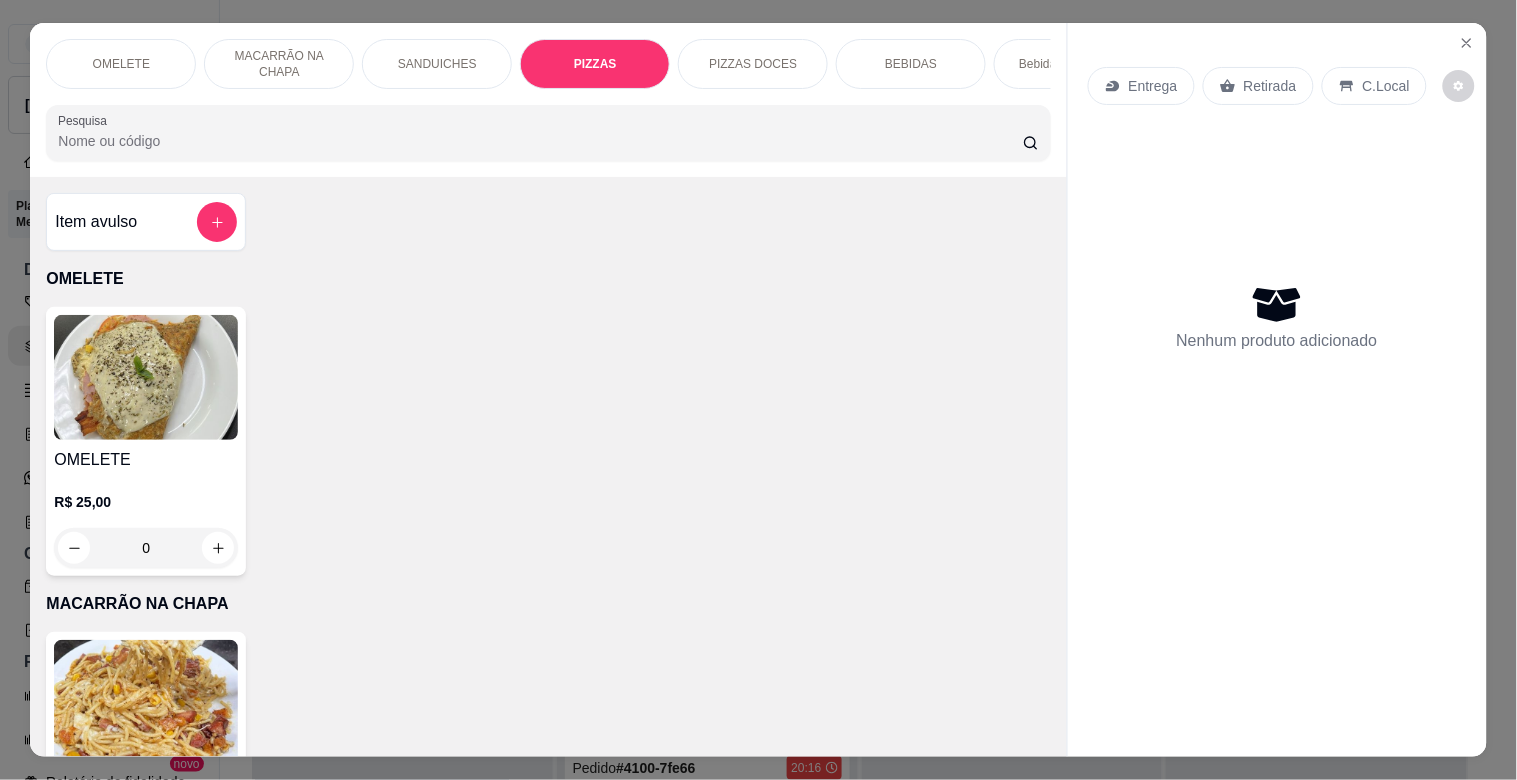 scroll, scrollTop: 1634, scrollLeft: 0, axis: vertical 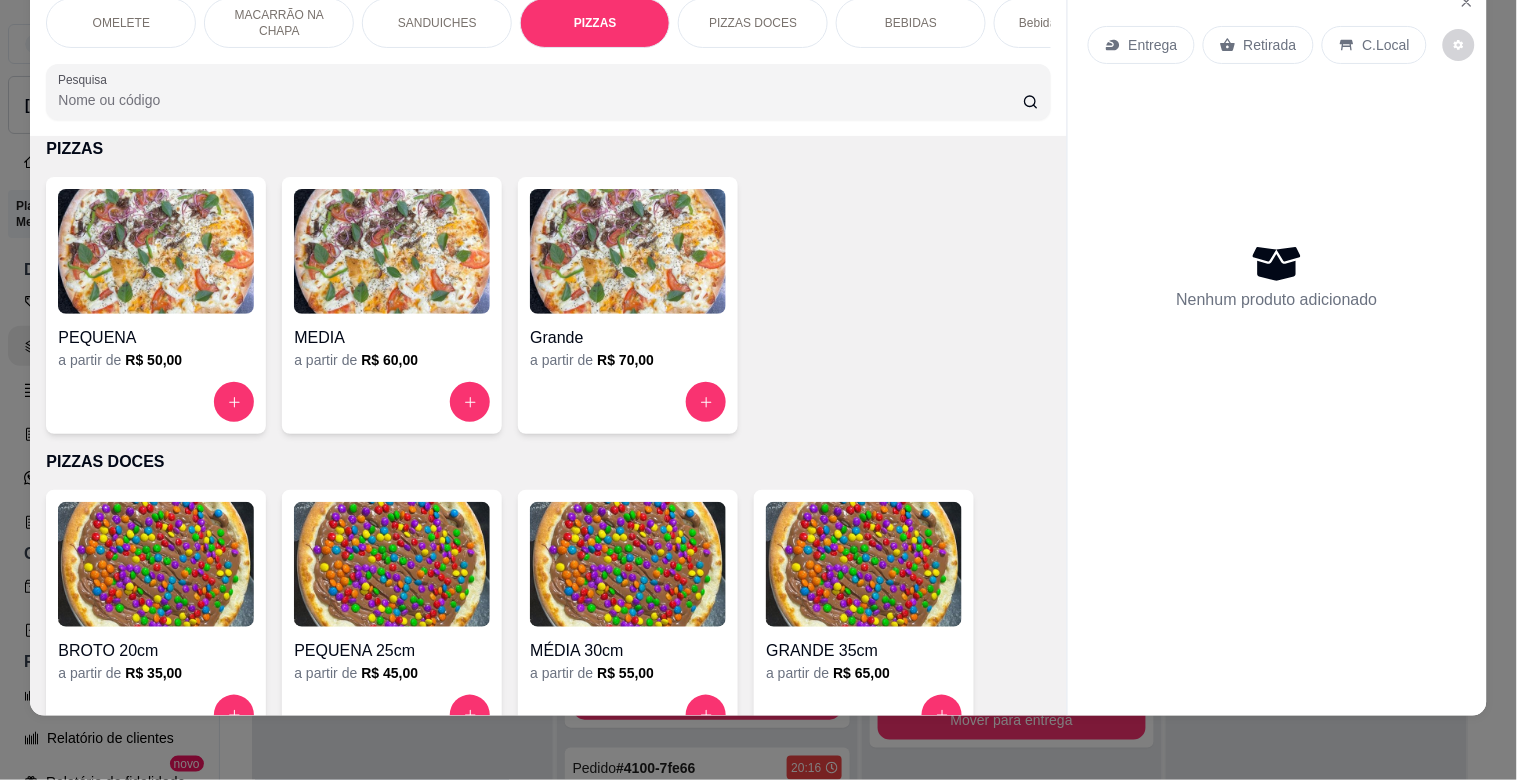 click at bounding box center [628, 251] 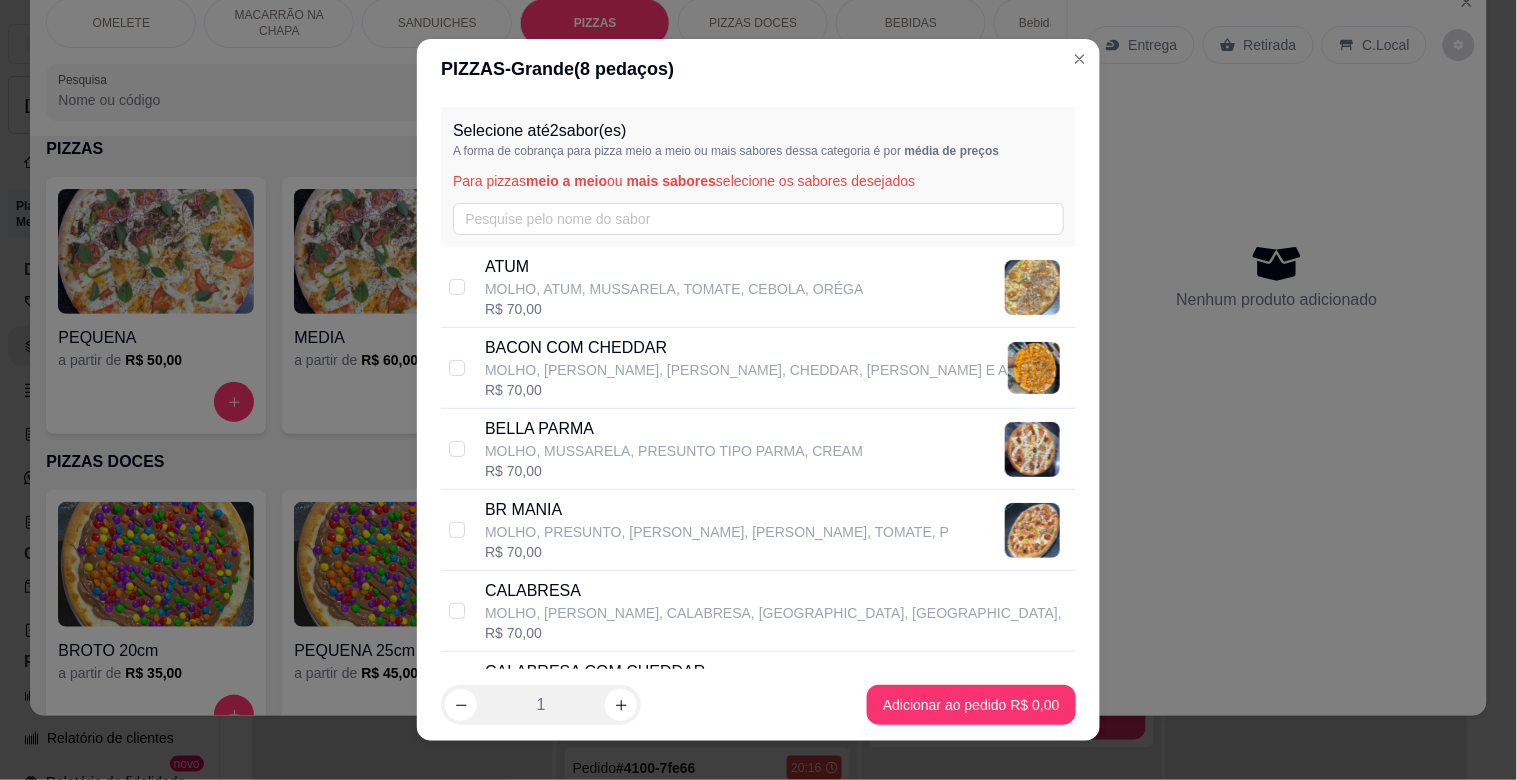 click on "MOLHO, PRESUNTO, [PERSON_NAME], [PERSON_NAME], TOMATE, P" at bounding box center [717, 532] 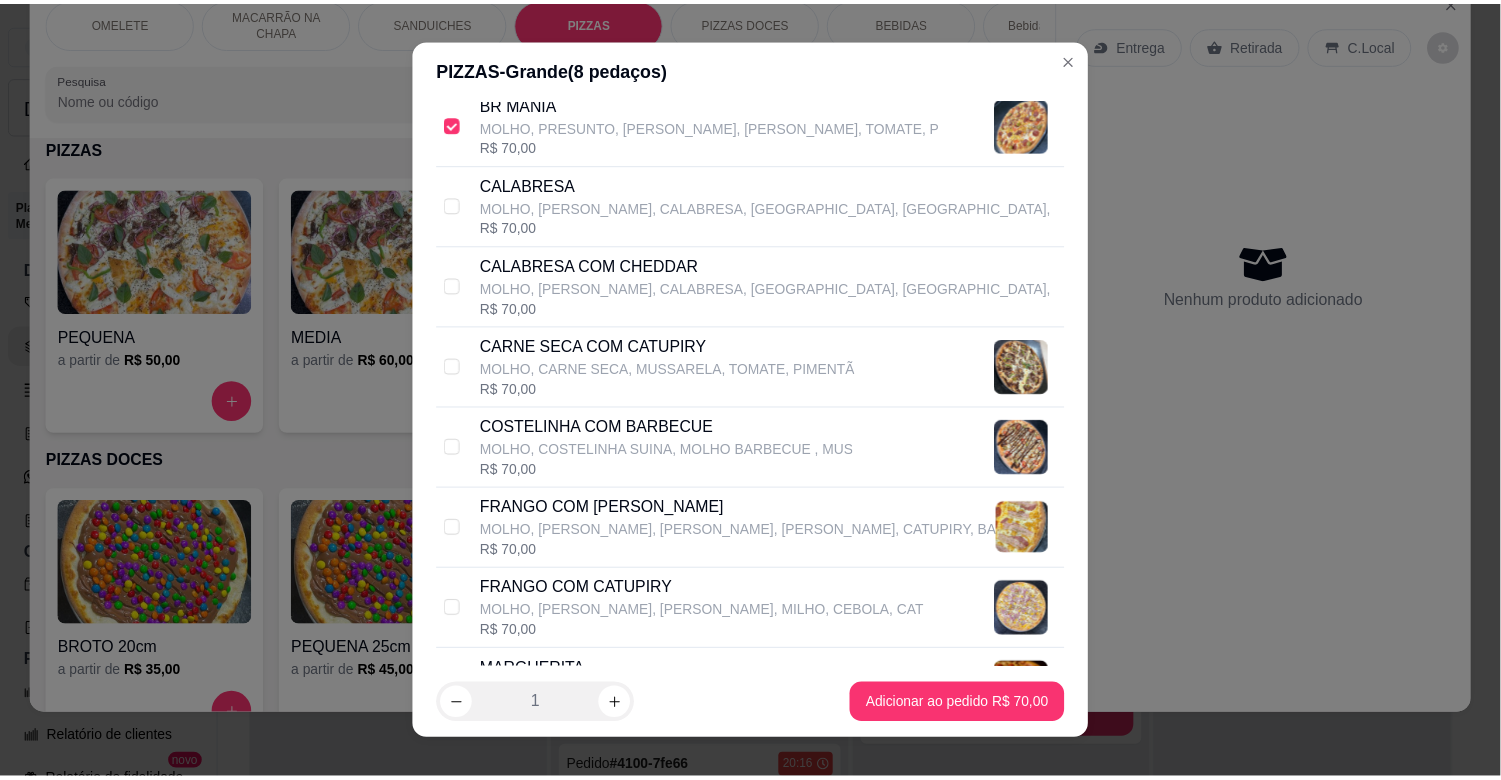 scroll, scrollTop: 488, scrollLeft: 0, axis: vertical 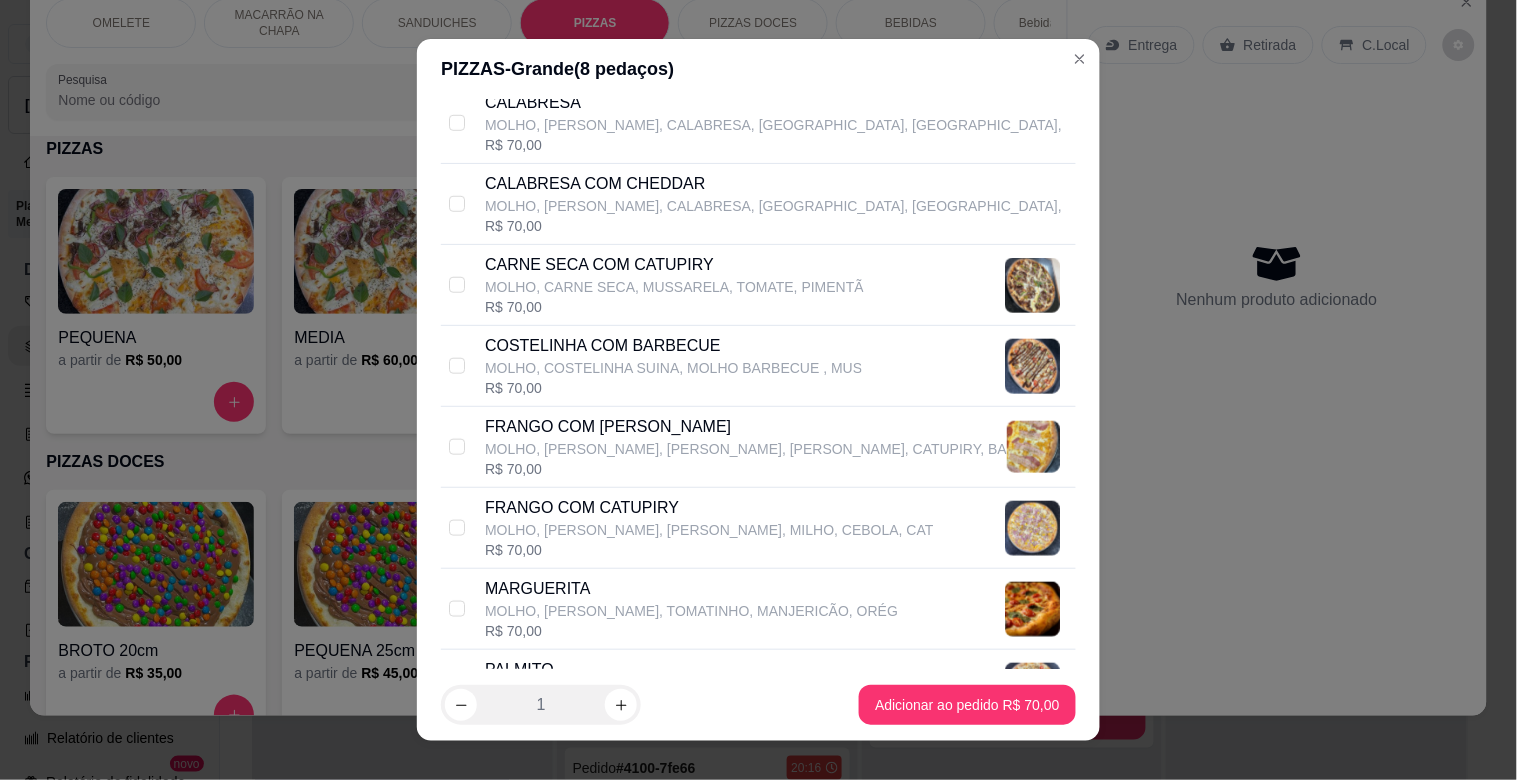drag, startPoint x: 654, startPoint y: 507, endPoint x: 772, endPoint y: 531, distance: 120.41595 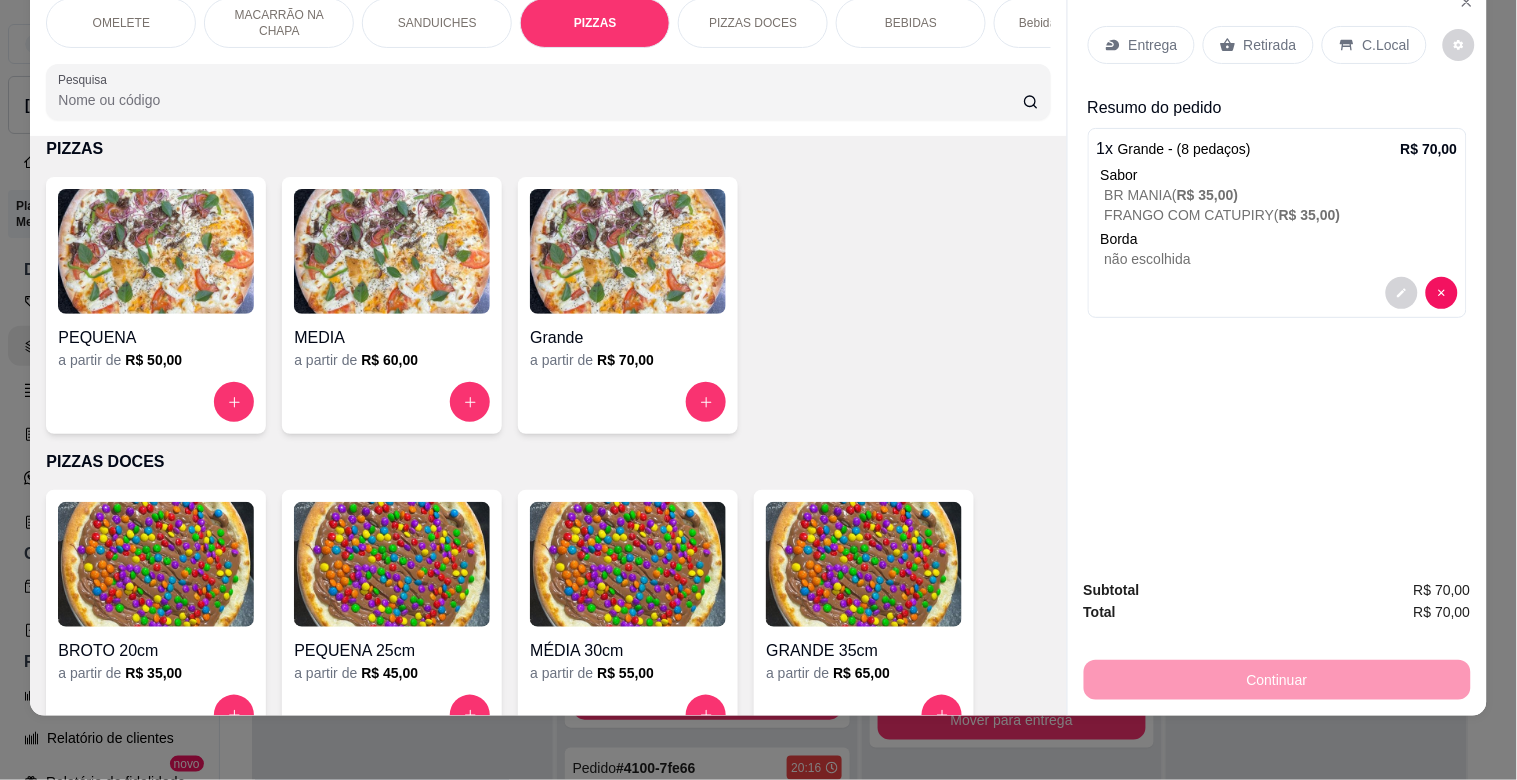 click on "Retirada" at bounding box center [1270, 45] 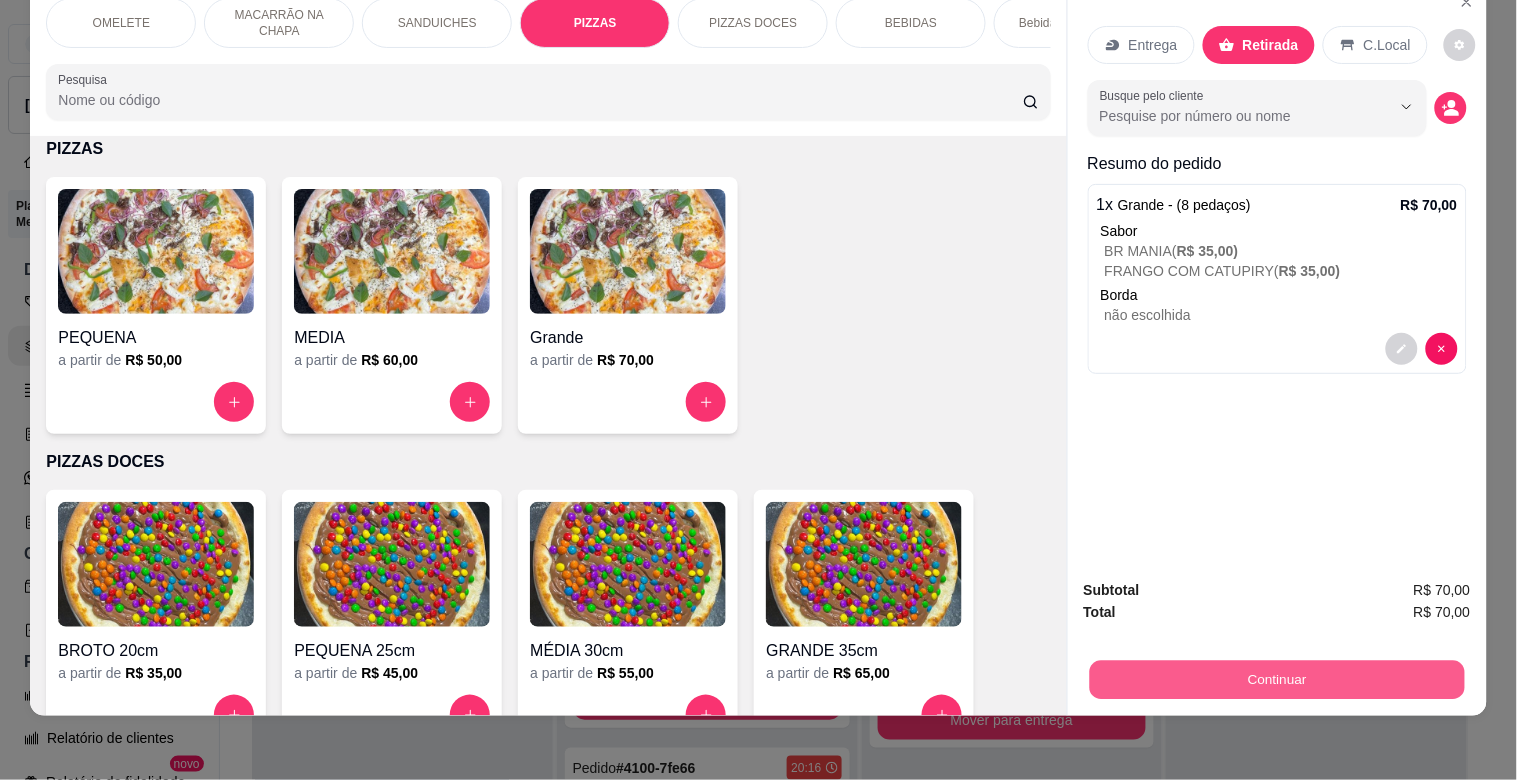 click on "Continuar" at bounding box center (1276, 679) 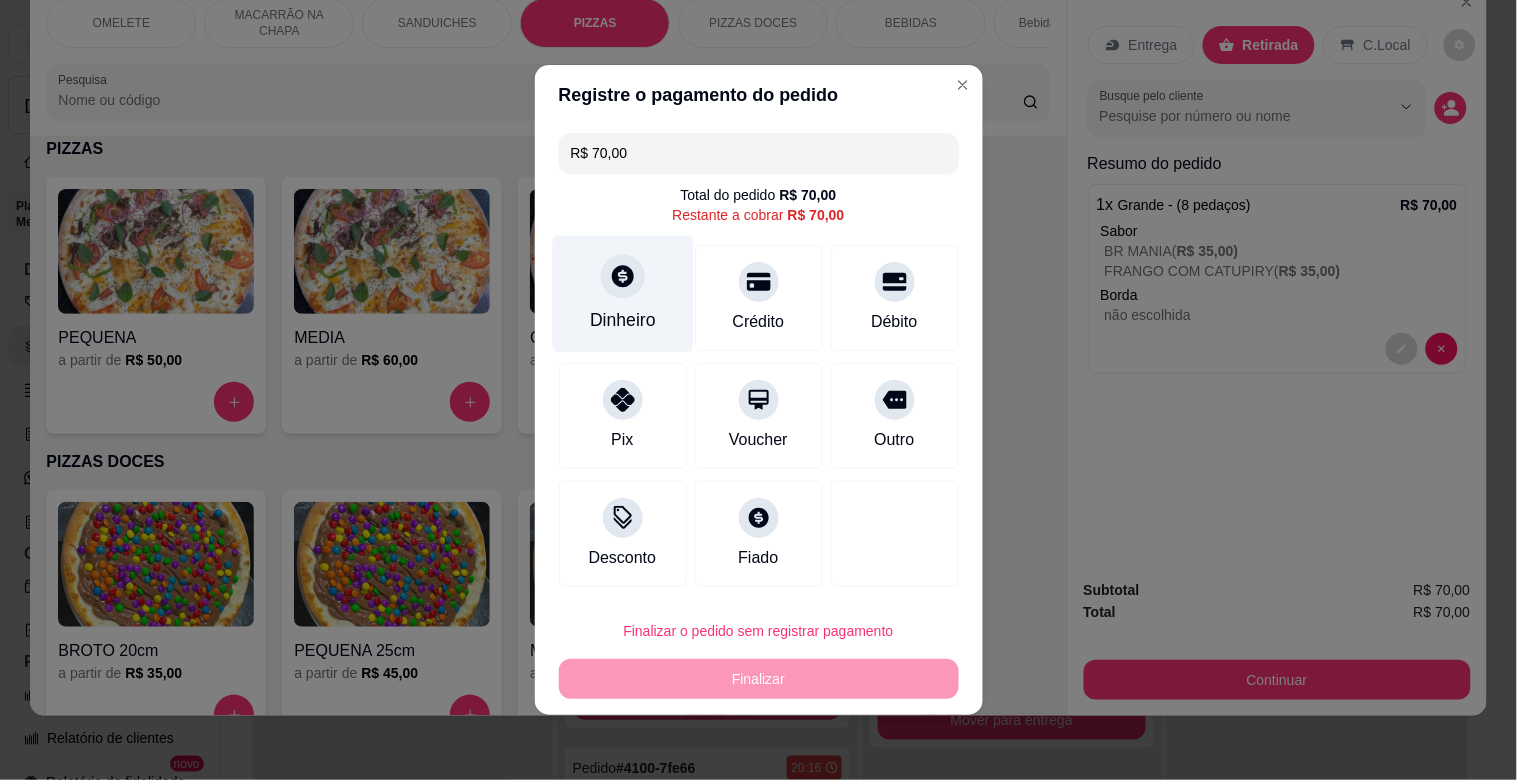 click on "Dinheiro" at bounding box center [623, 320] 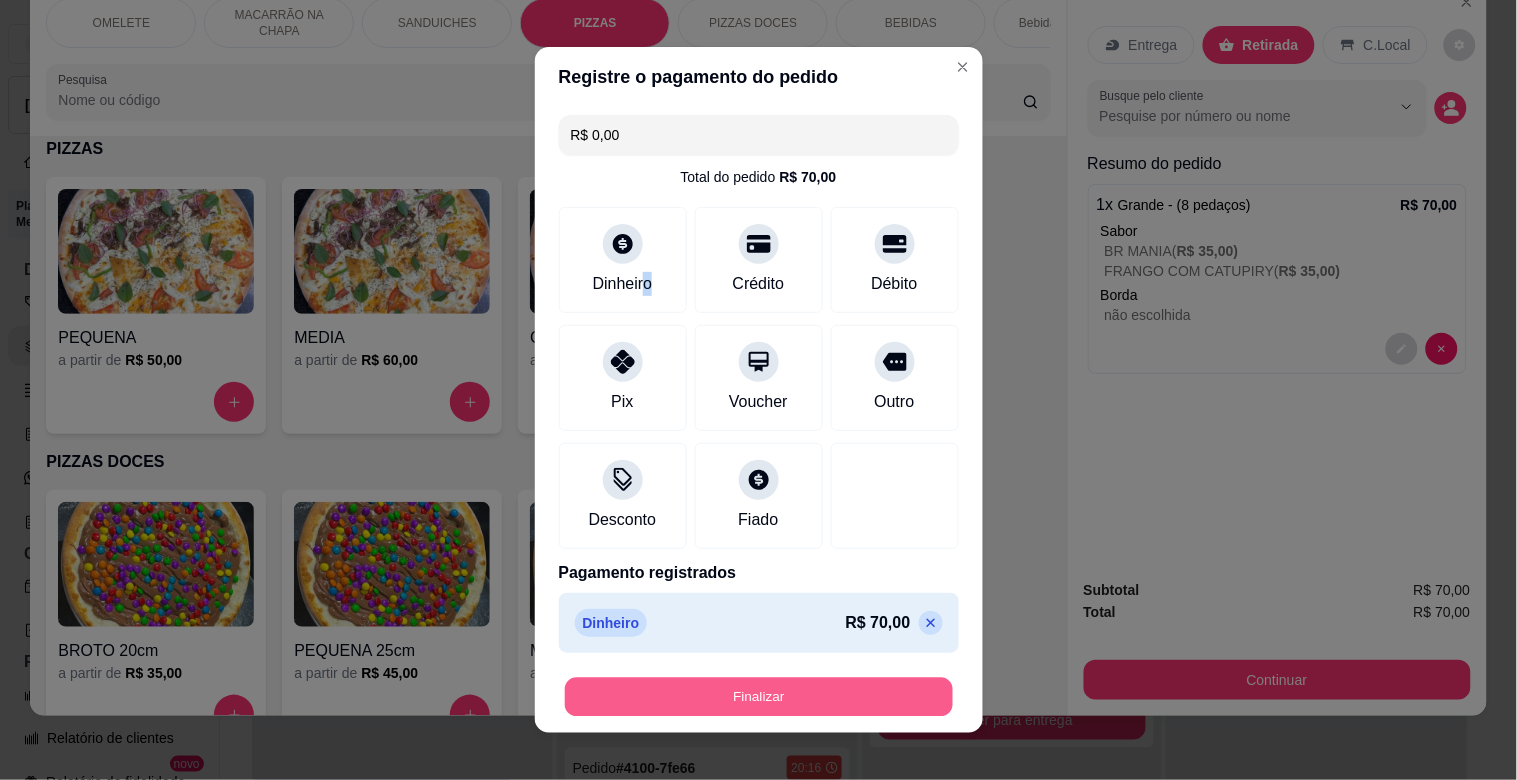 click on "Finalizar" at bounding box center [759, 697] 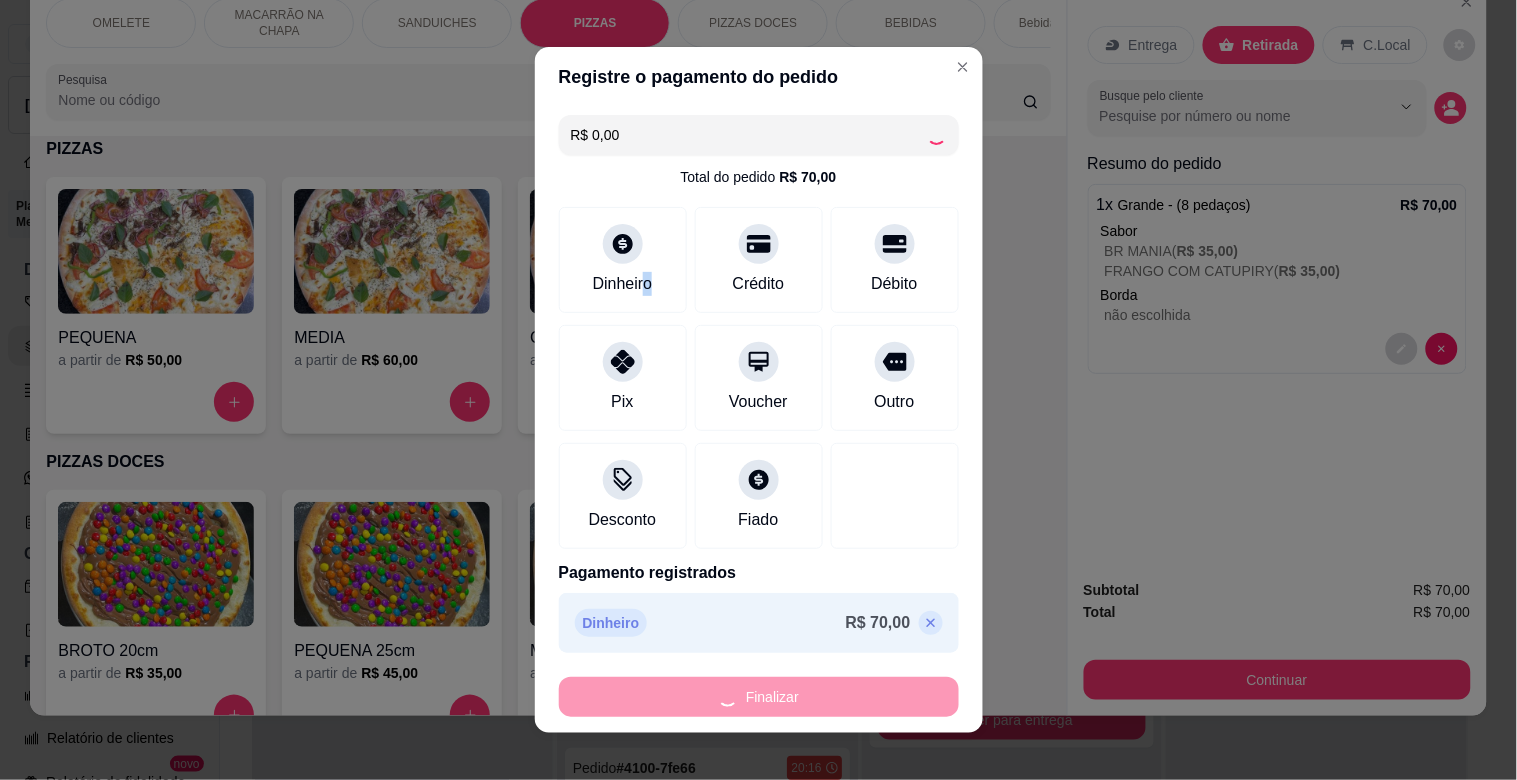 type on "-R$ 70,00" 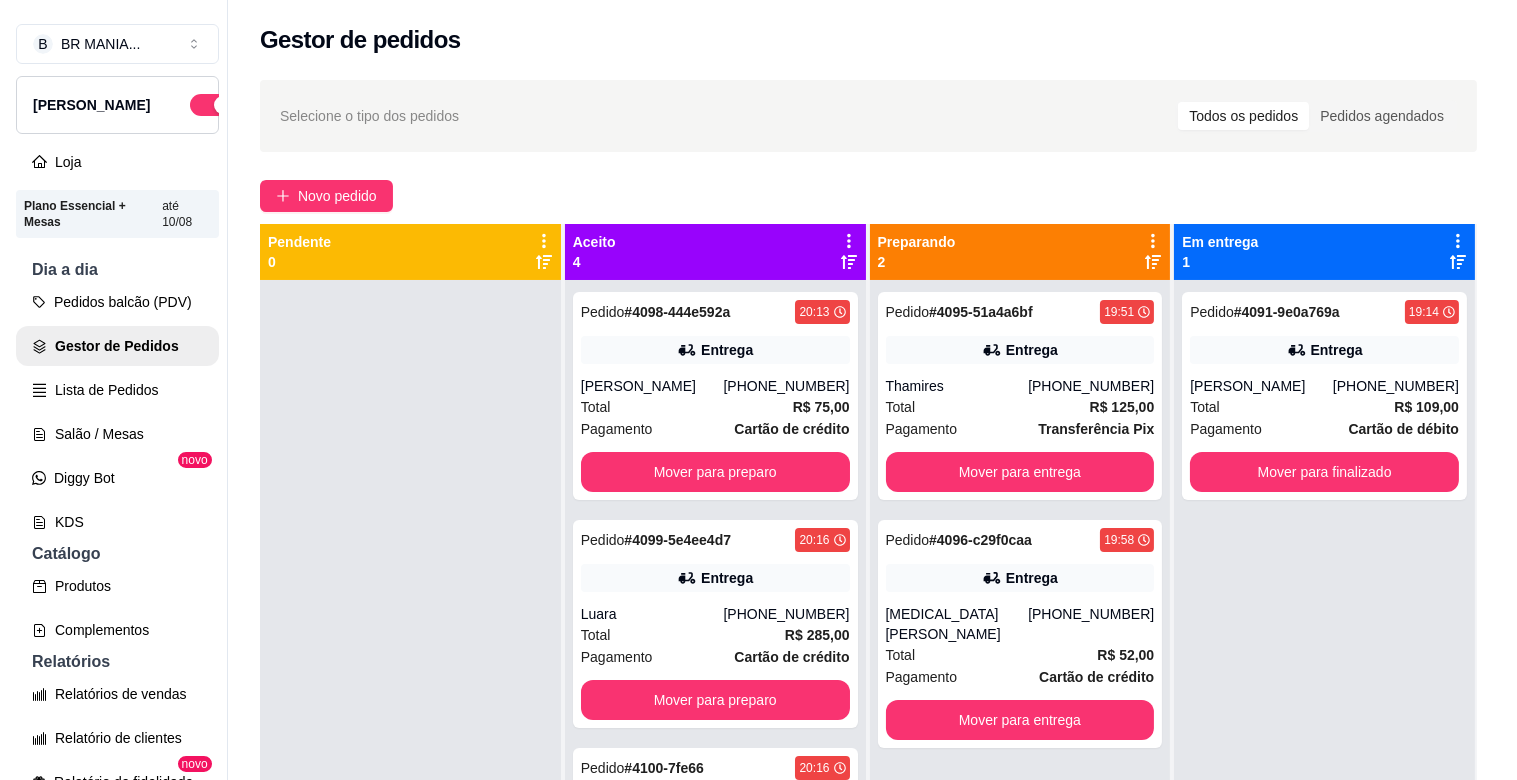 scroll, scrollTop: 173, scrollLeft: 0, axis: vertical 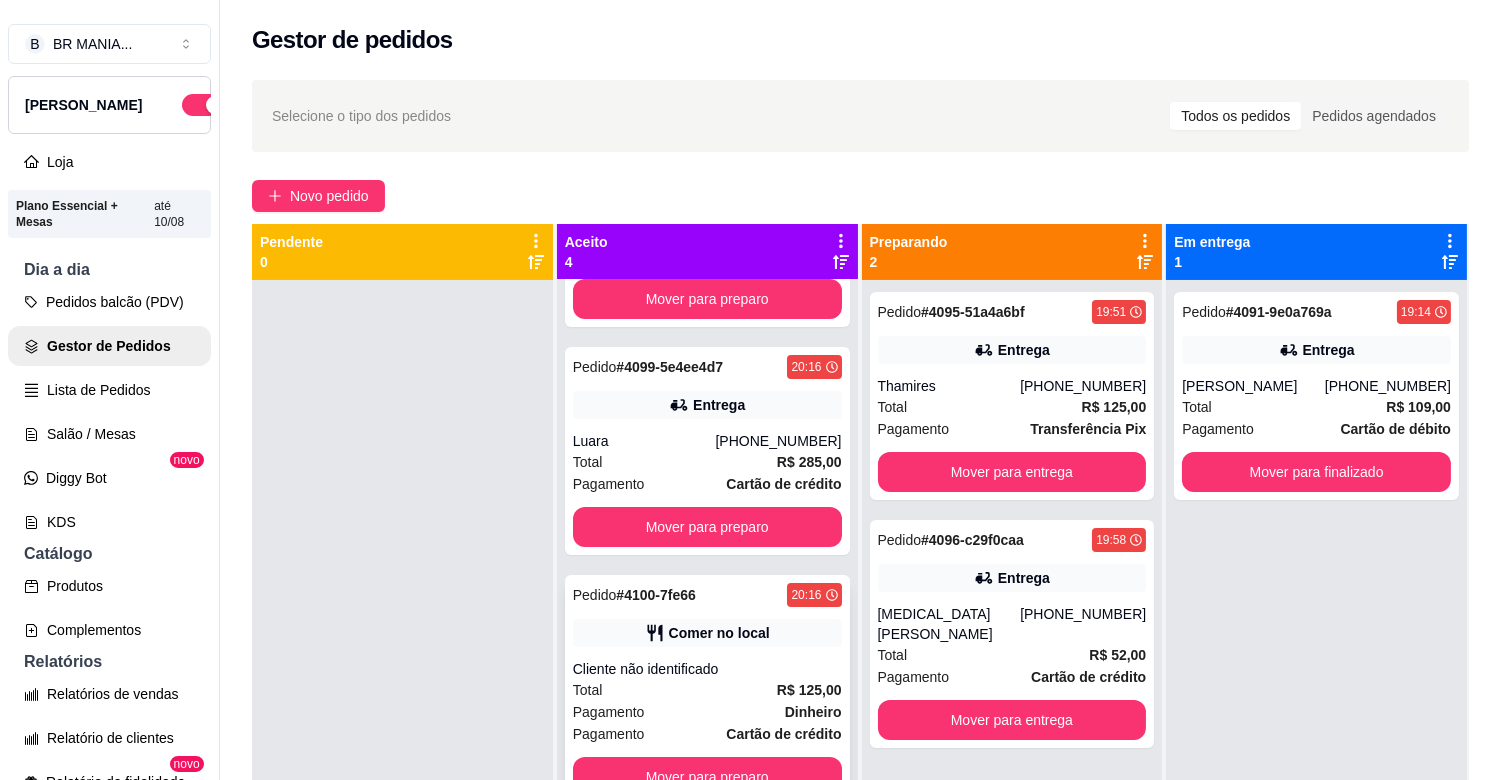 click on "Cliente não identificado" at bounding box center (707, 669) 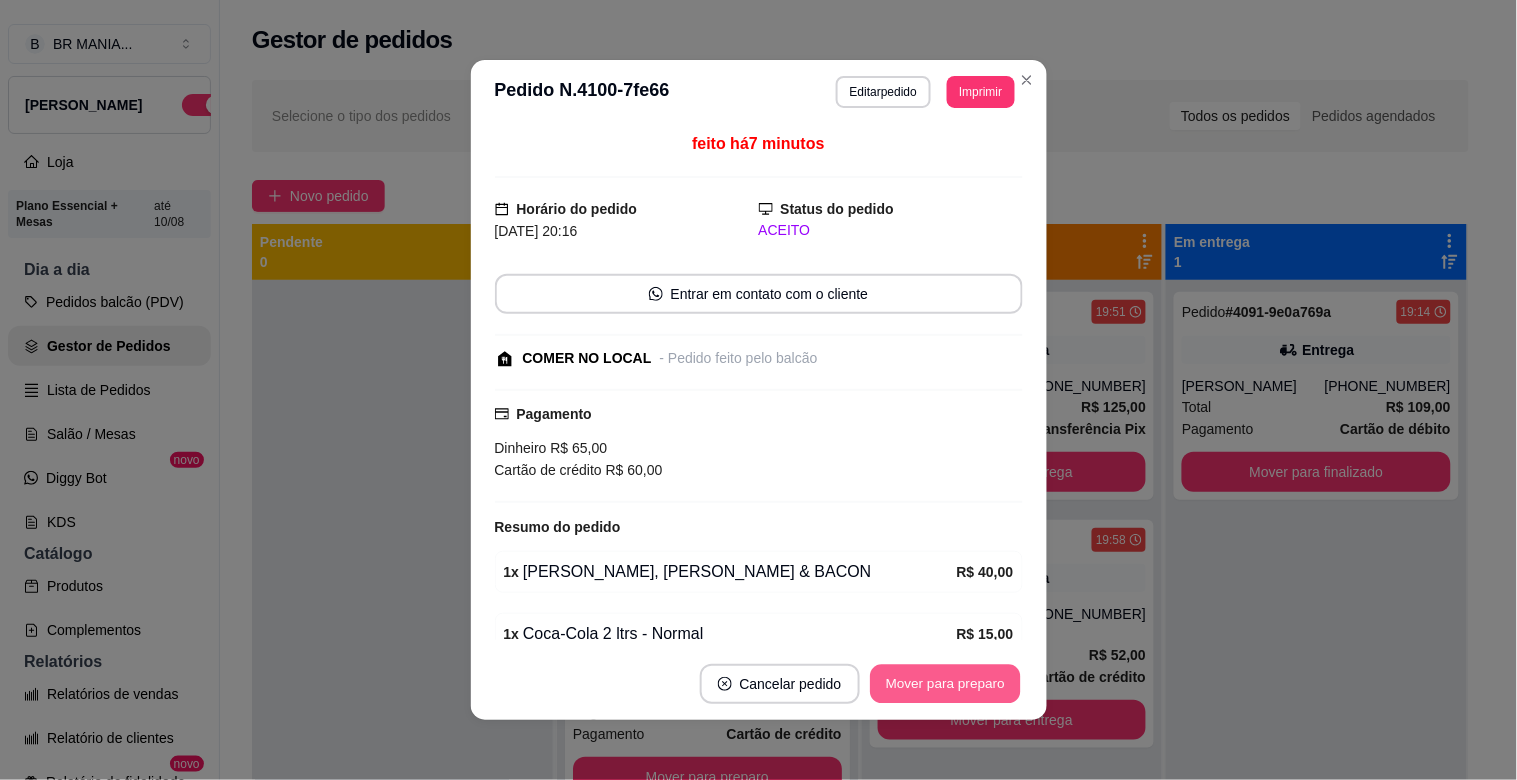 click on "Mover para preparo" at bounding box center (945, 684) 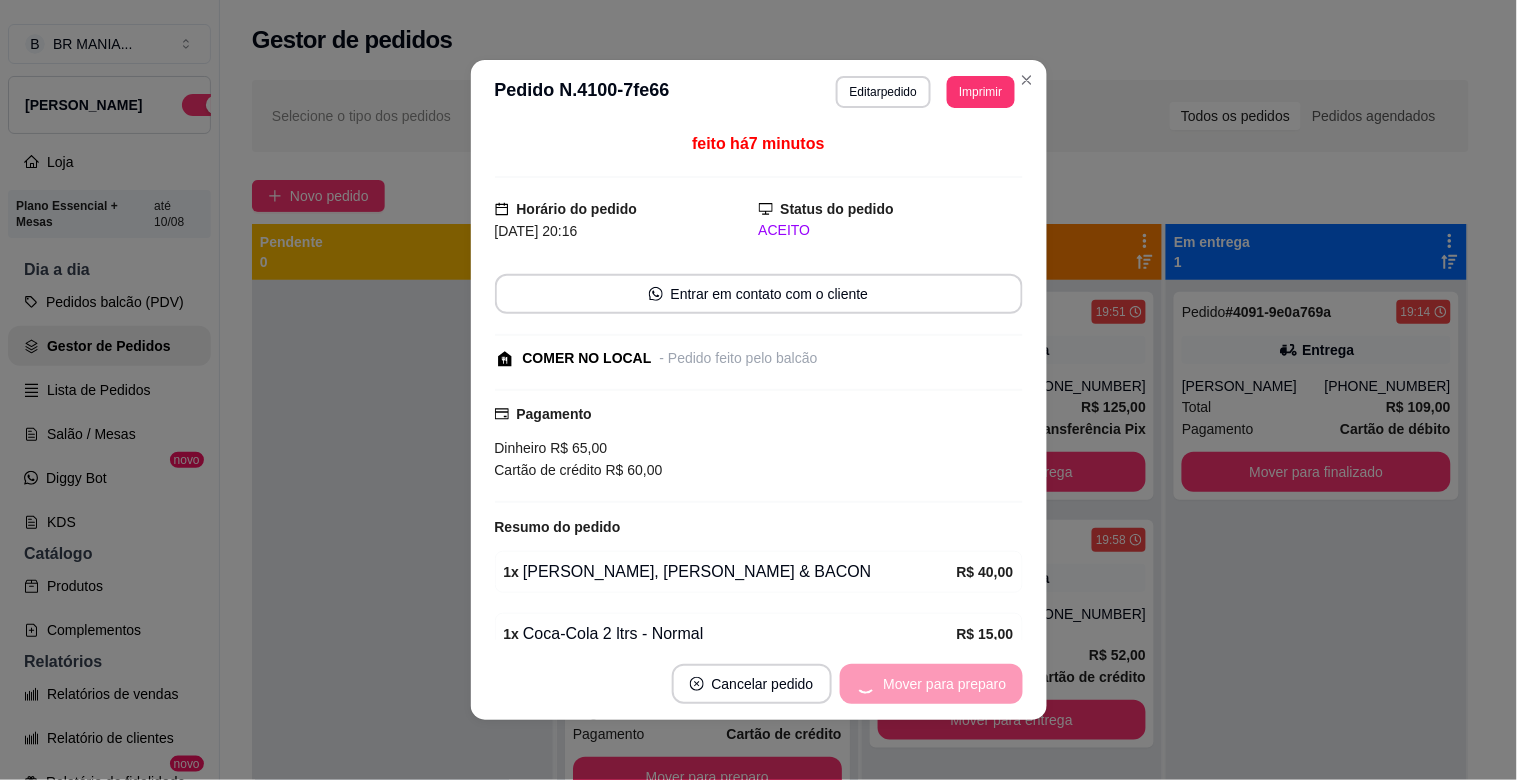 click on "Mover para preparo" at bounding box center [931, 684] 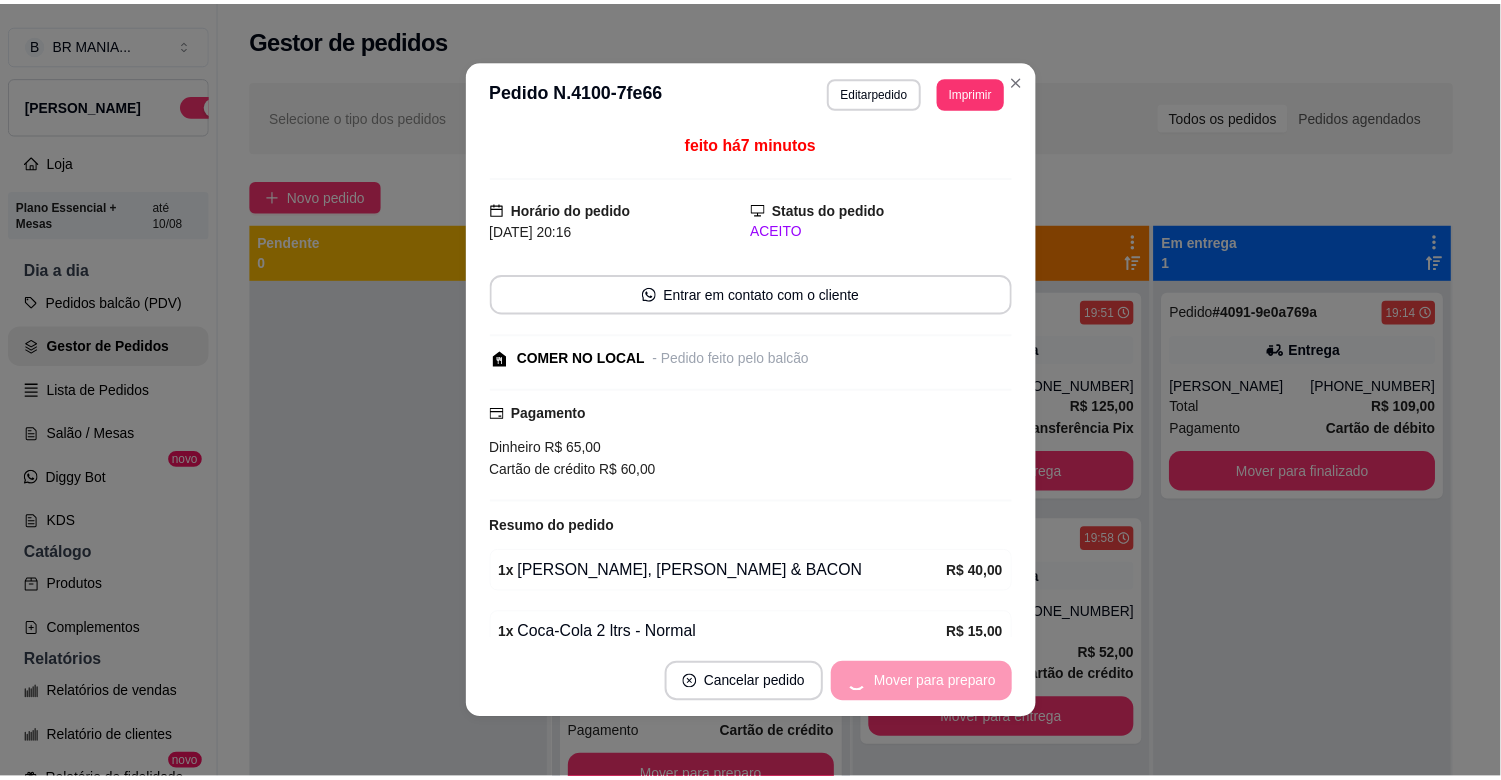 scroll, scrollTop: 0, scrollLeft: 0, axis: both 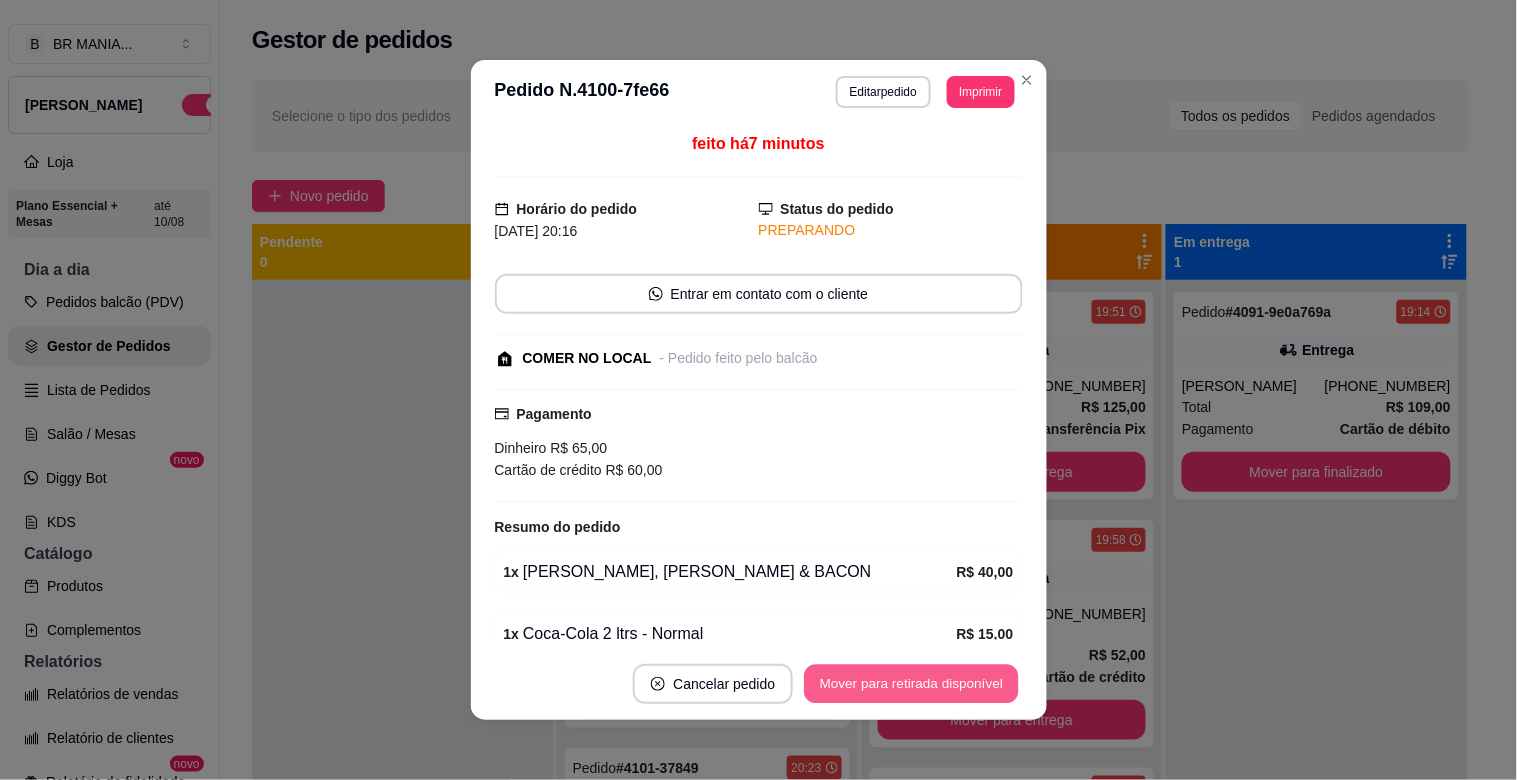 click on "Mover para retirada disponível" at bounding box center [912, 684] 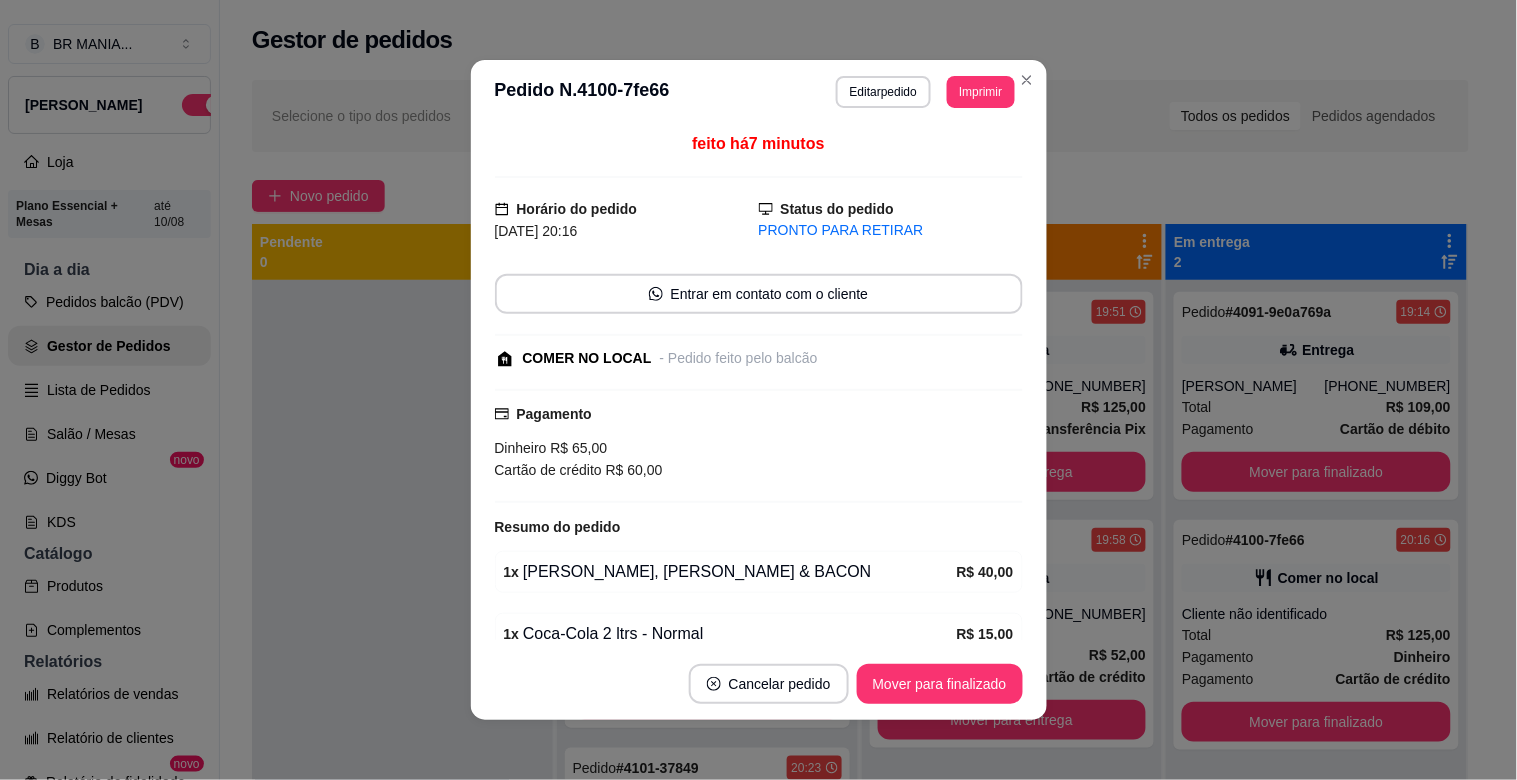 click on "Mover para finalizado" at bounding box center [940, 684] 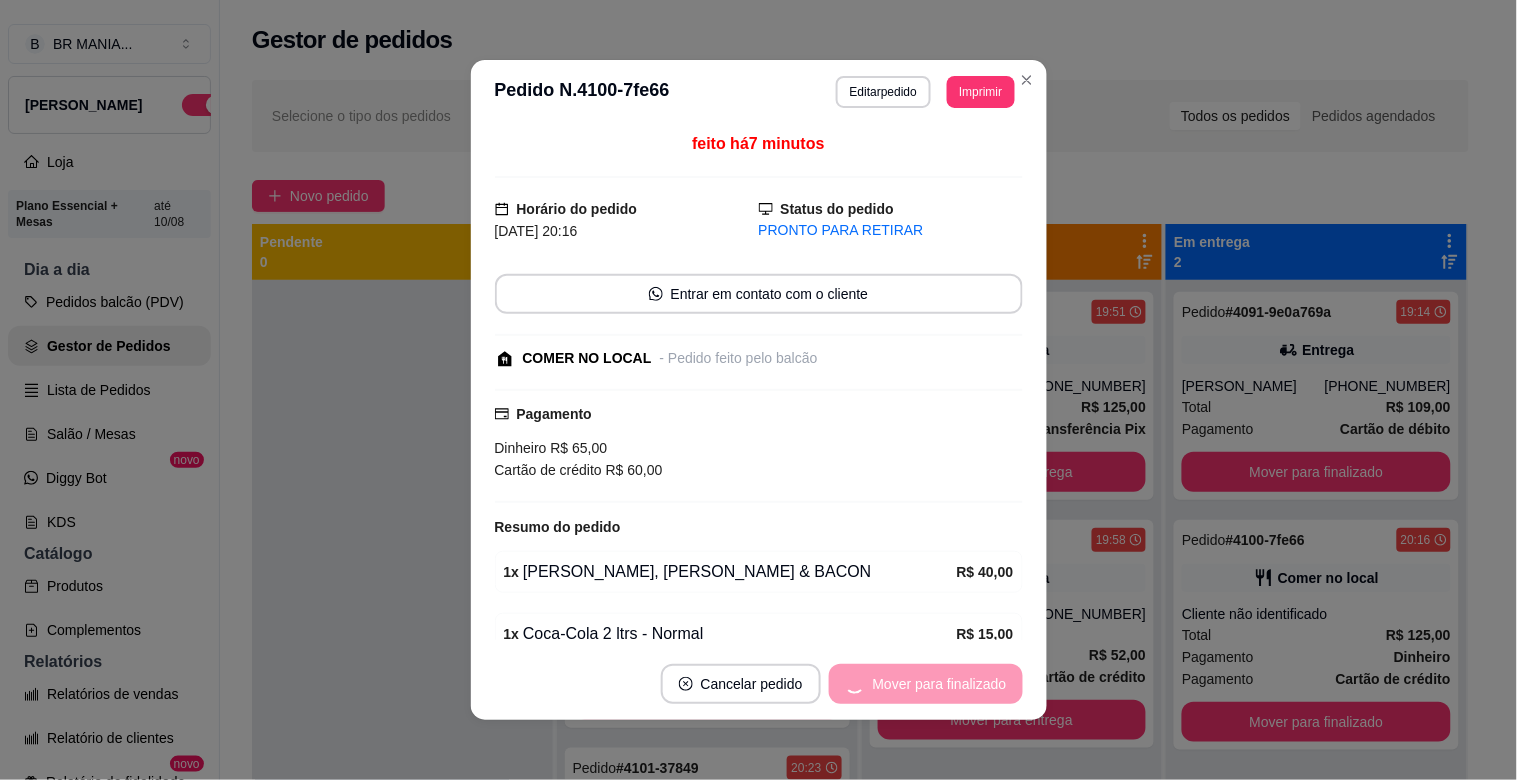 click on "Mover para finalizado" at bounding box center (926, 684) 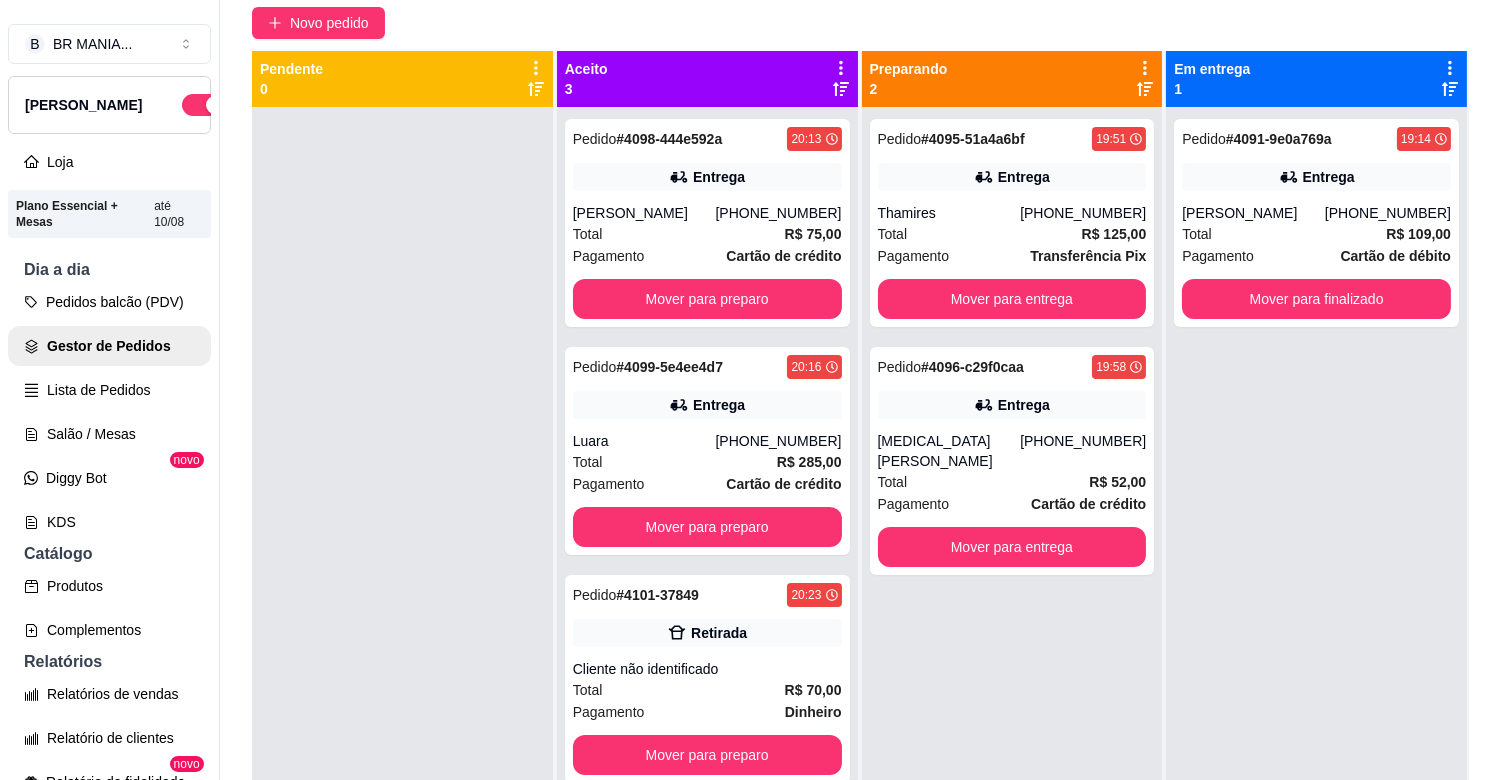 scroll, scrollTop: 321, scrollLeft: 0, axis: vertical 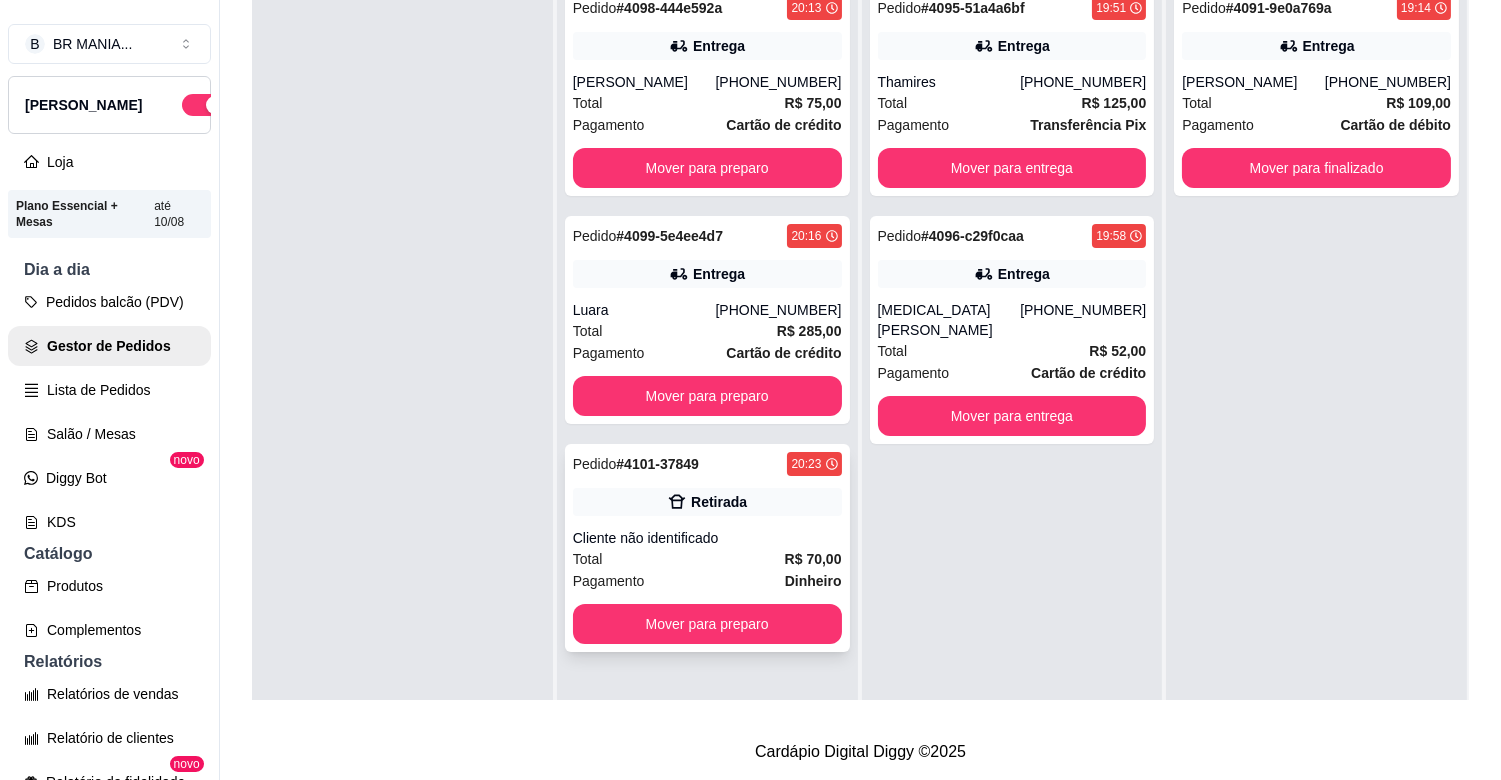 click on "Retirada" at bounding box center [707, 502] 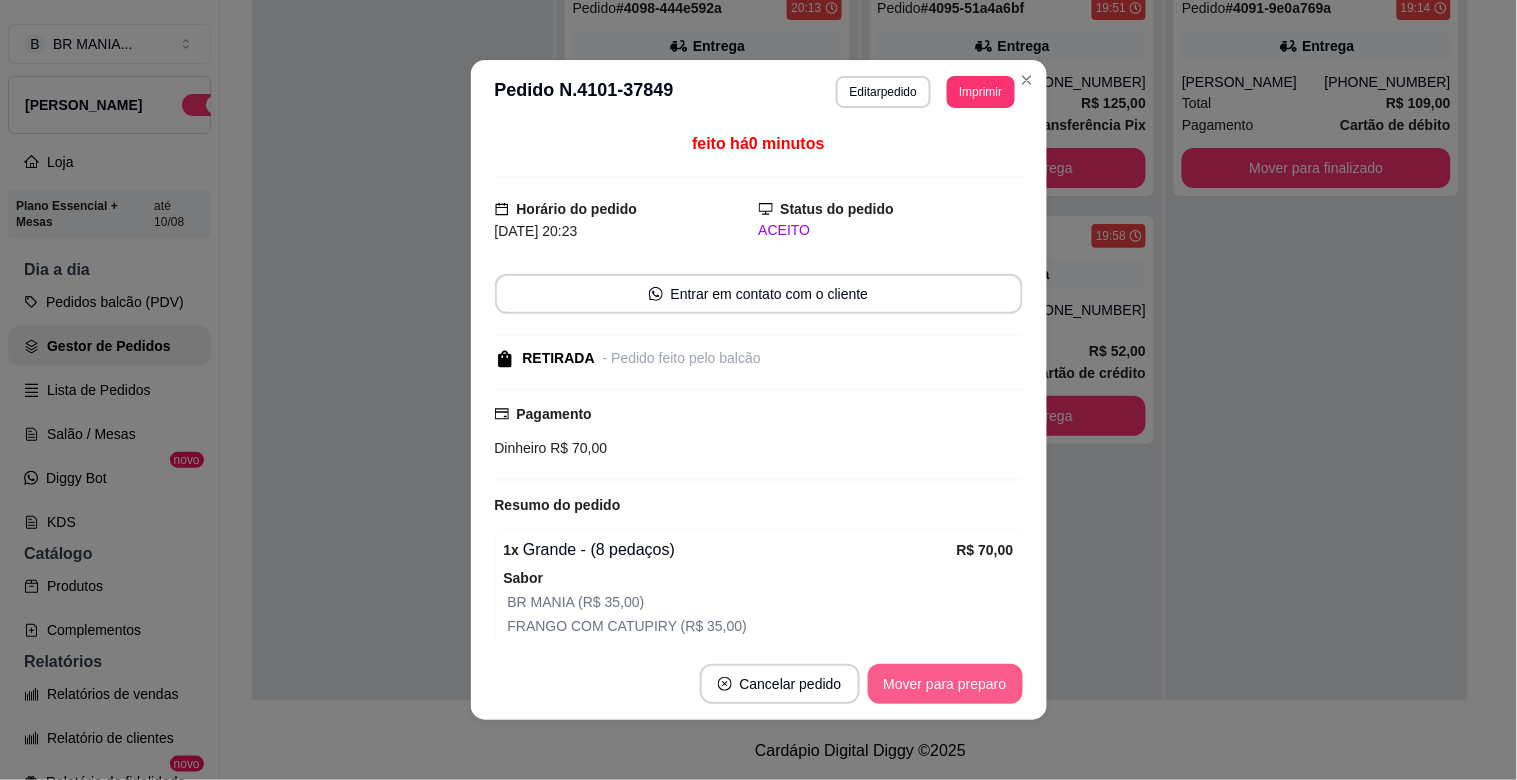click on "Mover para preparo" at bounding box center (945, 684) 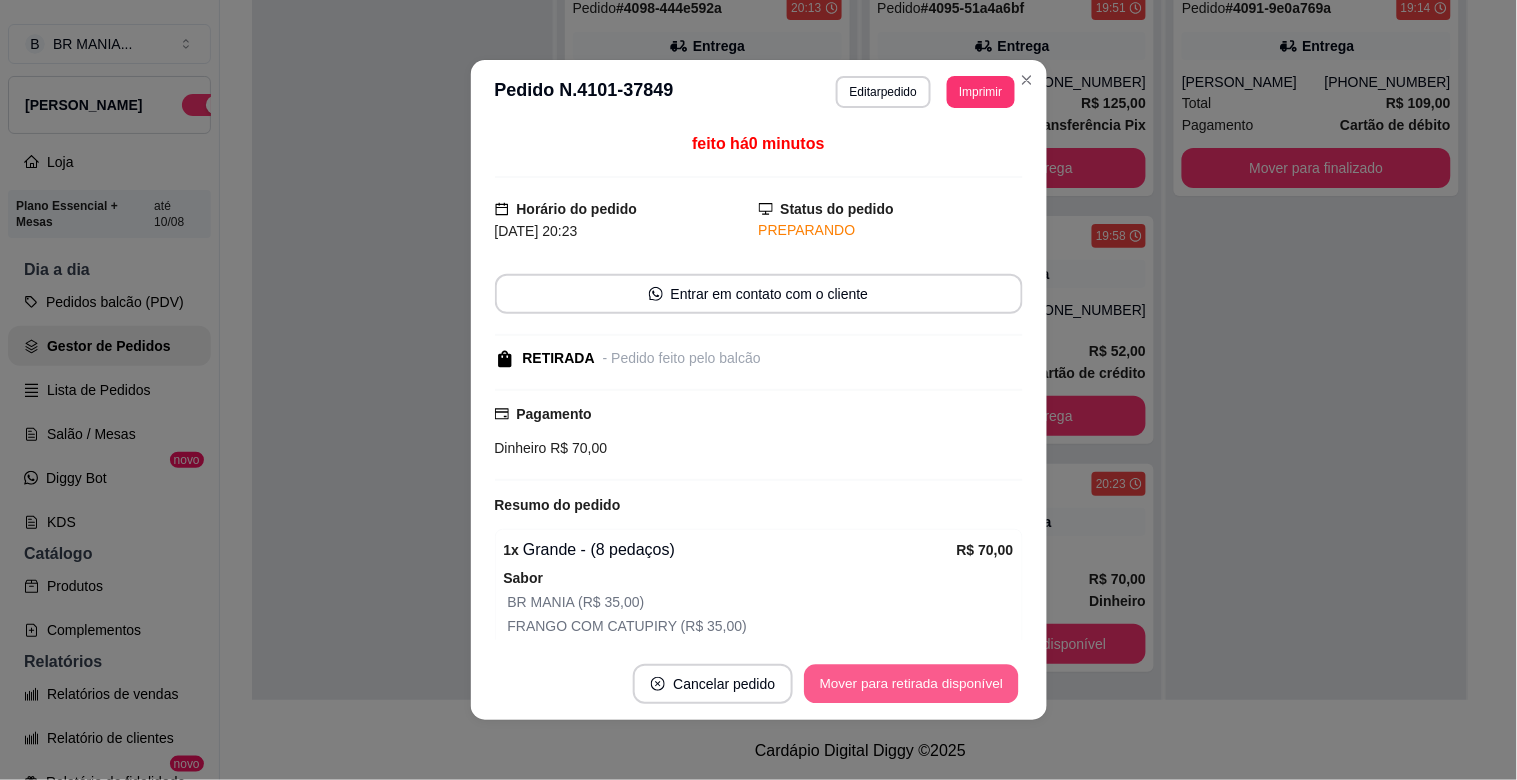 click on "Mover para retirada disponível" at bounding box center [912, 684] 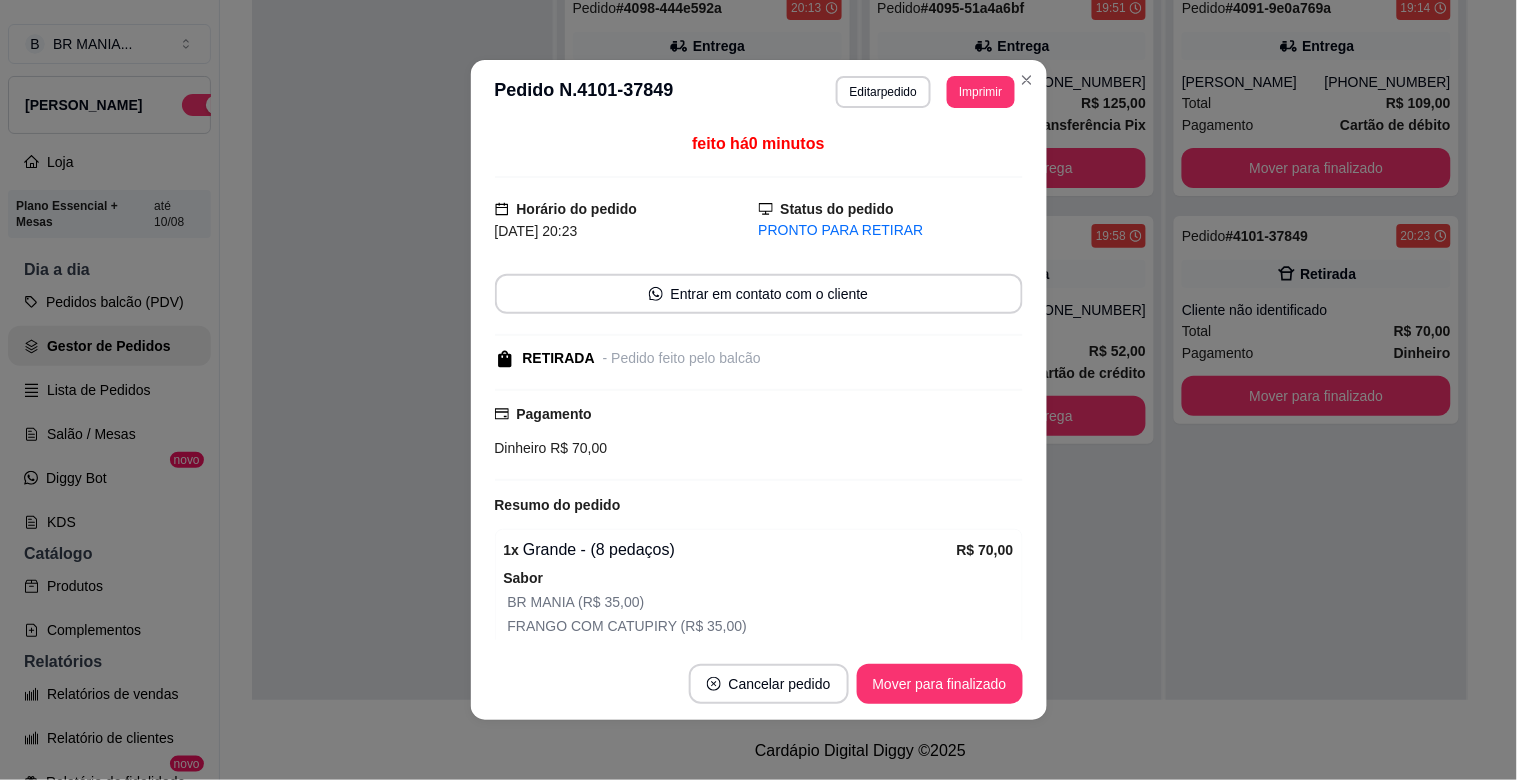 click on "Mover para finalizado" at bounding box center (940, 684) 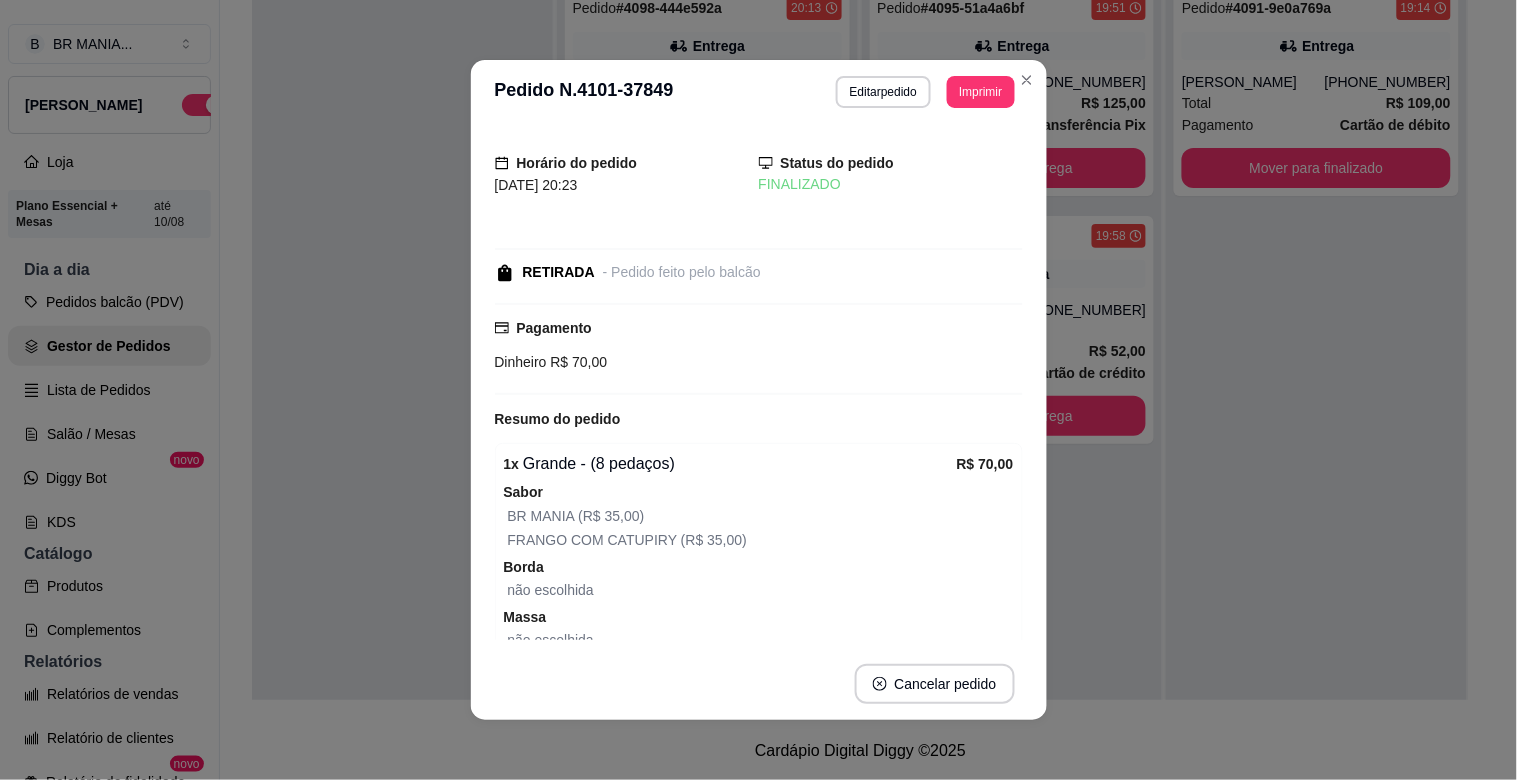 click on "**********" at bounding box center [759, 92] 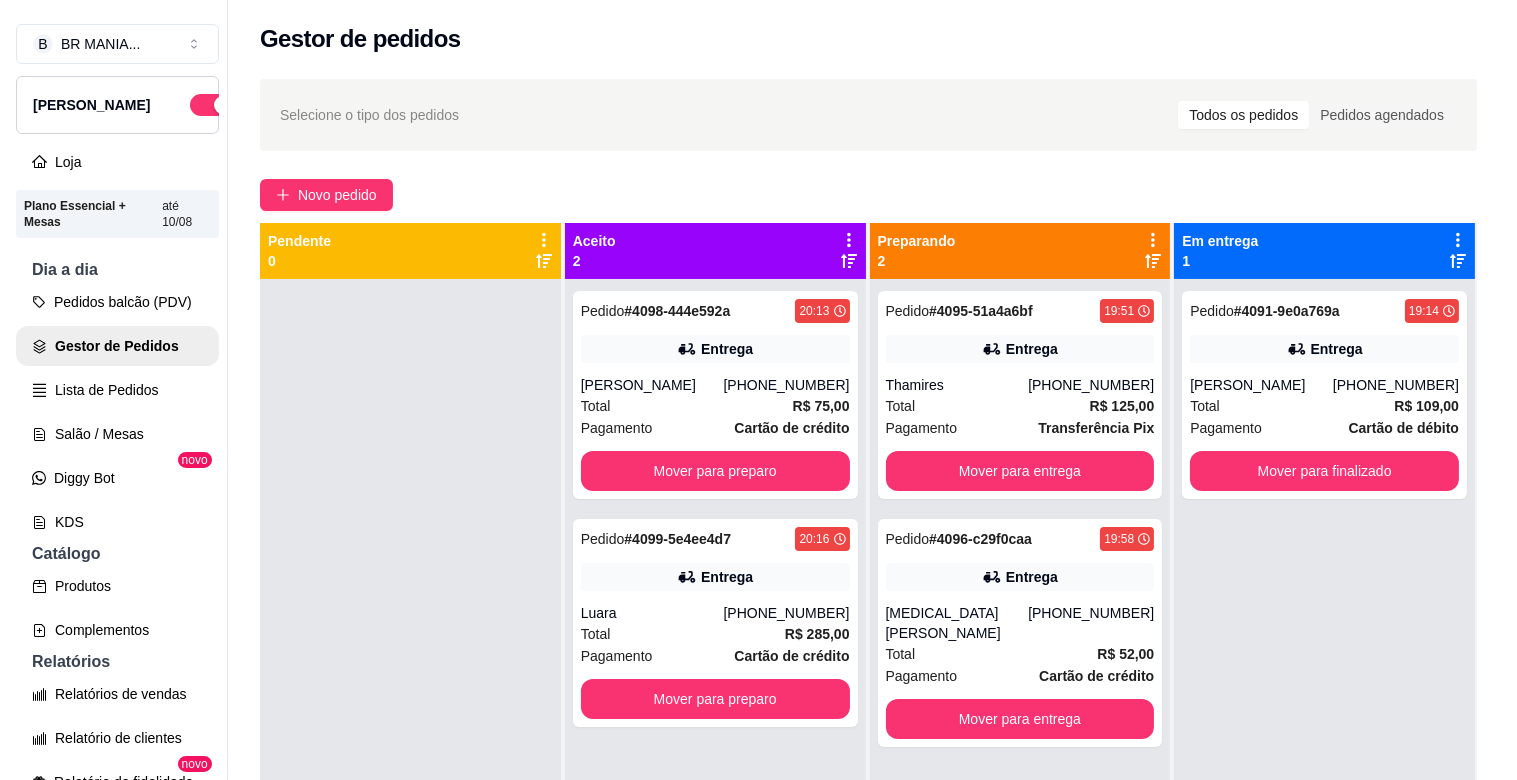 scroll, scrollTop: 0, scrollLeft: 0, axis: both 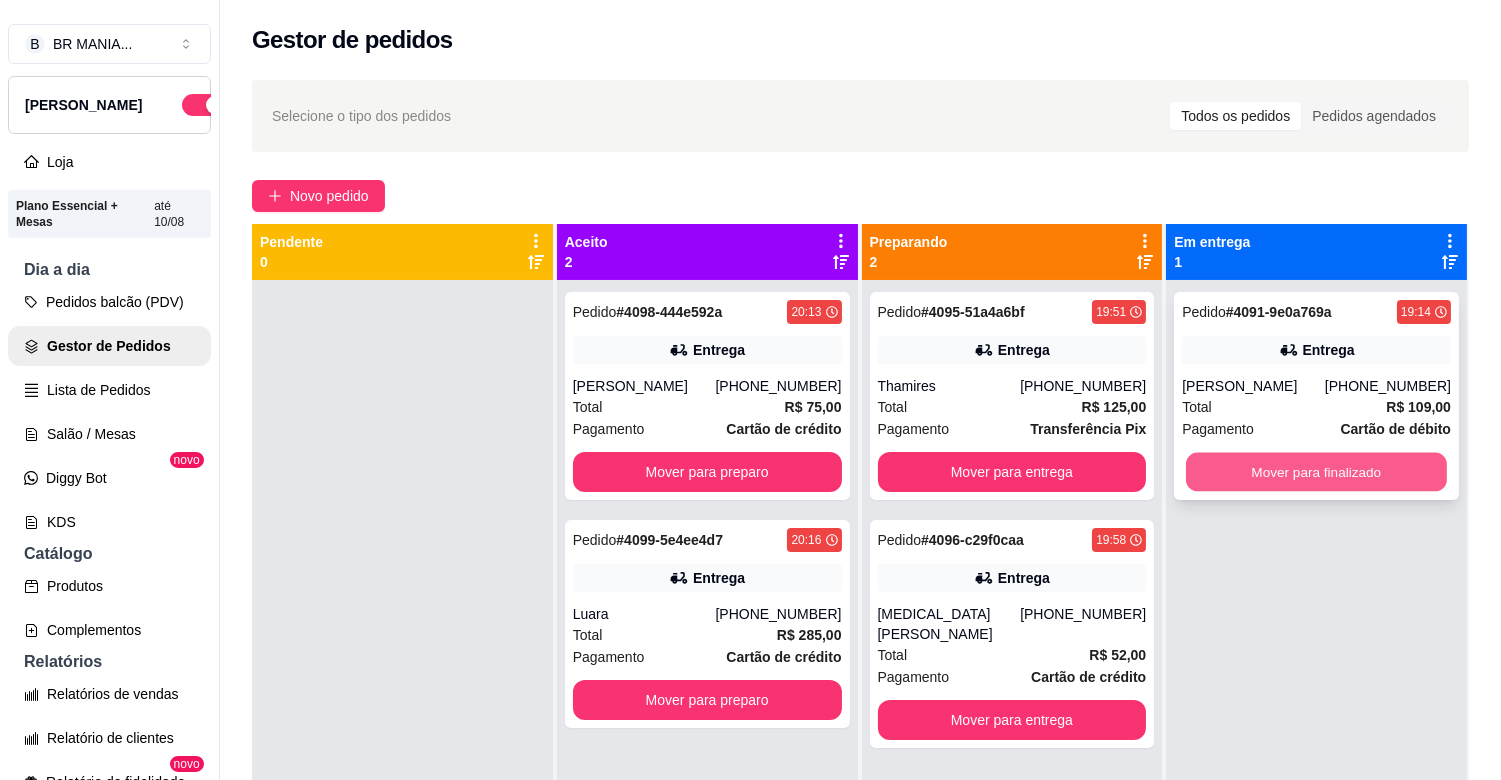 click on "Mover para finalizado" at bounding box center [1316, 472] 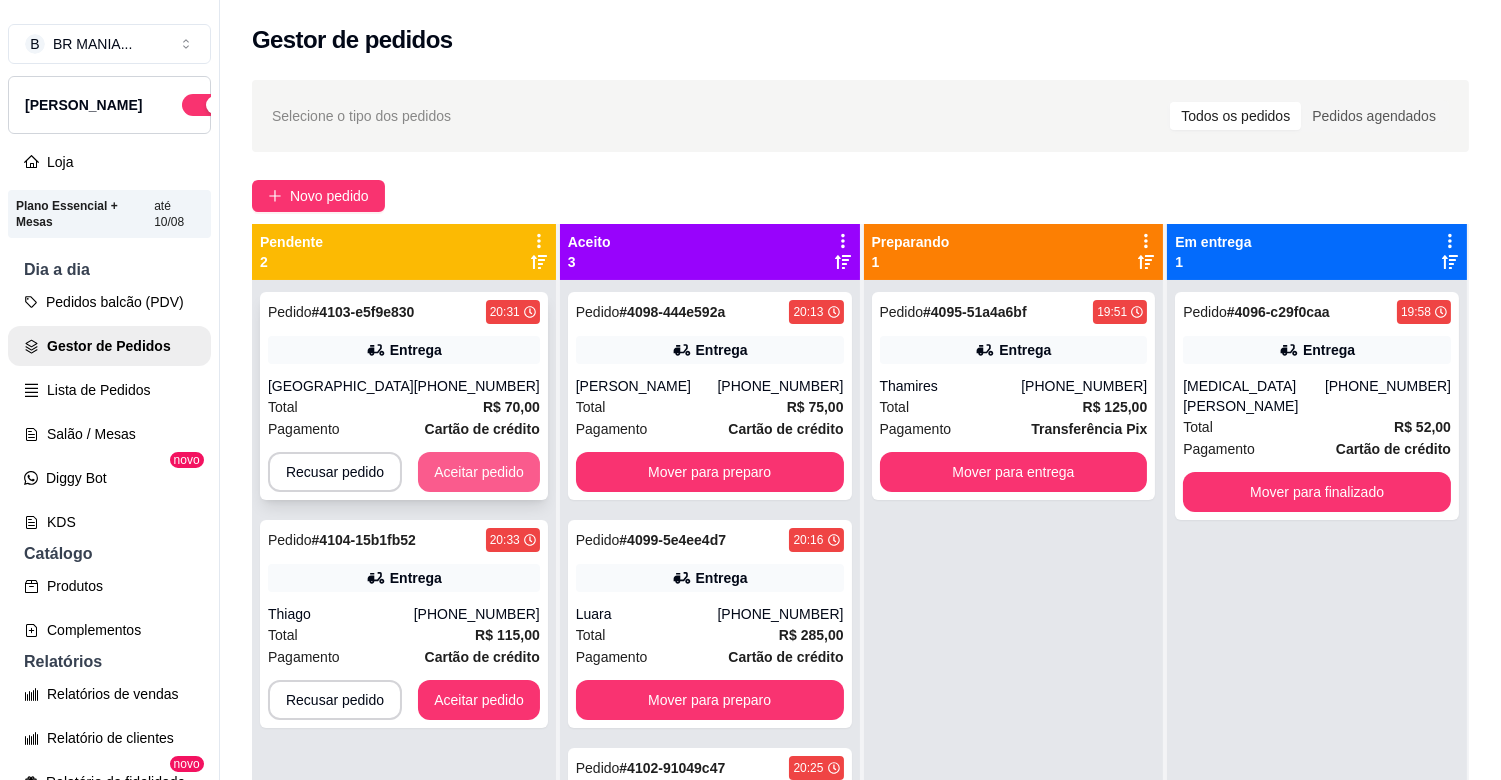 click on "Aceitar pedido" at bounding box center [479, 472] 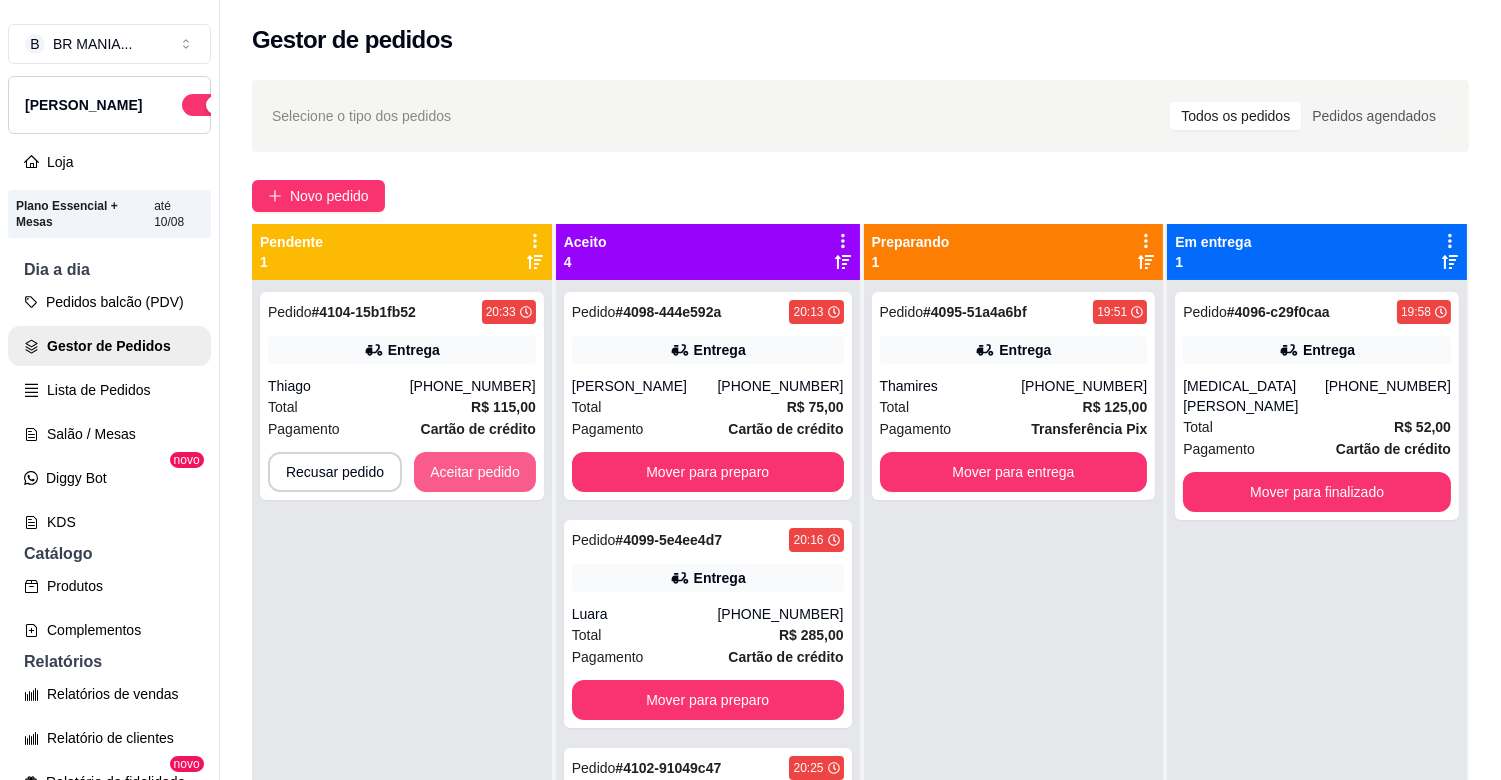 click on "Aceitar pedido" at bounding box center [475, 472] 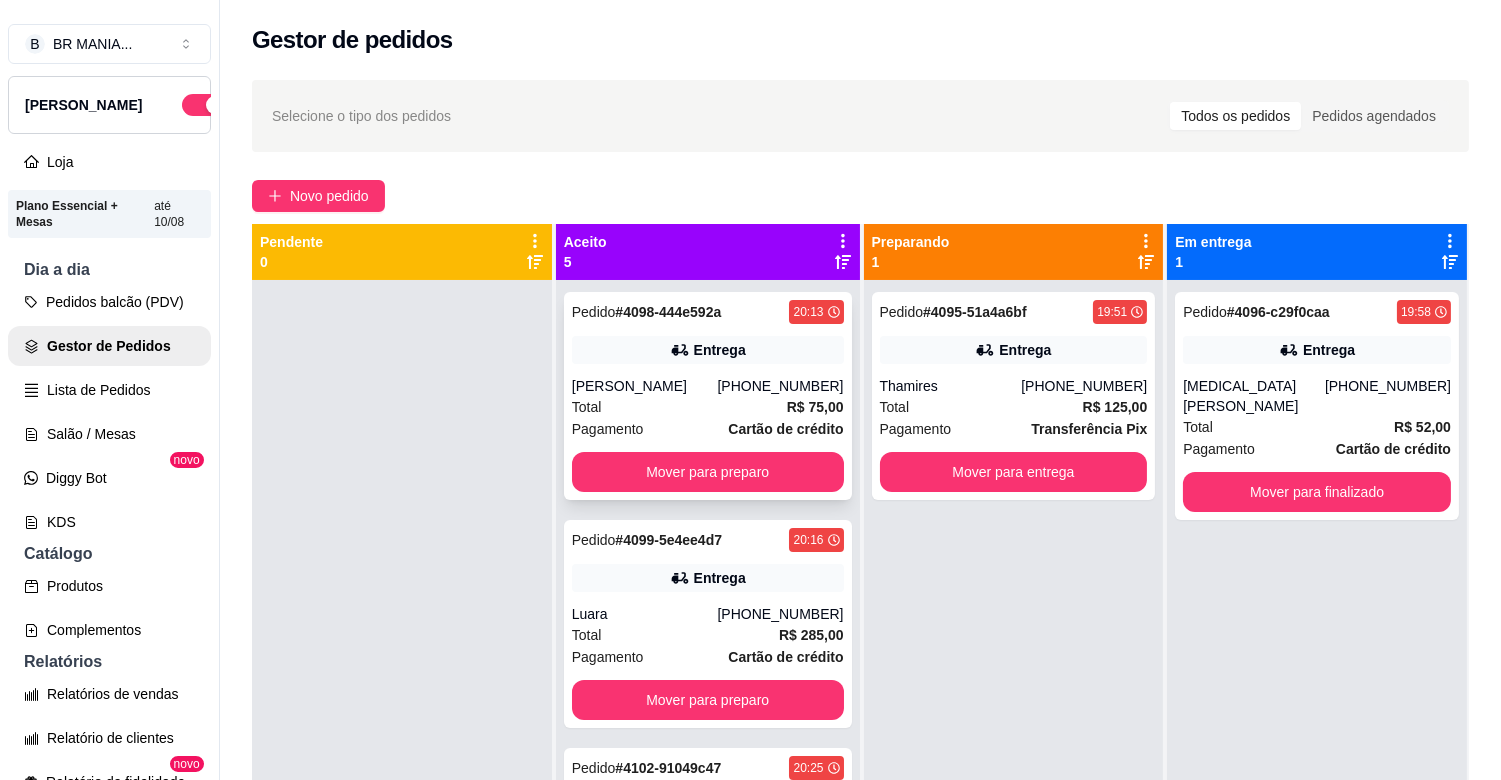 click on "Total R$ 75,00" at bounding box center (708, 407) 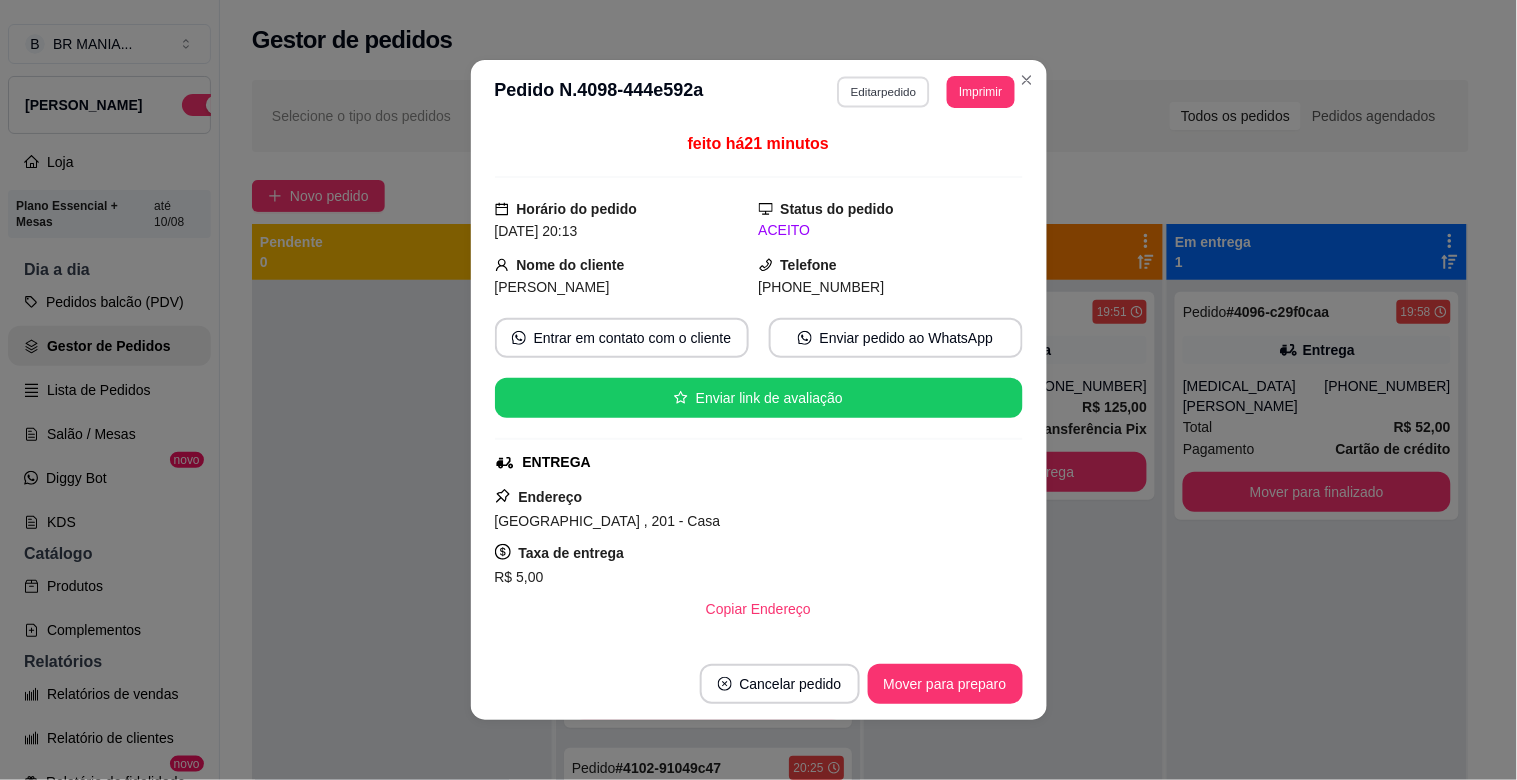 click on "Editar  pedido" at bounding box center [883, 91] 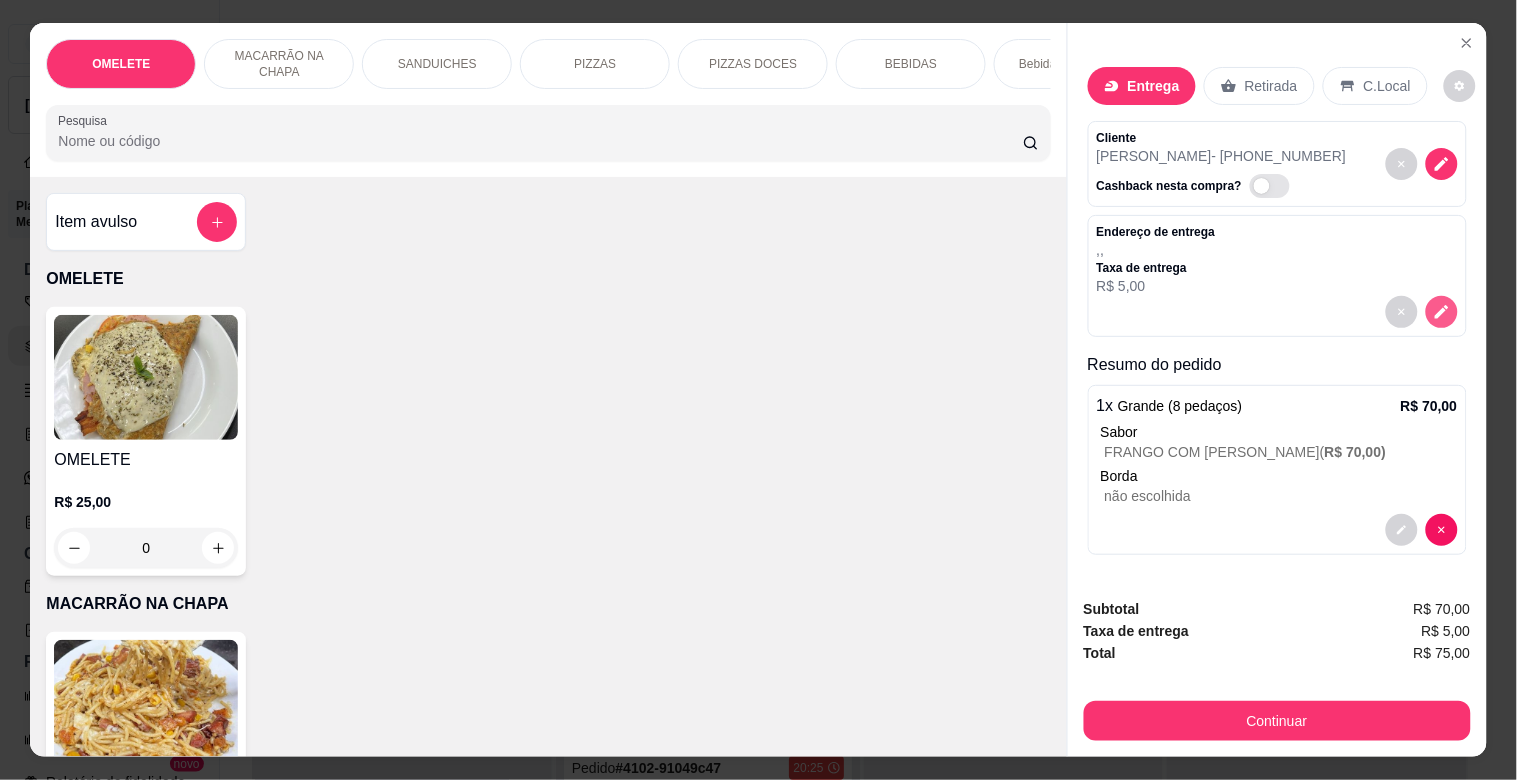 click 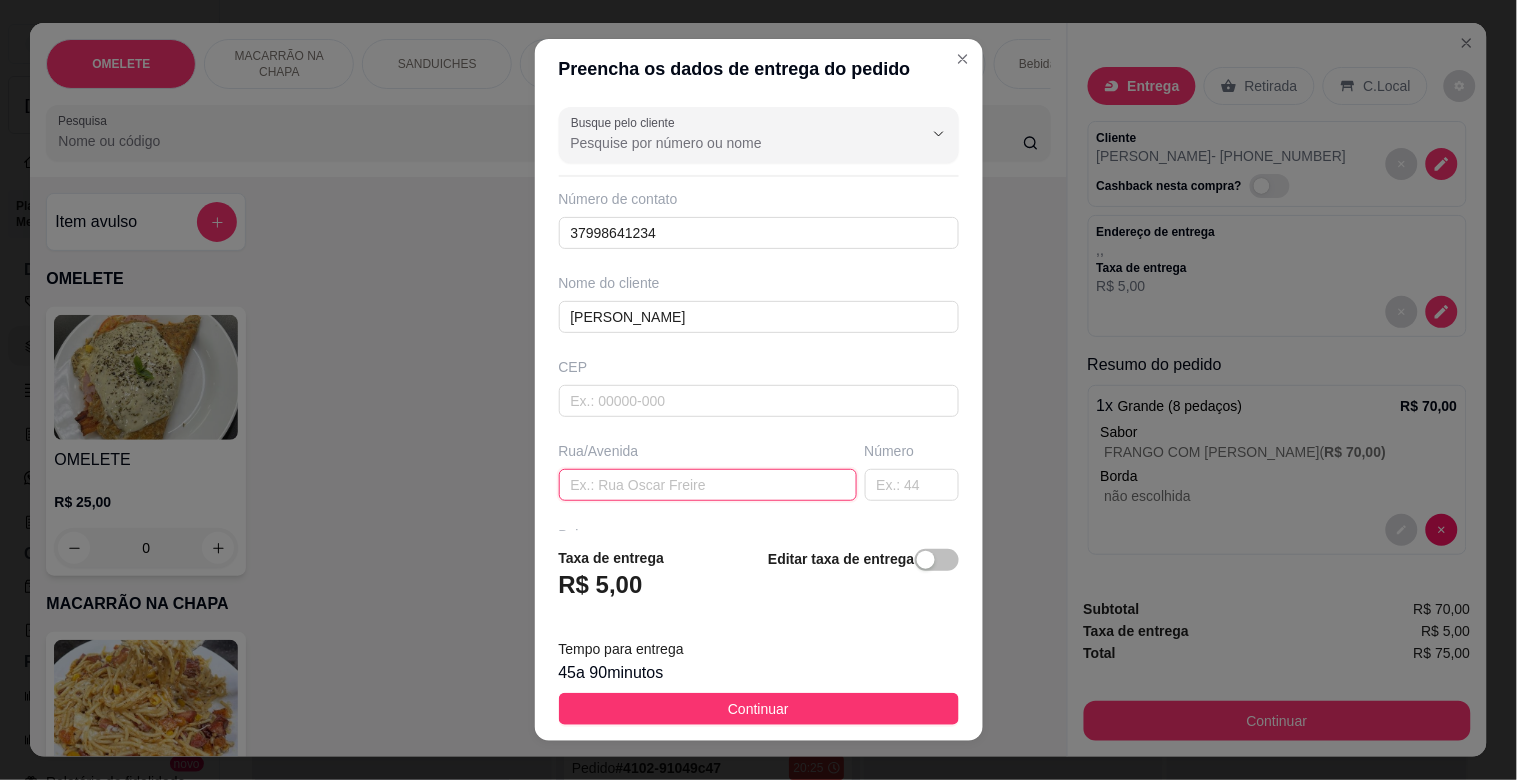 click at bounding box center (708, 485) 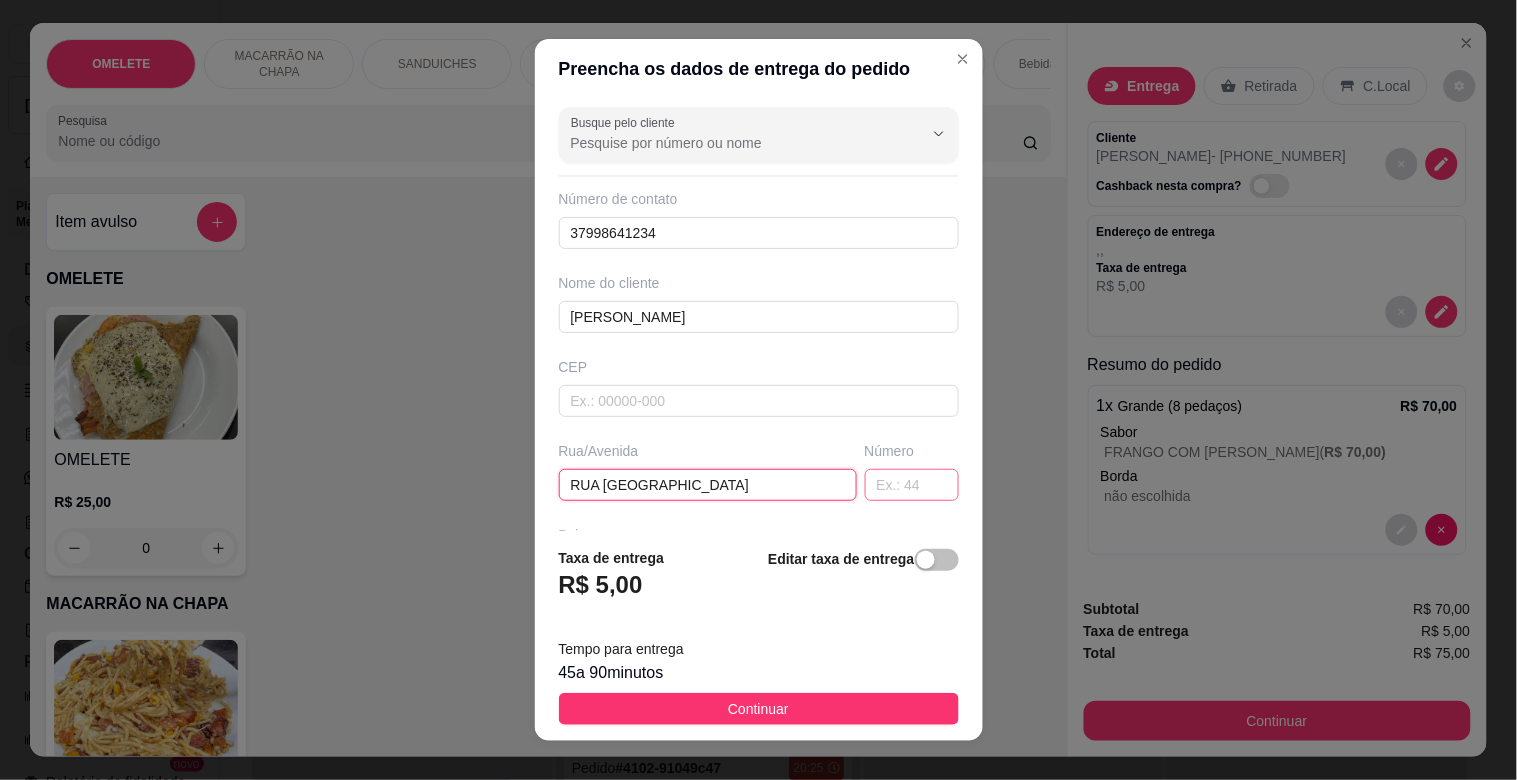 type on "RUA [GEOGRAPHIC_DATA]" 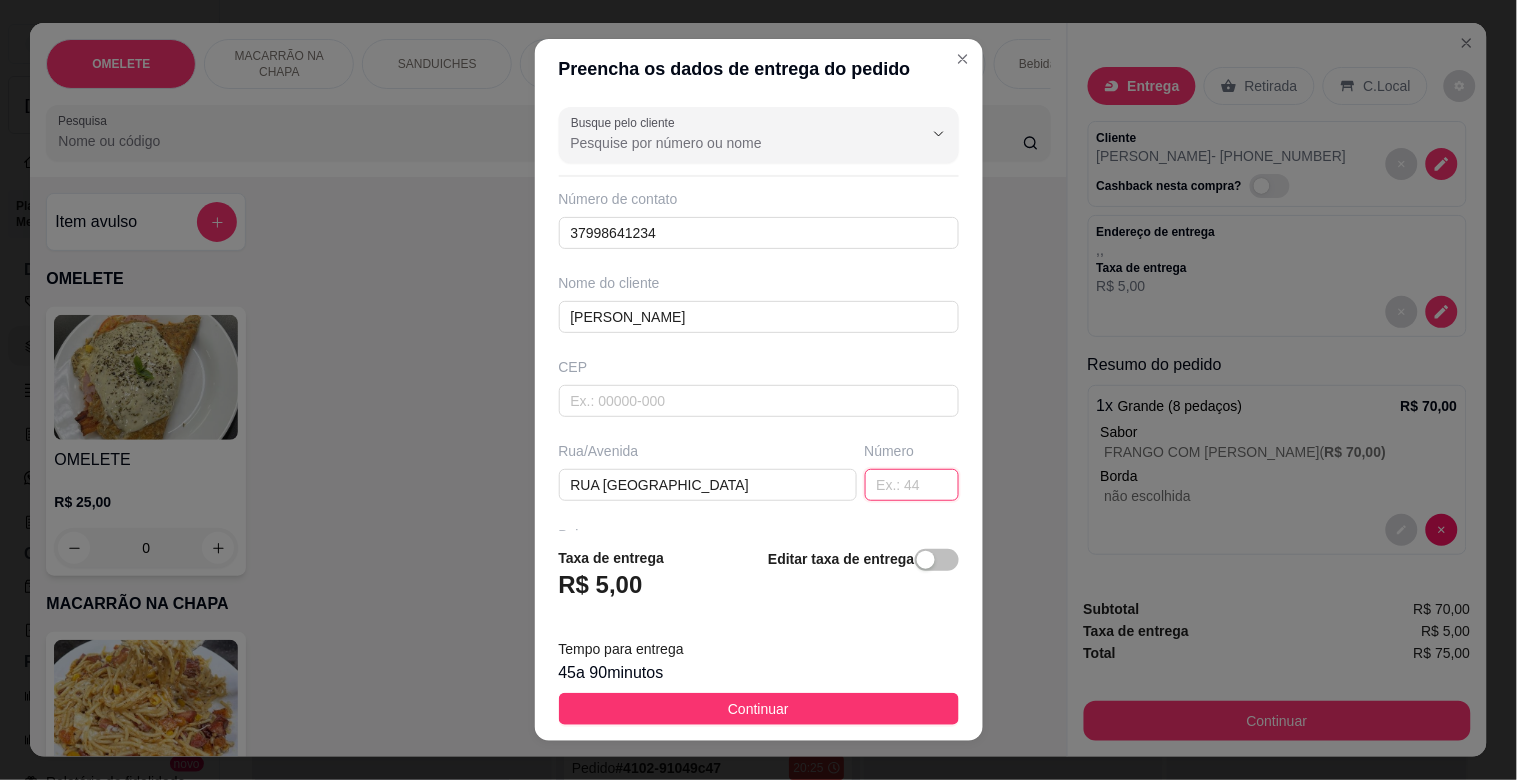 click at bounding box center (912, 485) 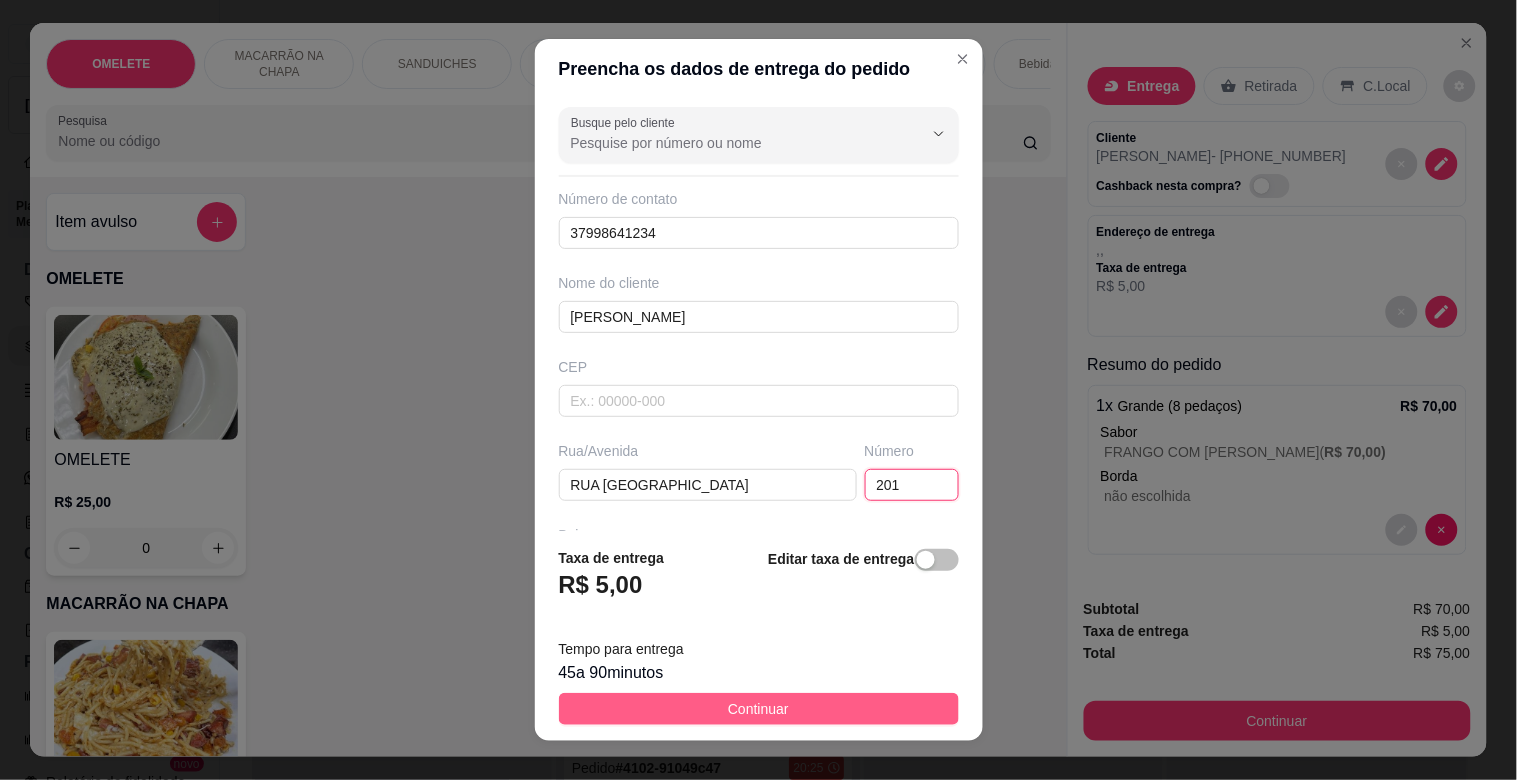 type on "201" 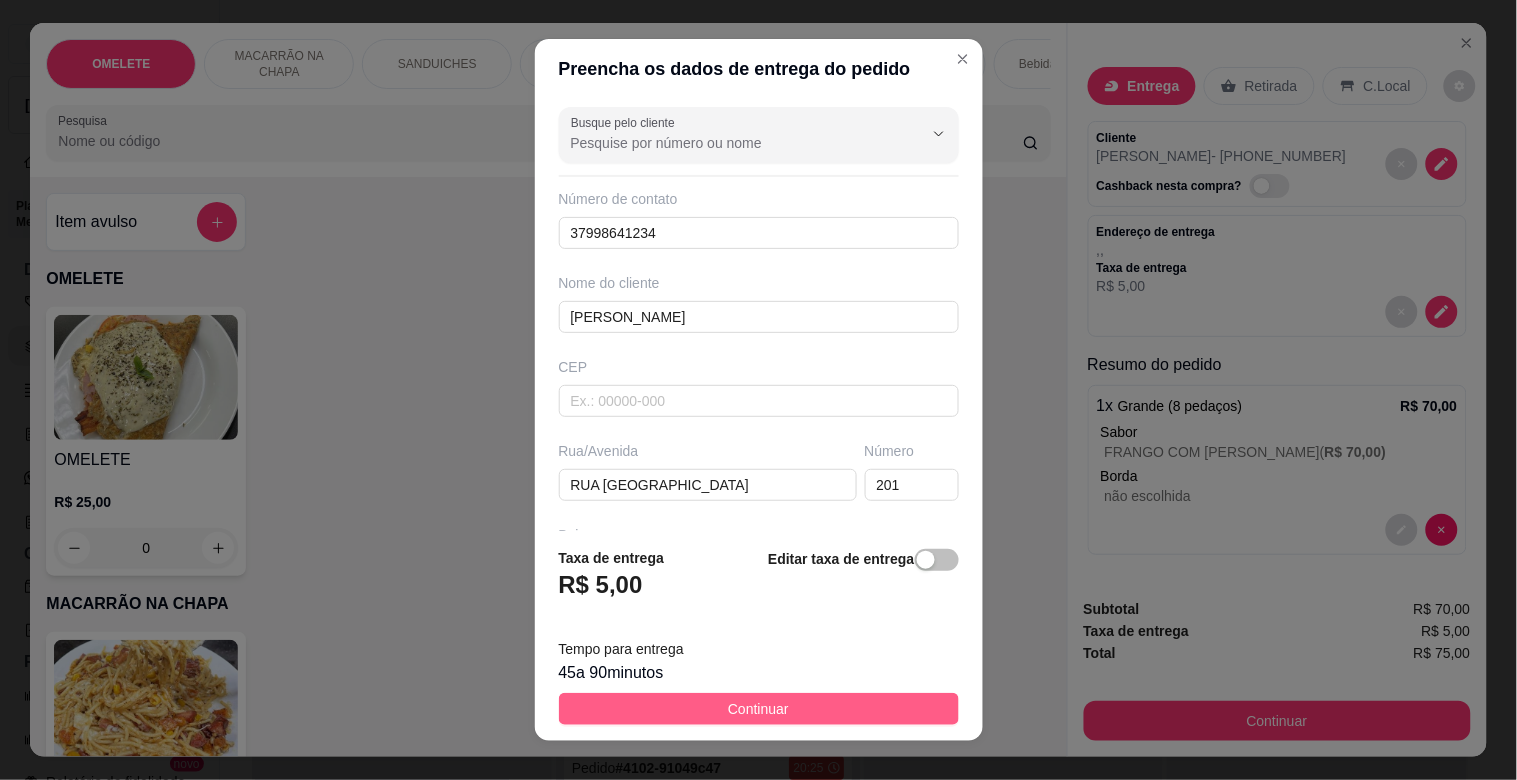 click on "Continuar" at bounding box center [759, 709] 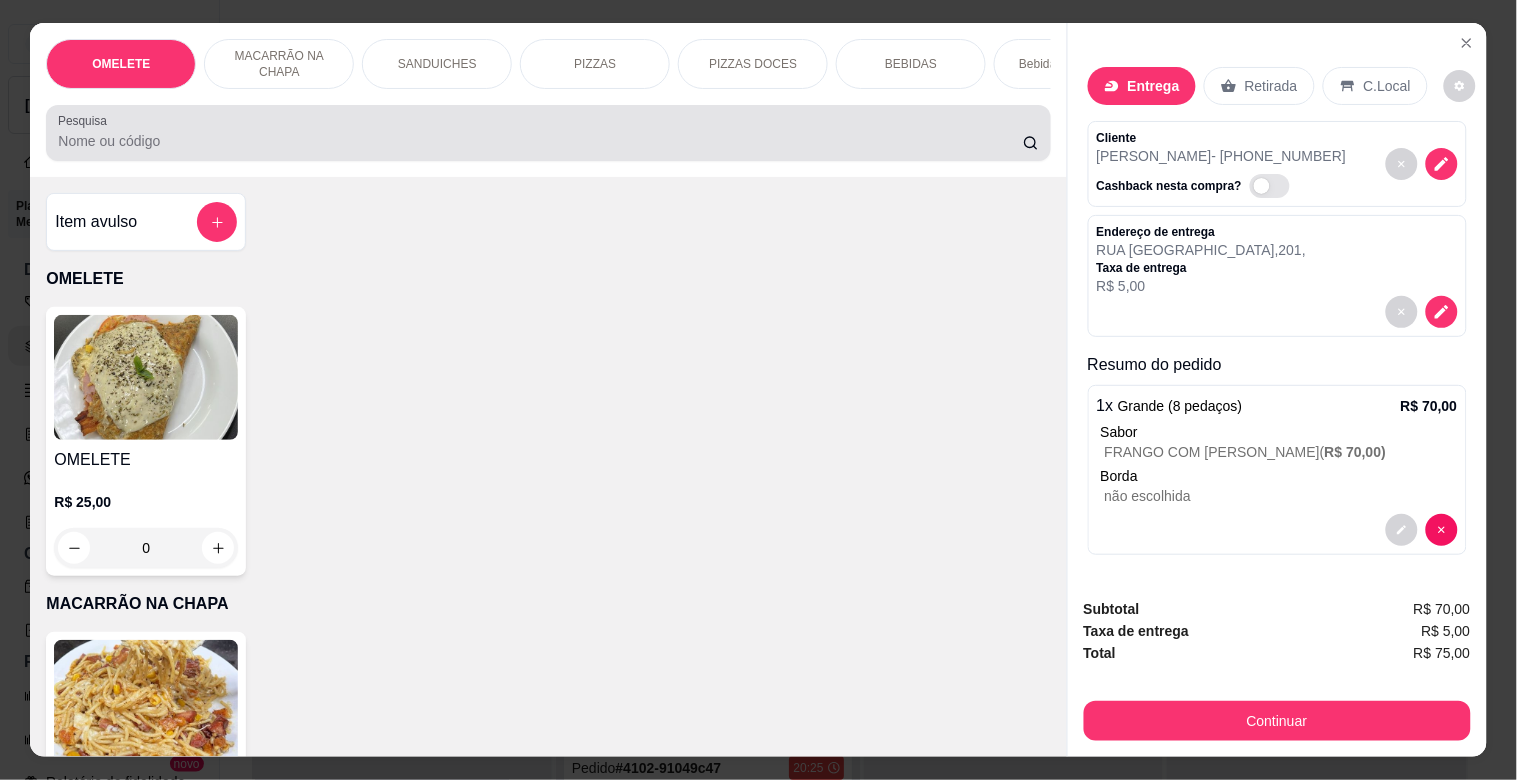 click at bounding box center [548, 133] 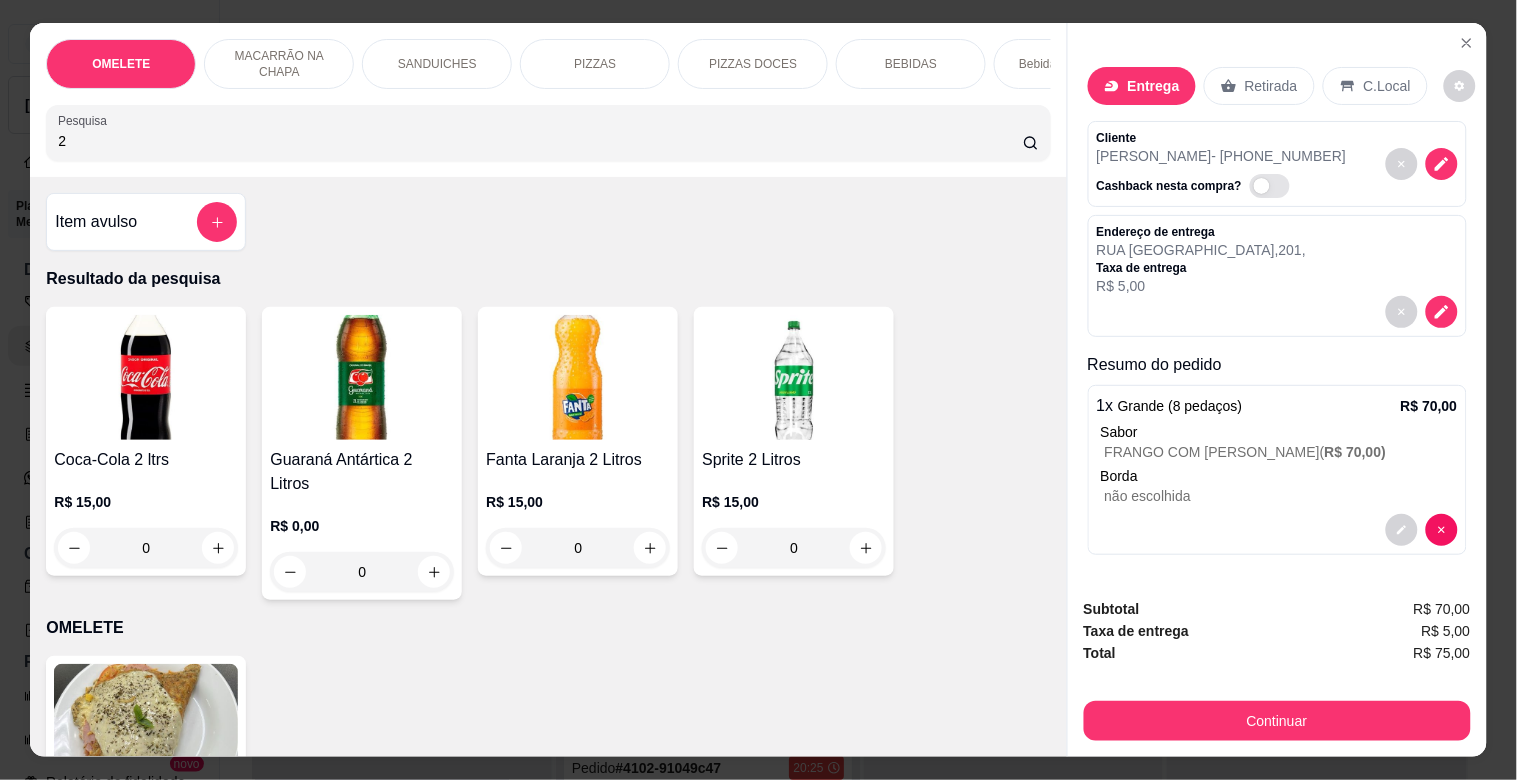 type on "2" 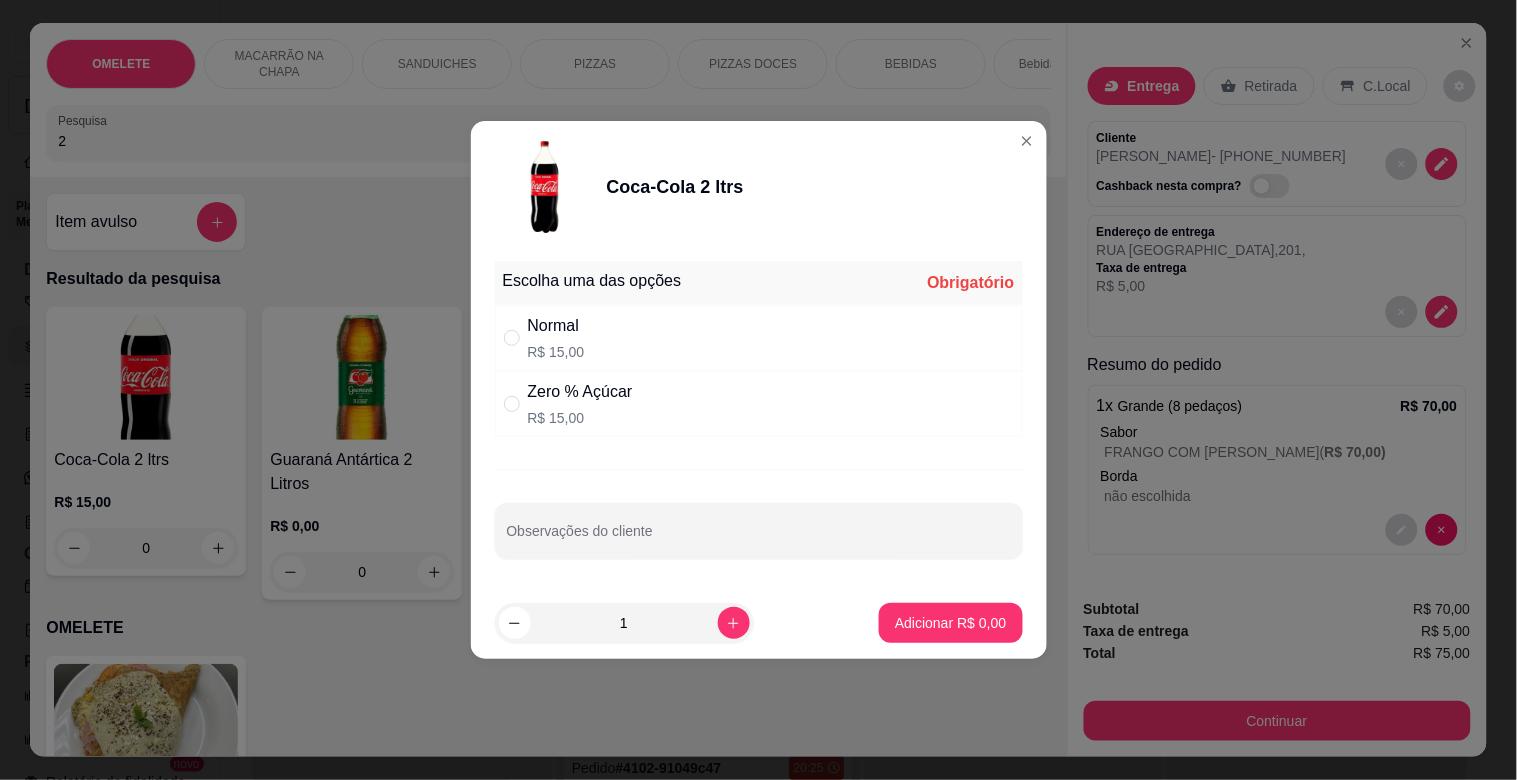 click on "Normal  R$ 15,00" at bounding box center [759, 338] 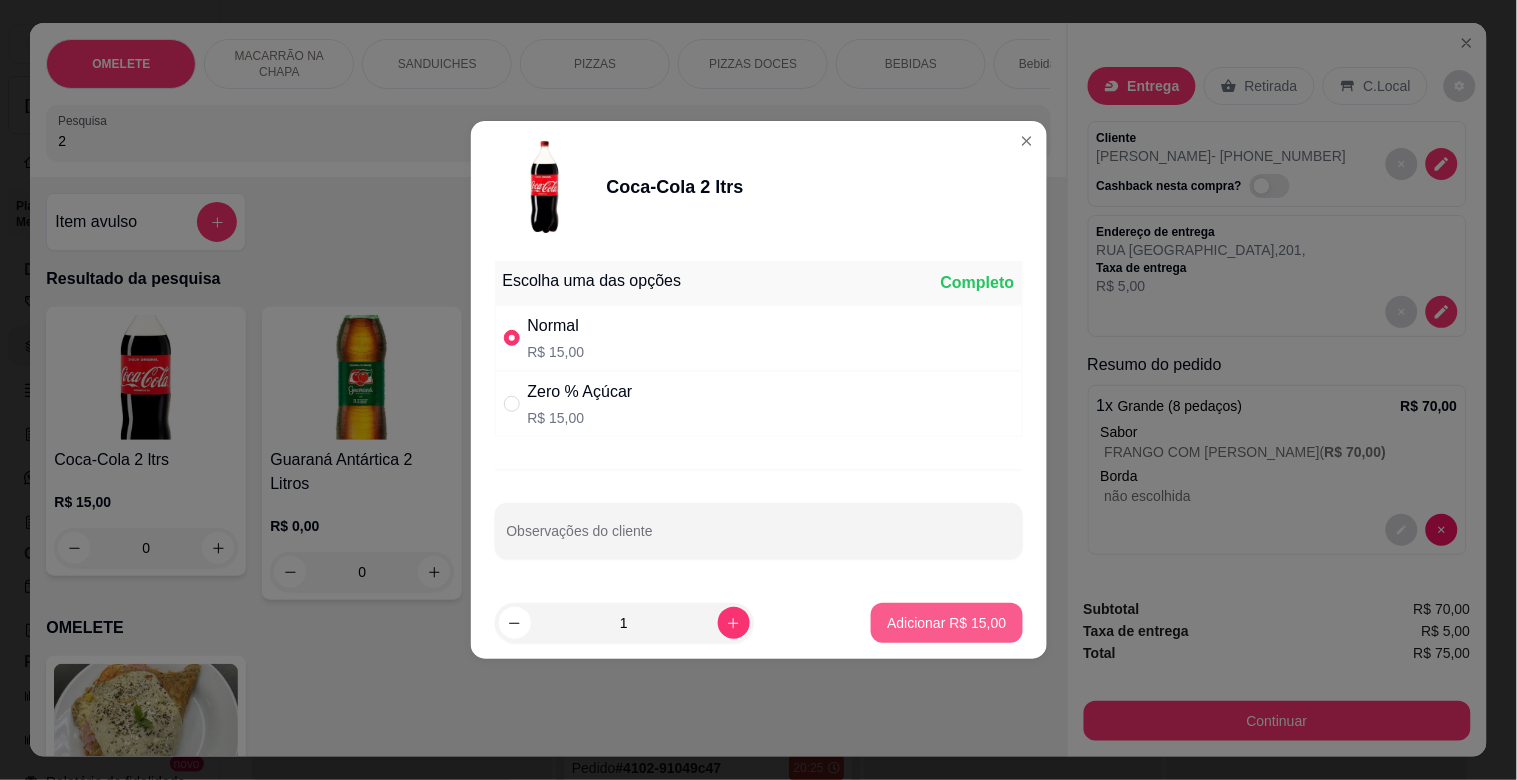 click on "Adicionar   R$ 15,00" at bounding box center [946, 623] 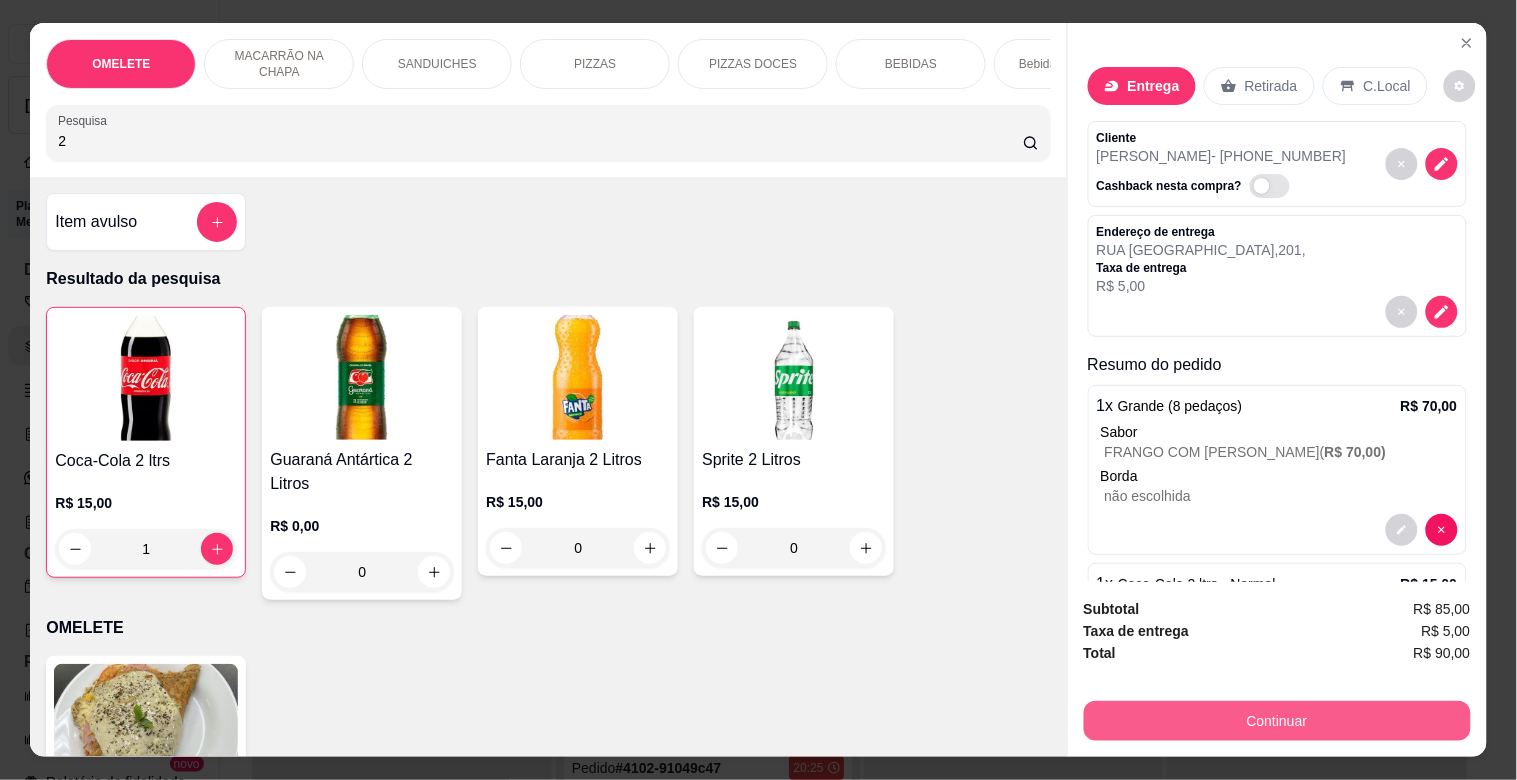 click on "Continuar" at bounding box center [1277, 721] 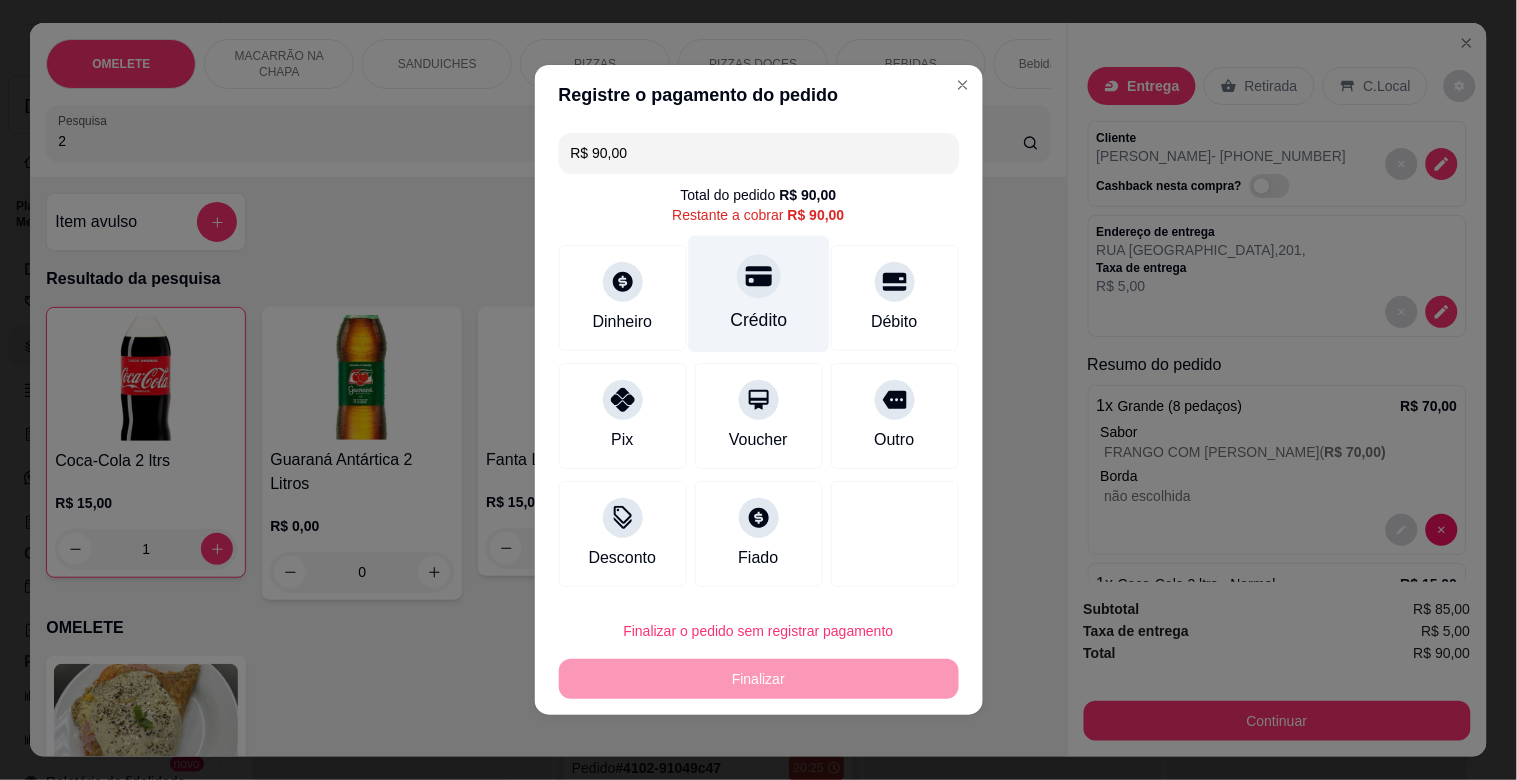 click on "Crédito" at bounding box center (758, 294) 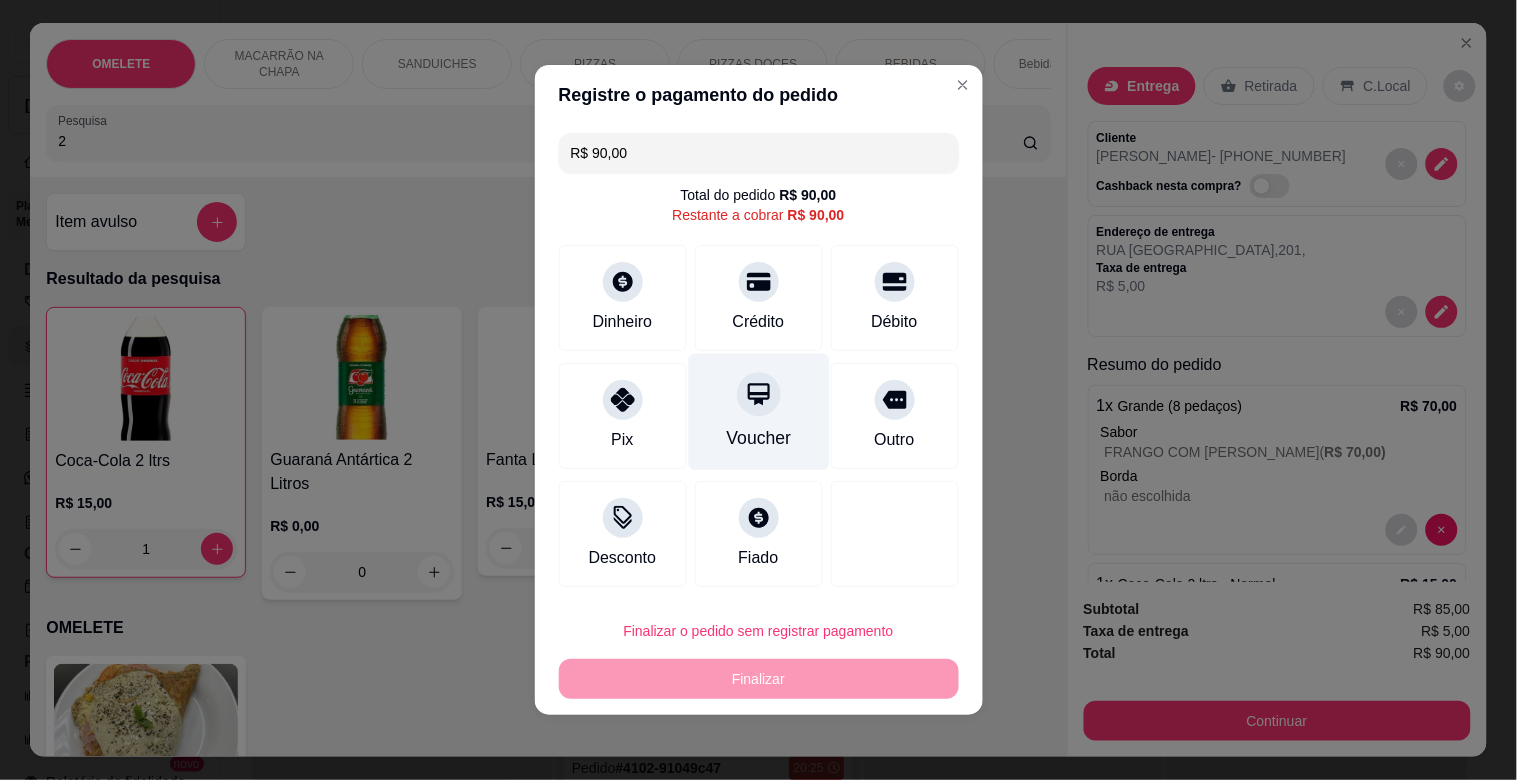 type on "R$ 0,00" 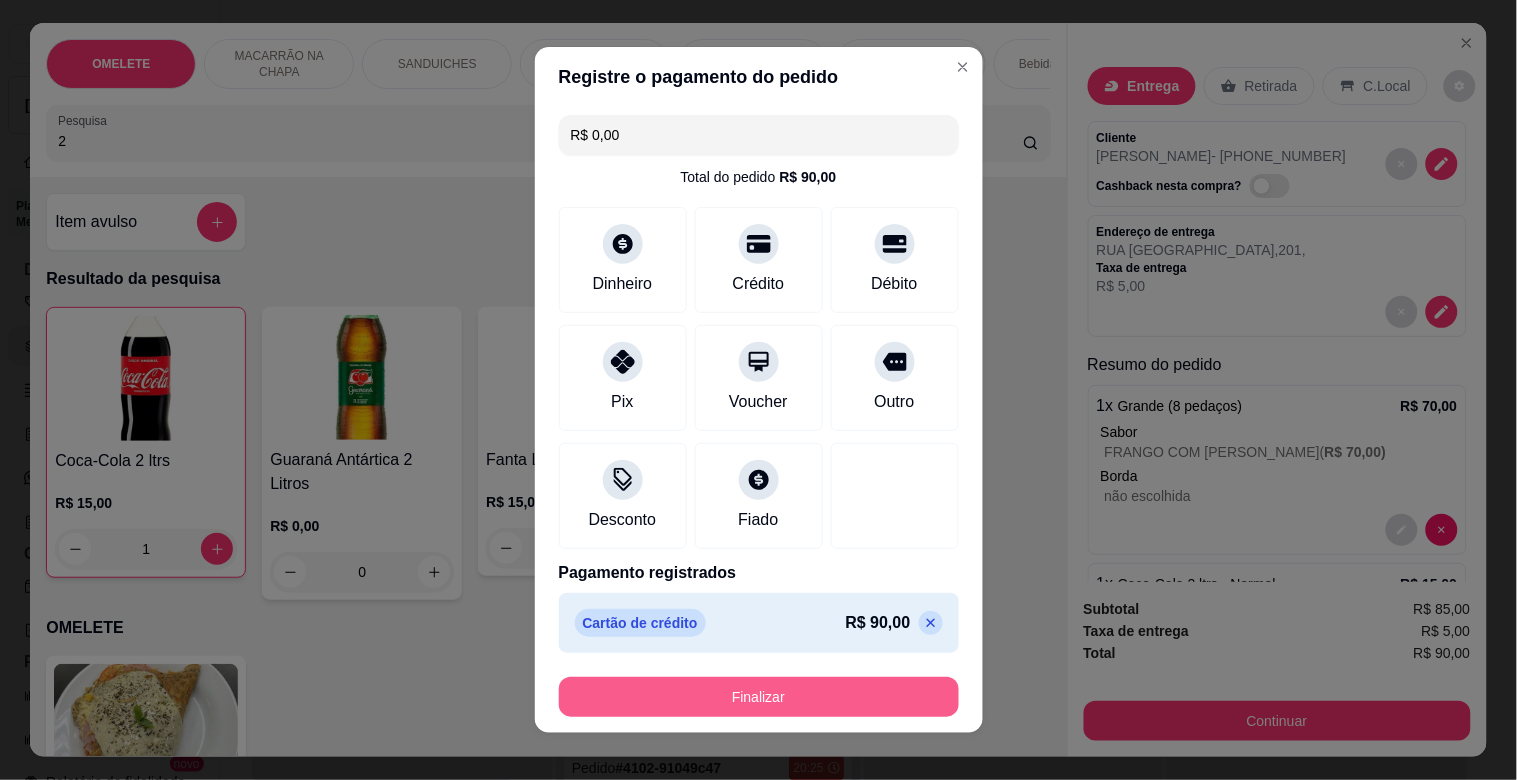 click on "Finalizar" at bounding box center [759, 697] 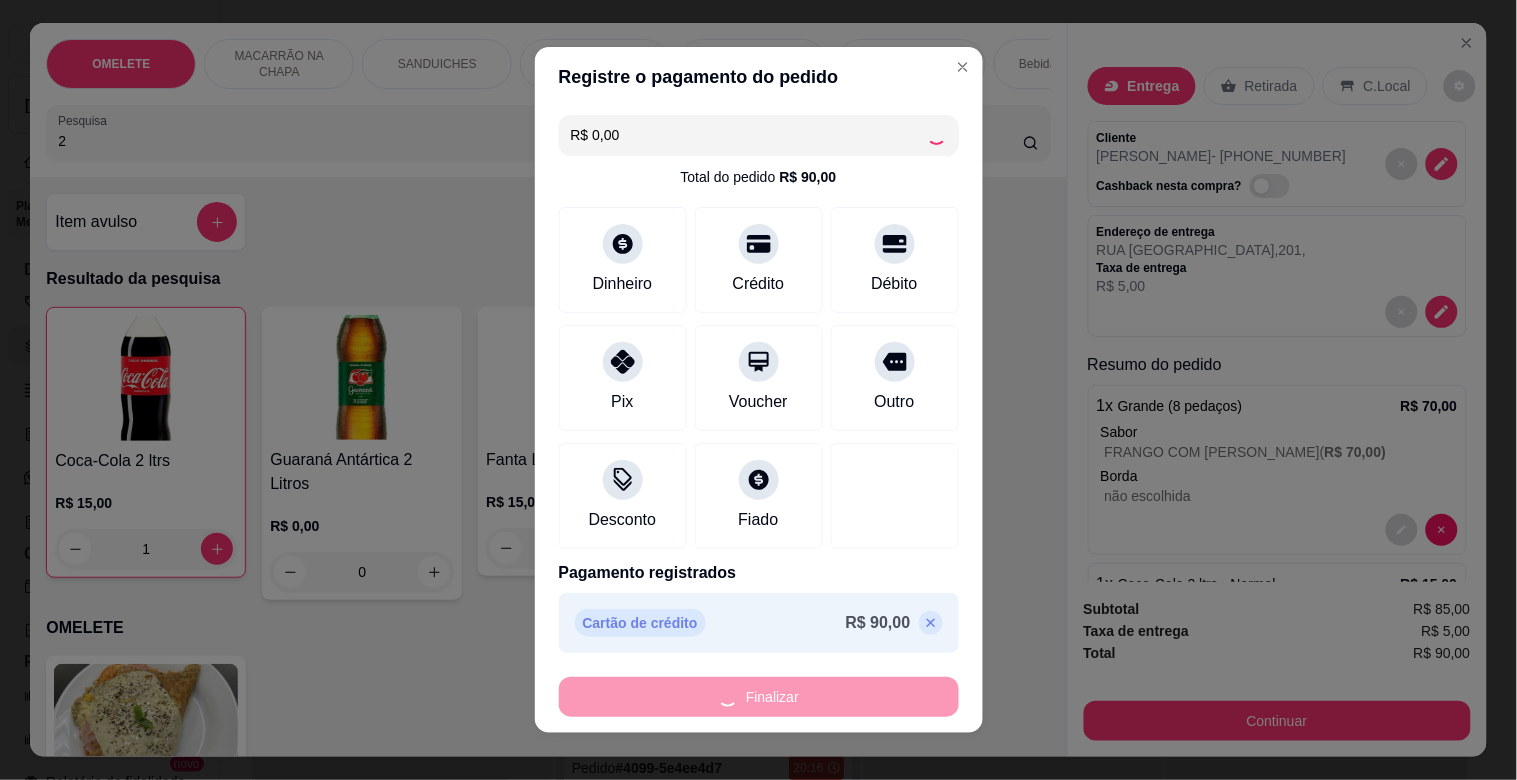 type on "0" 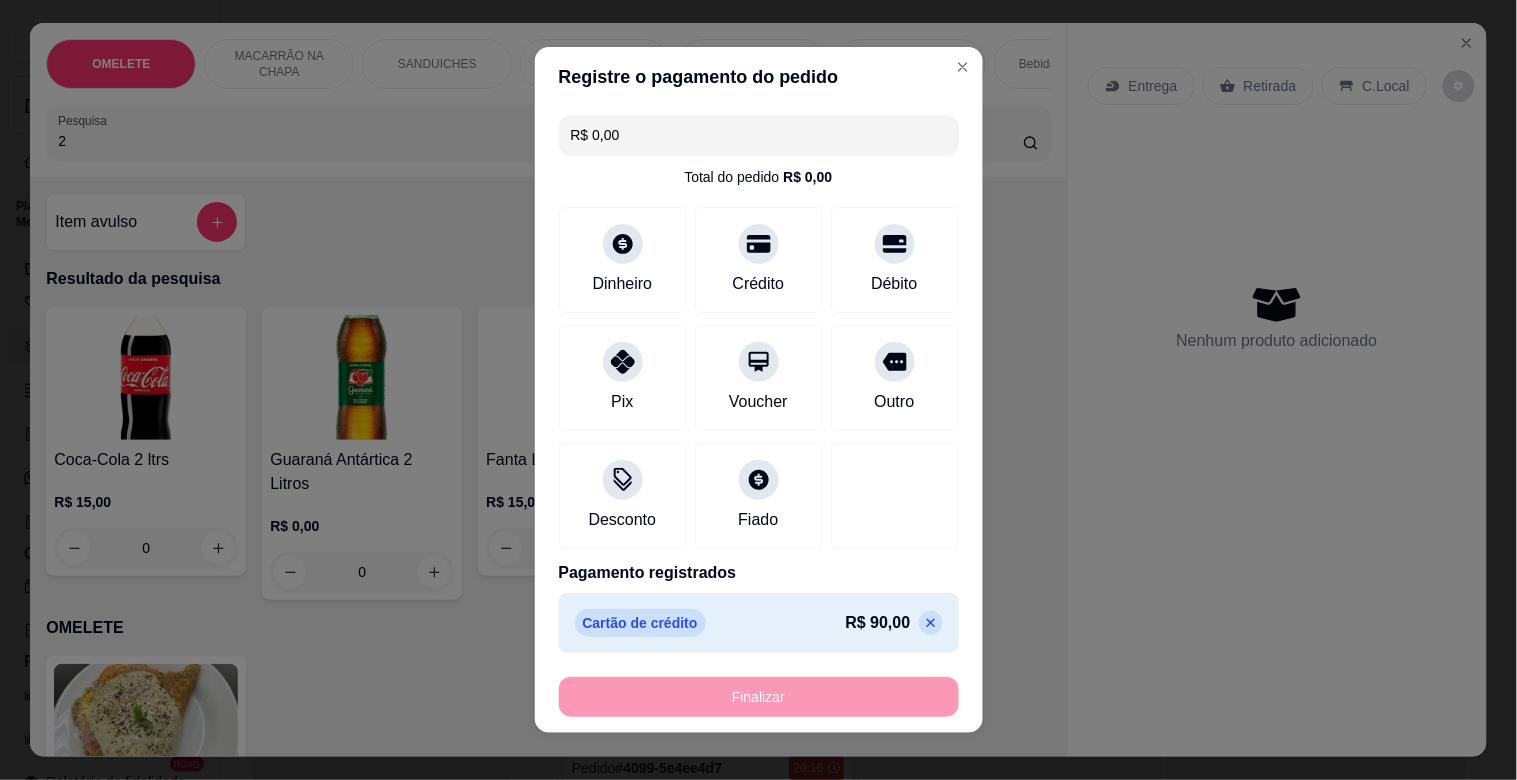 type on "-R$ 90,00" 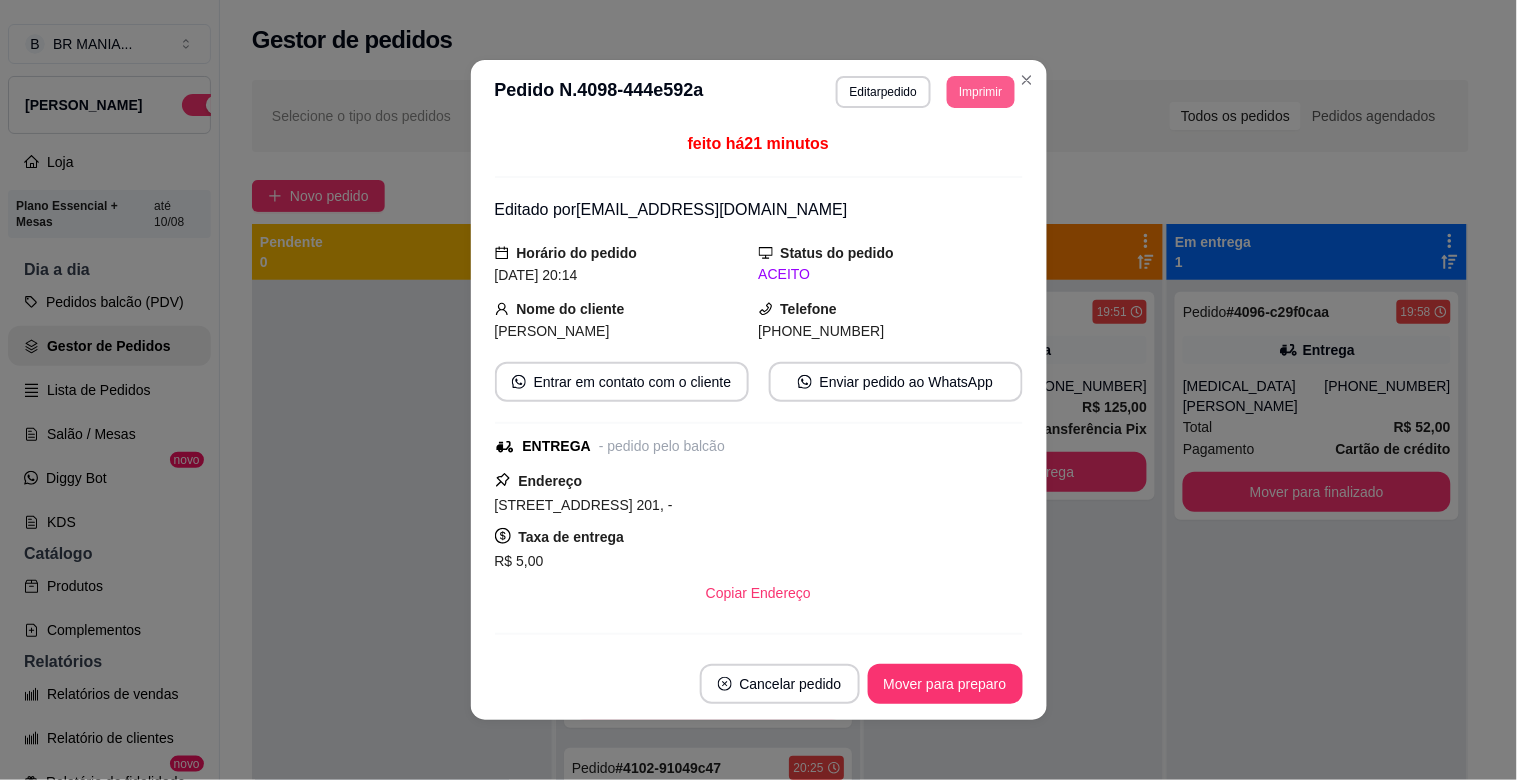 click on "Imprimir" at bounding box center [980, 92] 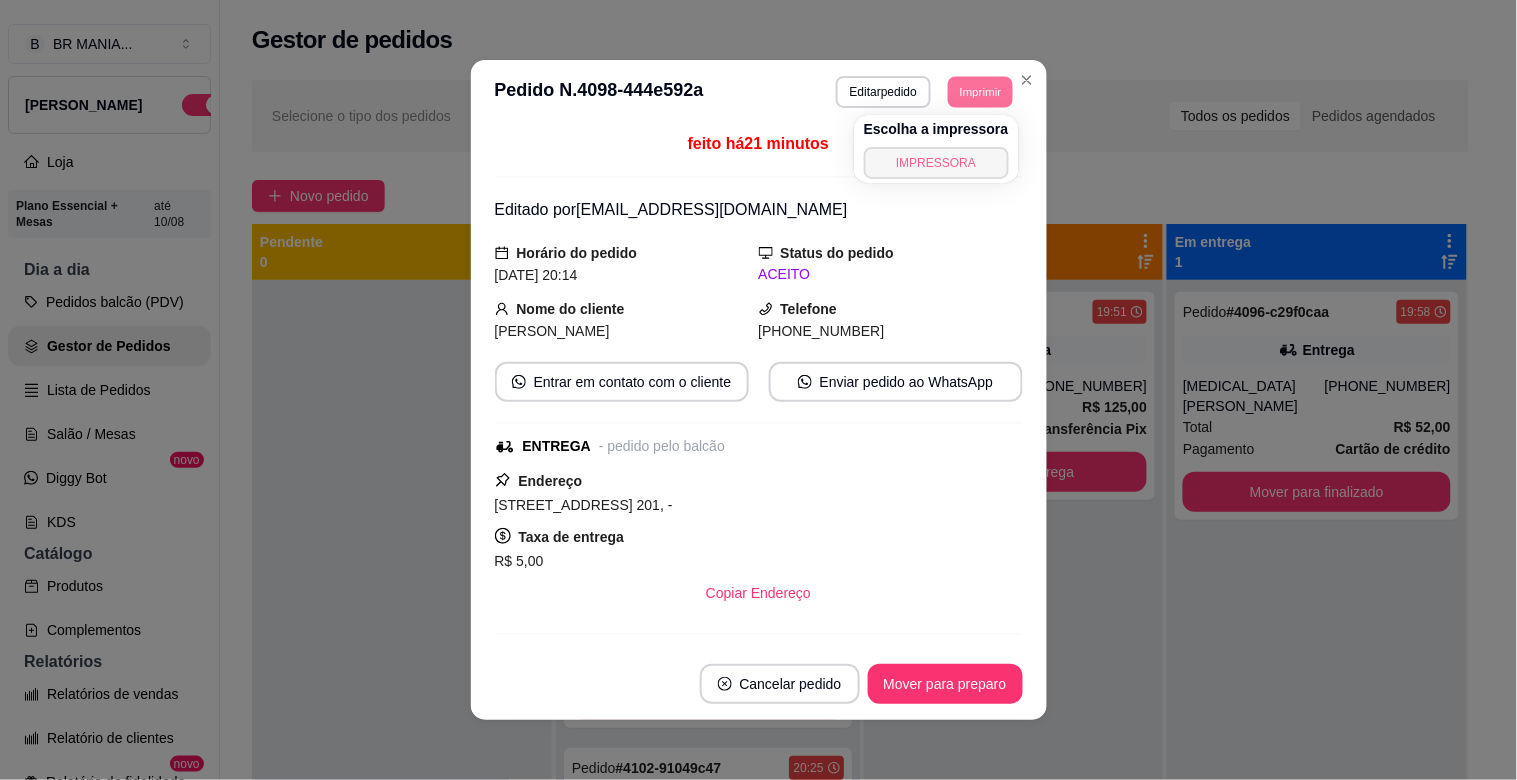 click on "IMPRESSORA" at bounding box center (936, 163) 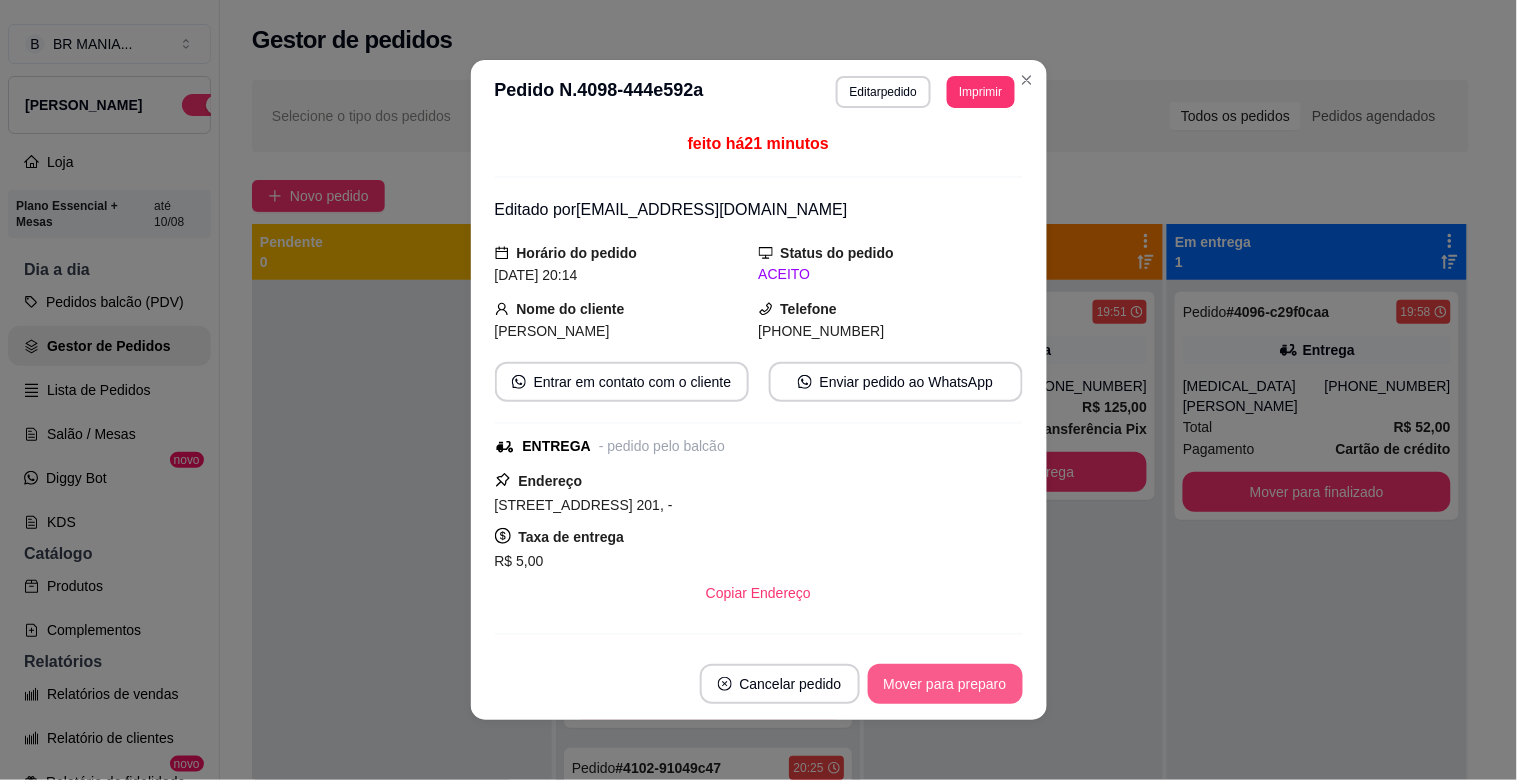 click on "Mover para preparo" at bounding box center (945, 684) 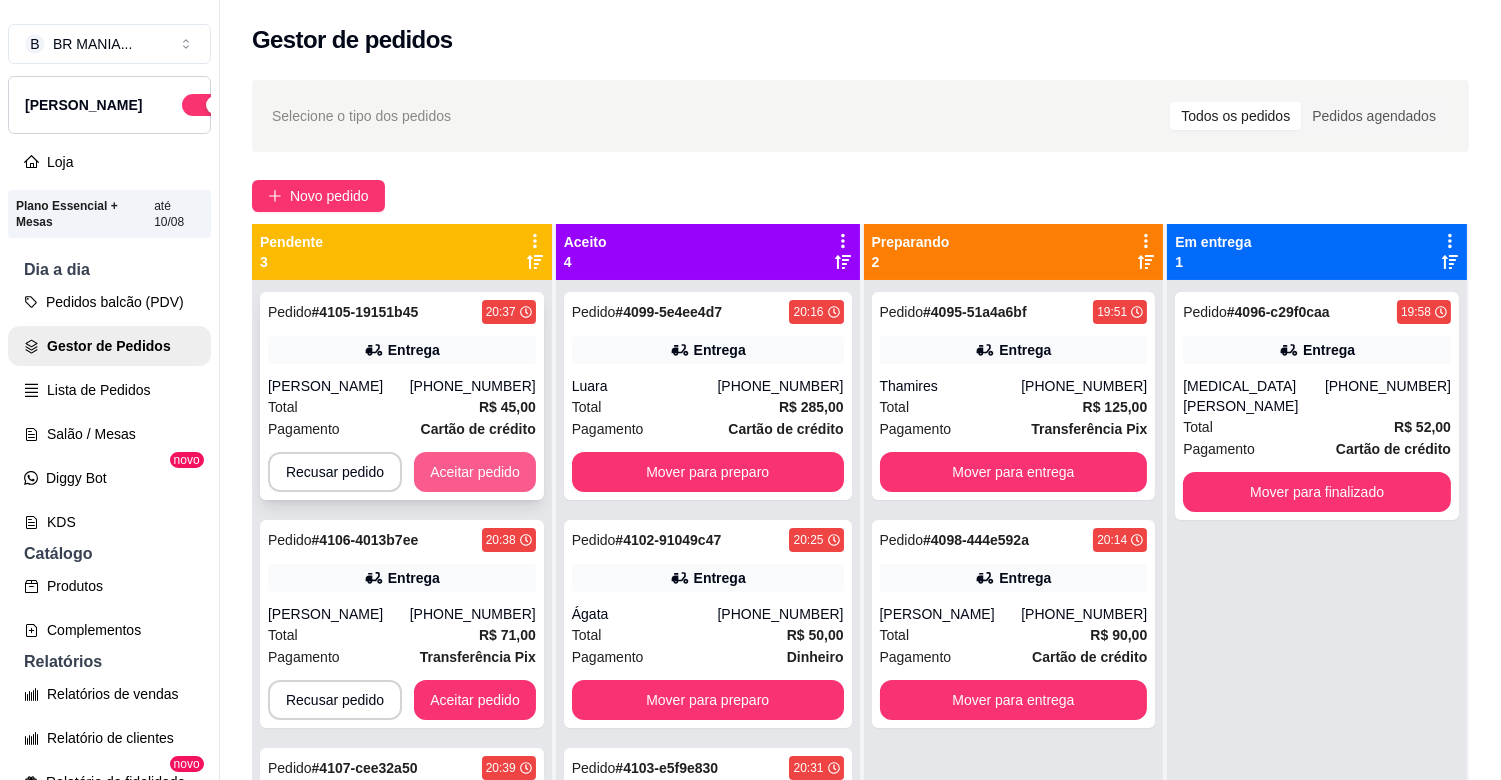 click on "Aceitar pedido" at bounding box center (475, 472) 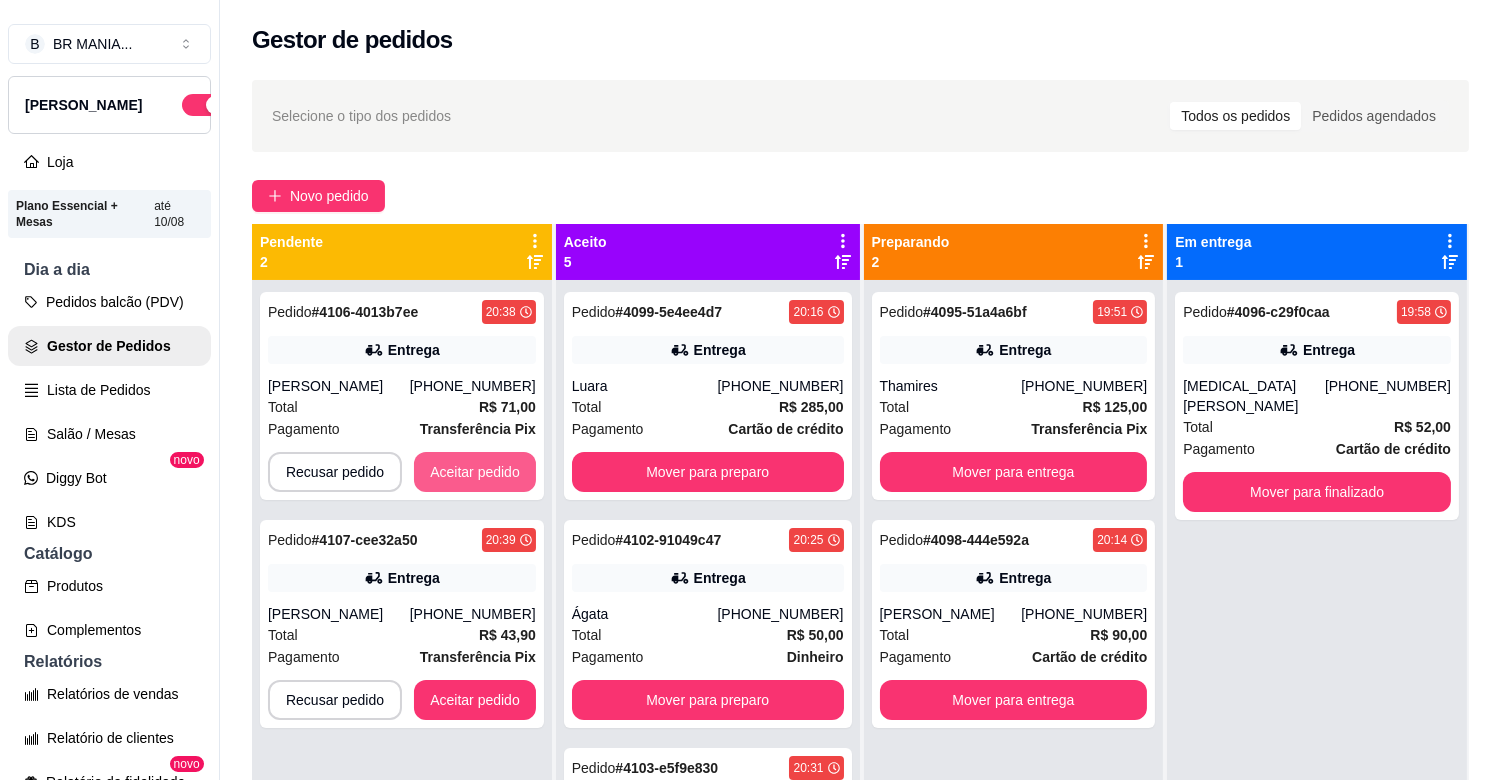 click on "Aceitar pedido" at bounding box center (475, 472) 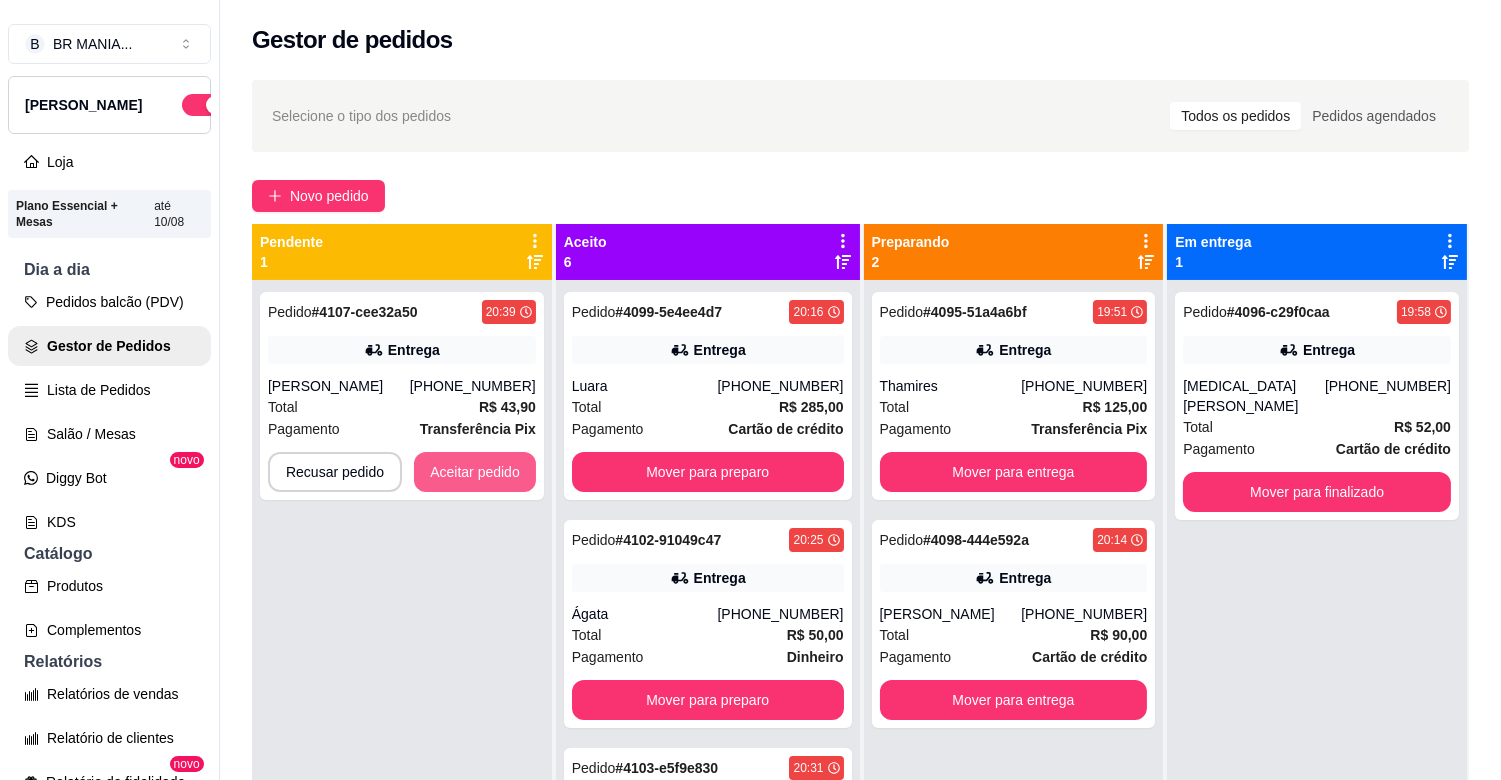 click on "Aceitar pedido" at bounding box center [475, 472] 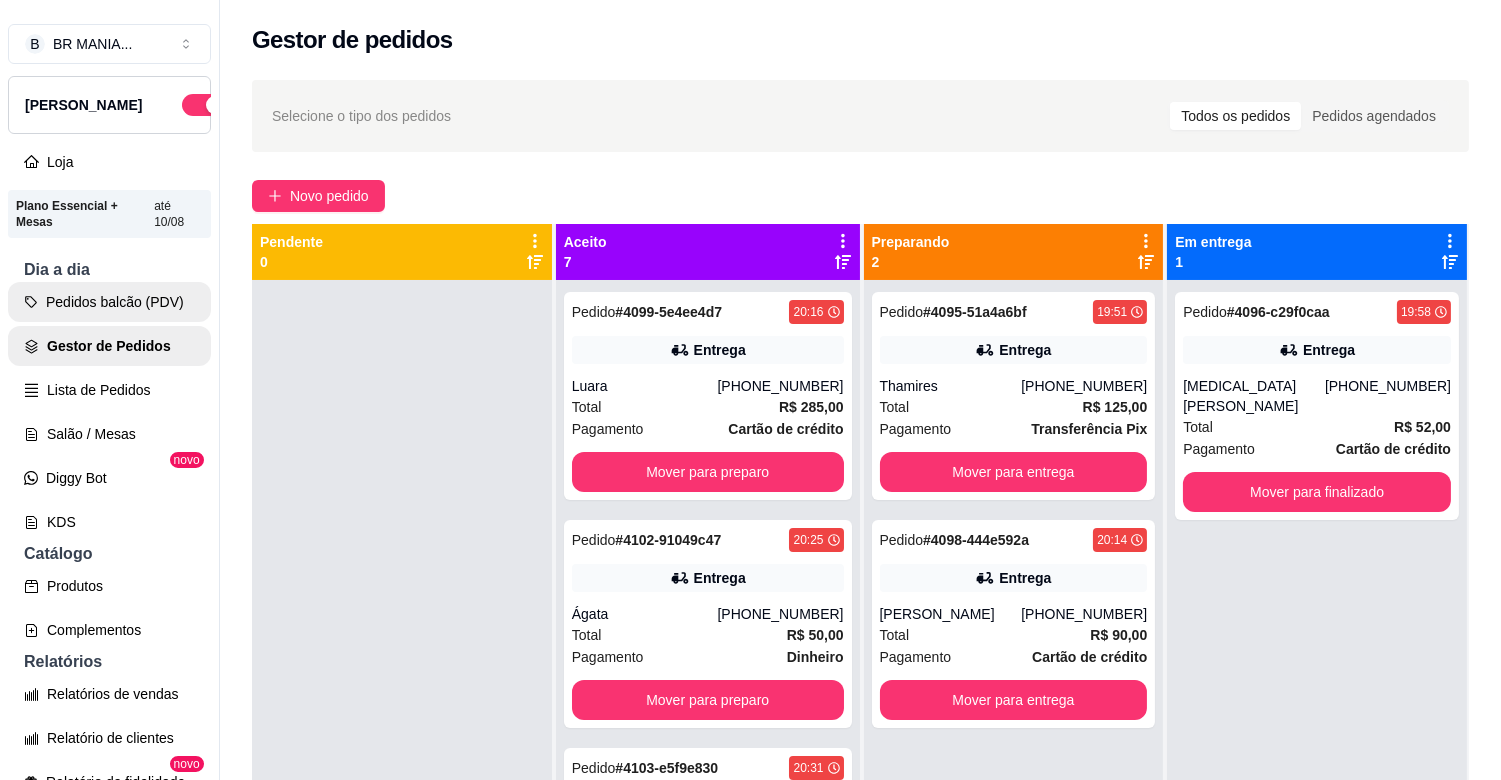 click on "Pedidos balcão (PDV)" at bounding box center [109, 302] 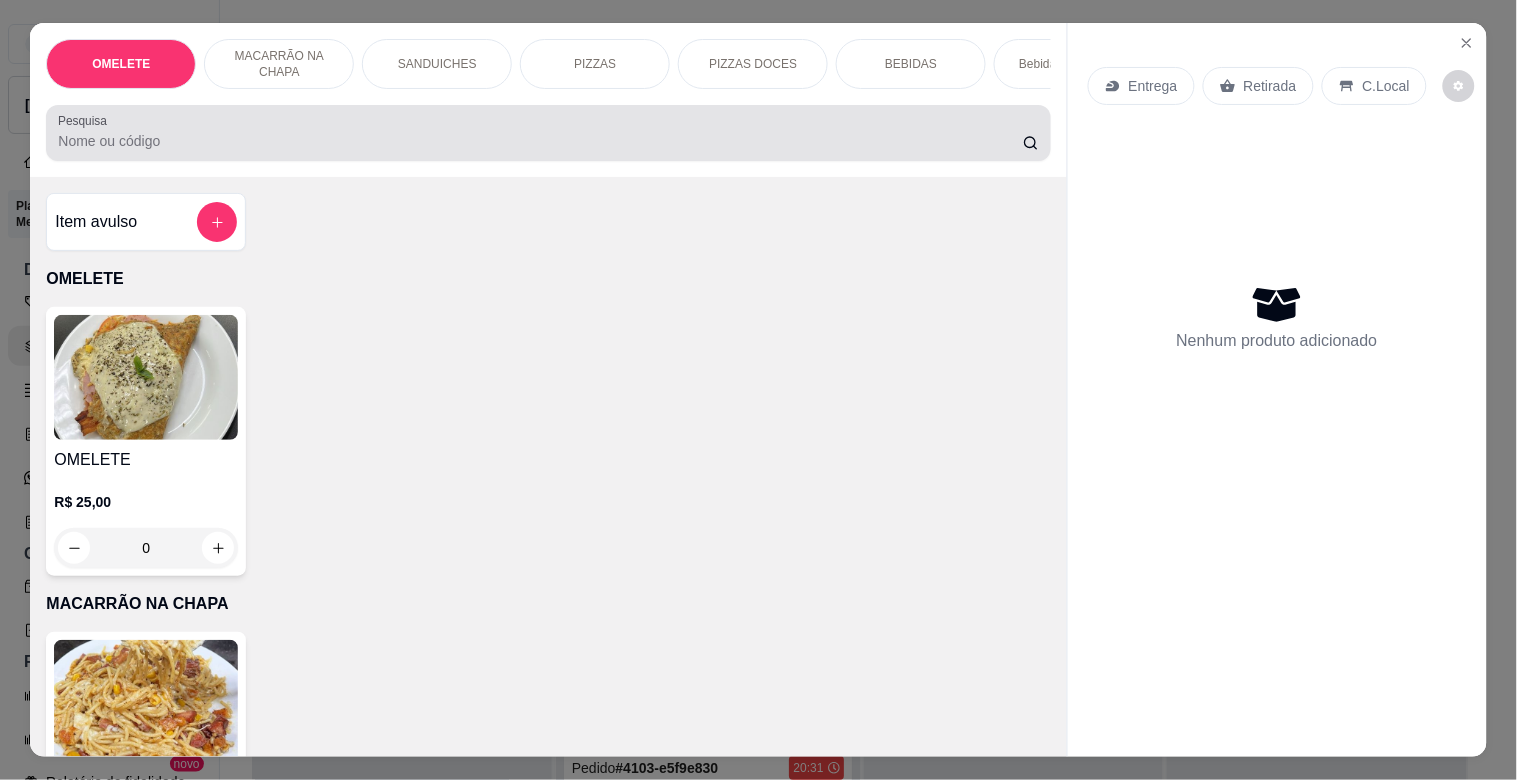 click at bounding box center (548, 133) 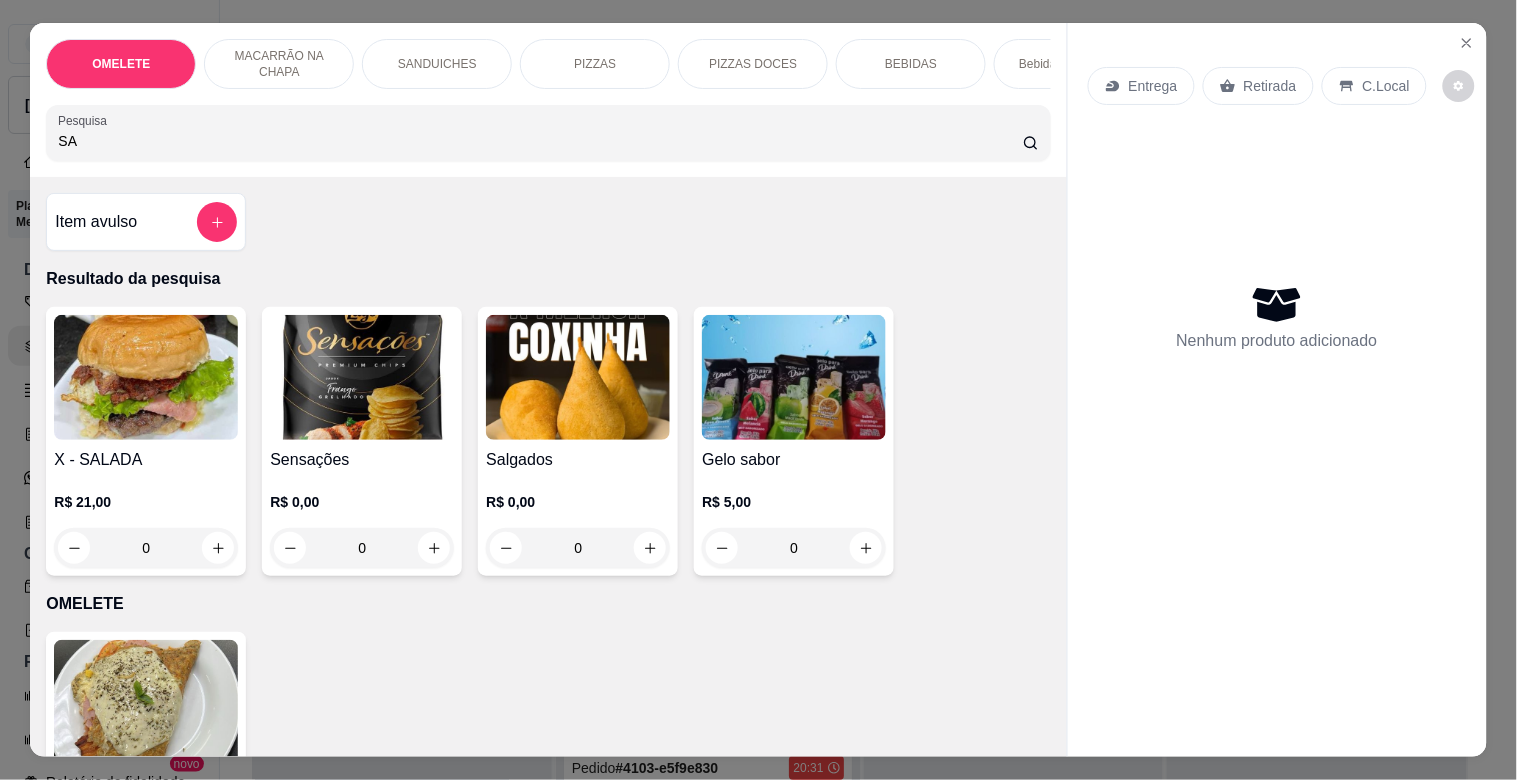 type on "SA" 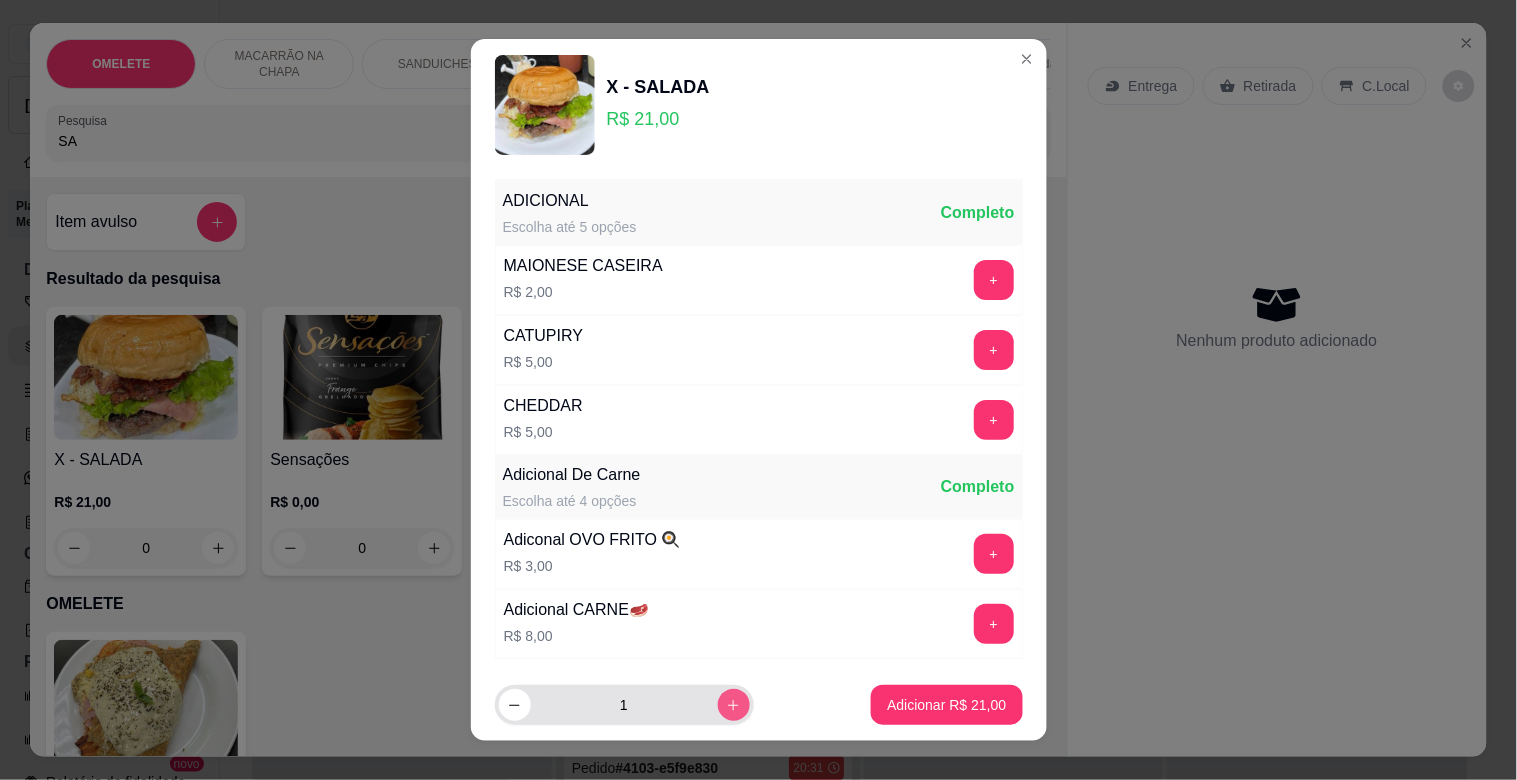 click 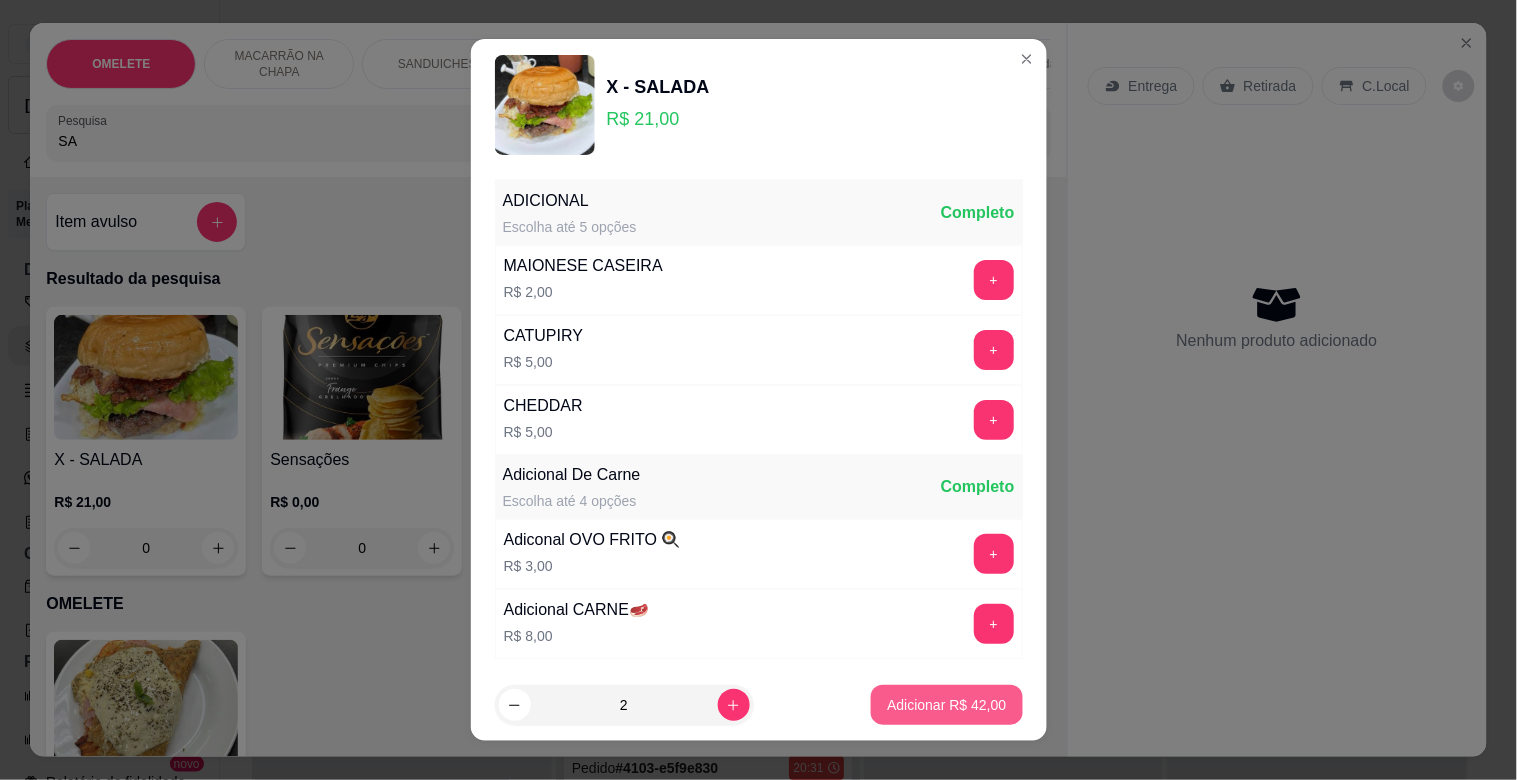 click on "Adicionar   R$ 42,00" at bounding box center (946, 705) 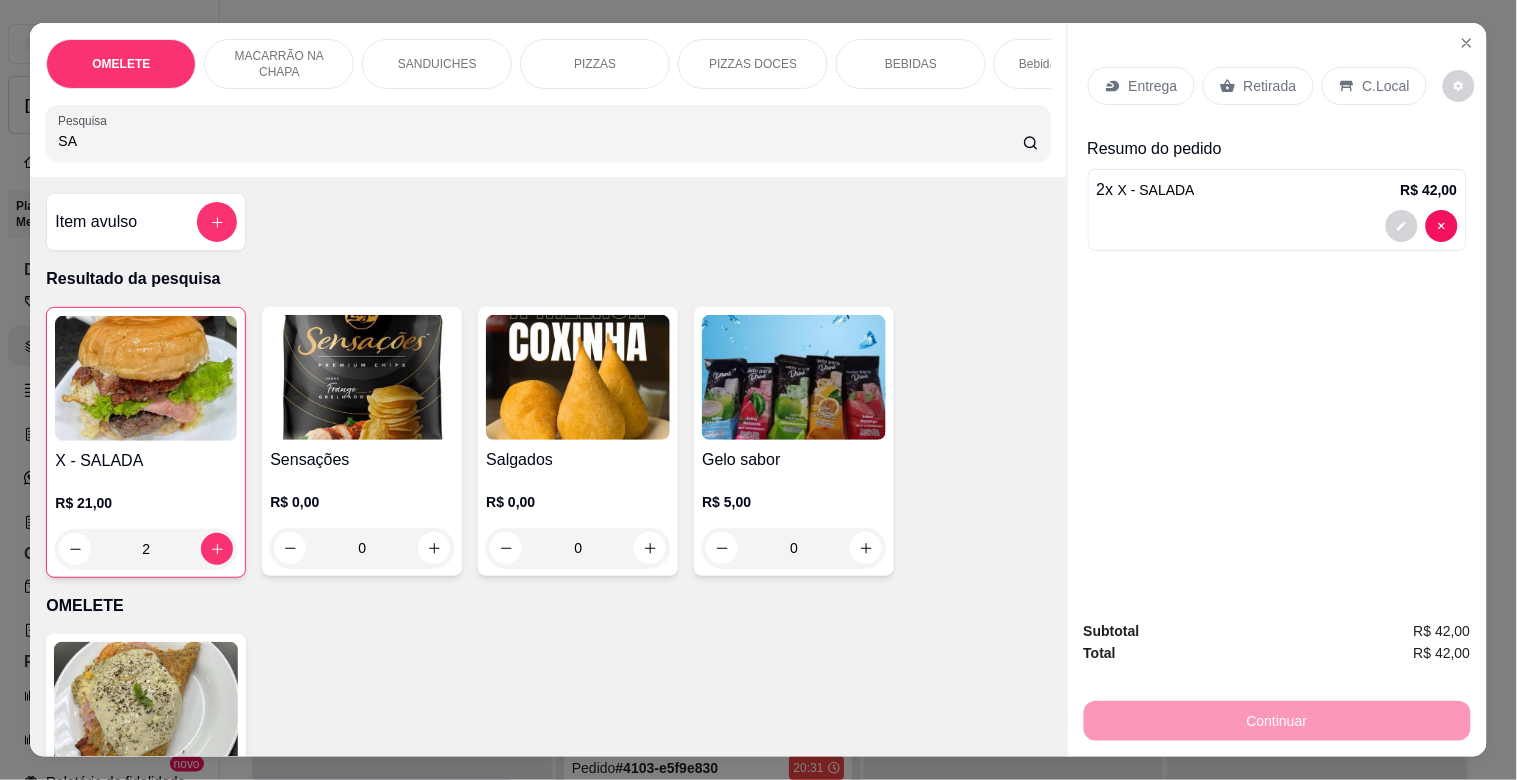 click on "Entrega" at bounding box center (1153, 86) 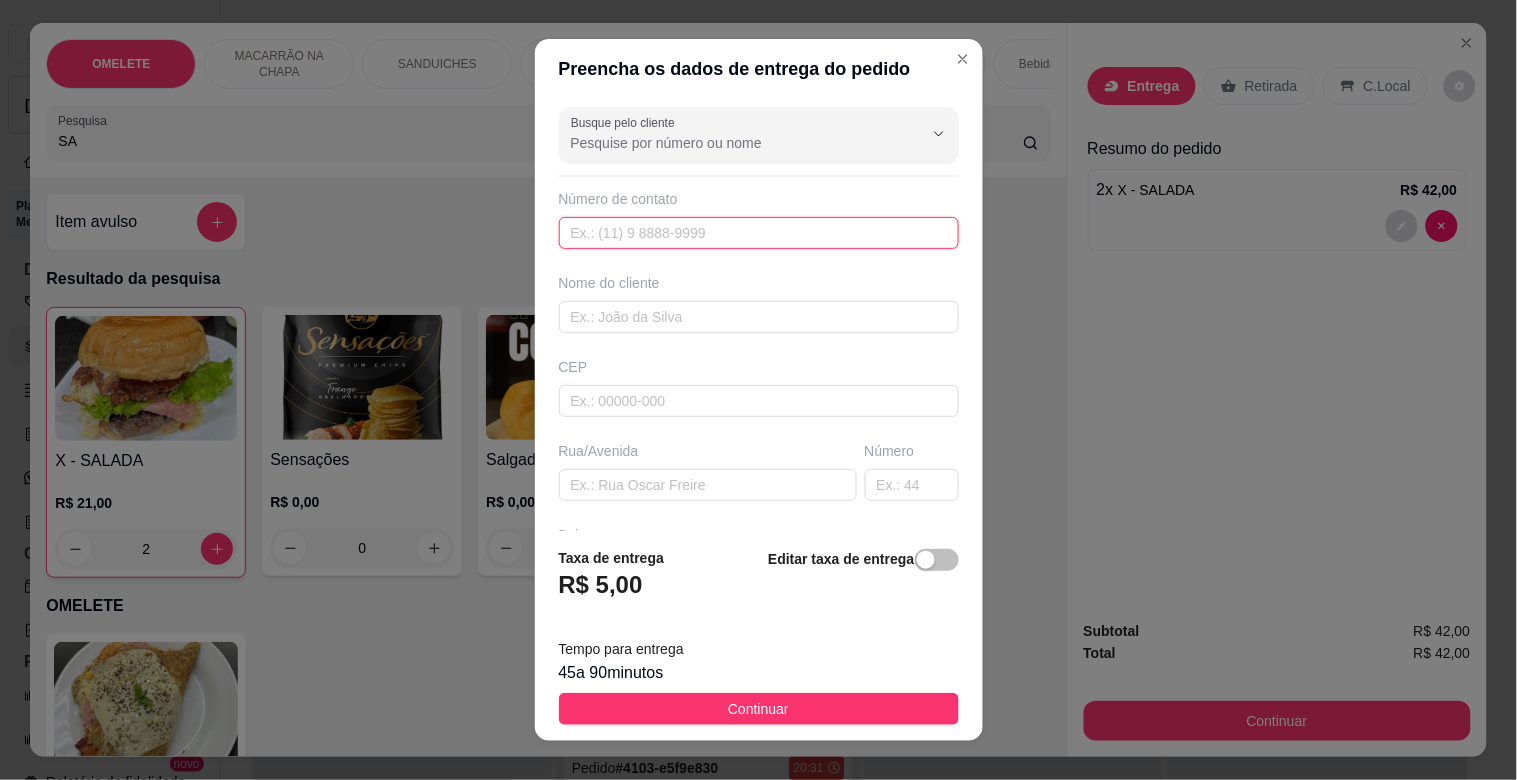 click at bounding box center (759, 233) 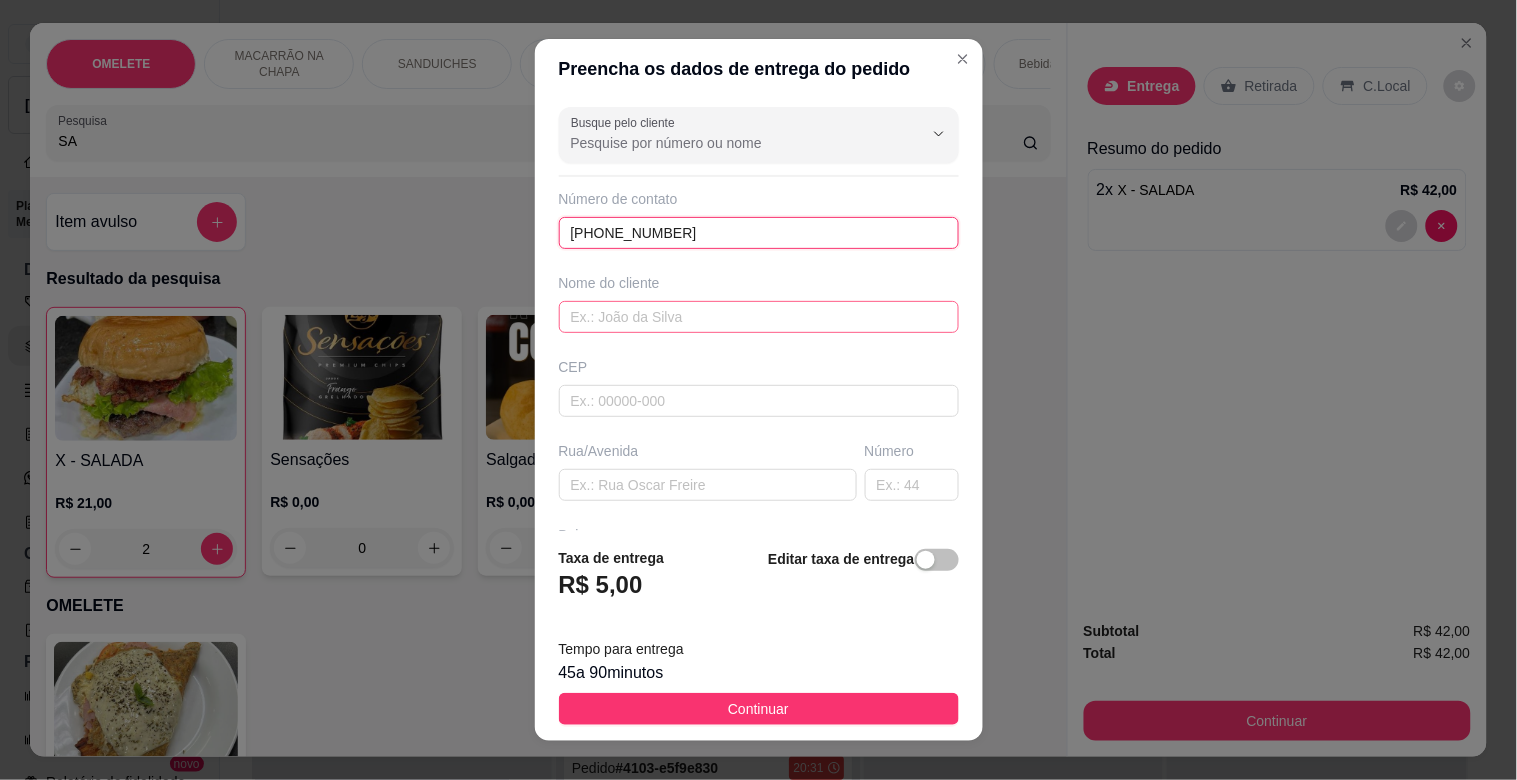 type on "[PHONE_NUMBER]" 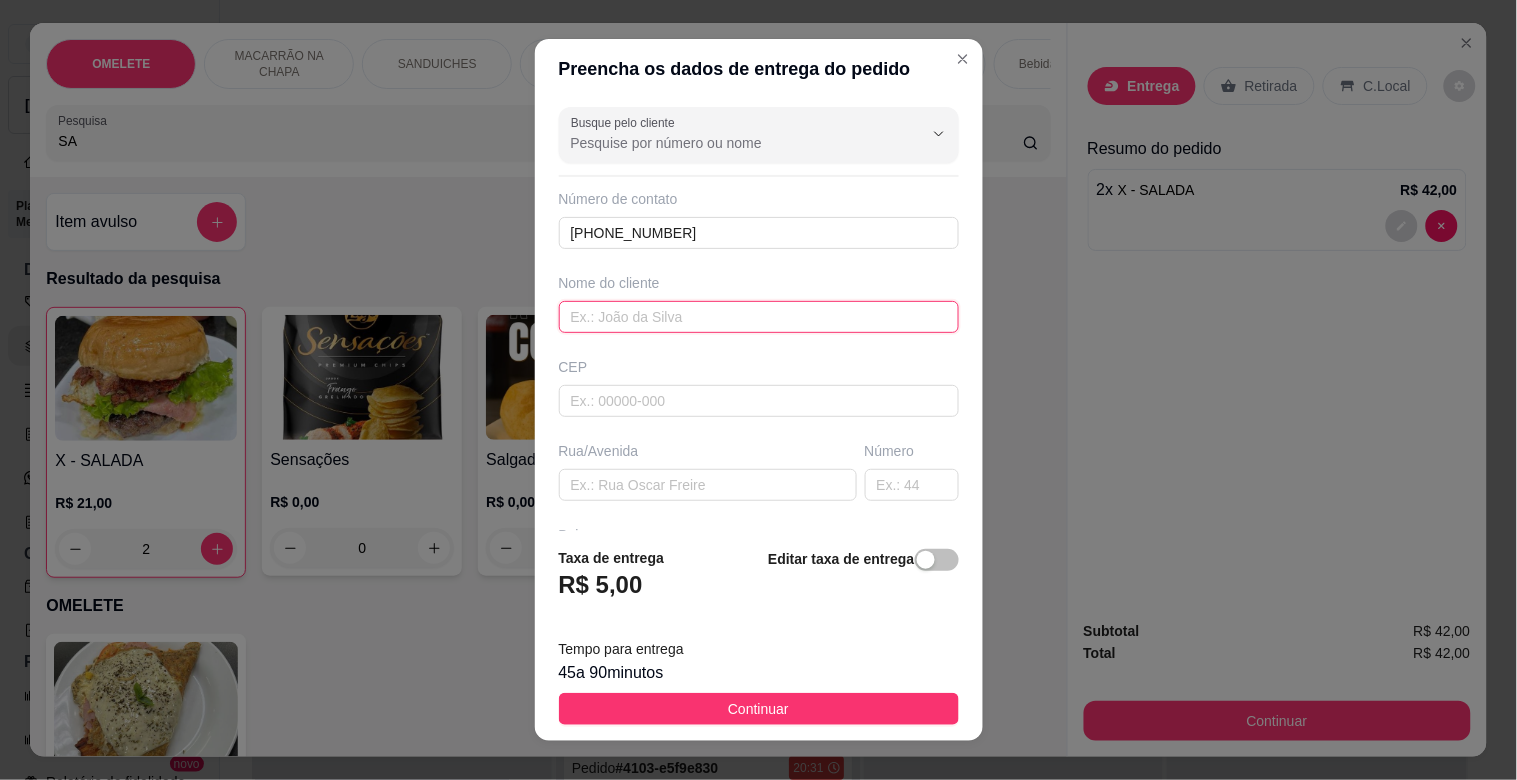 click at bounding box center (759, 317) 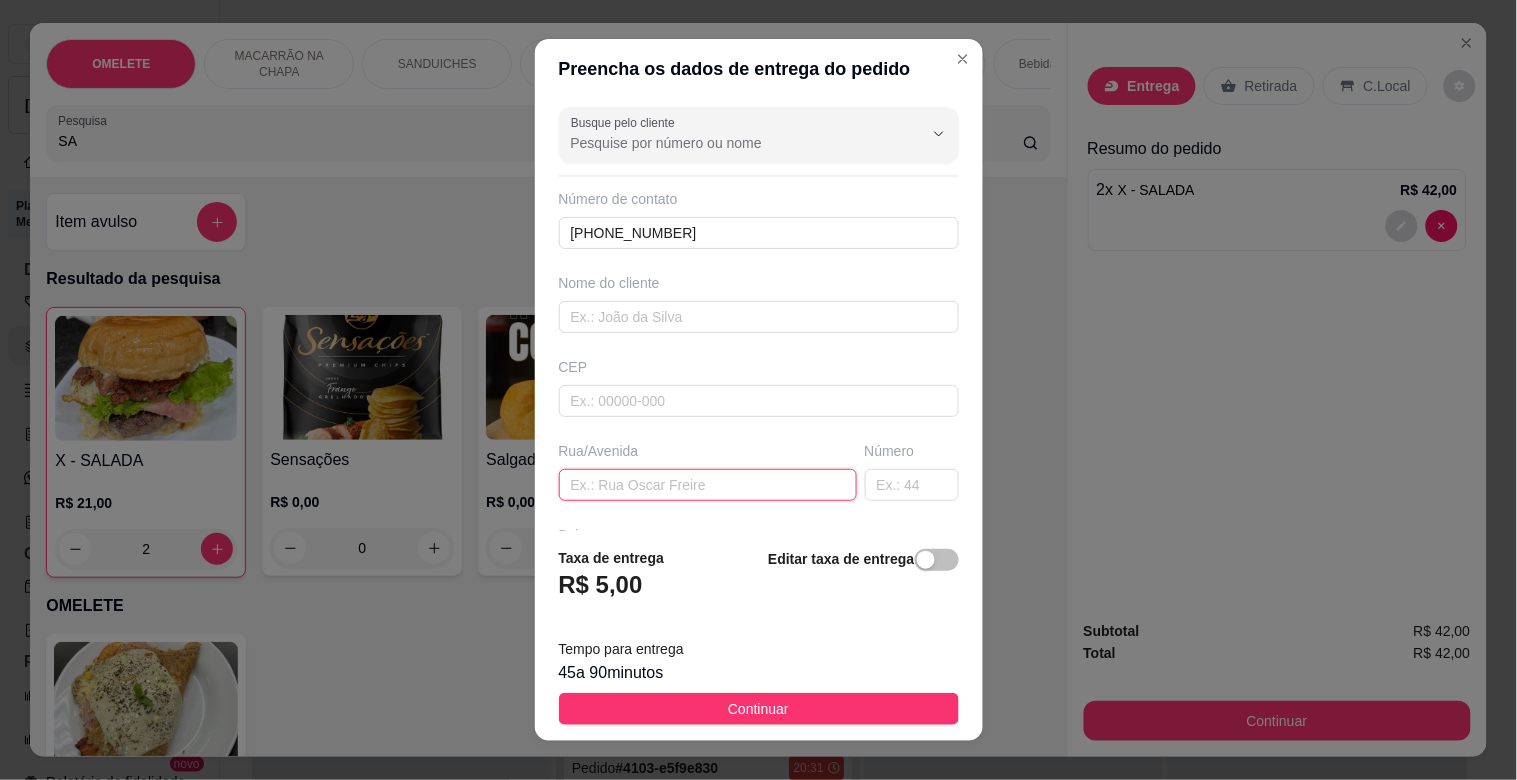 click at bounding box center [708, 485] 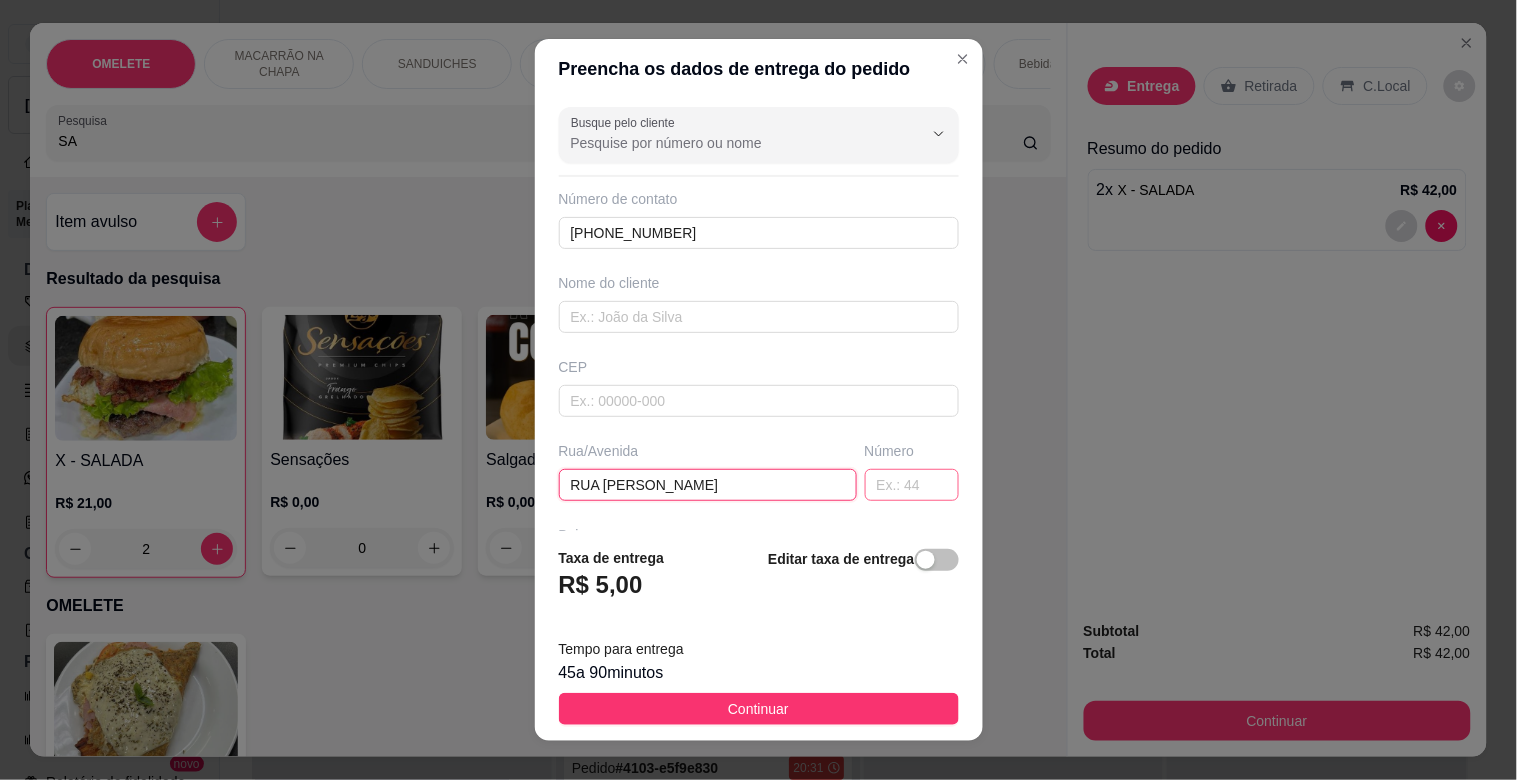 type on "RUA [PERSON_NAME]" 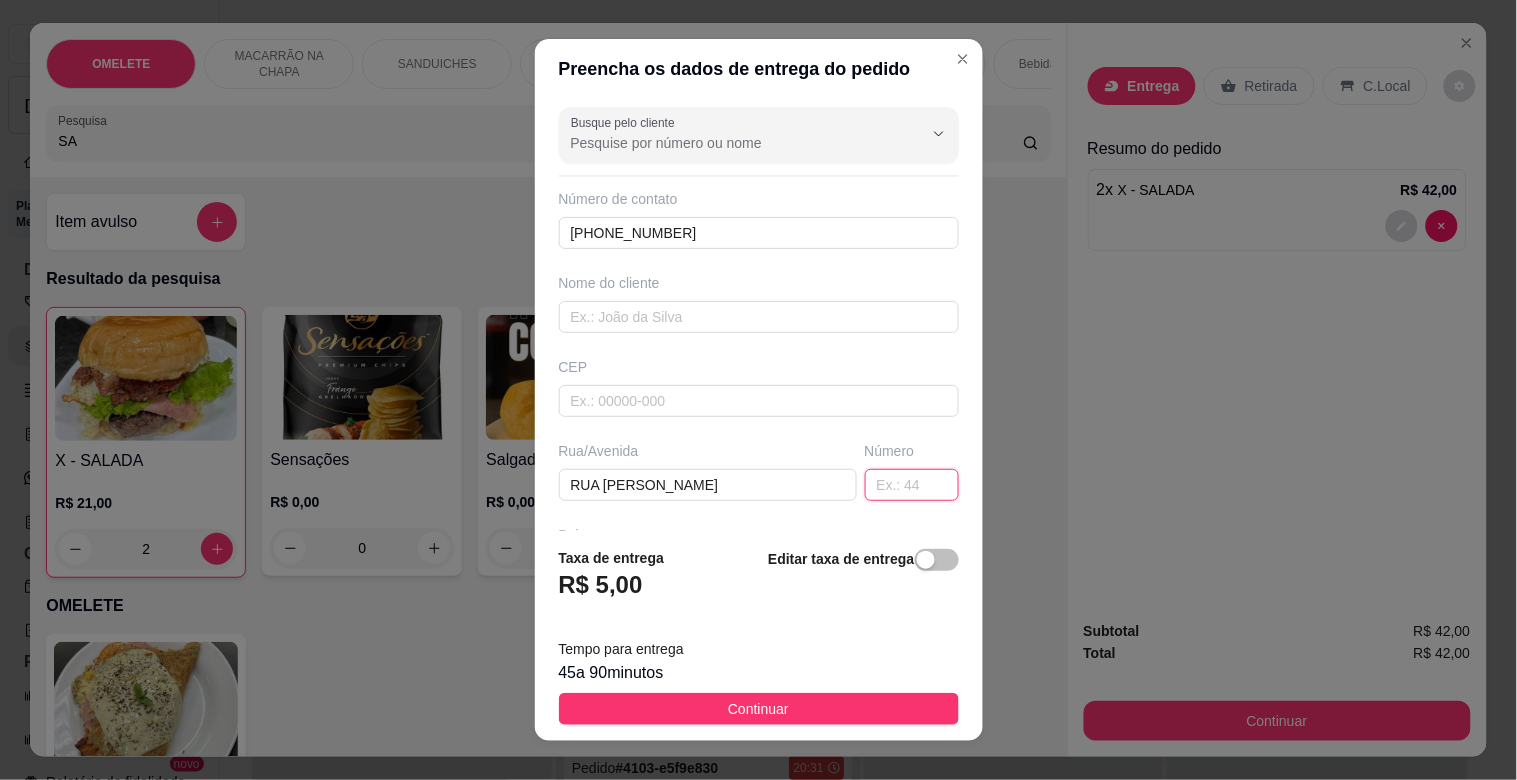 click at bounding box center [912, 485] 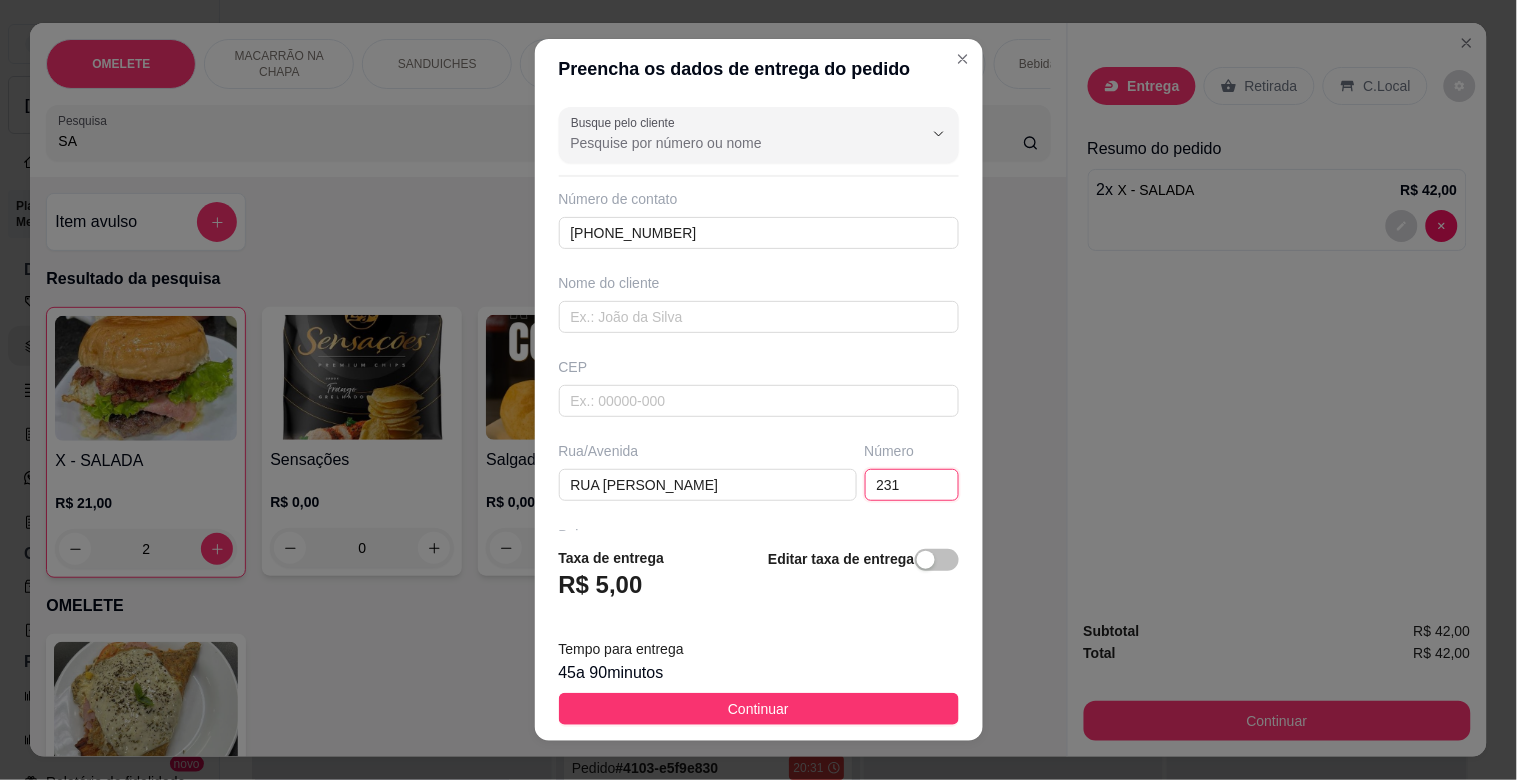 type on "231" 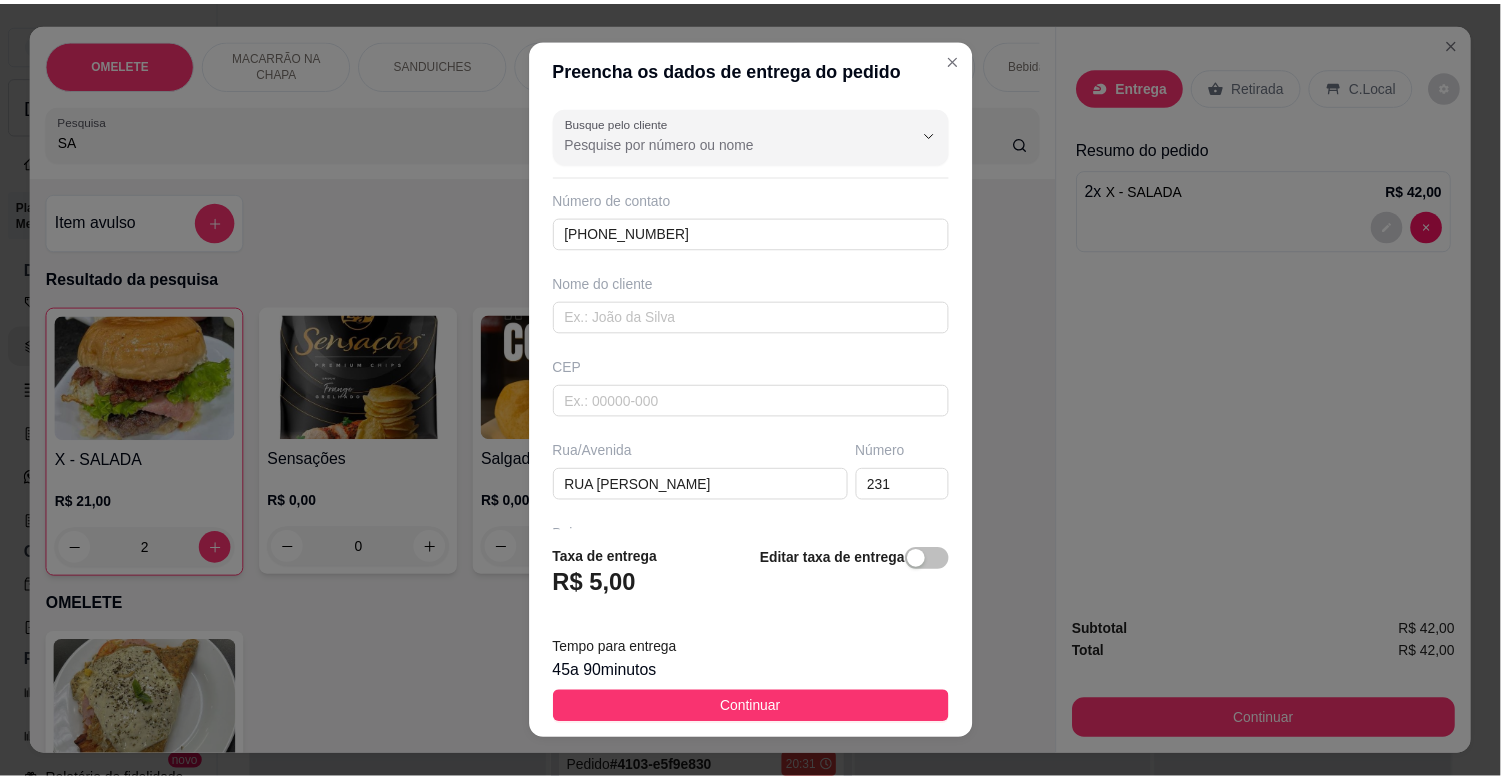 scroll, scrollTop: 243, scrollLeft: 0, axis: vertical 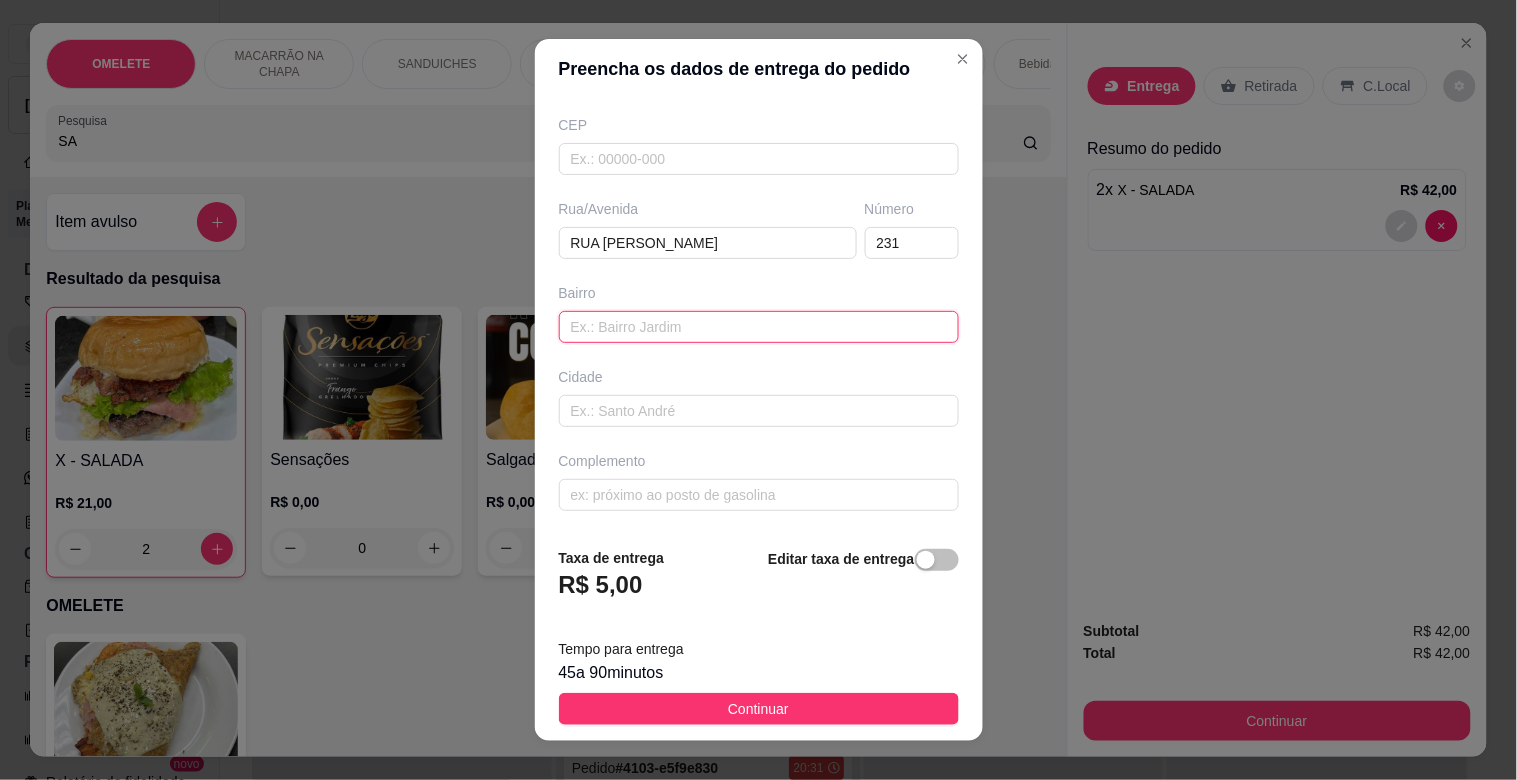 click at bounding box center [759, 327] 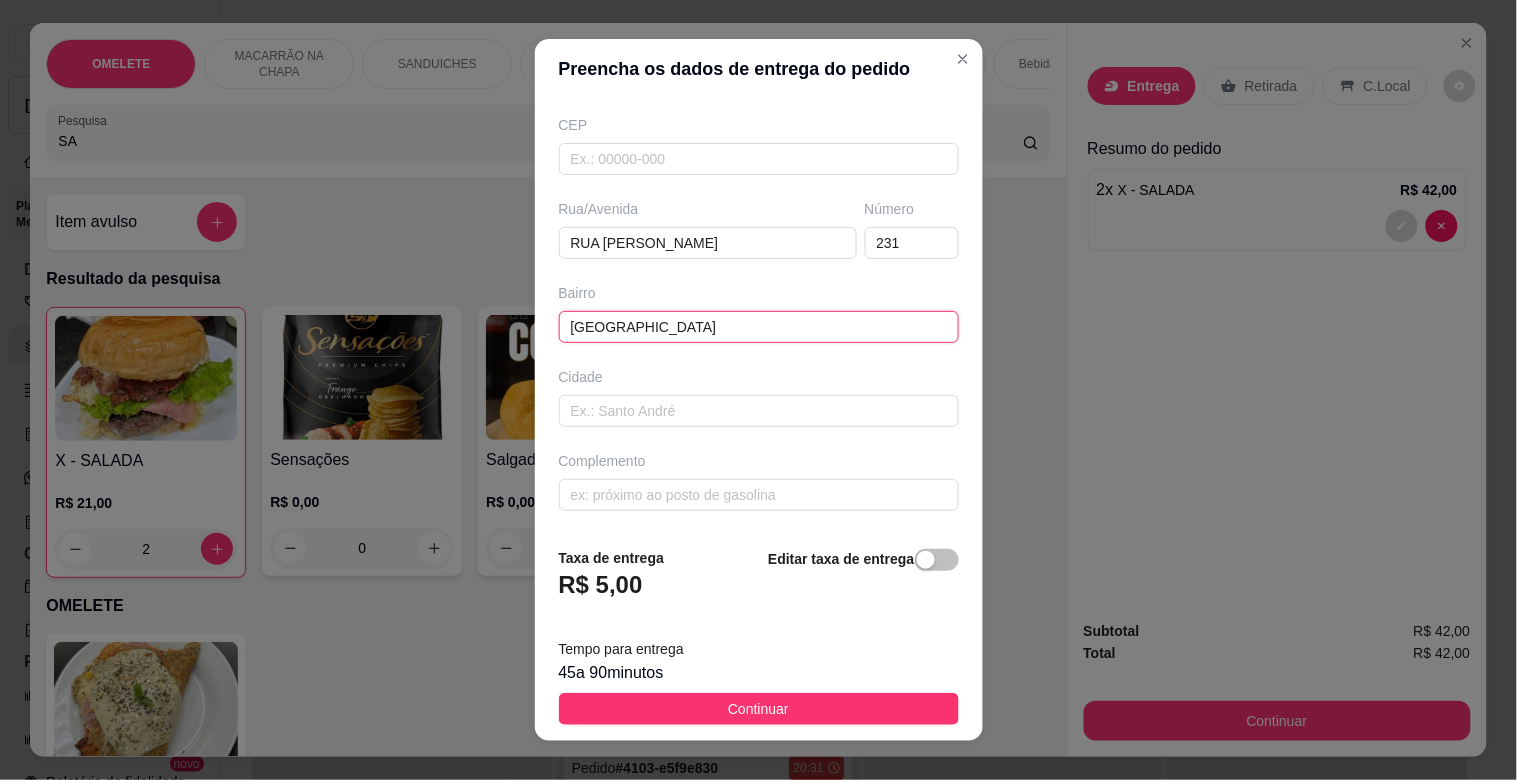 type on "[GEOGRAPHIC_DATA]" 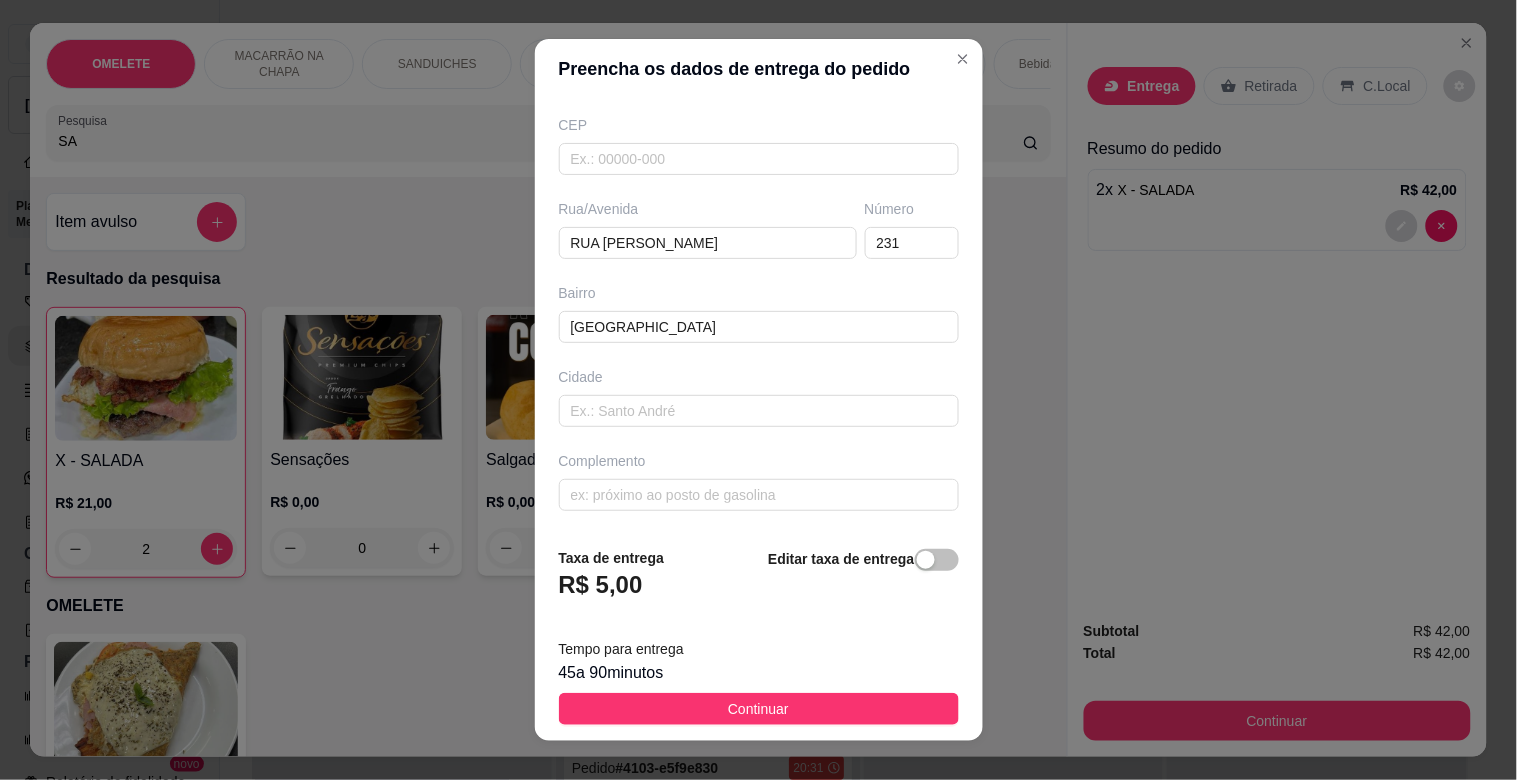 click on "Taxa de entrega R$ 5,00 Editar taxa de entrega  Tempo para entrega  45  a   90  minutos Continuar" at bounding box center (759, 636) 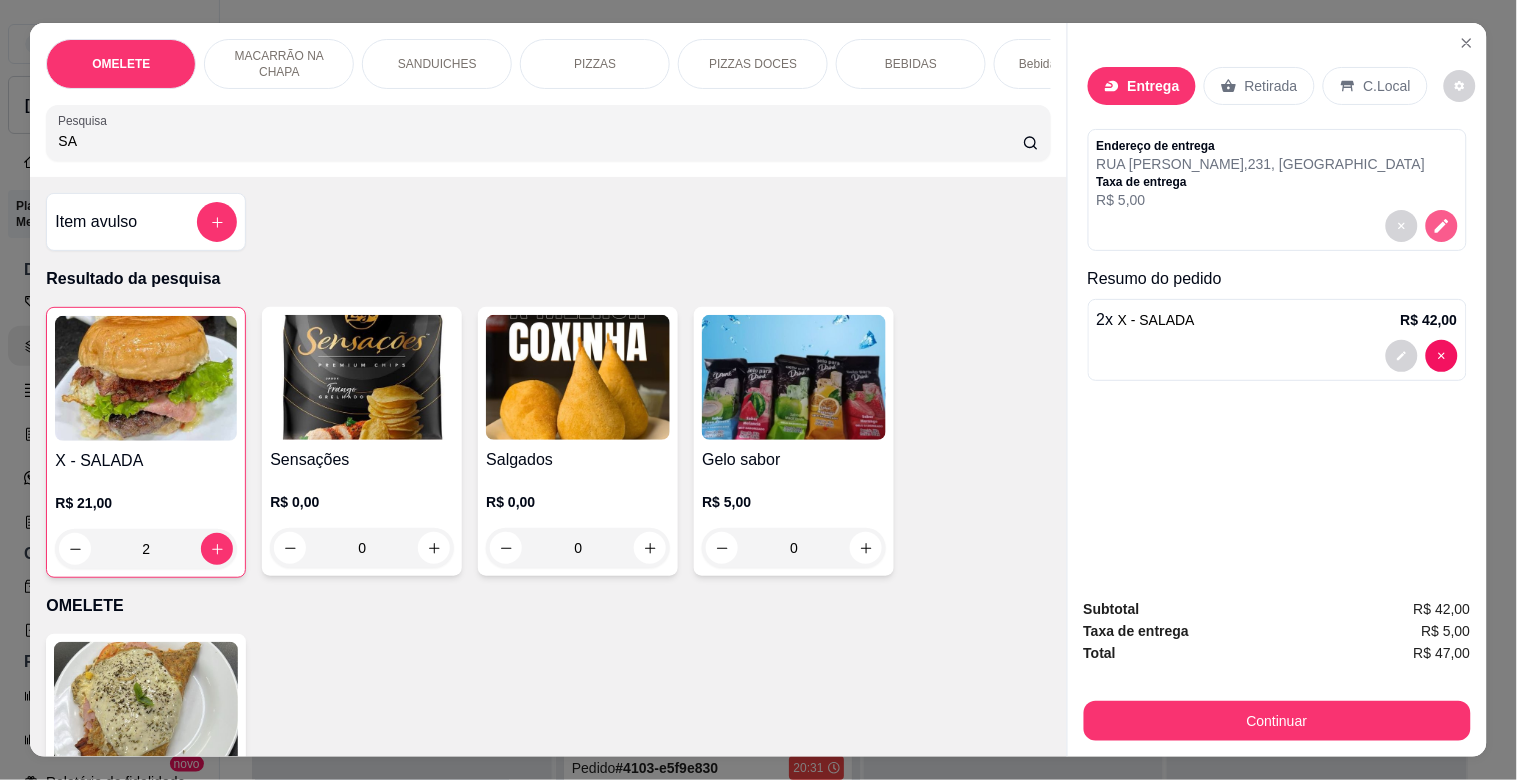 click 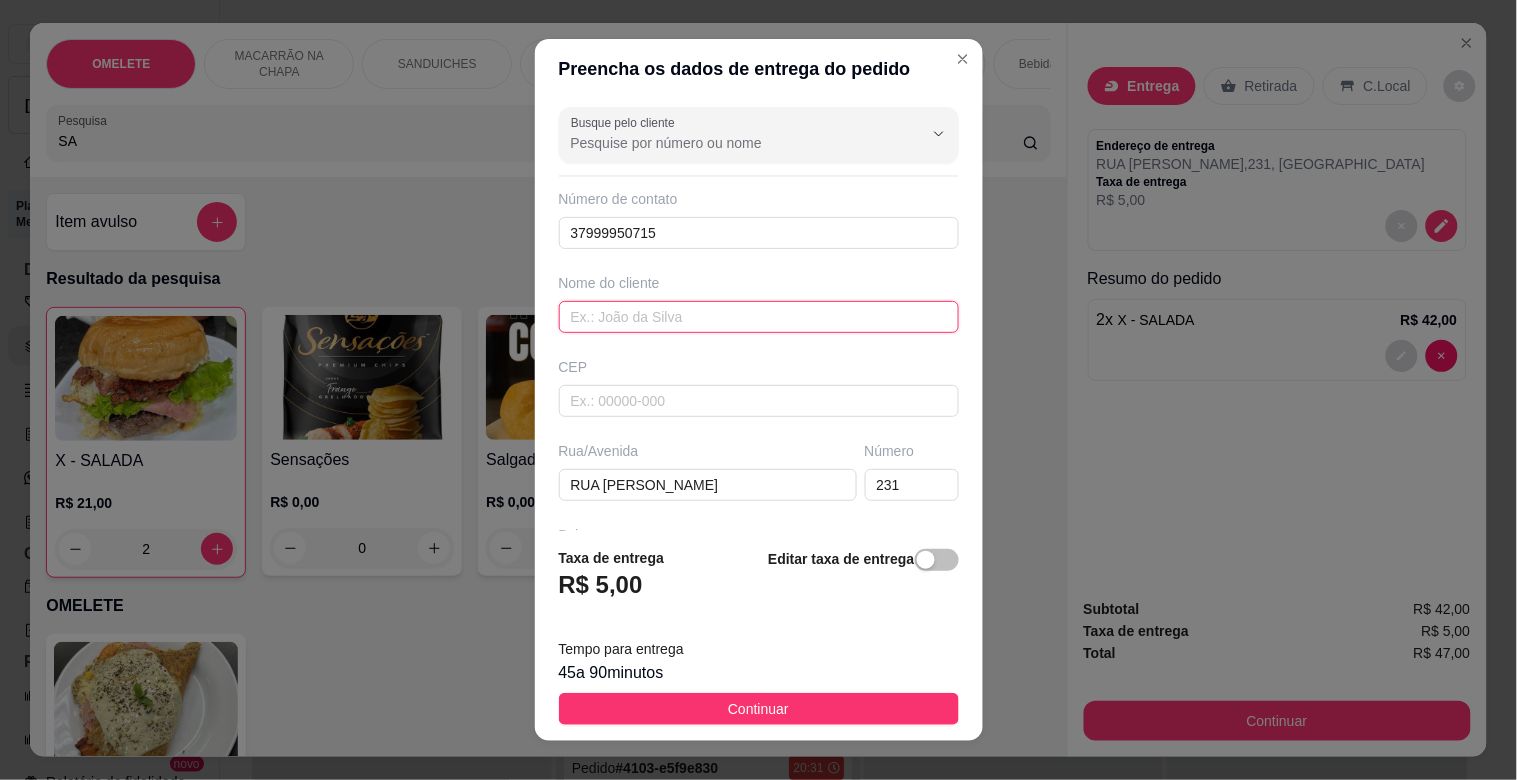 click at bounding box center (759, 317) 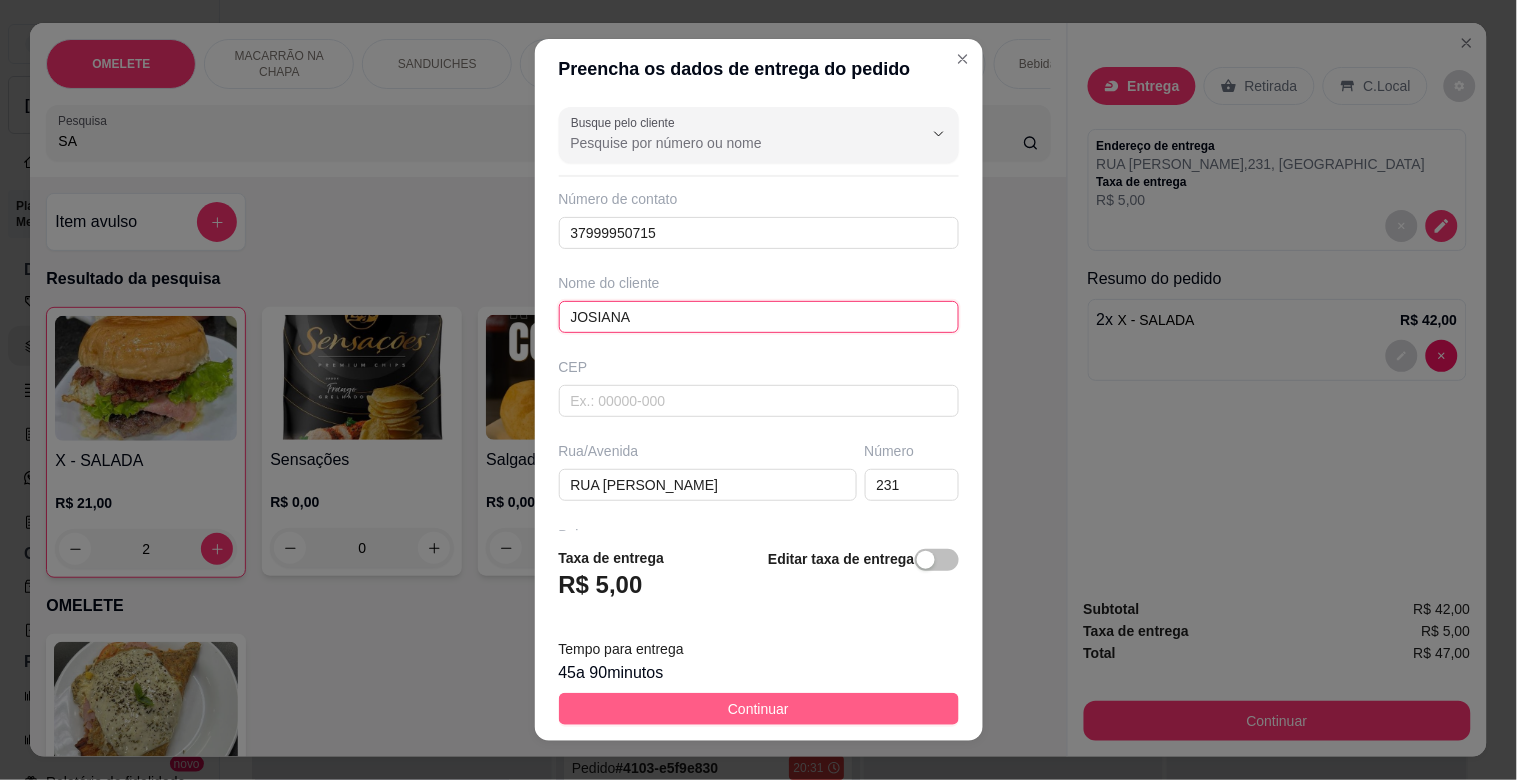 type on "JOSIANA" 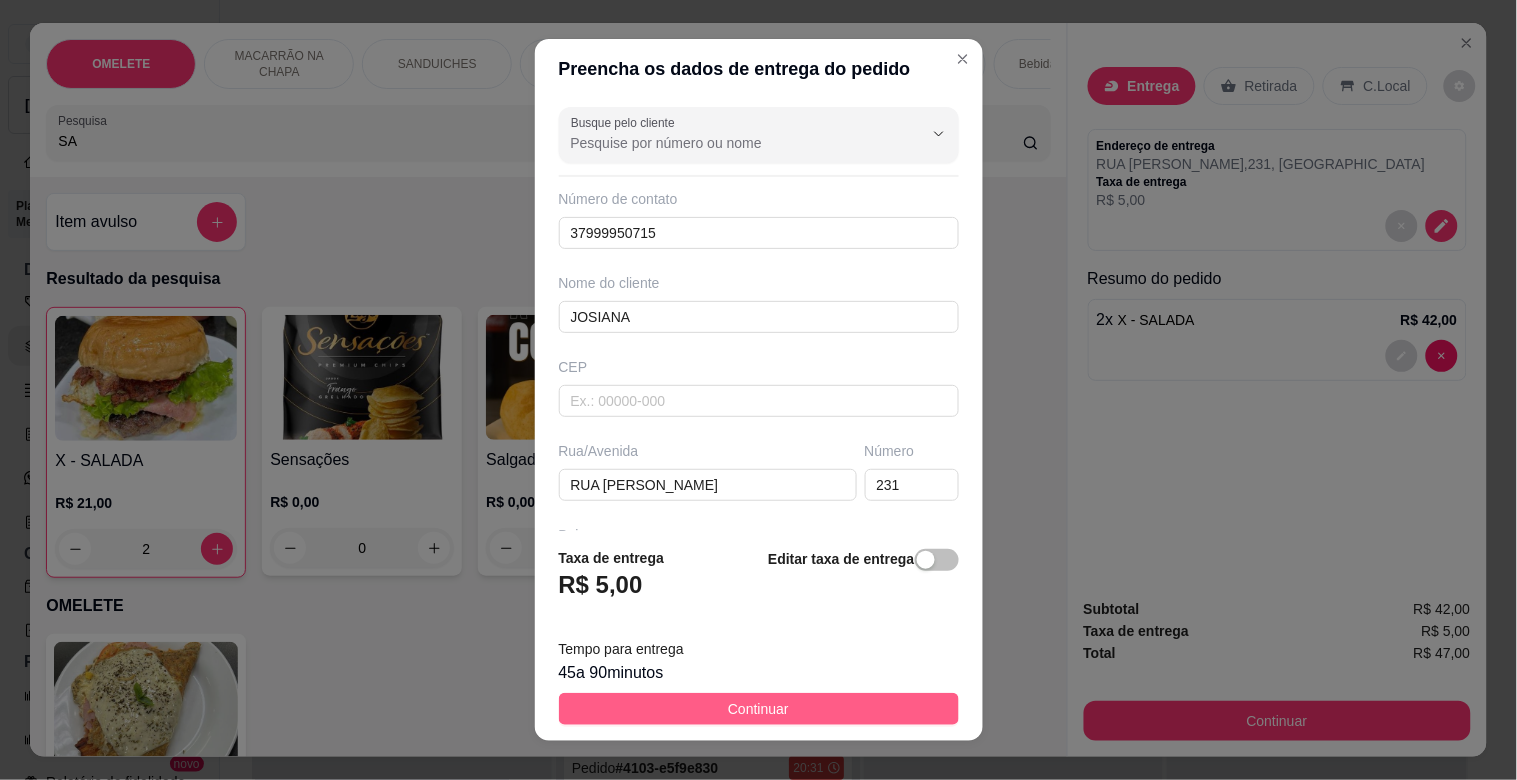 click on "Continuar" at bounding box center (758, 709) 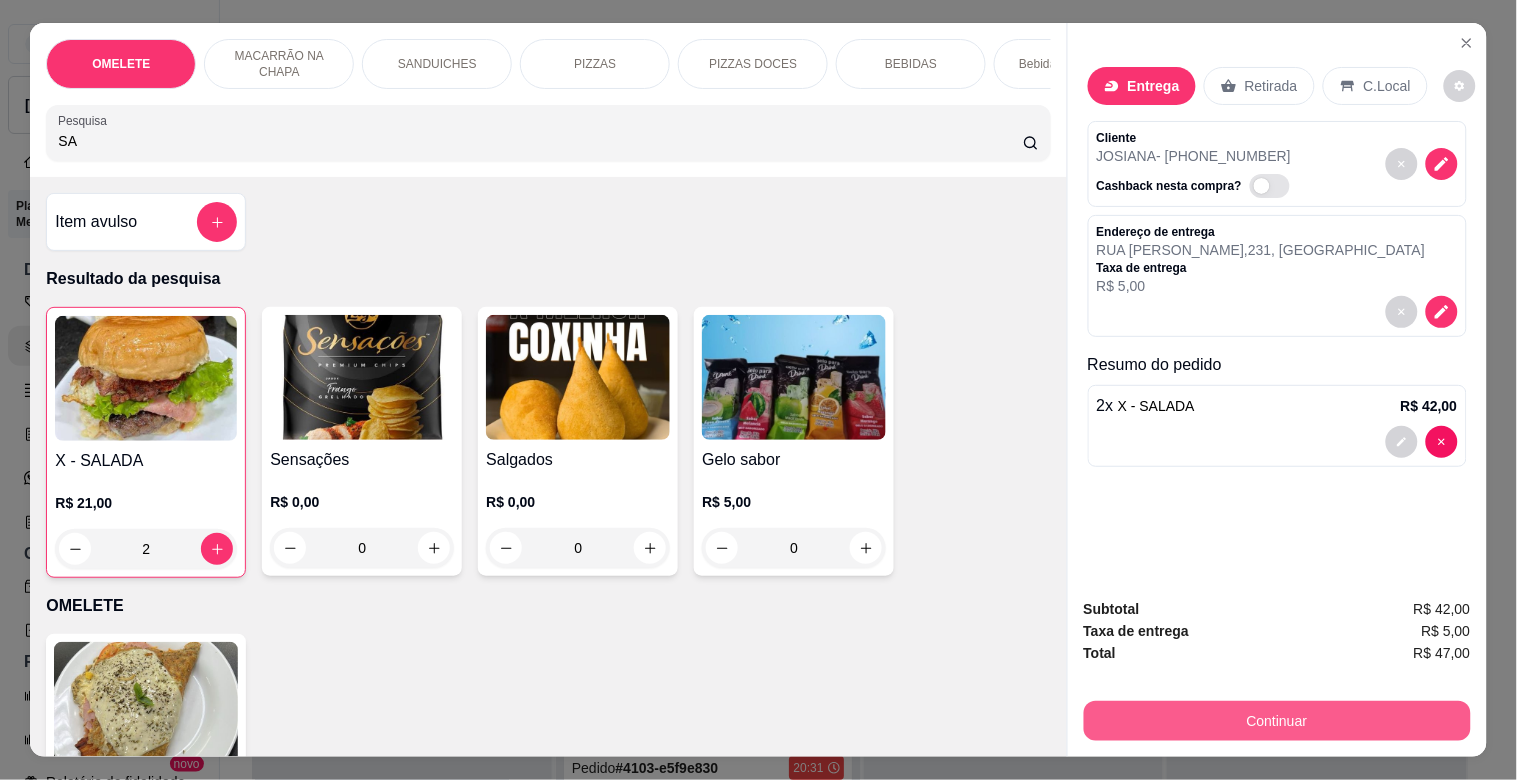 click on "Continuar" at bounding box center (1277, 721) 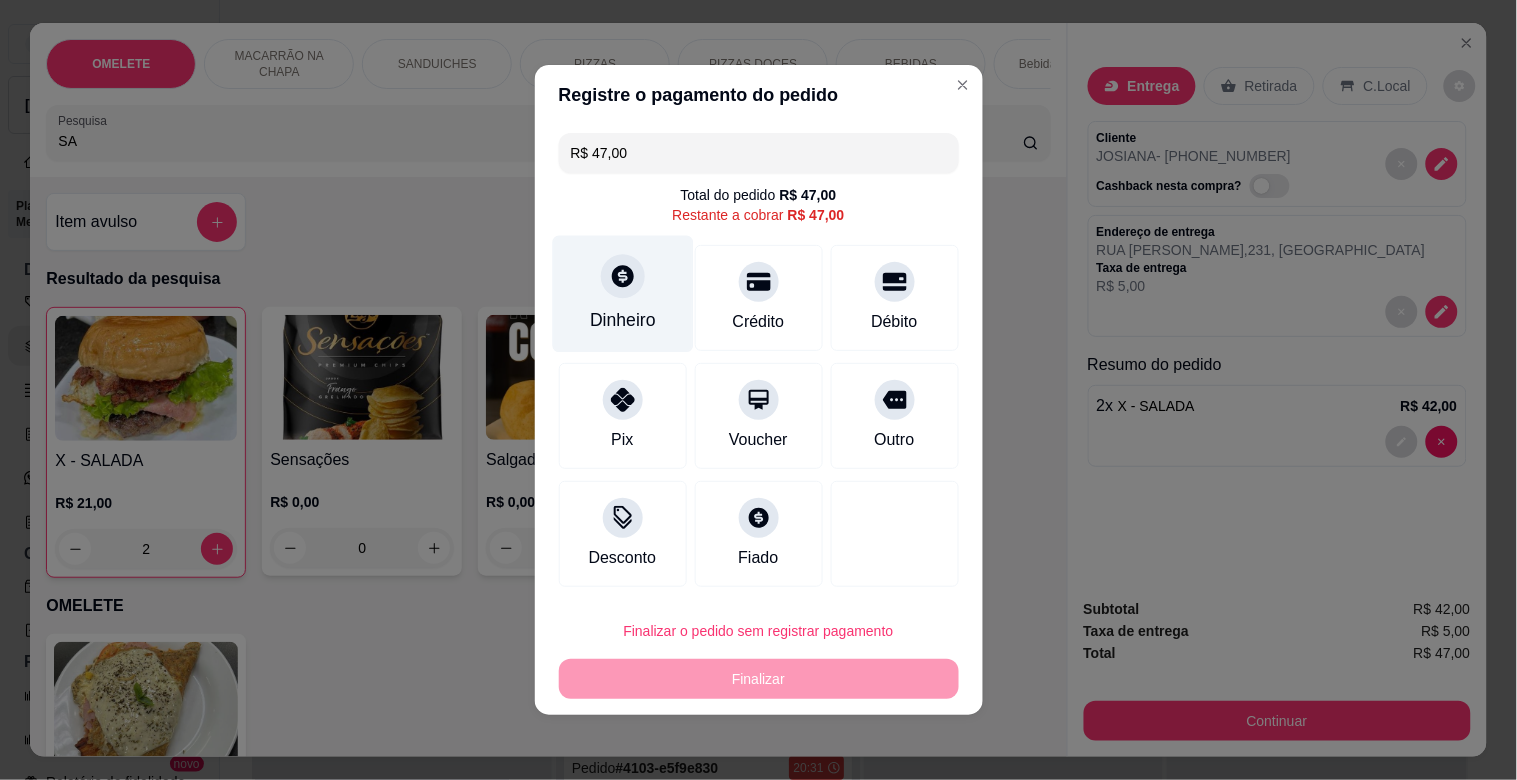 click on "Dinheiro" at bounding box center [623, 320] 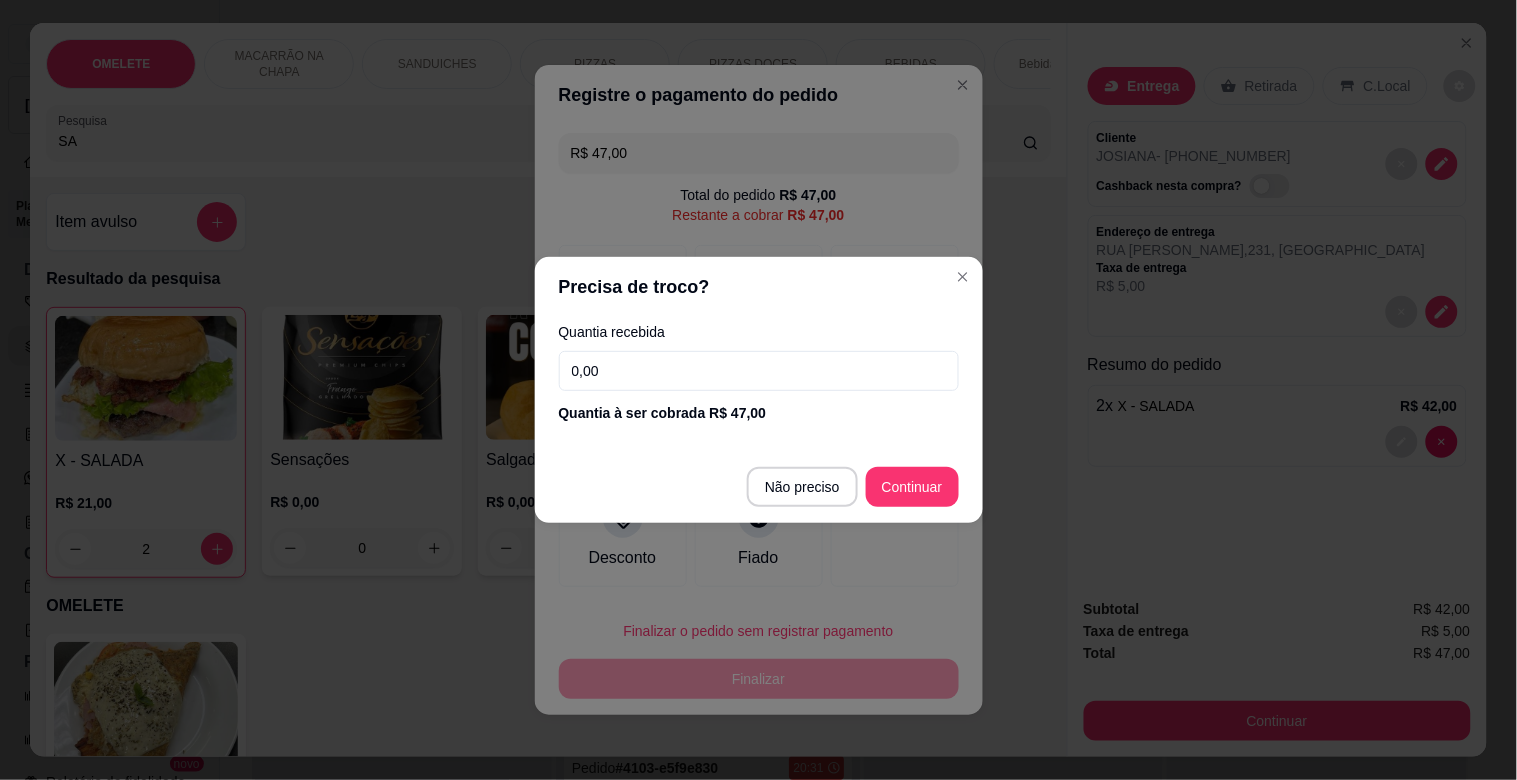 click on "0,00" at bounding box center [759, 371] 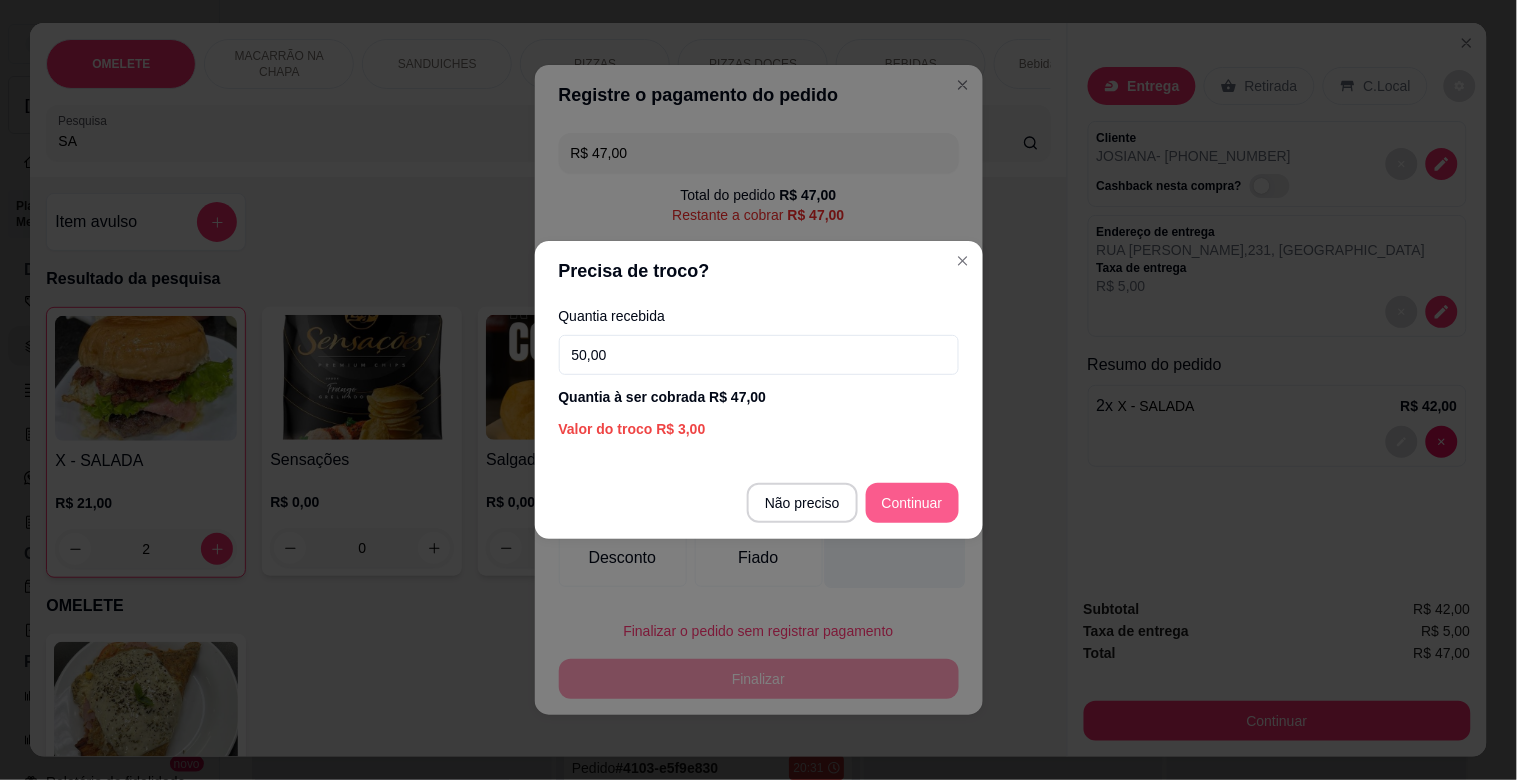 type on "50,00" 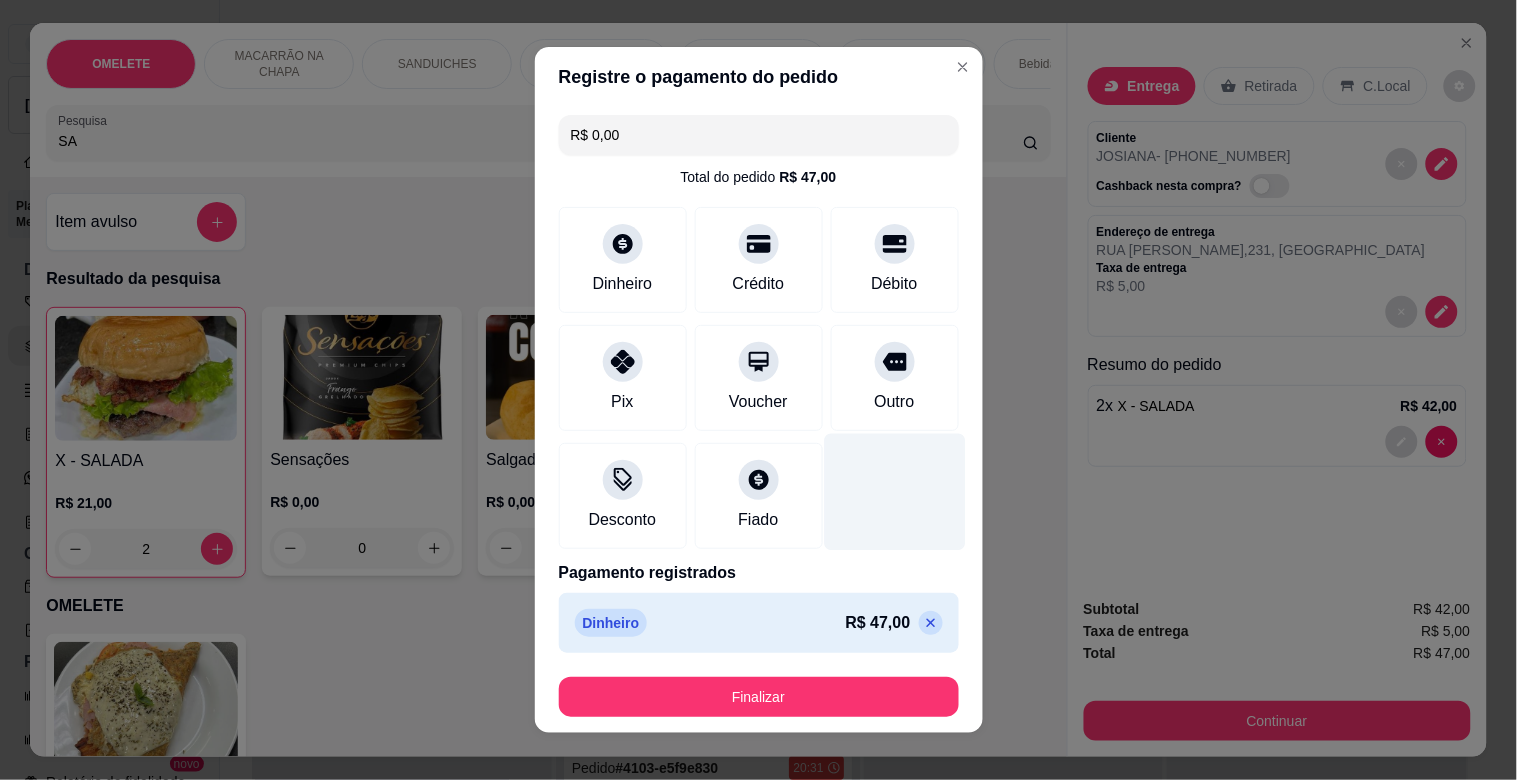 type on "R$ 0,00" 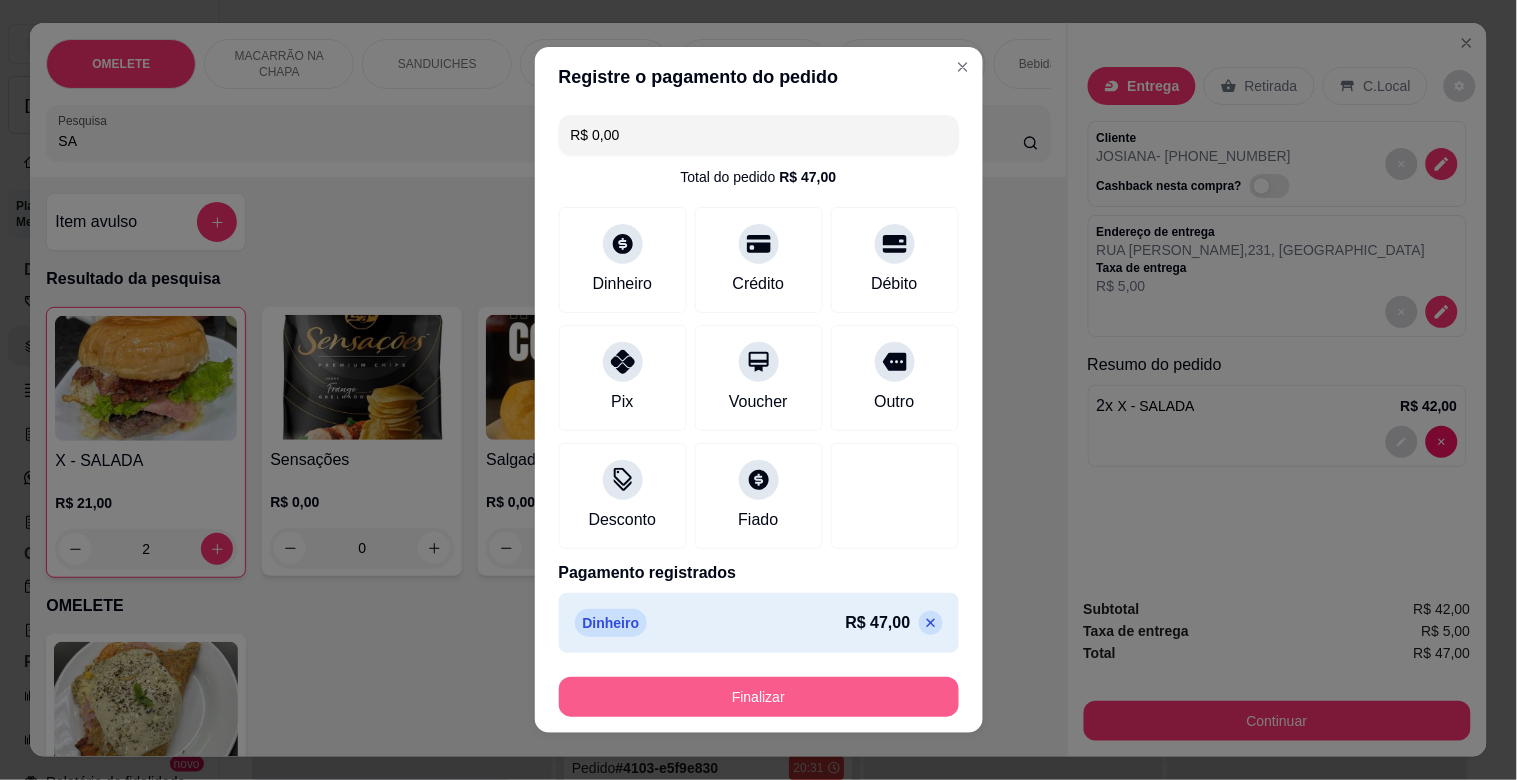 click on "Finalizar" at bounding box center [759, 697] 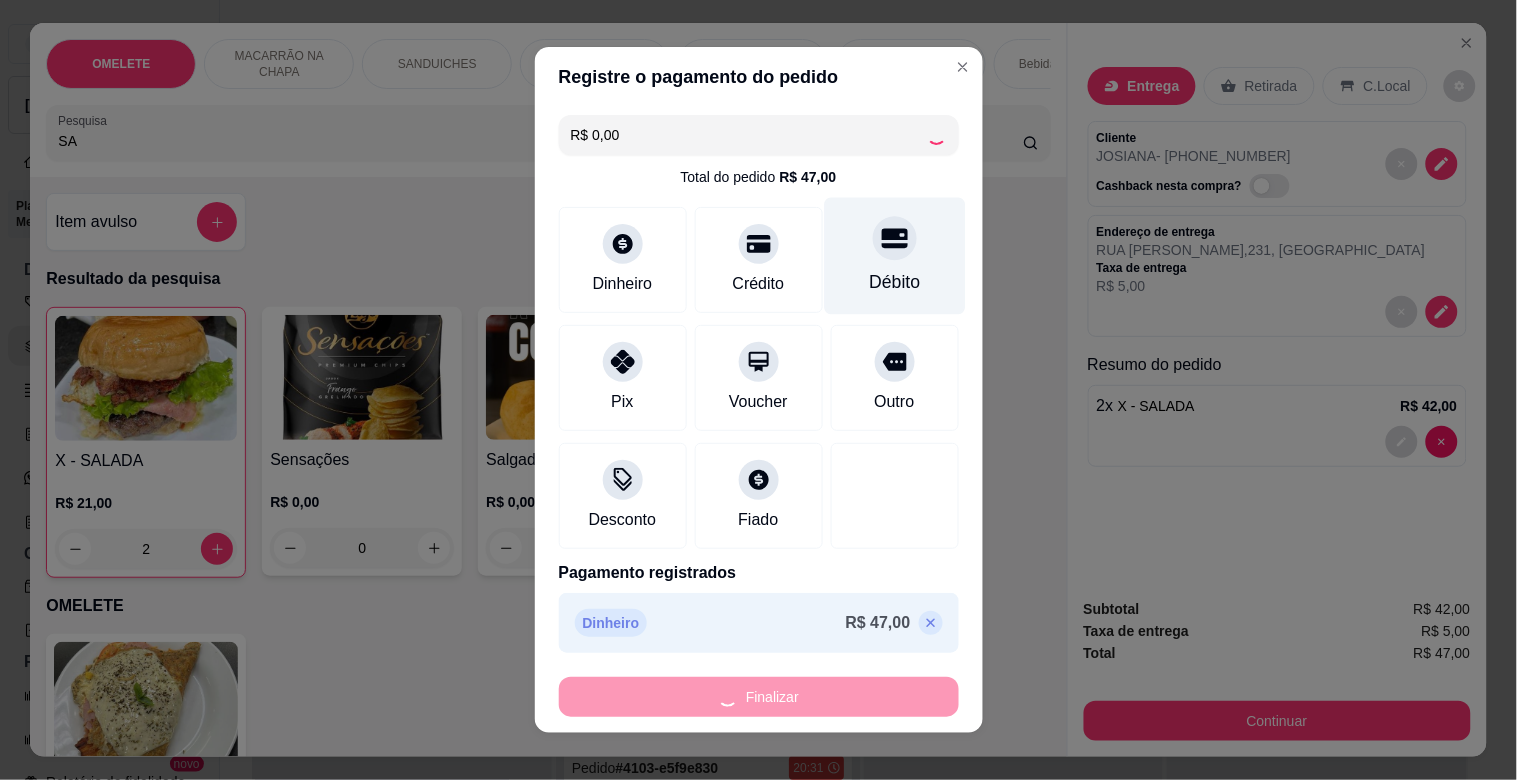 type on "0" 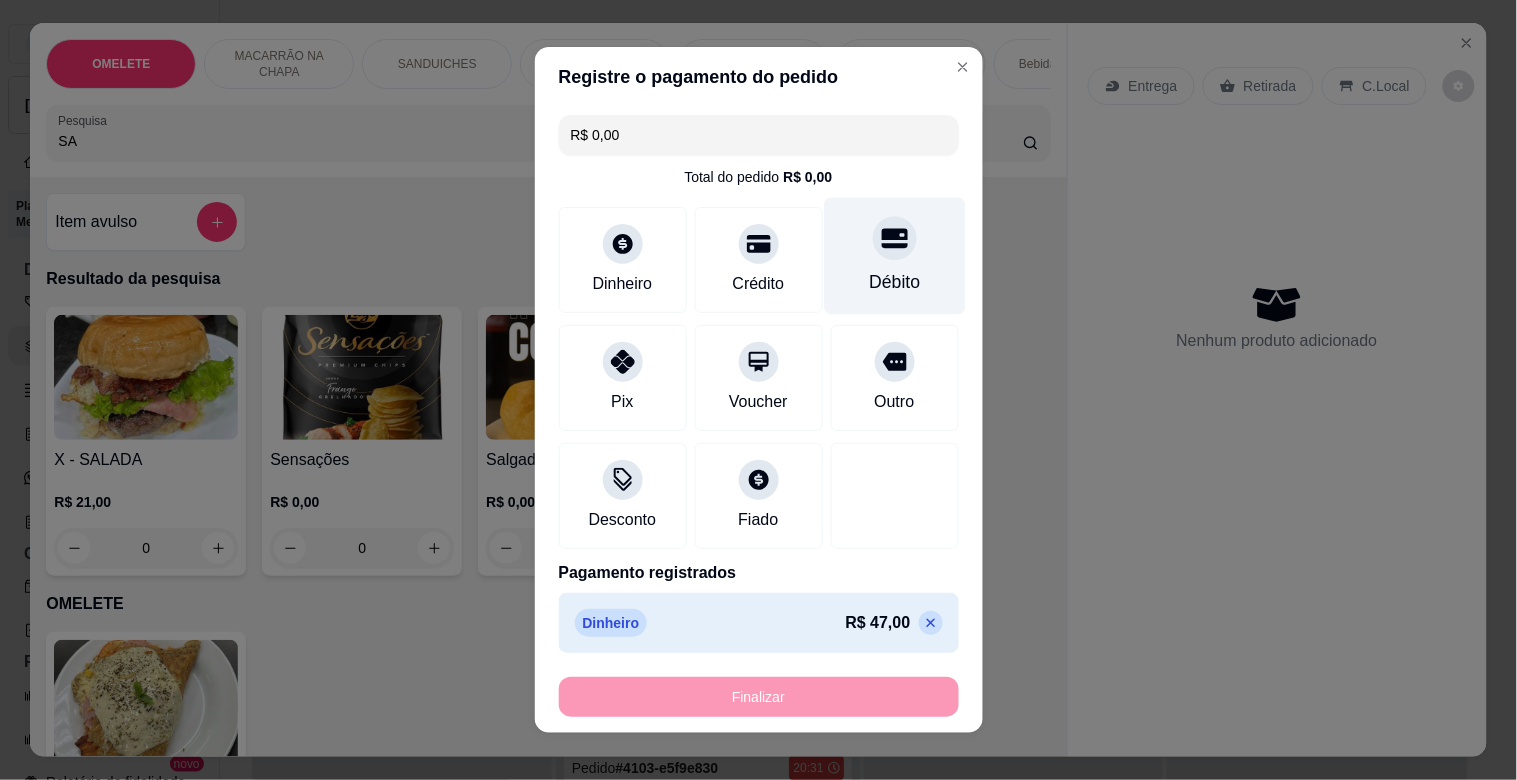 type on "-R$ 47,00" 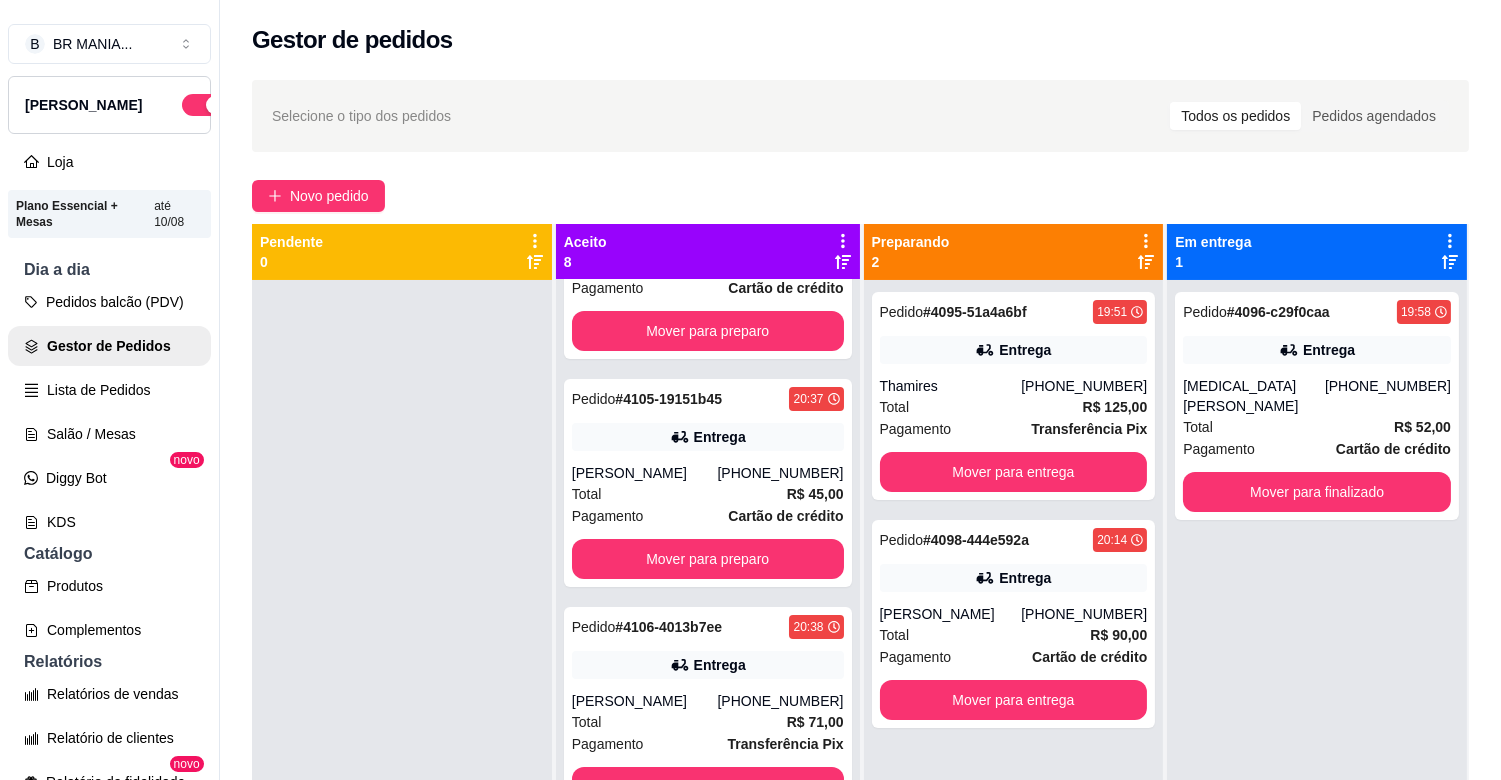 scroll, scrollTop: 827, scrollLeft: 0, axis: vertical 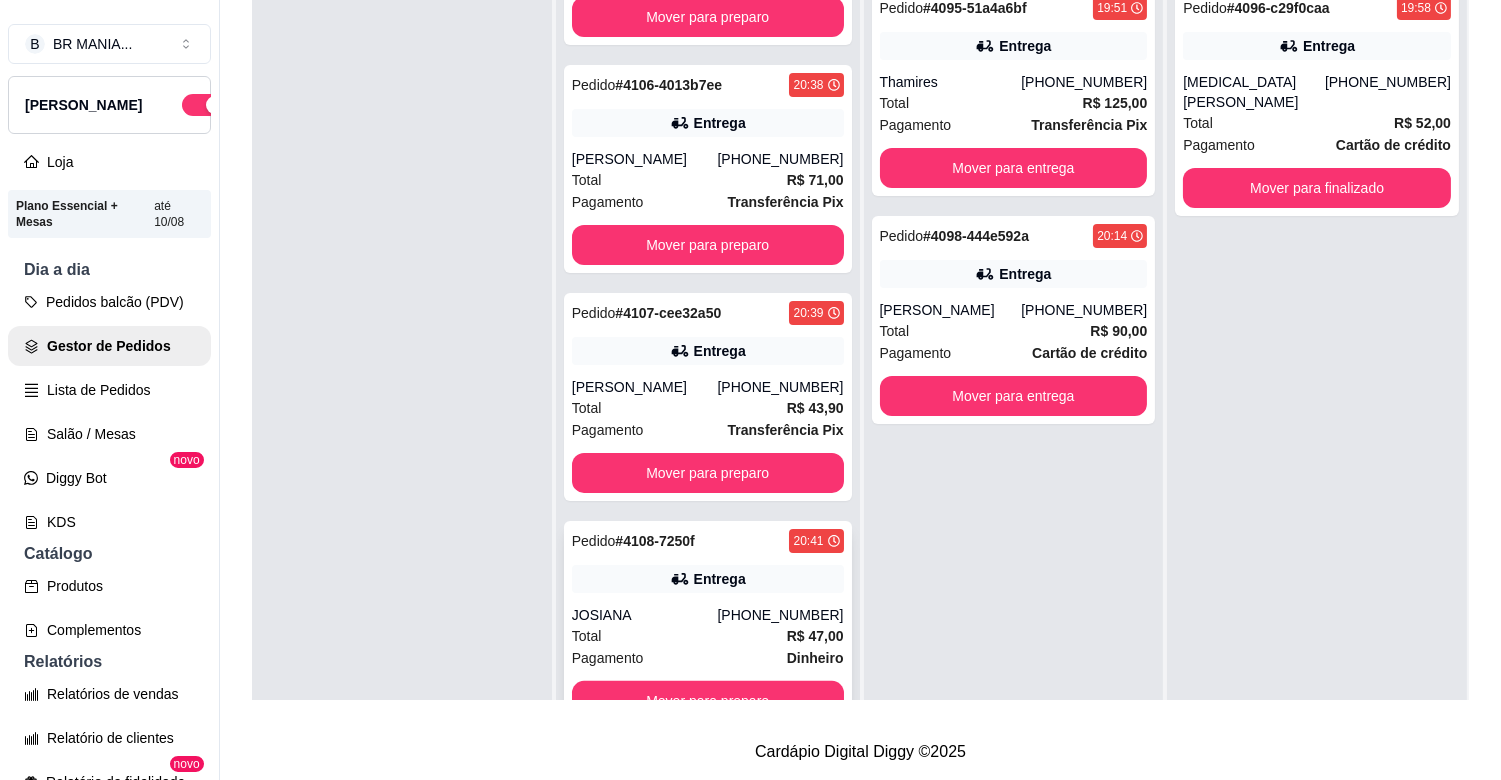 click on "Entrega" at bounding box center (720, 579) 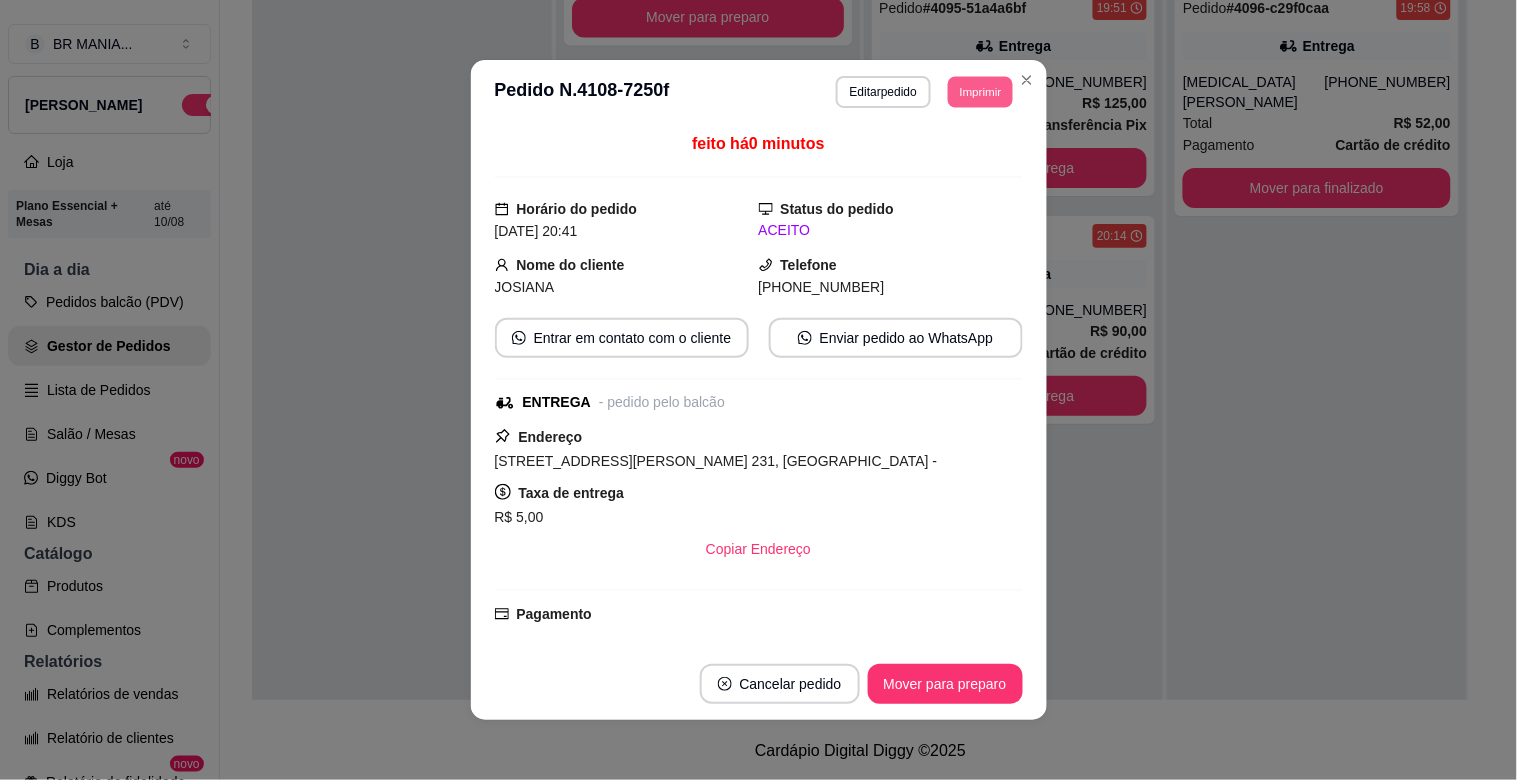click on "Imprimir" at bounding box center [980, 91] 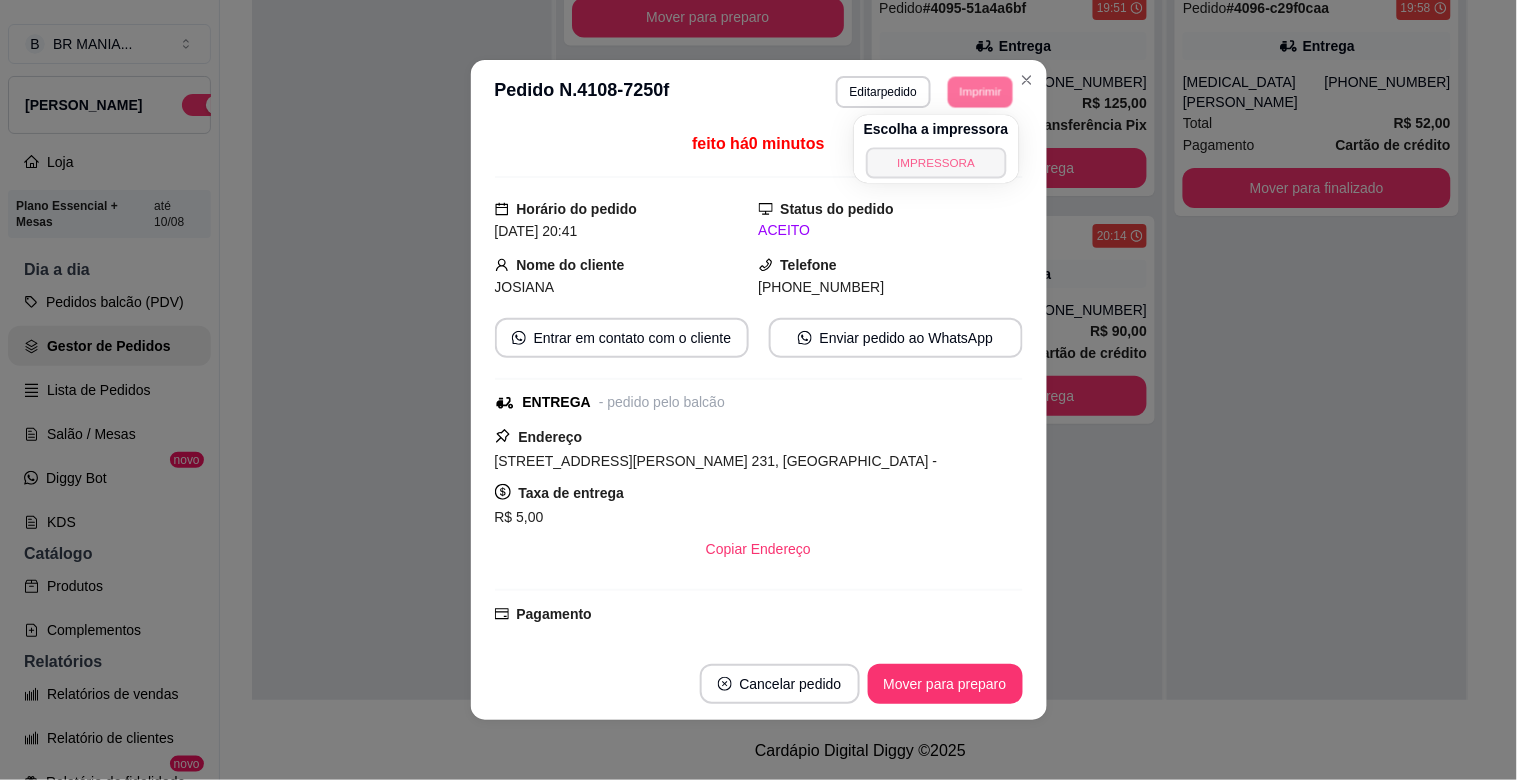click on "IMPRESSORA" at bounding box center [936, 162] 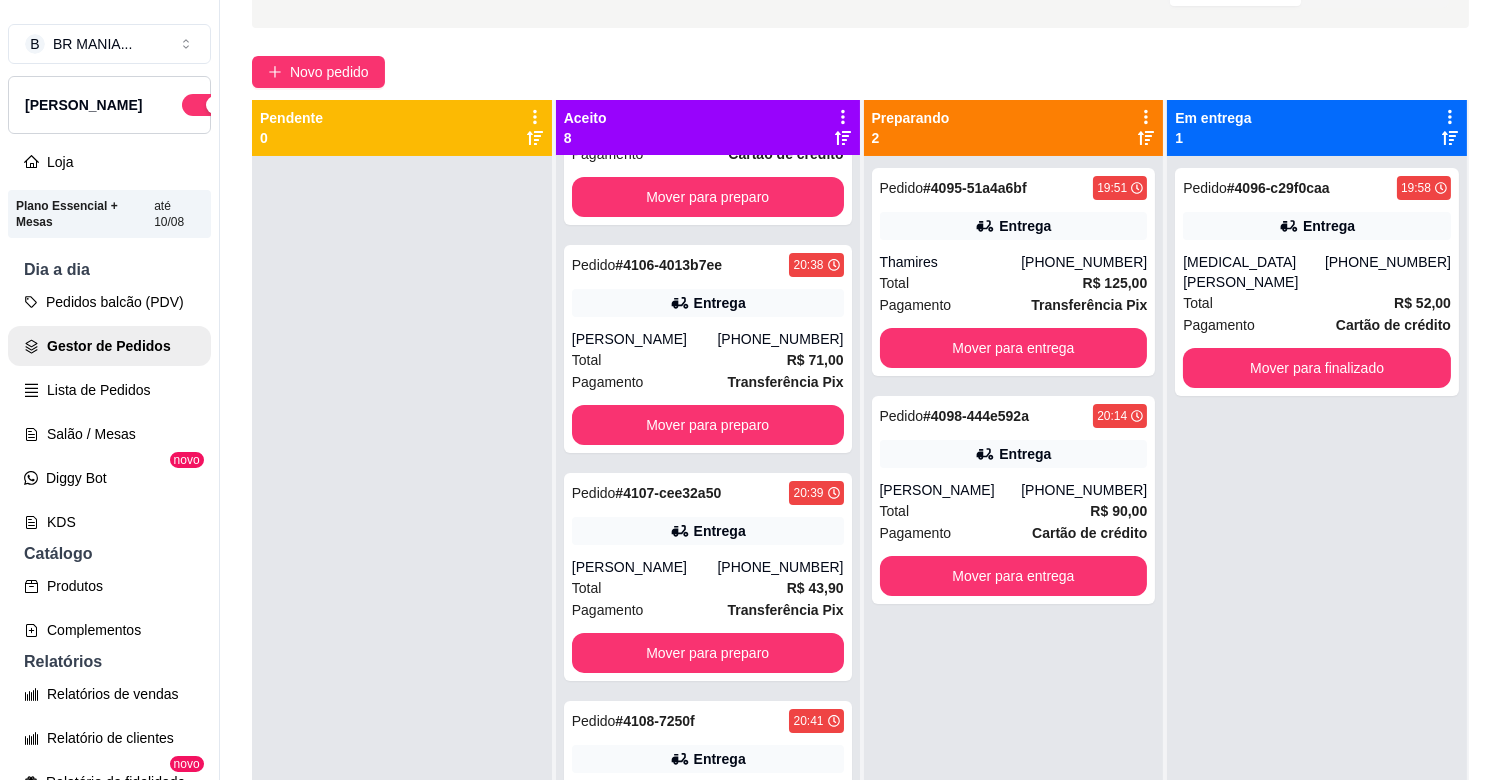 scroll, scrollTop: 113, scrollLeft: 0, axis: vertical 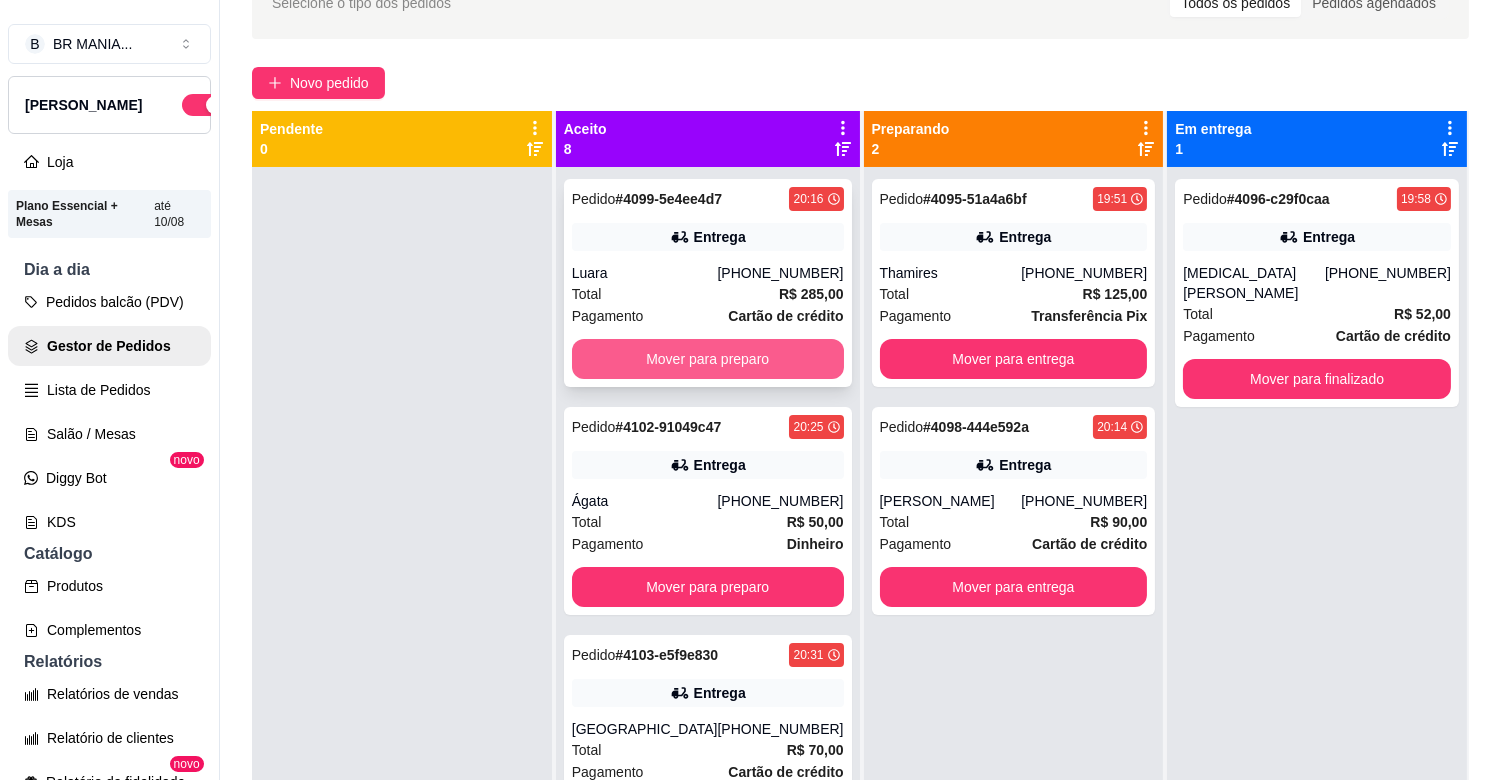 click on "Mover para preparo" at bounding box center [708, 359] 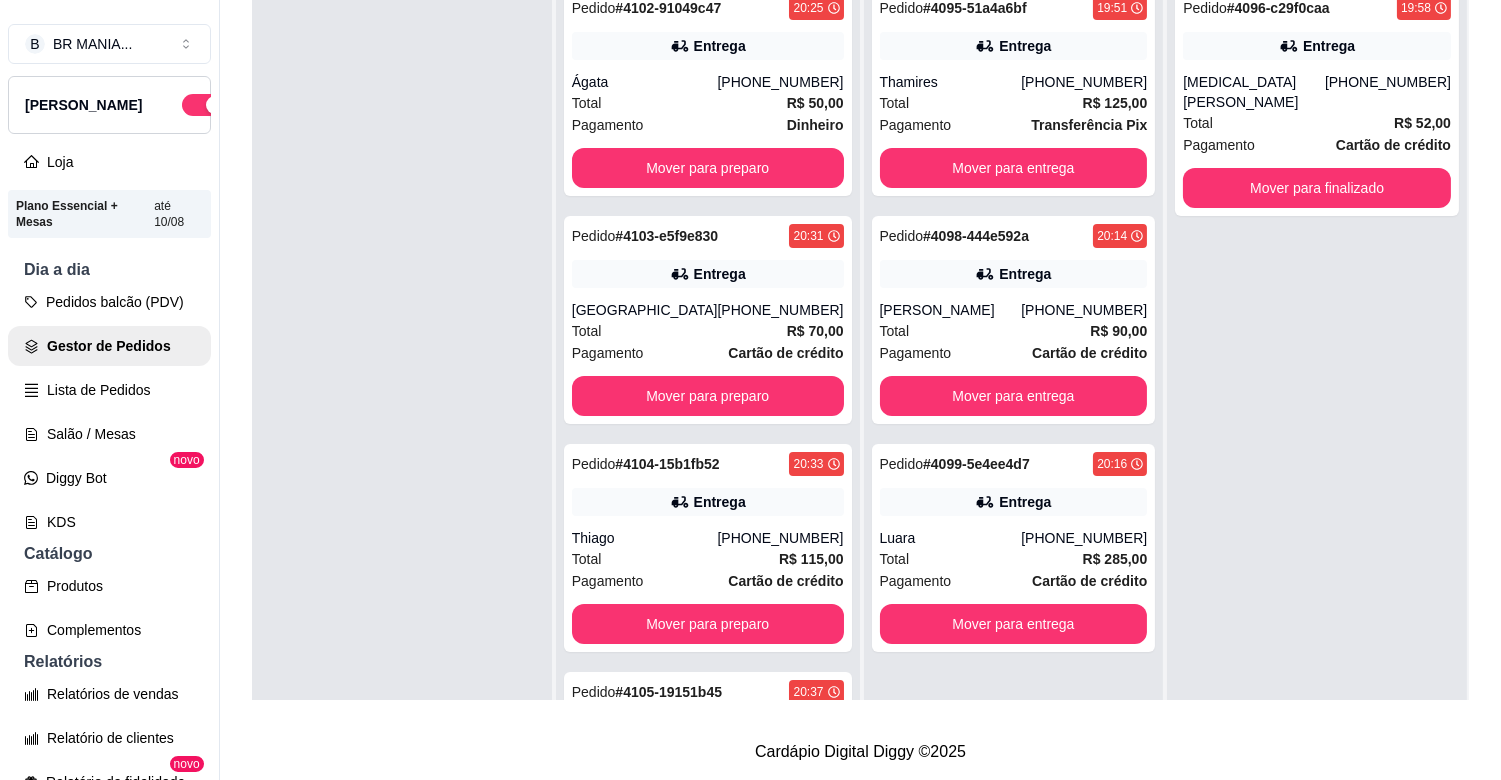 scroll, scrollTop: 321, scrollLeft: 0, axis: vertical 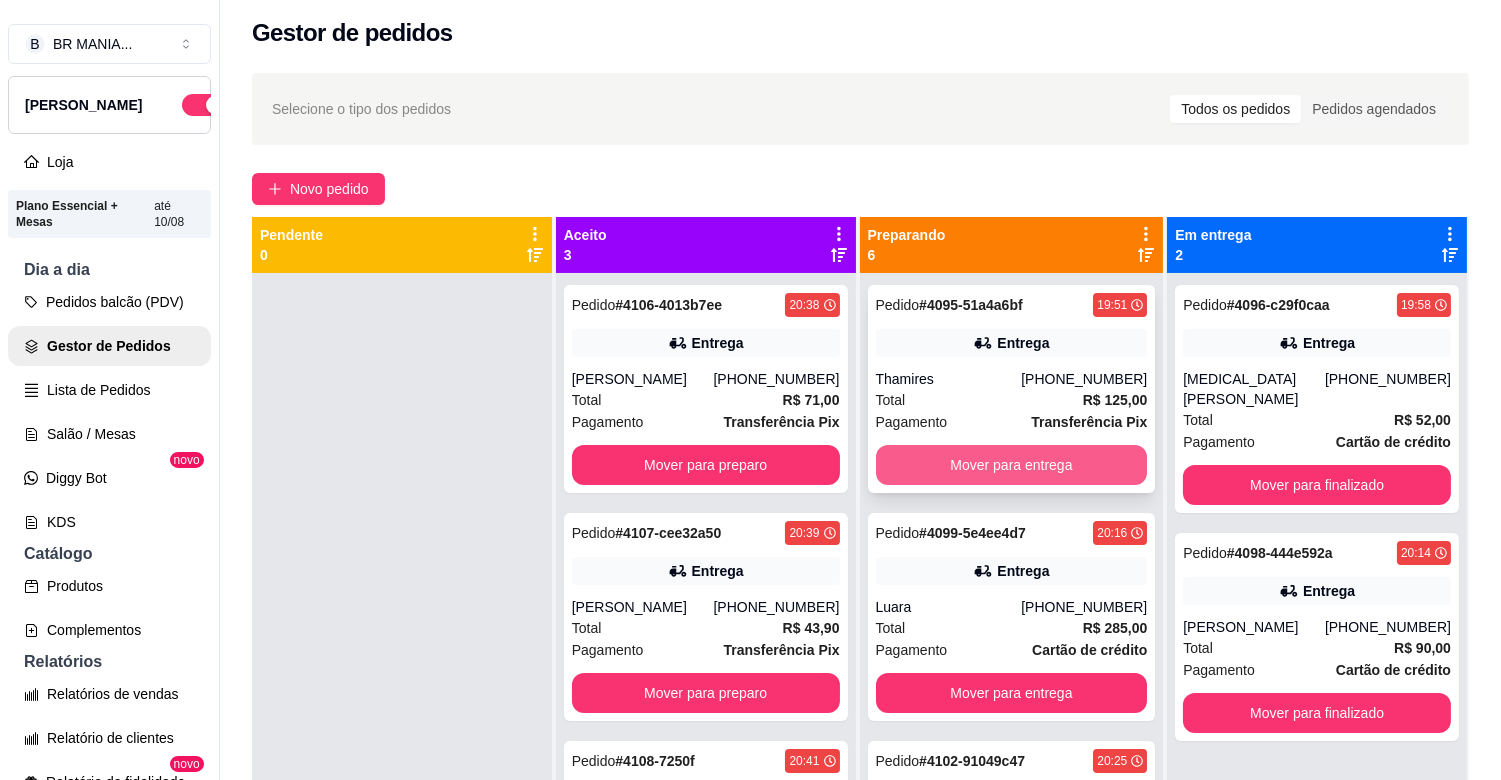 click on "Mover para entrega" at bounding box center [1012, 465] 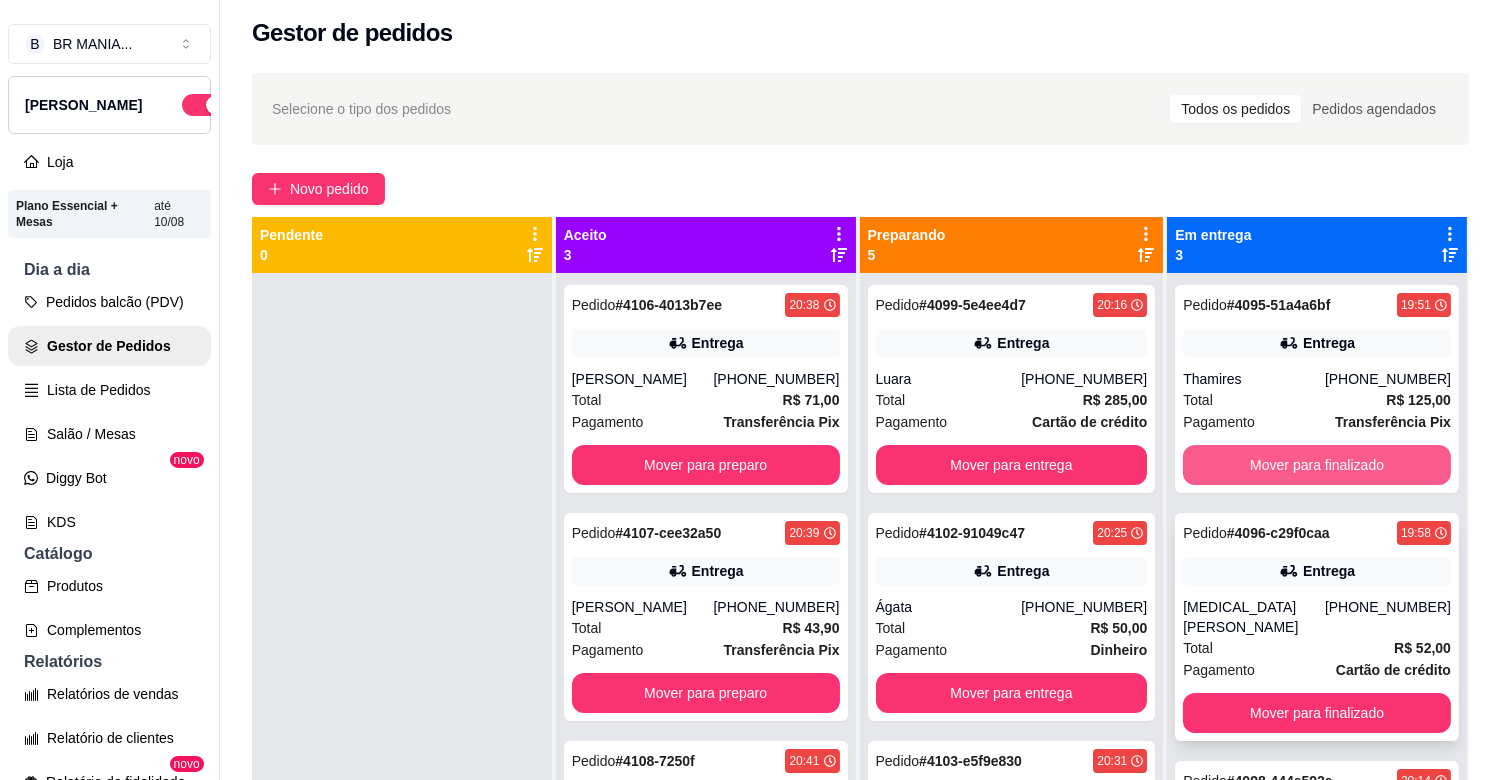 click on "Mover para finalizado" at bounding box center (1317, 465) 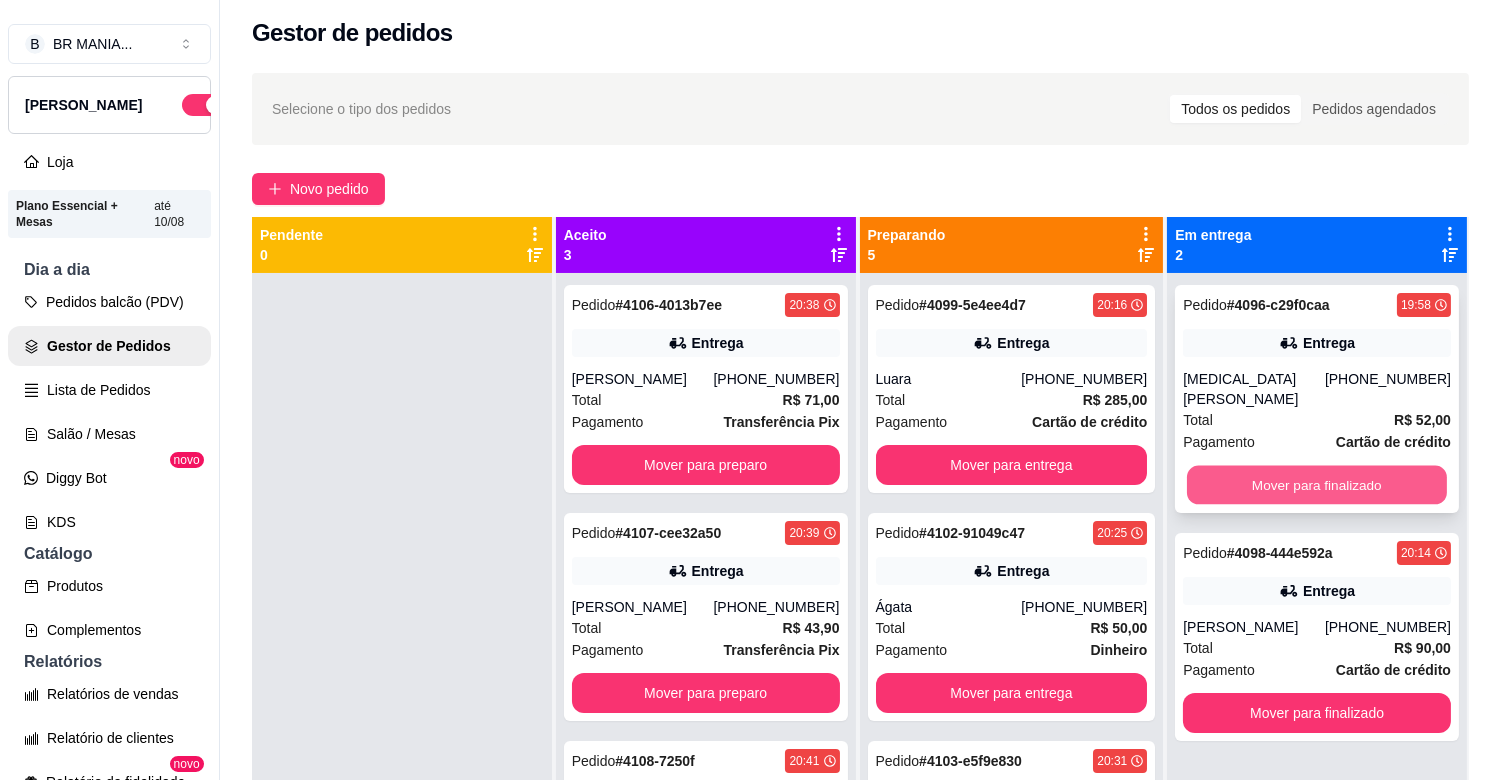 click on "Mover para finalizado" at bounding box center [1317, 485] 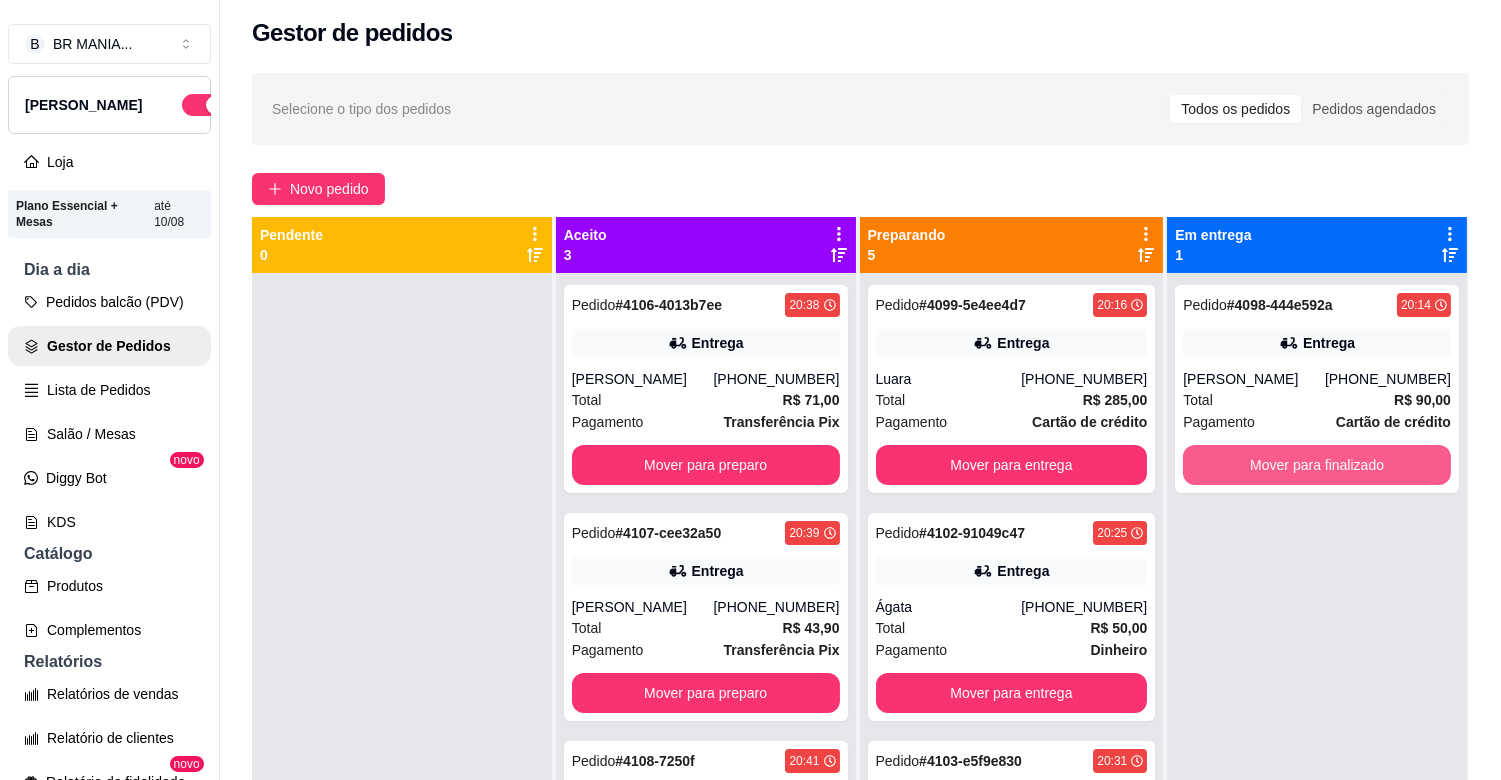 click on "Mover para finalizado" at bounding box center (1317, 465) 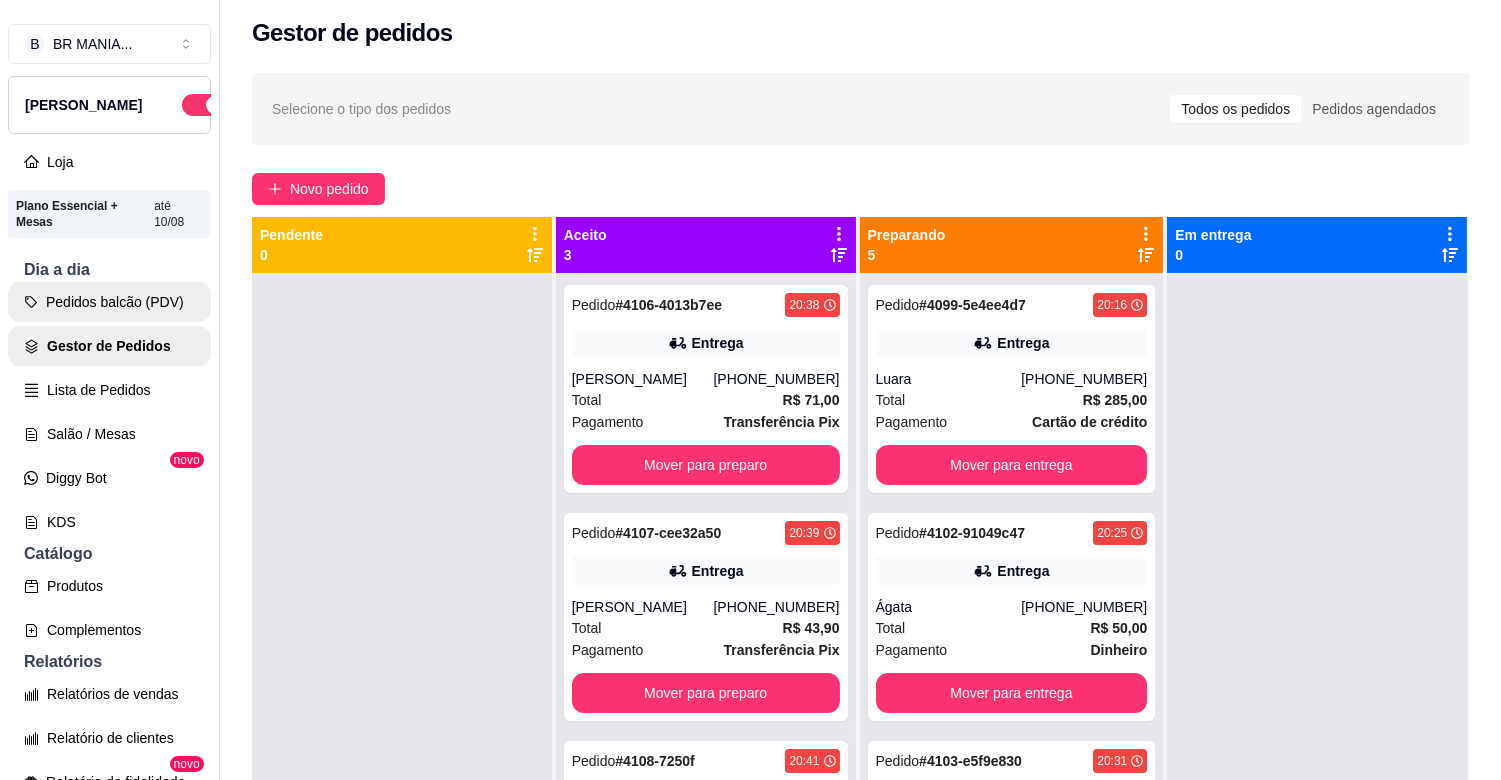 click on "Pedidos balcão (PDV)" at bounding box center [109, 302] 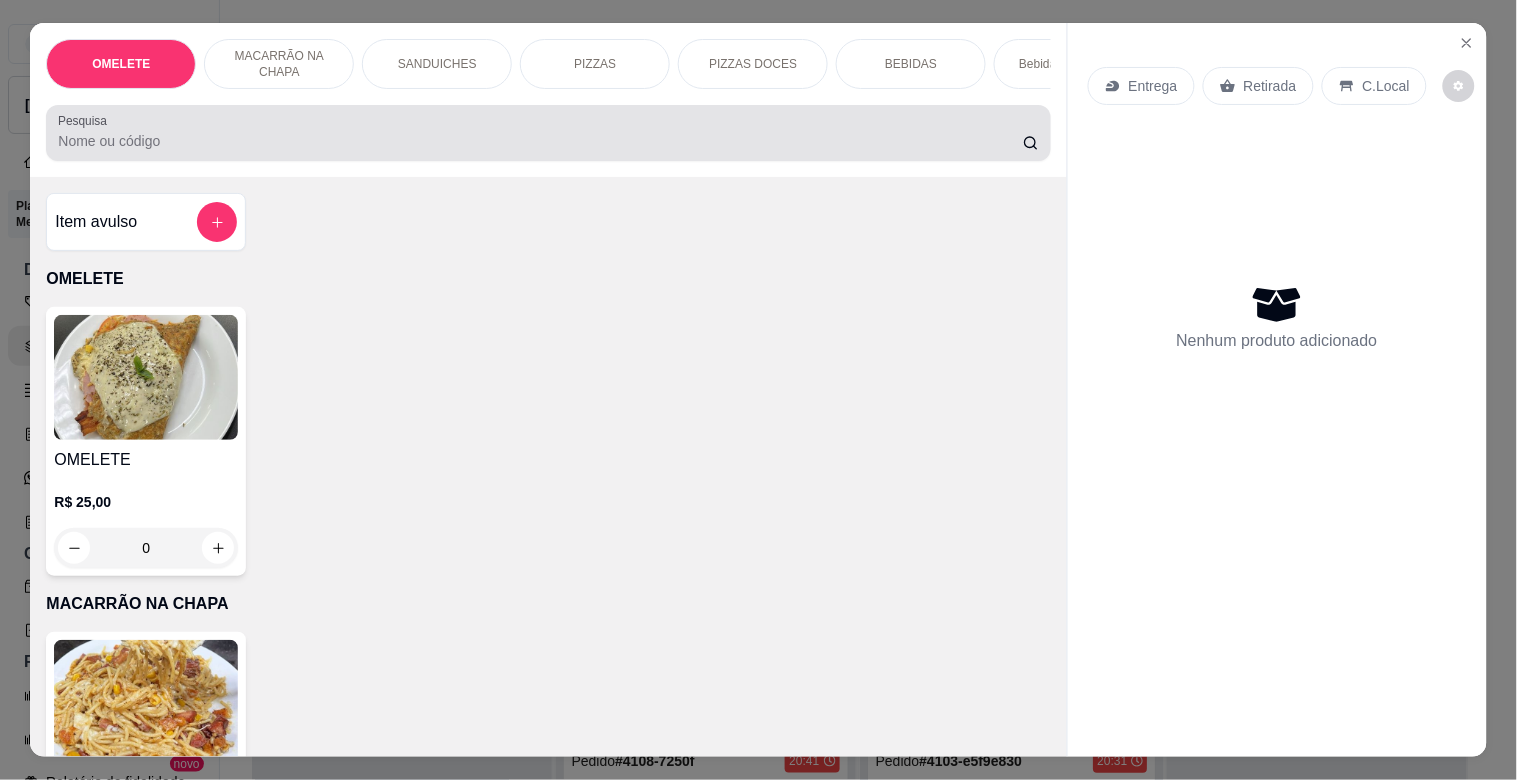 click at bounding box center [548, 133] 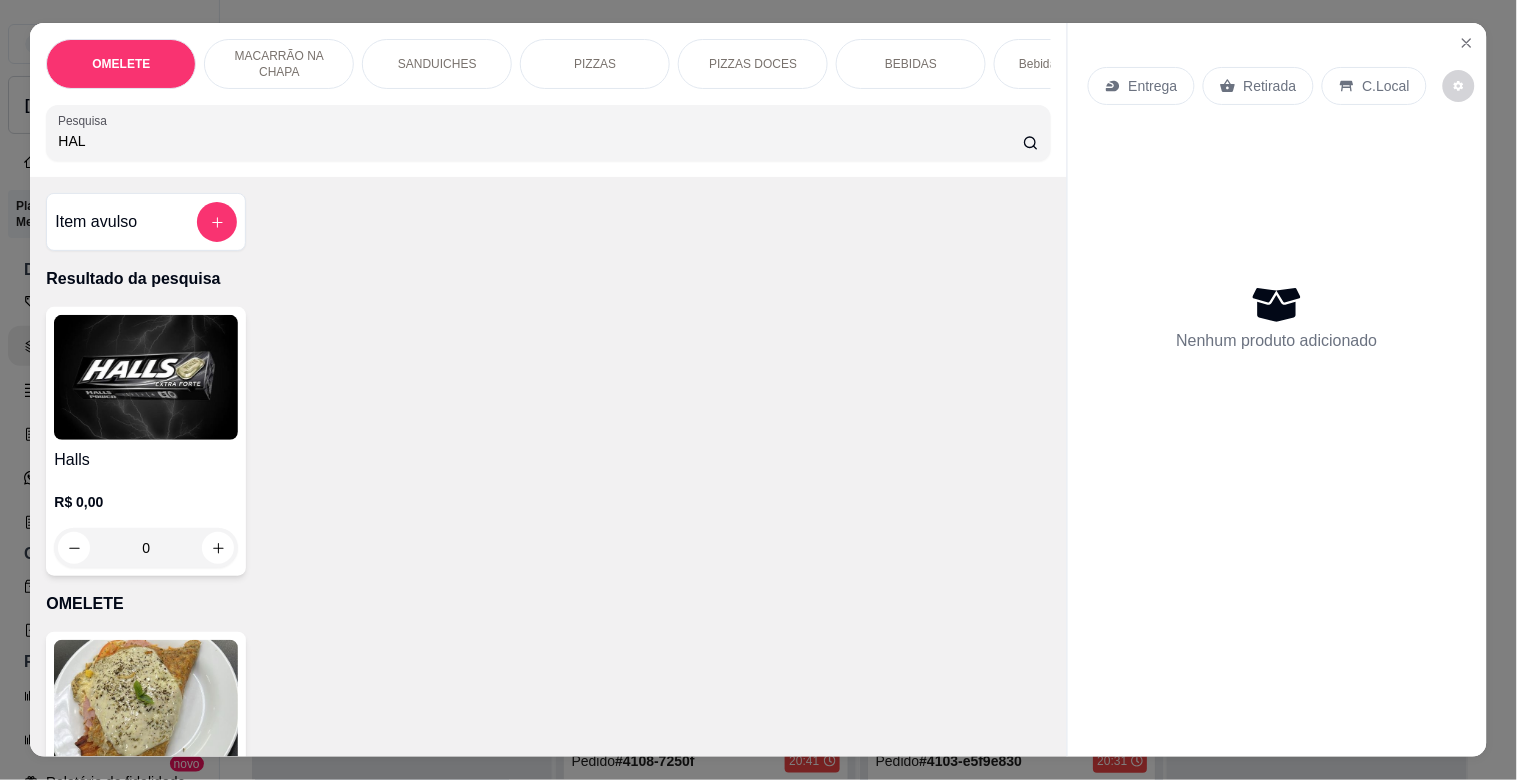 type on "HAL" 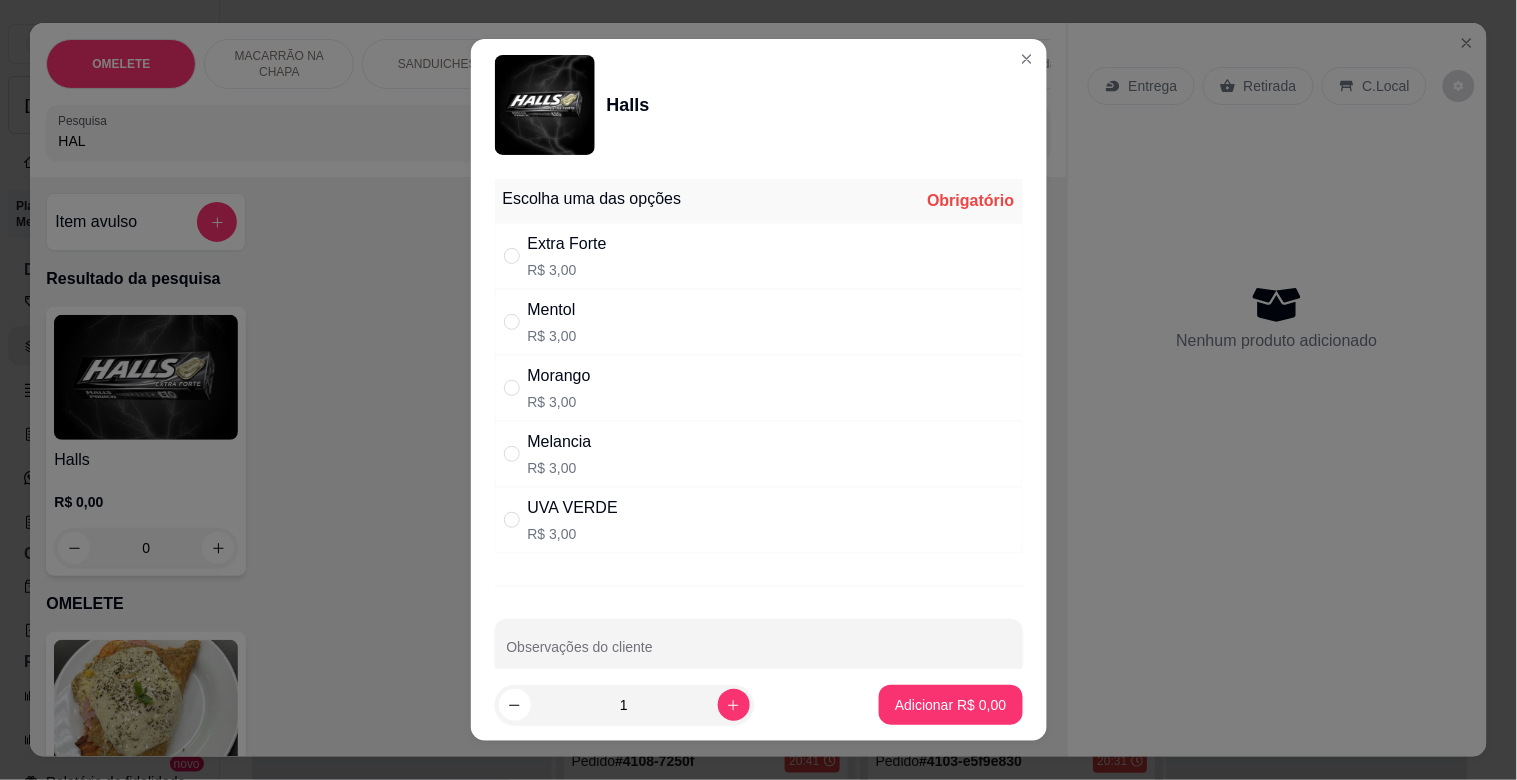 click on "Extra Forte" at bounding box center [567, 244] 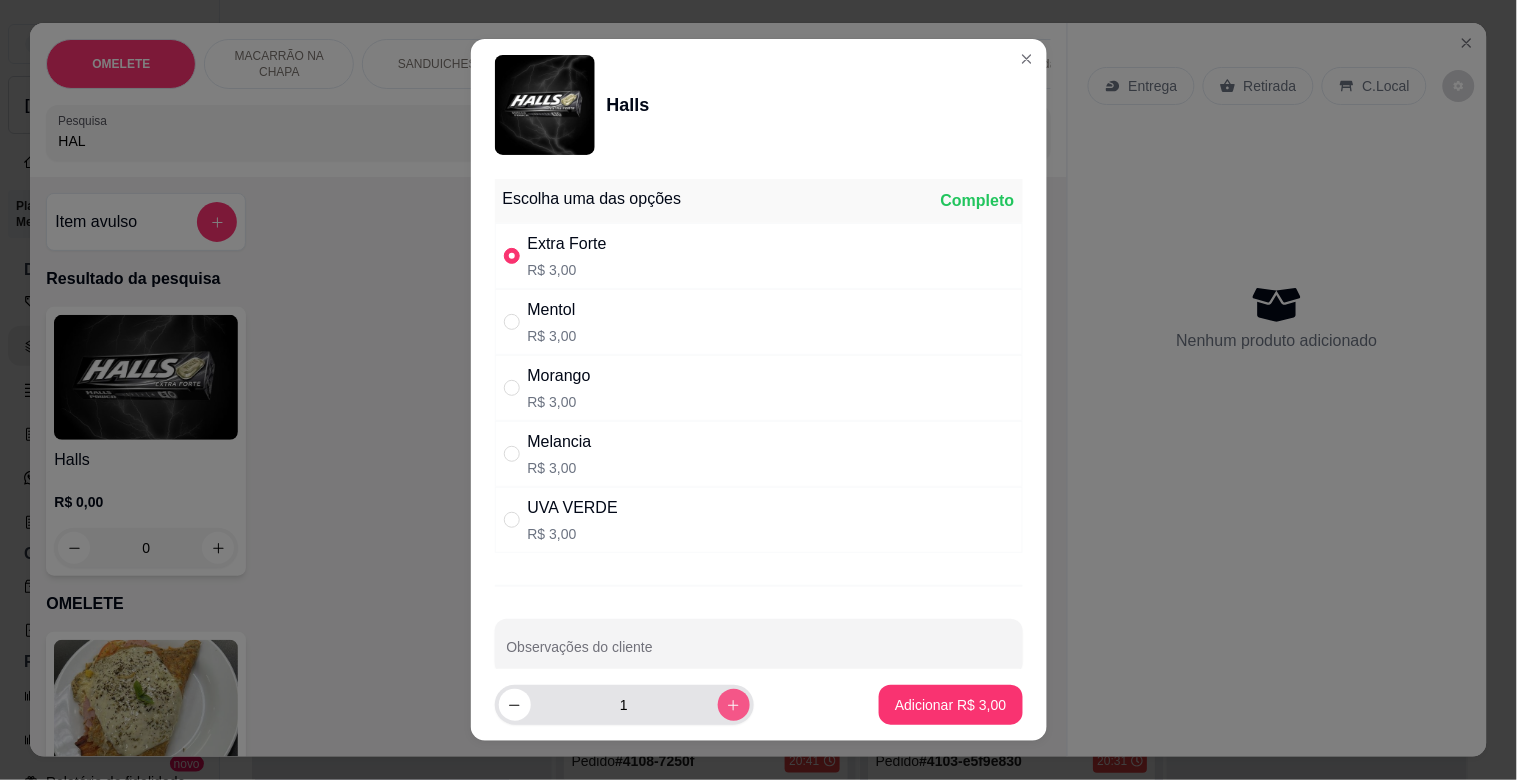 click 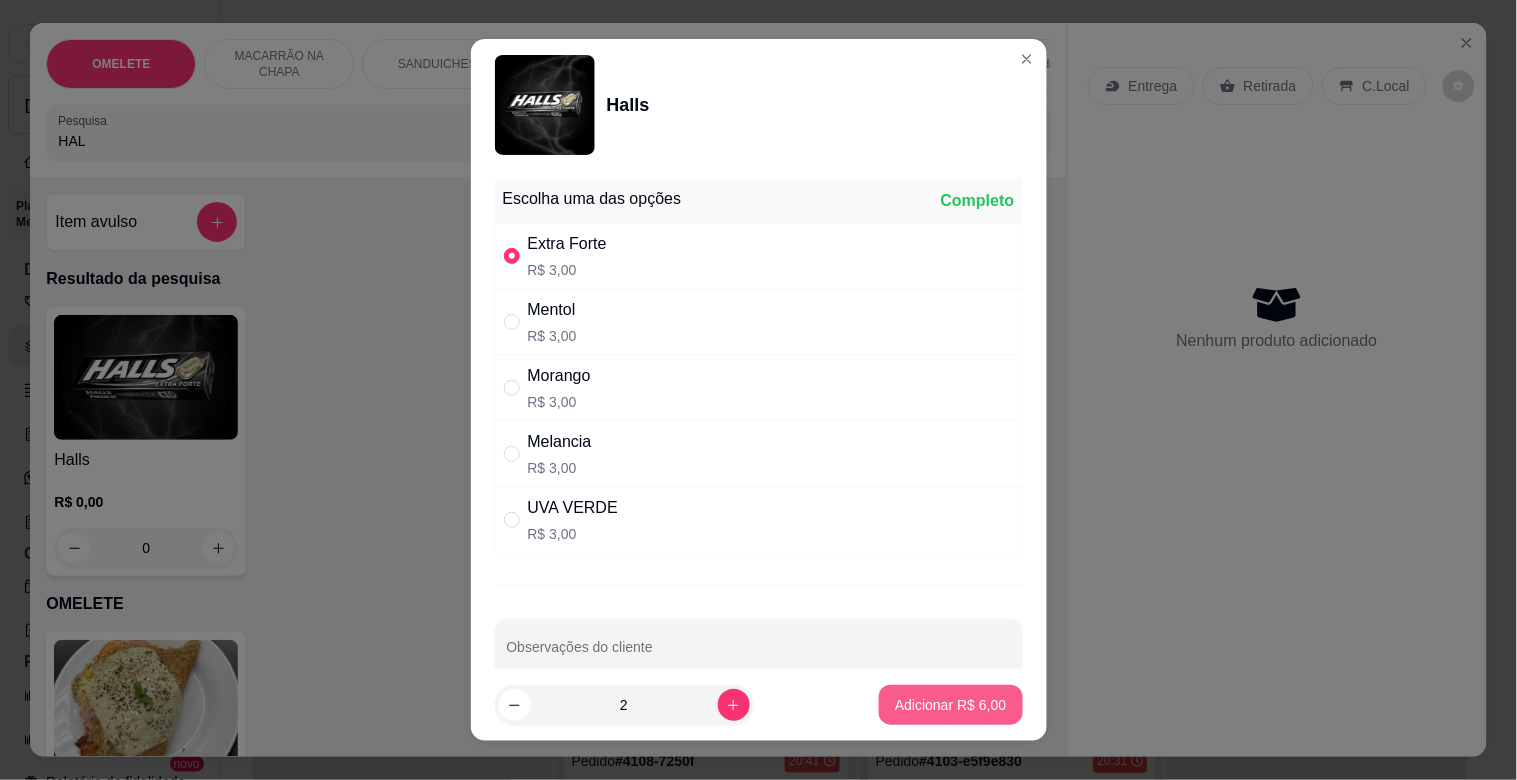 click on "Adicionar   R$ 6,00" at bounding box center [950, 705] 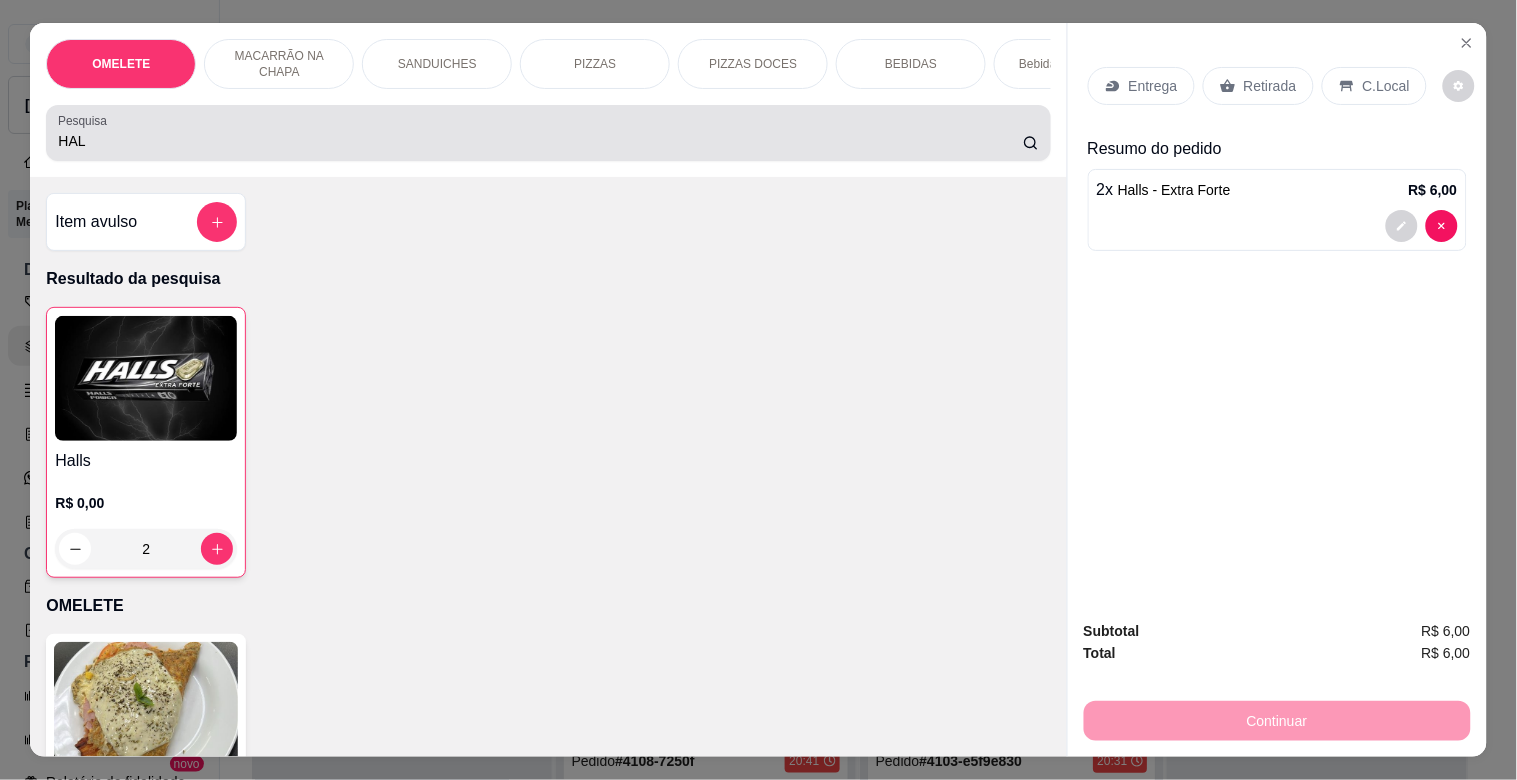 click on "HAL" at bounding box center [540, 141] 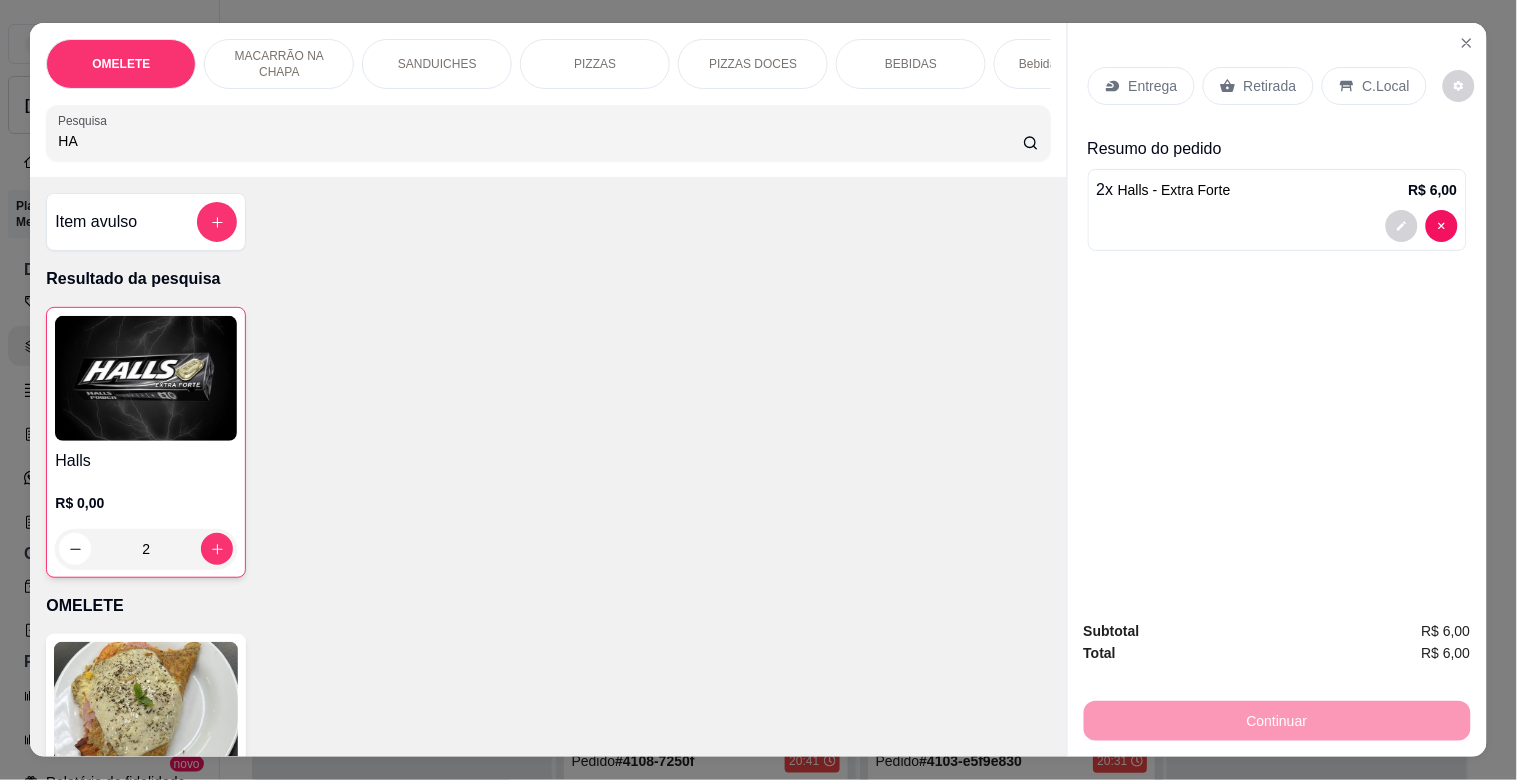 type on "H" 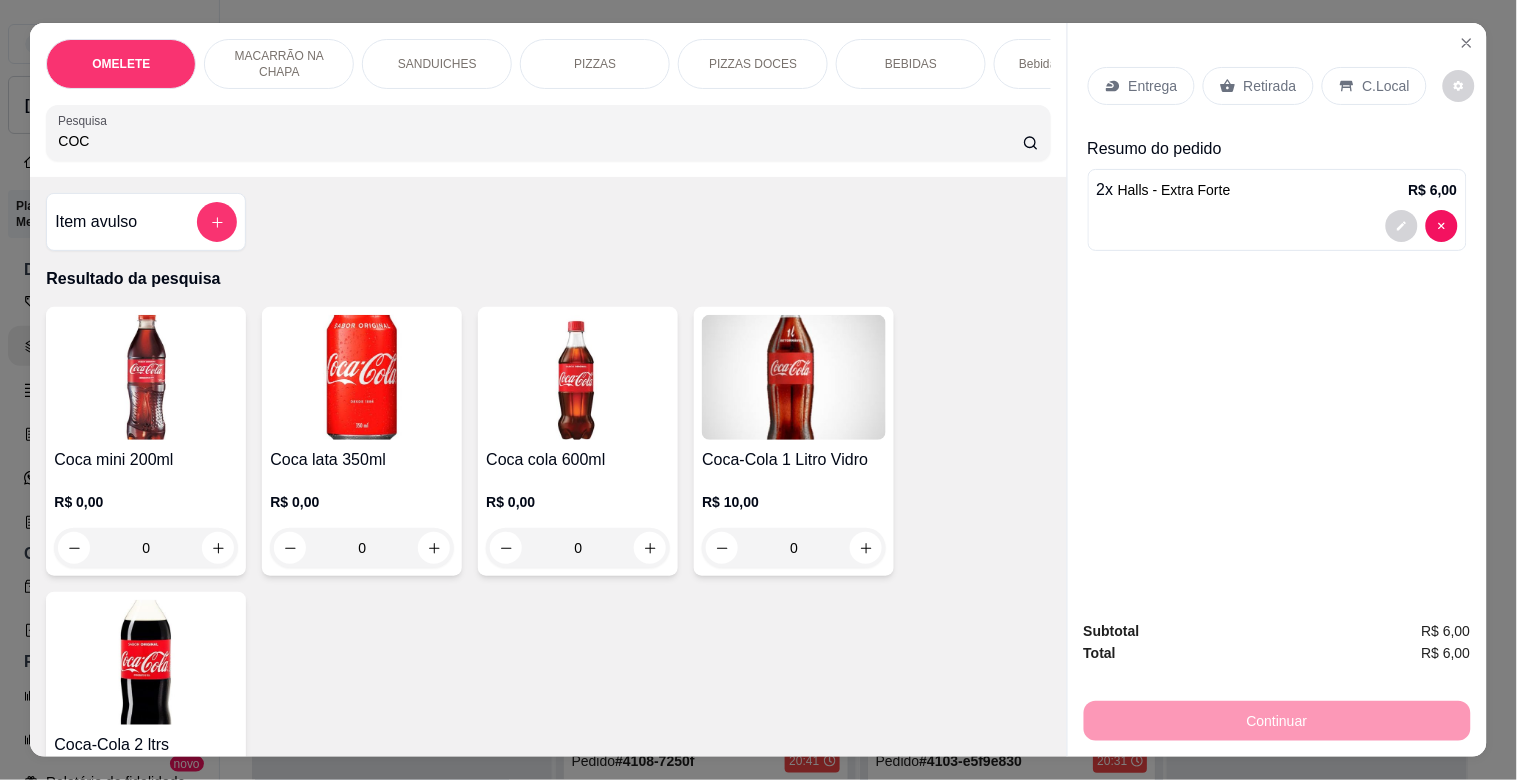 type on "COC" 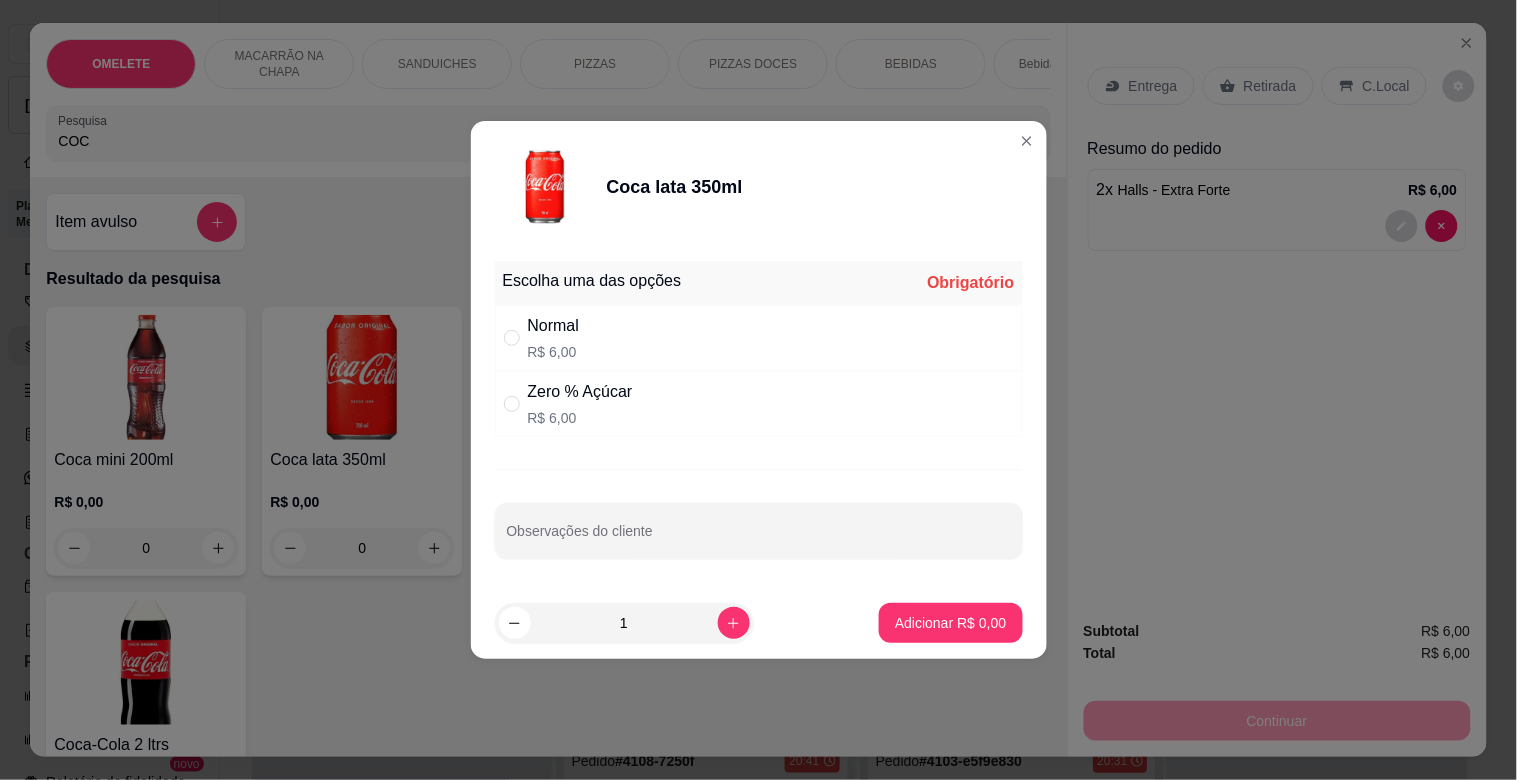 click on "R$ 6,00" at bounding box center [554, 352] 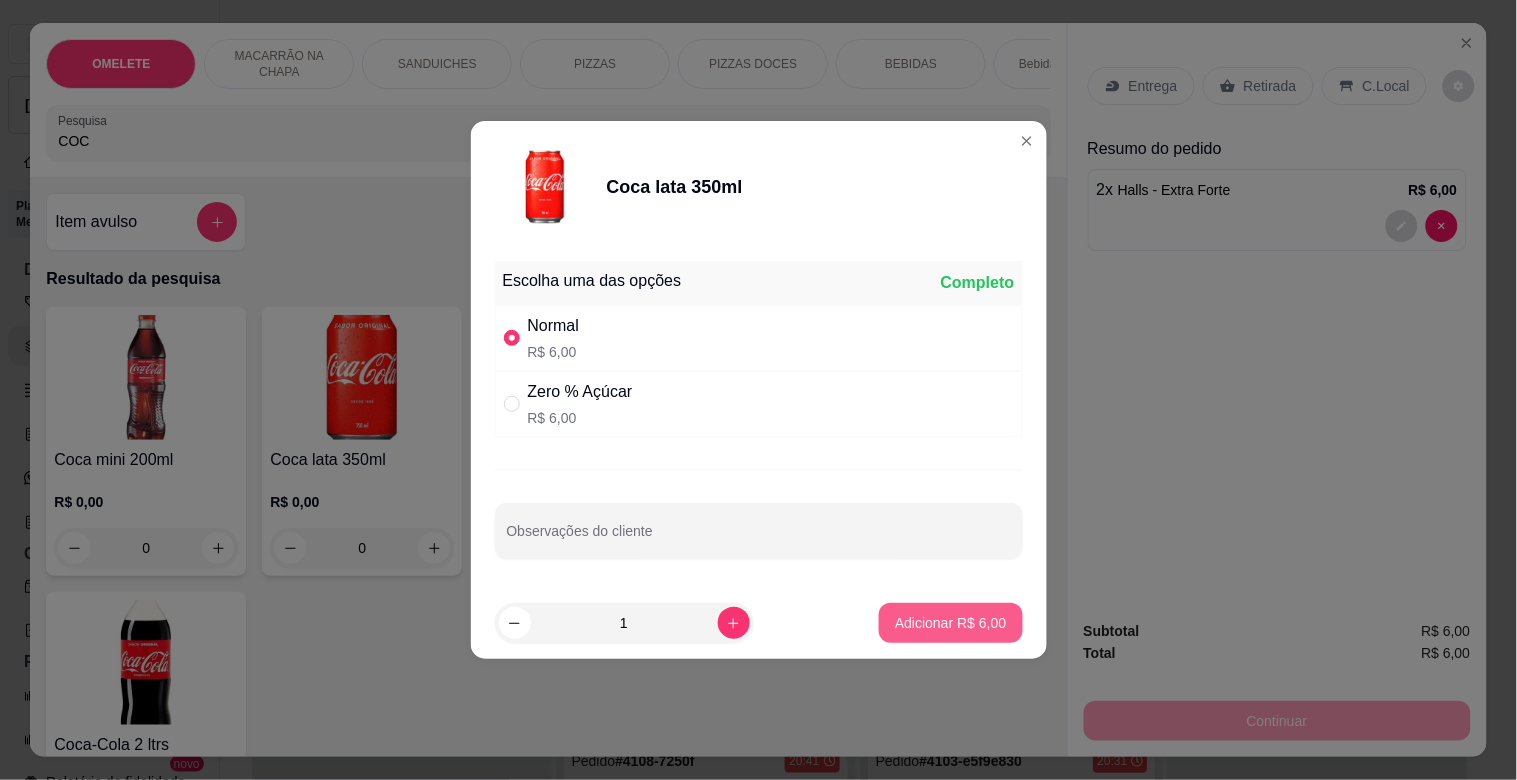 click on "Adicionar   R$ 6,00" at bounding box center (950, 623) 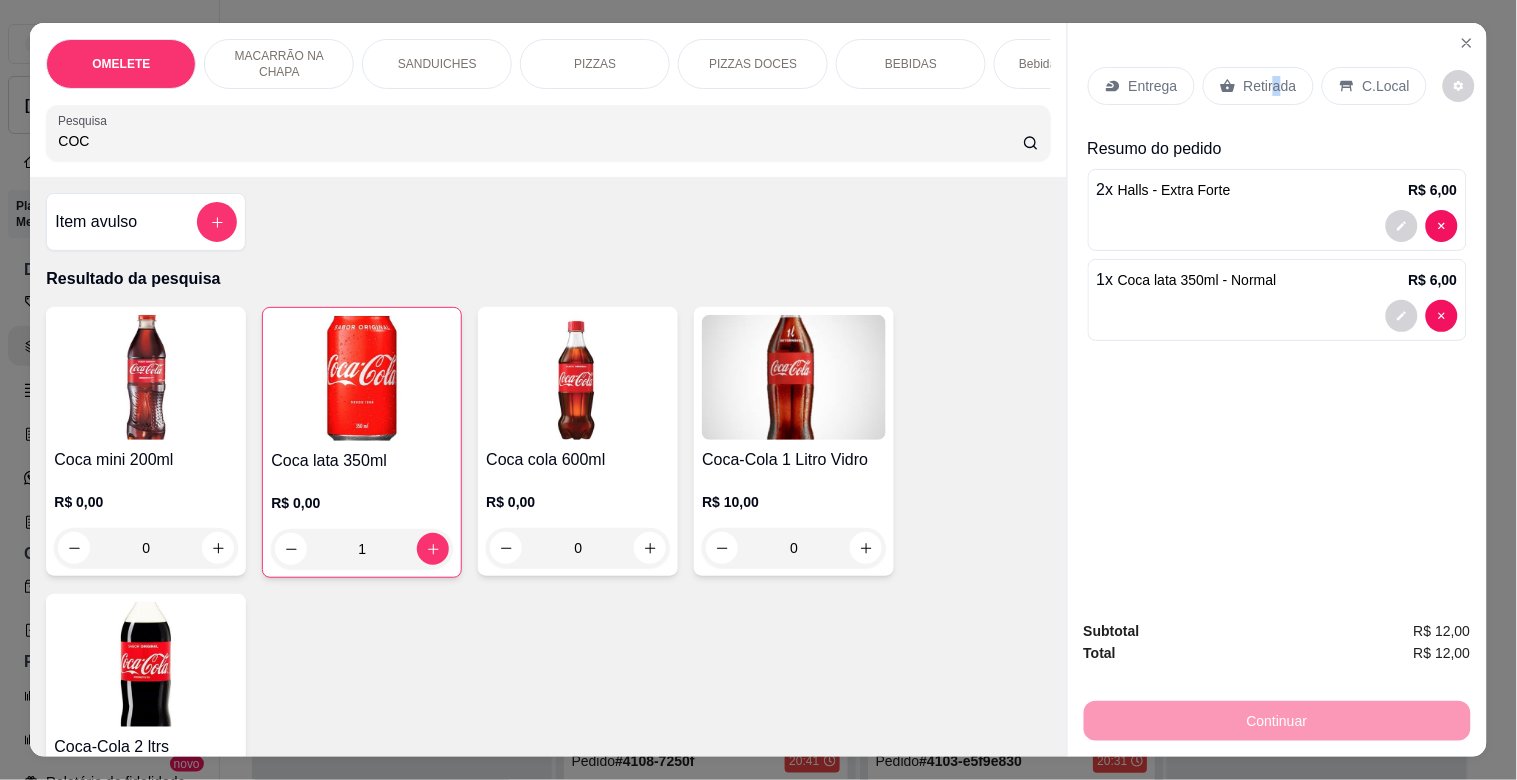 click on "Retirada" at bounding box center [1270, 86] 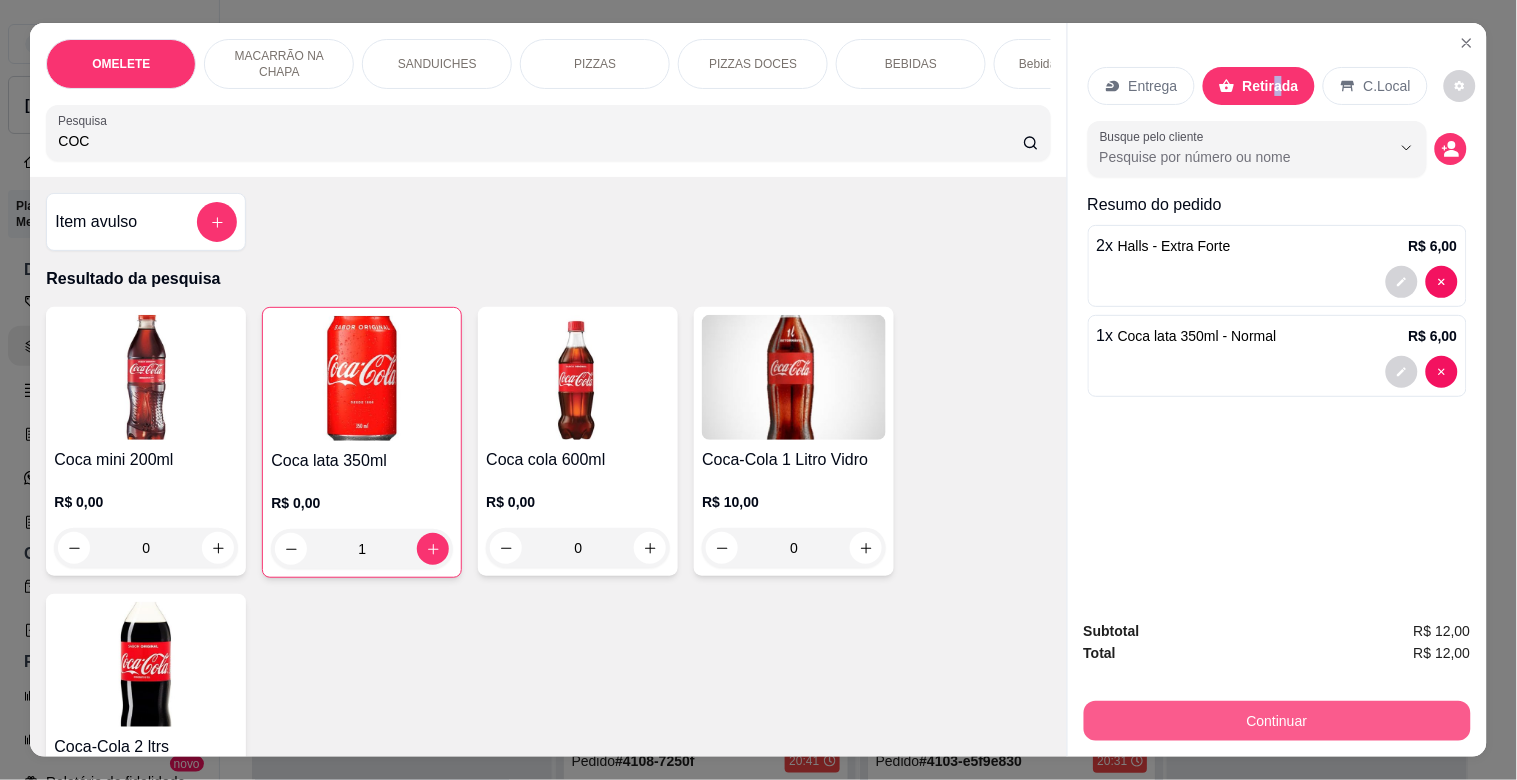 click on "Continuar" at bounding box center (1277, 721) 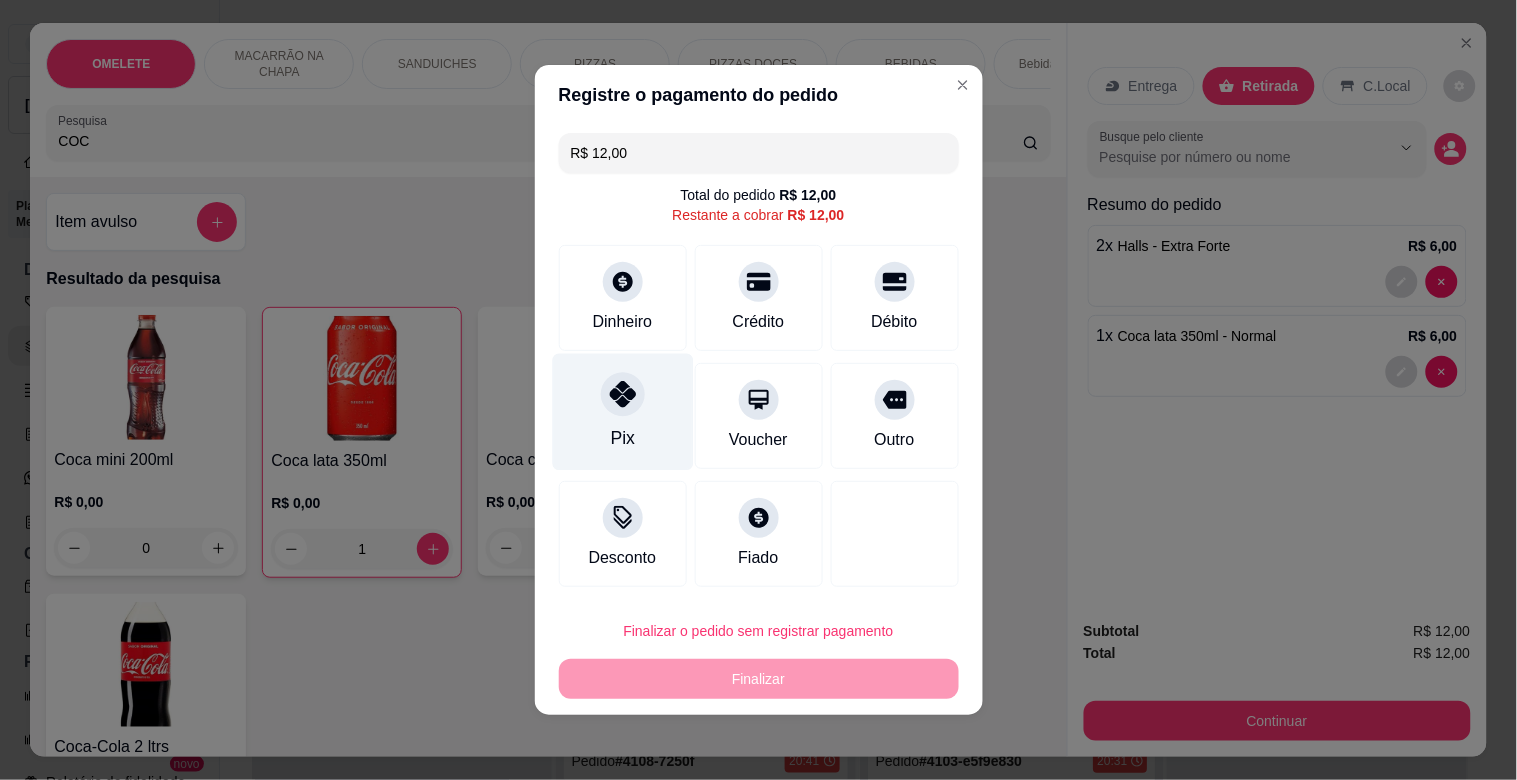 click on "Pix" at bounding box center [622, 412] 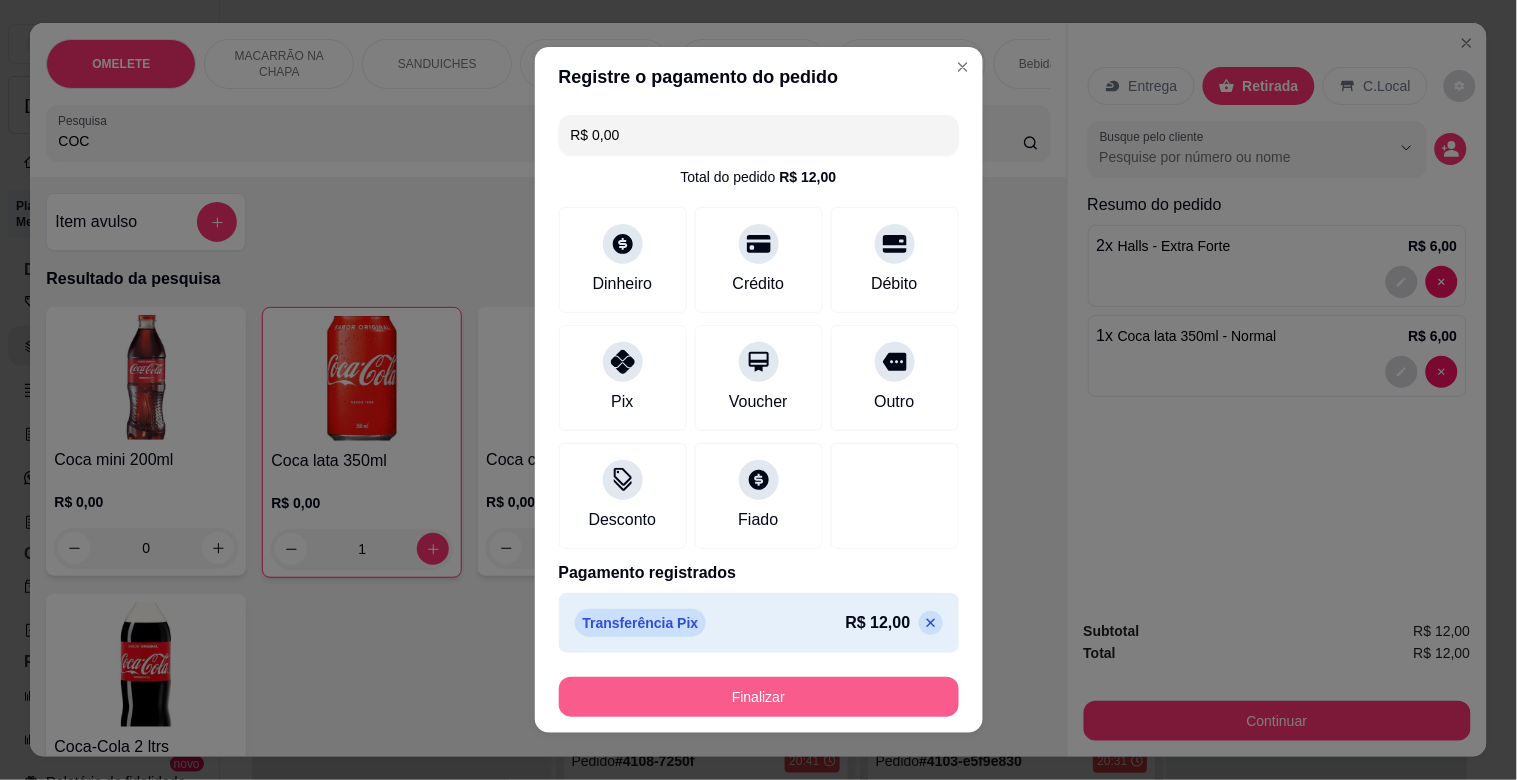 click on "Finalizar" at bounding box center (759, 697) 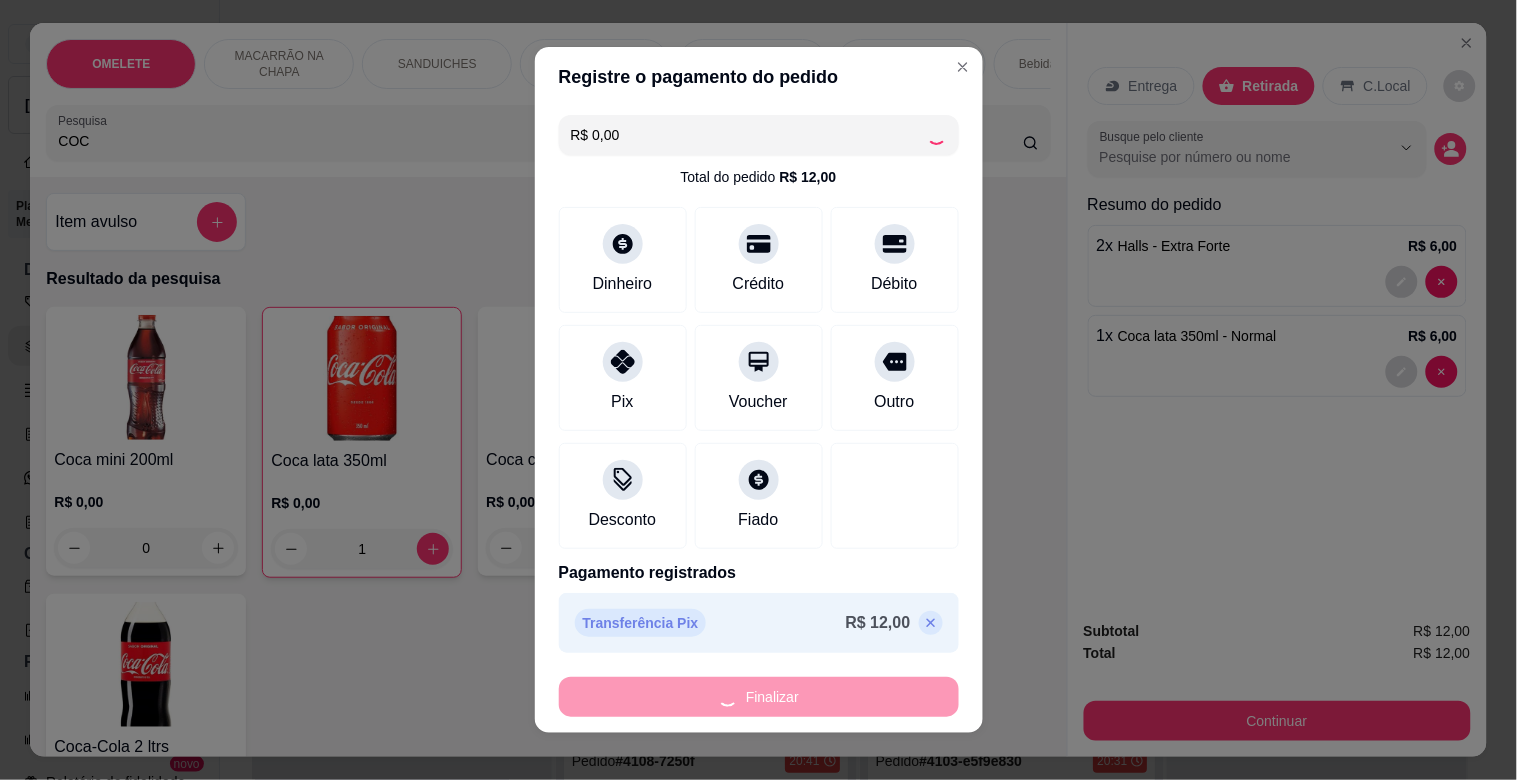 type on "0" 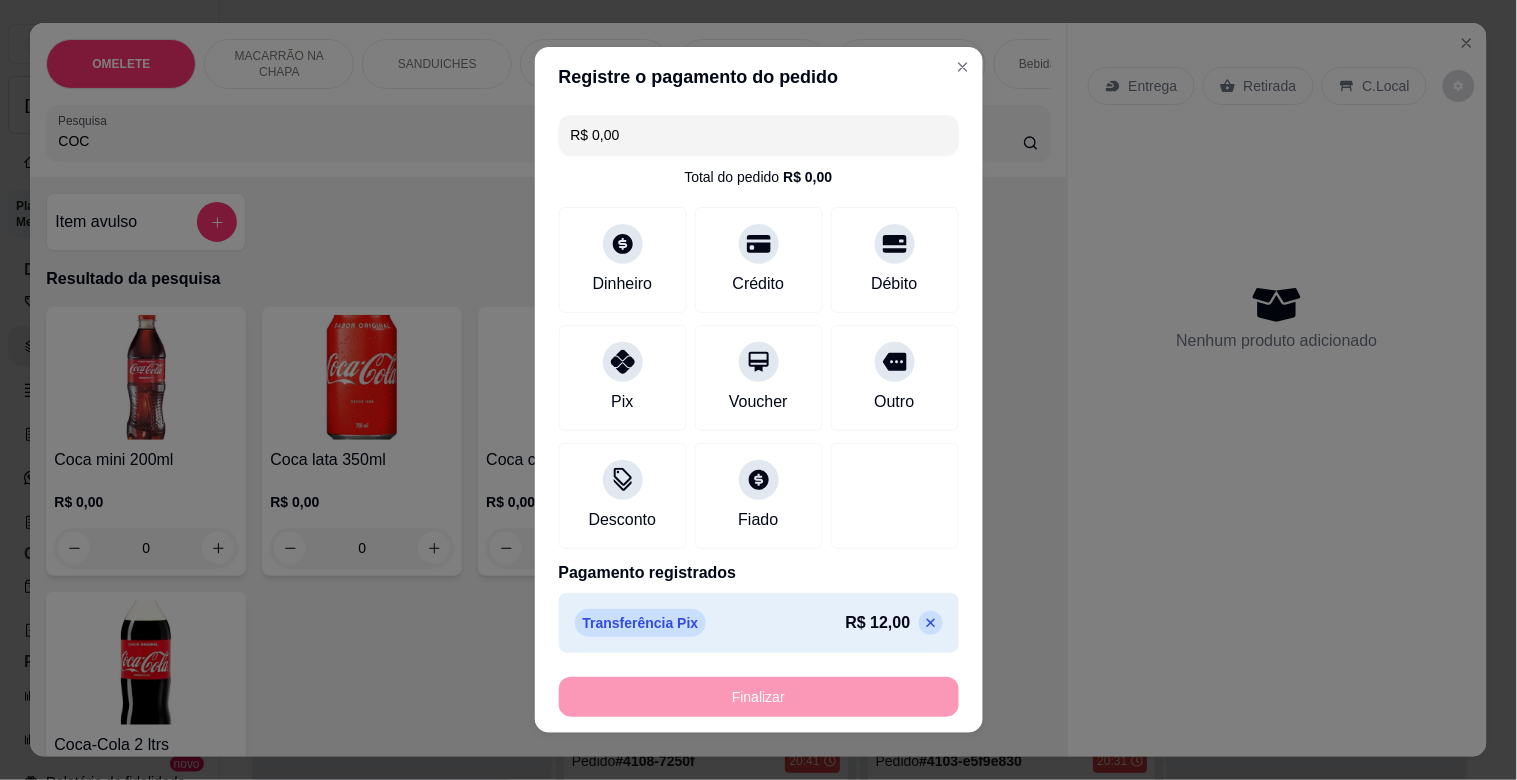type on "-R$ 12,00" 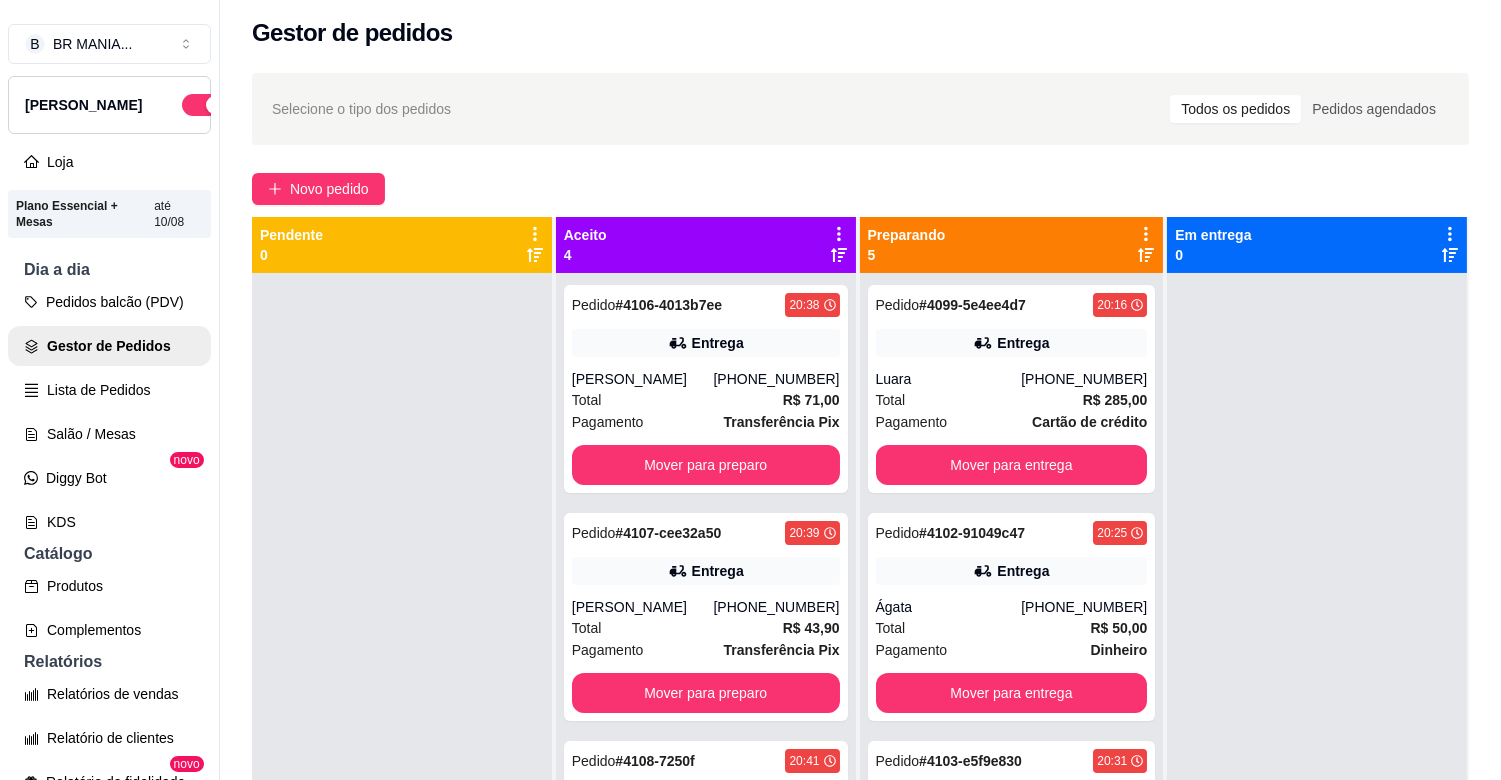 scroll, scrollTop: 151, scrollLeft: 0, axis: vertical 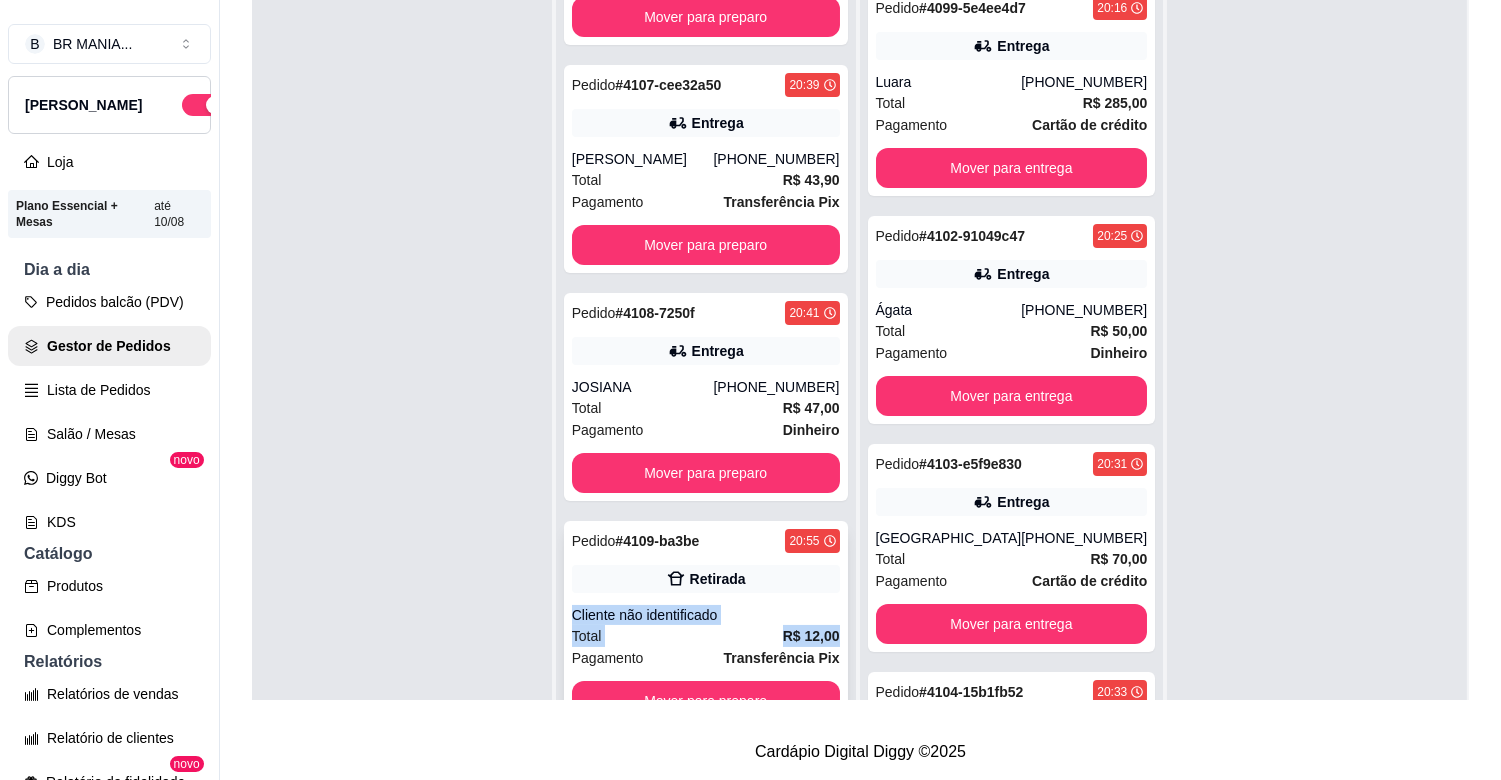 drag, startPoint x: 823, startPoint y: 546, endPoint x: 803, endPoint y: 624, distance: 80.523285 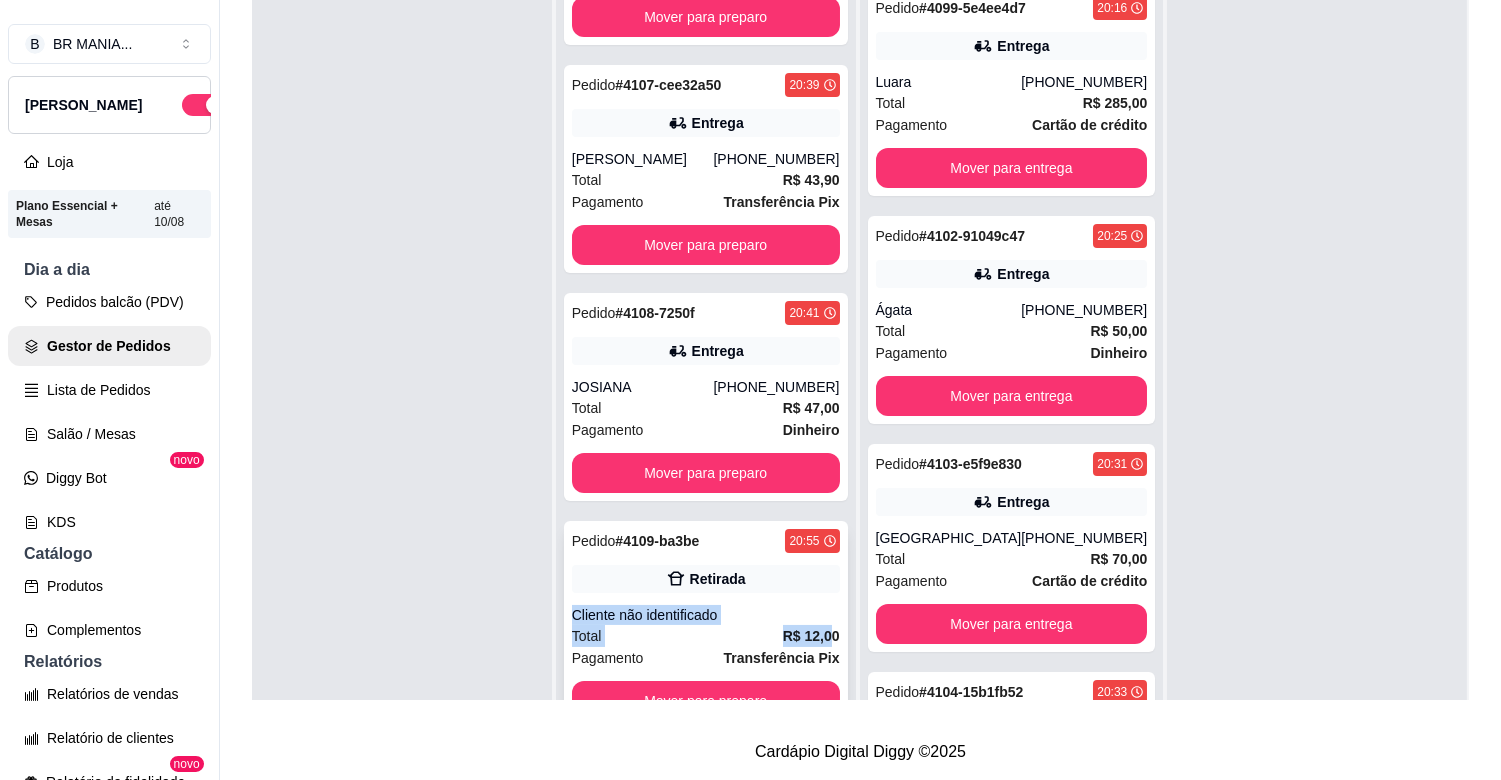 click on "Total R$ 12,00" at bounding box center [706, 636] 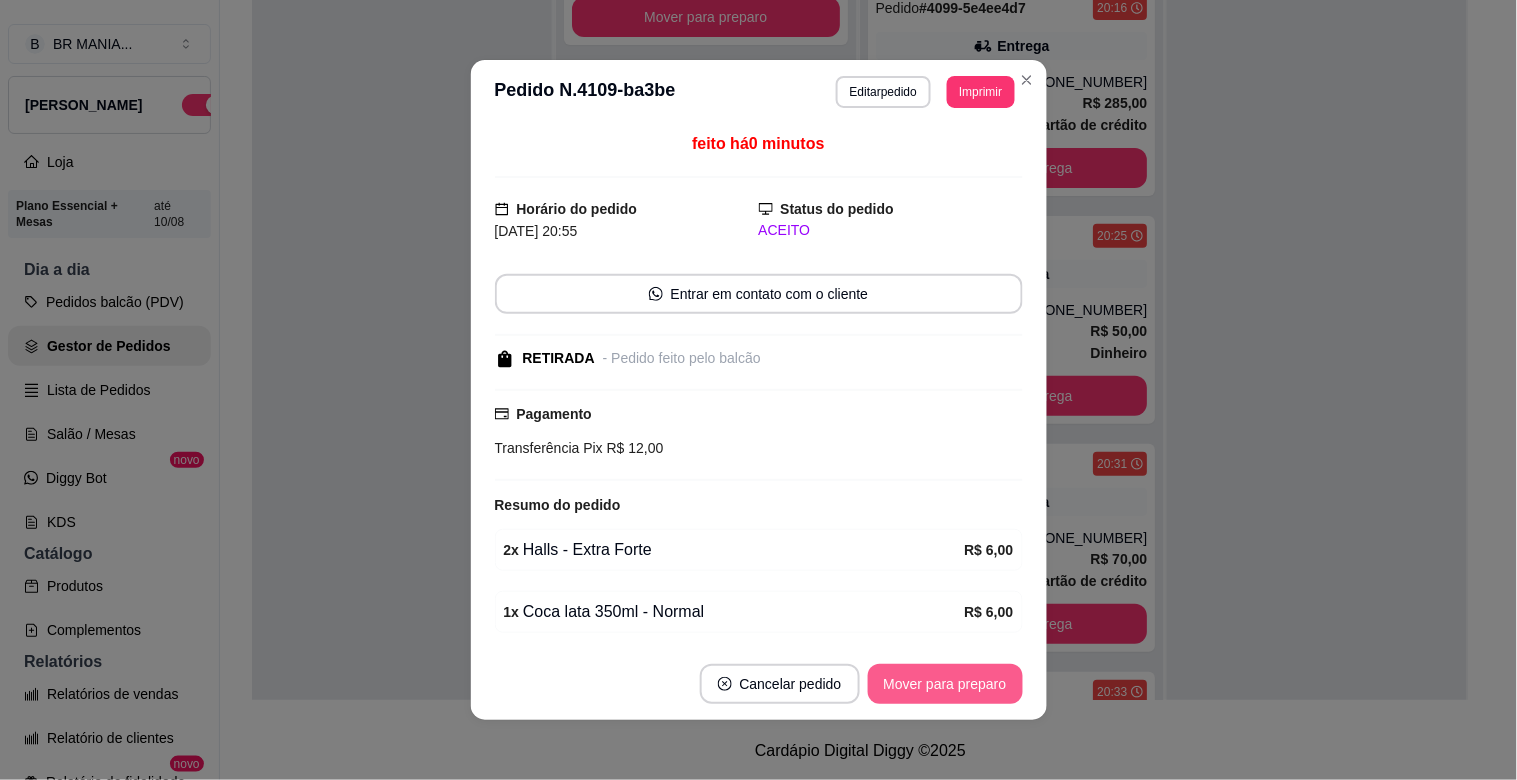 click on "Mover para preparo" at bounding box center [945, 684] 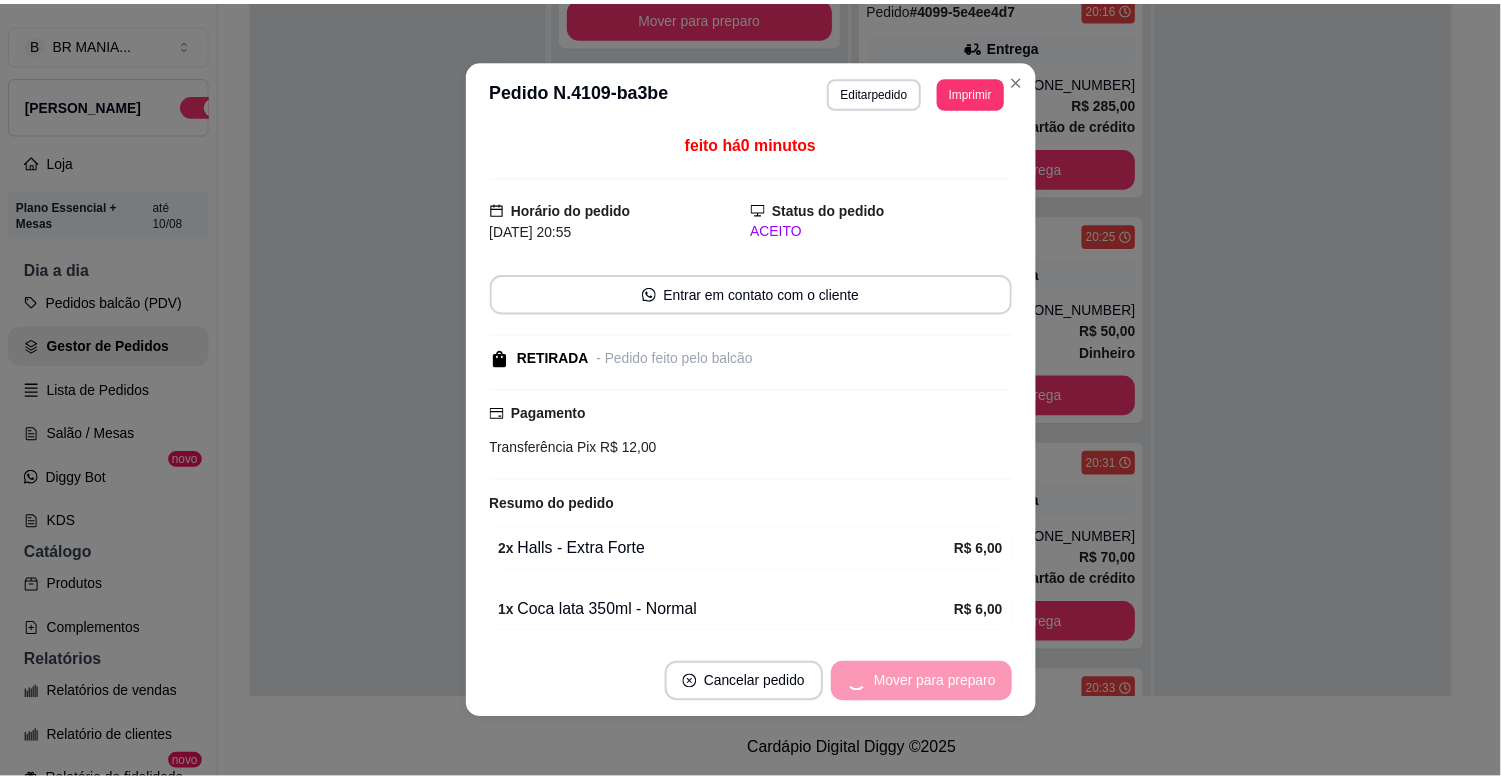 scroll, scrollTop: 0, scrollLeft: 0, axis: both 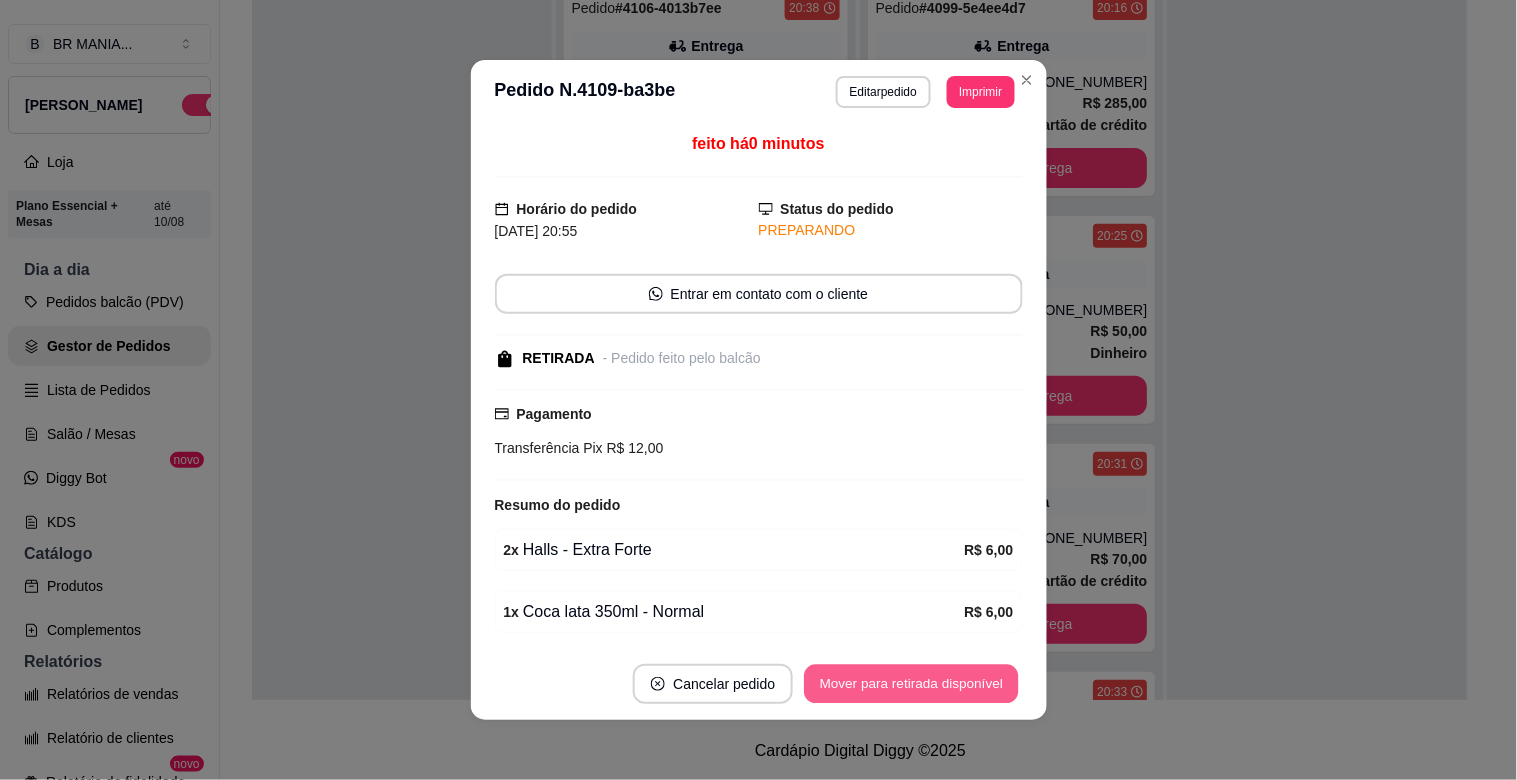 click on "Mover para retirada disponível" at bounding box center (912, 684) 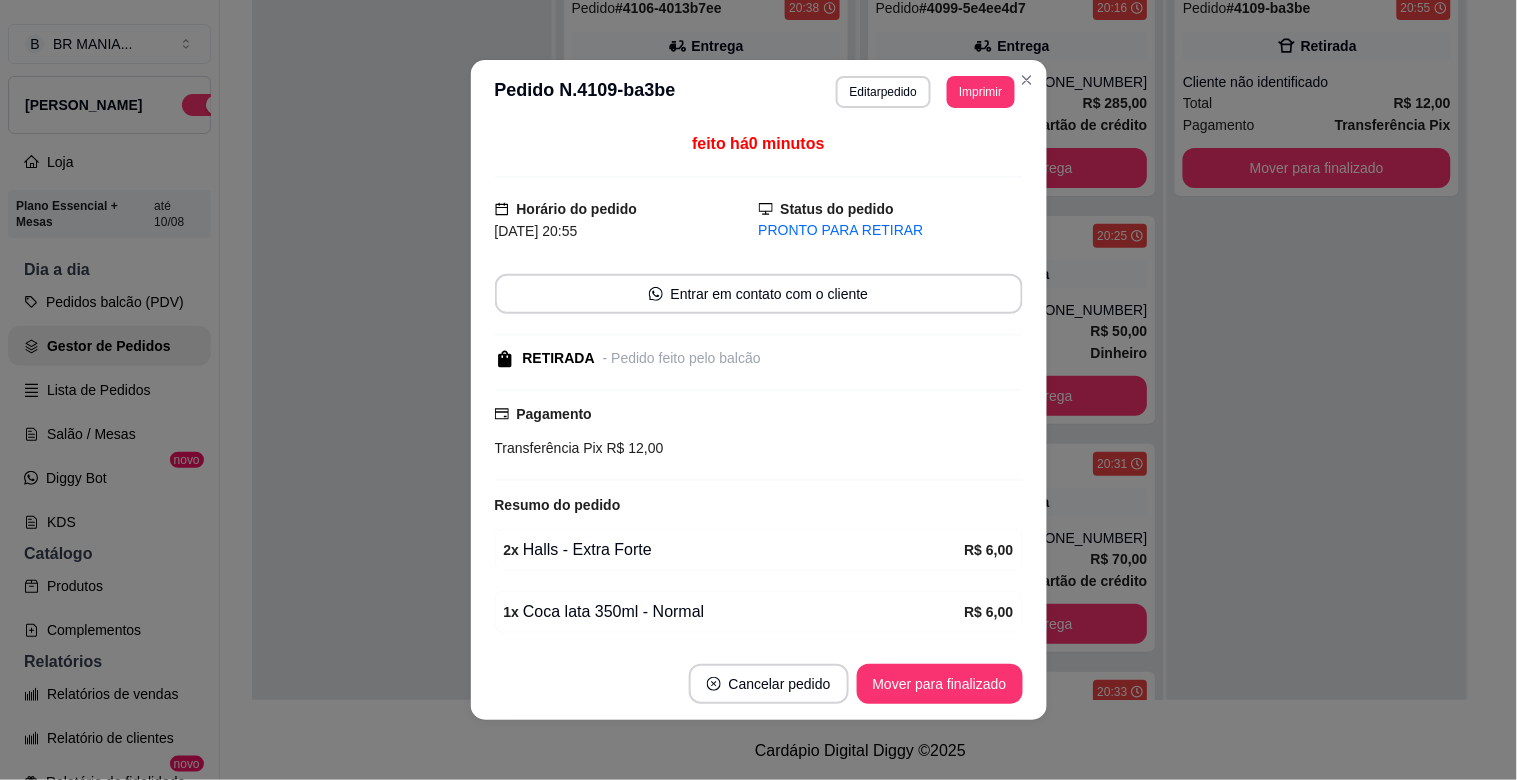 click on "Mover para finalizado" at bounding box center [940, 684] 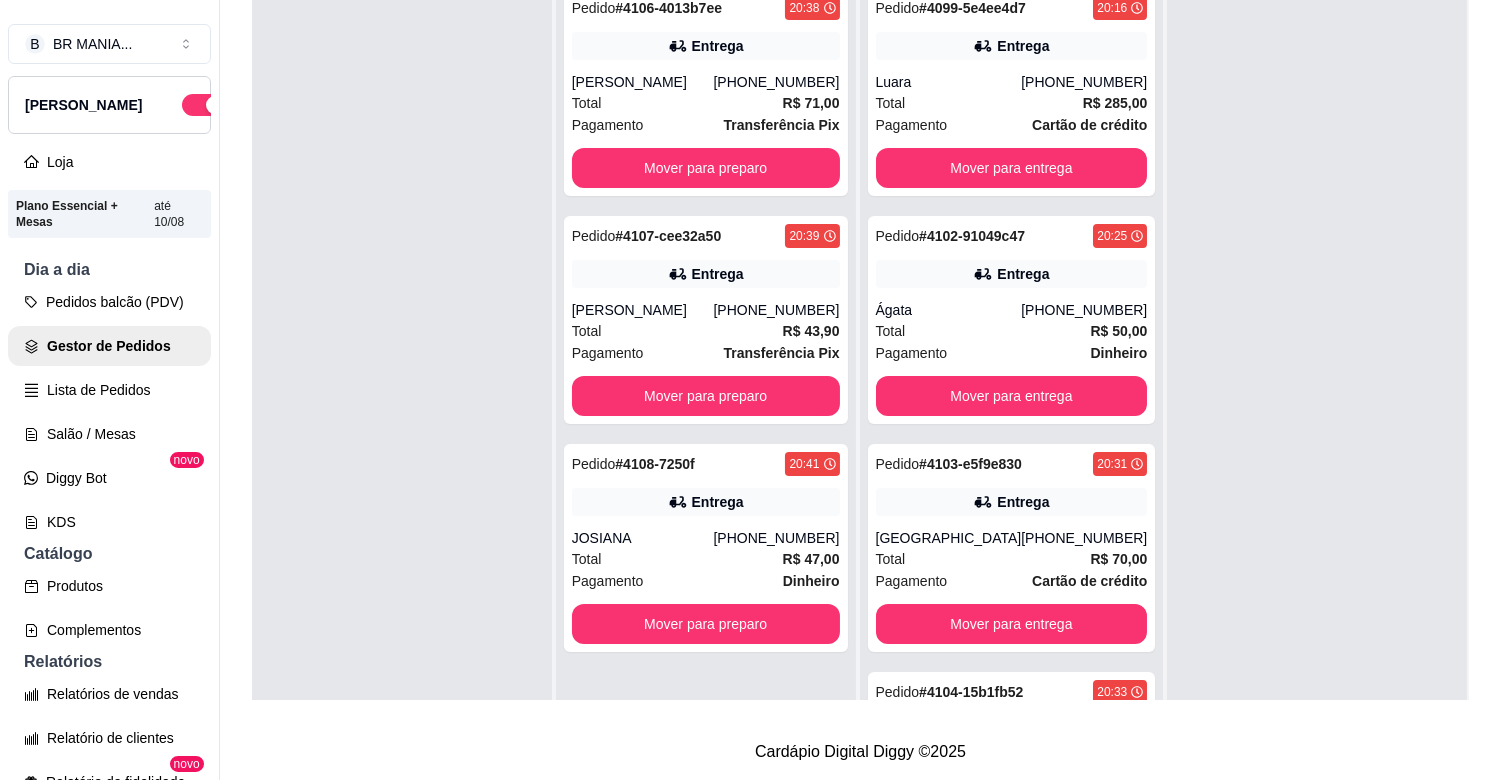 scroll, scrollTop: 0, scrollLeft: 0, axis: both 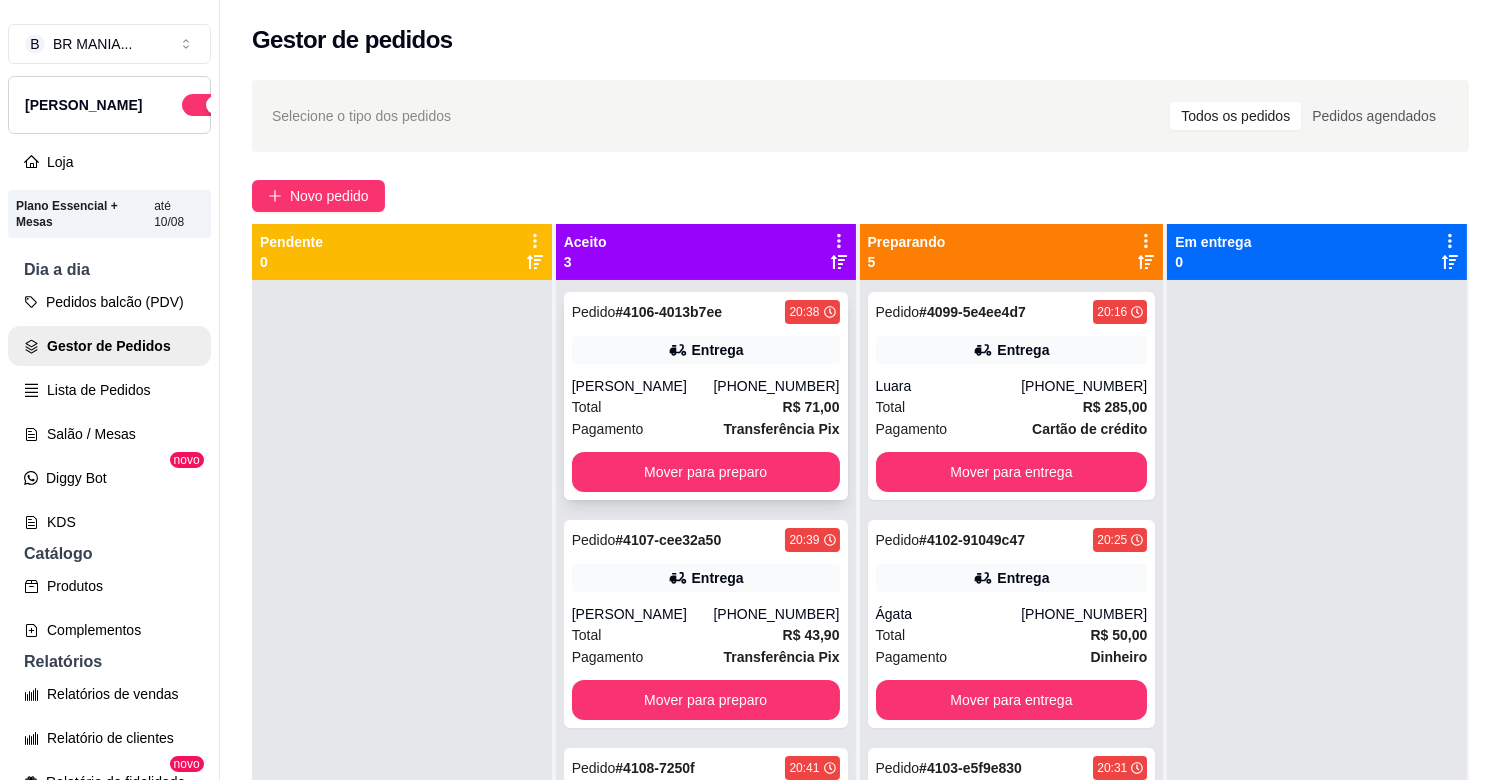 drag, startPoint x: 1143, startPoint y: 458, endPoint x: 745, endPoint y: 407, distance: 401.25427 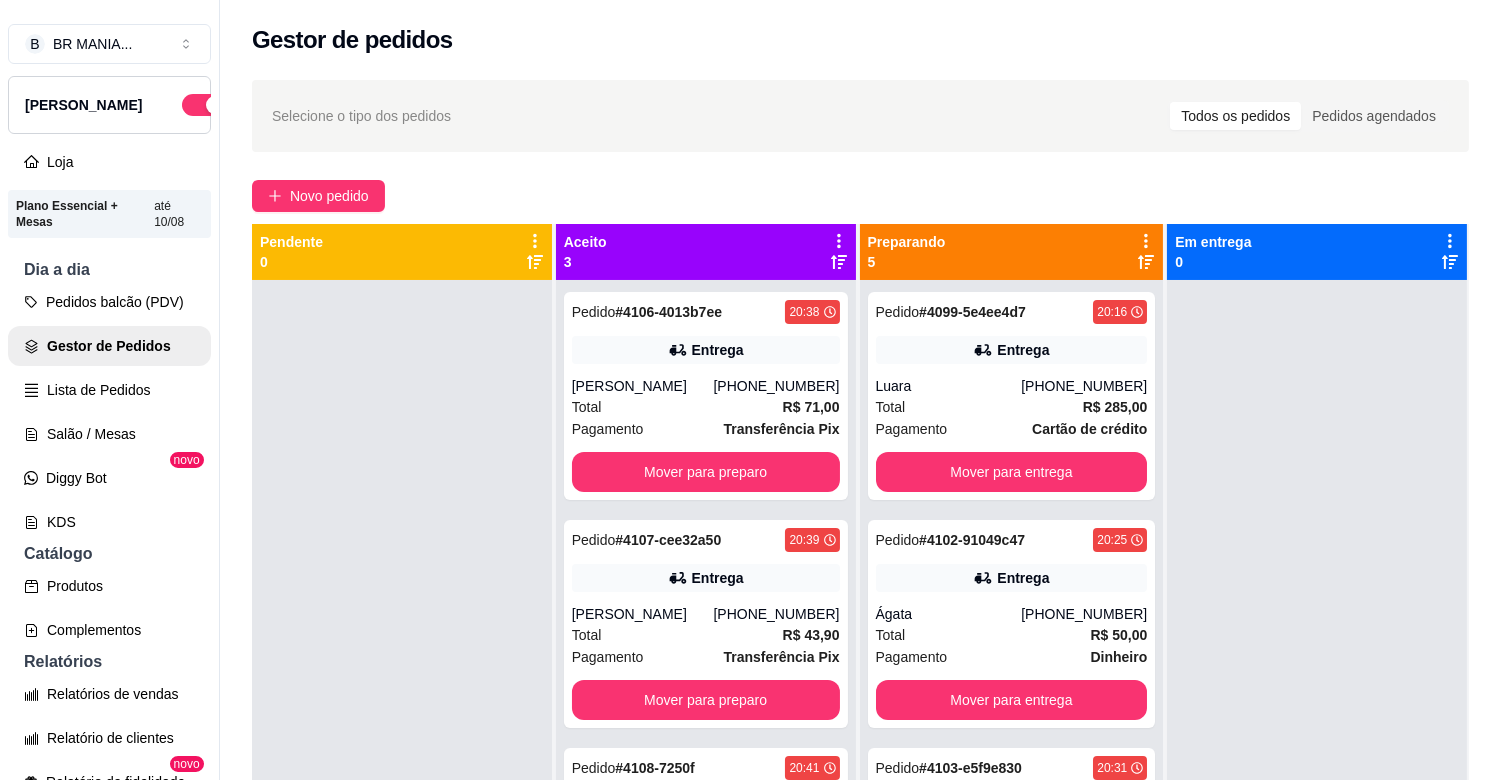 click at bounding box center (402, 670) 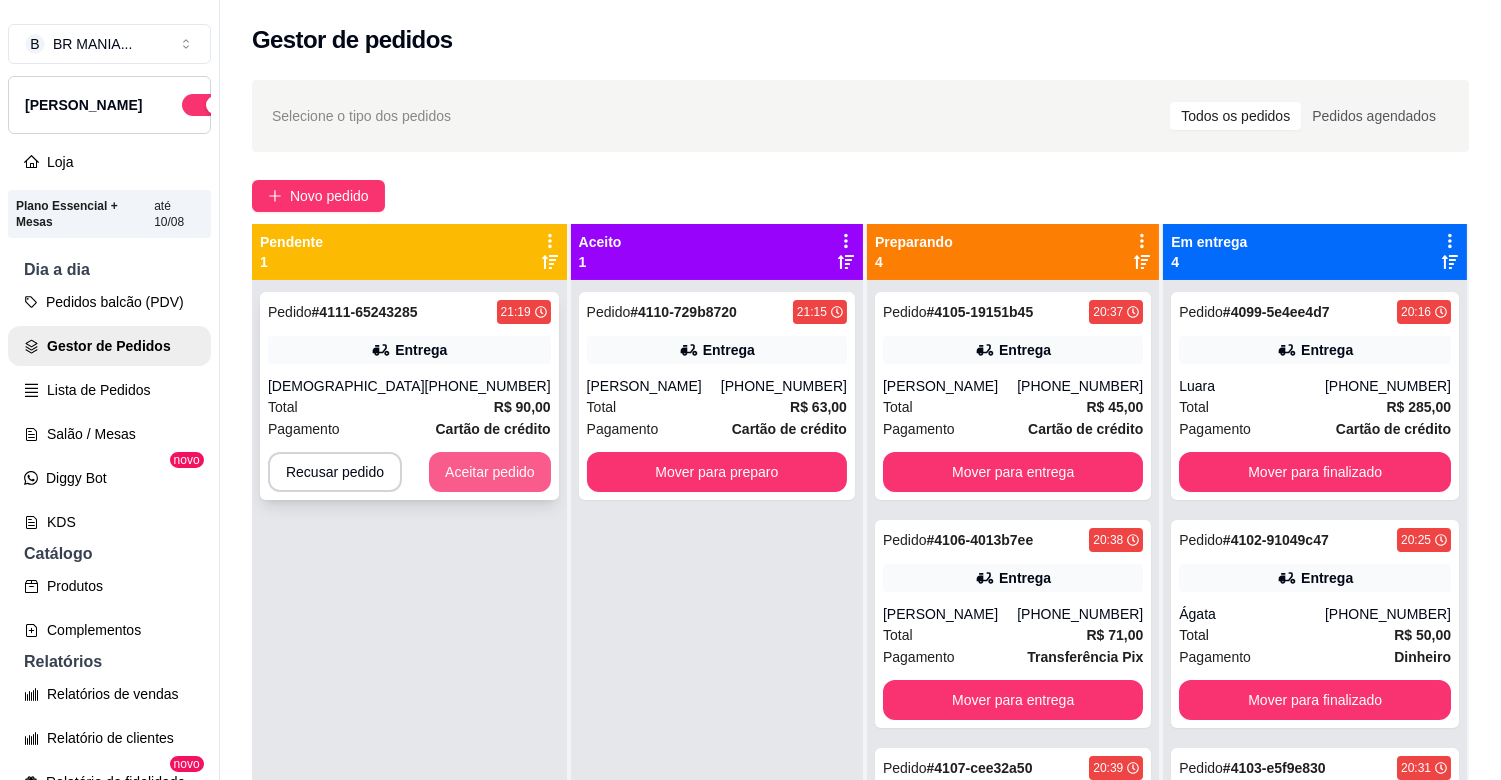 click on "Aceitar pedido" at bounding box center (490, 472) 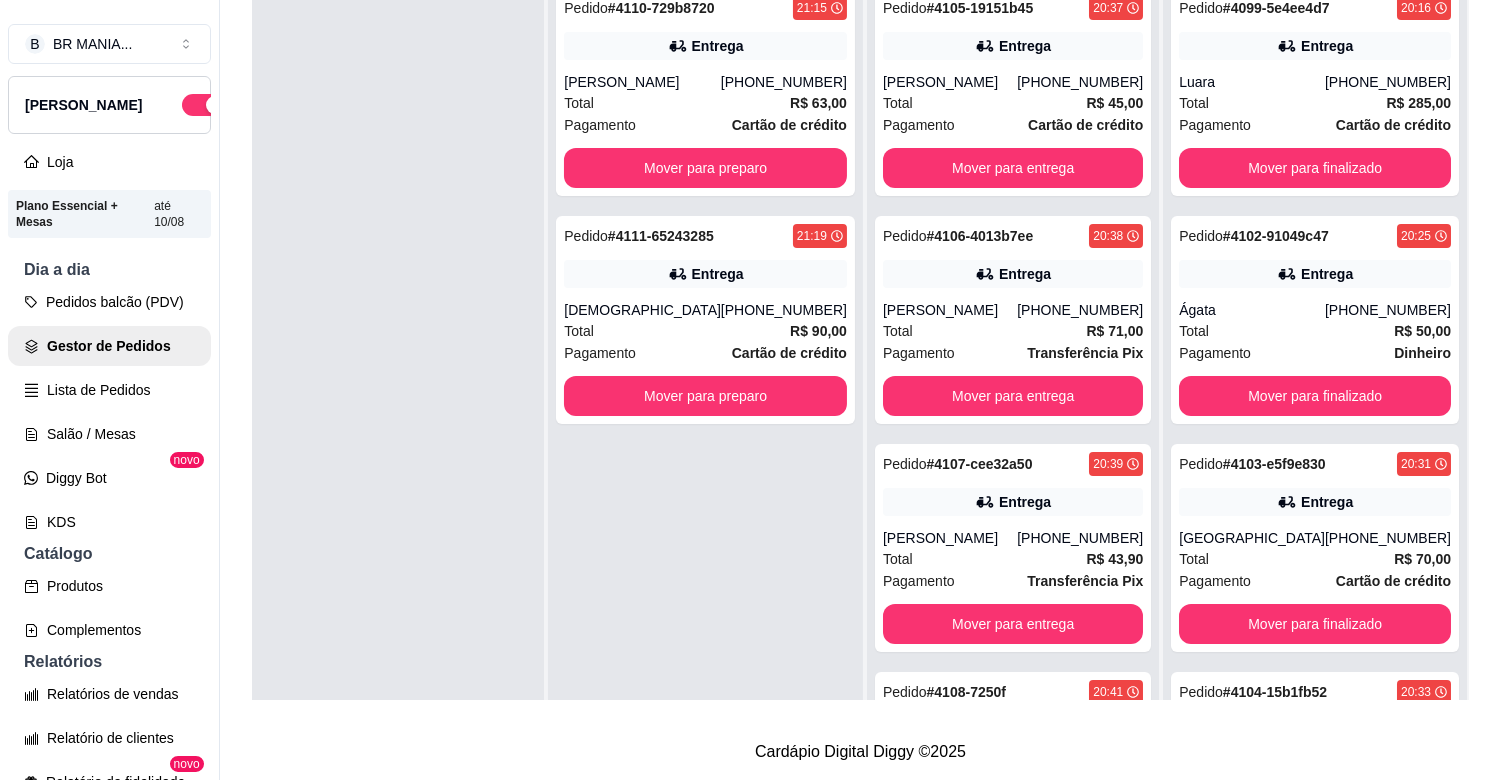 scroll, scrollTop: 321, scrollLeft: 0, axis: vertical 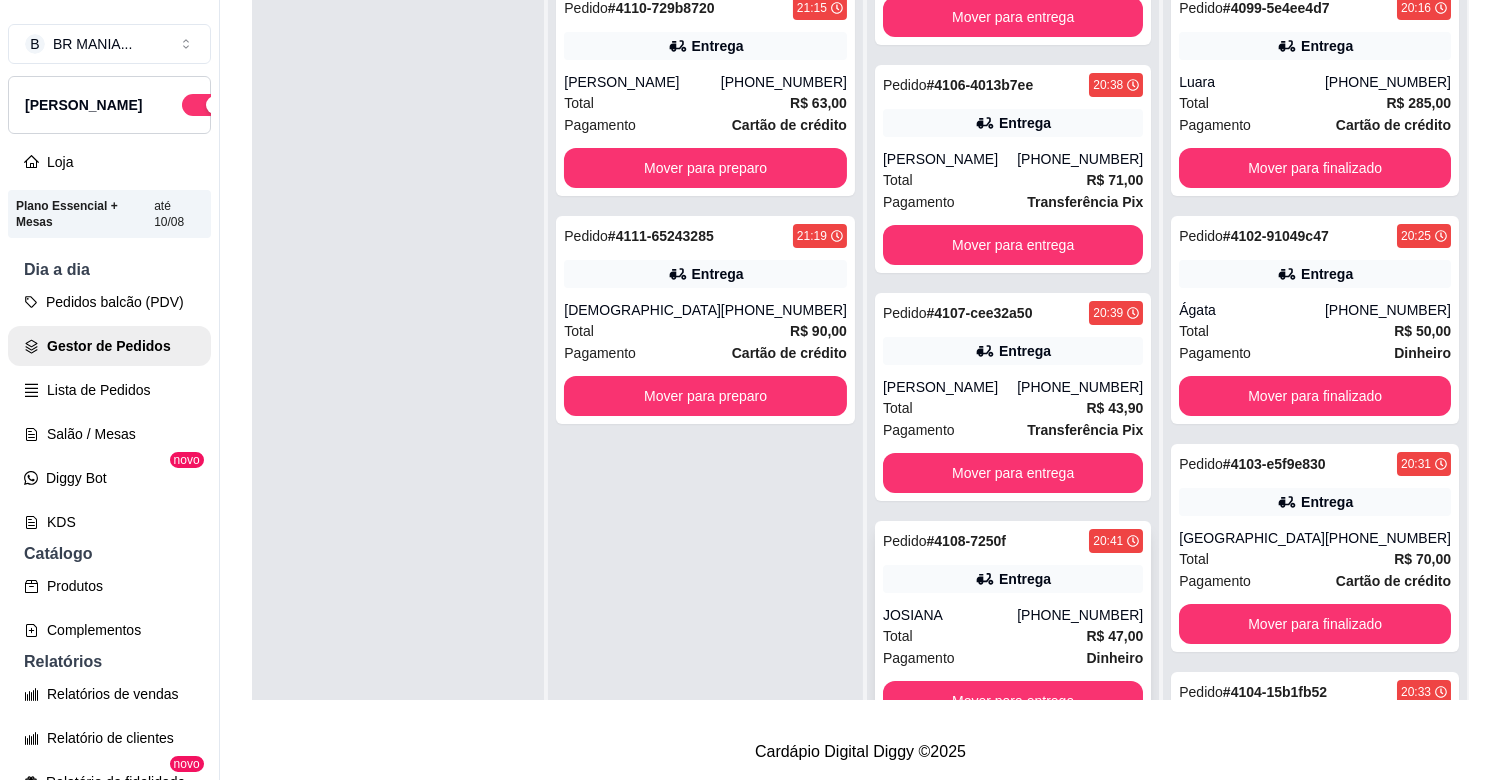 click on "JOSIANA" at bounding box center (950, 615) 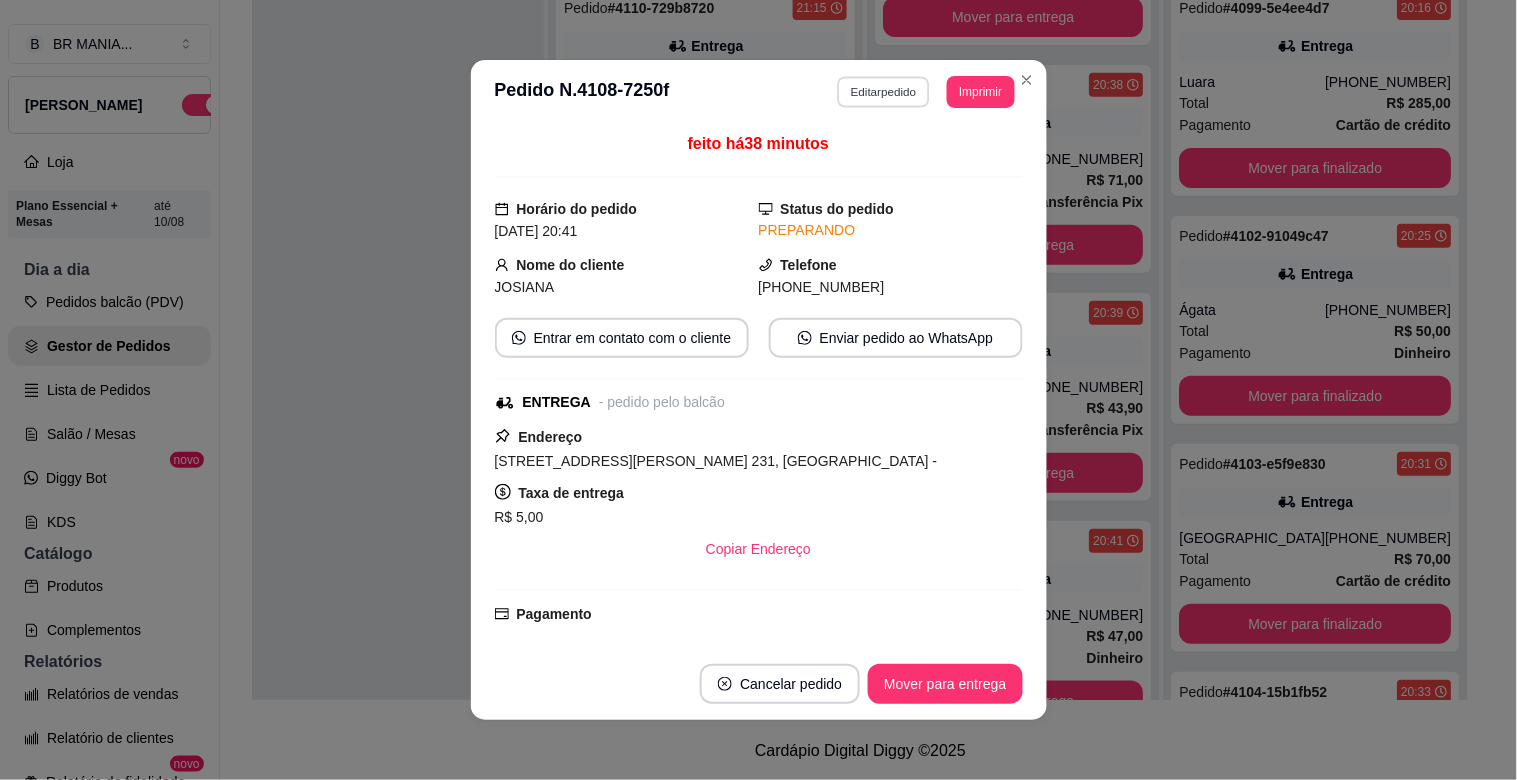 click on "Editar  pedido" at bounding box center [883, 91] 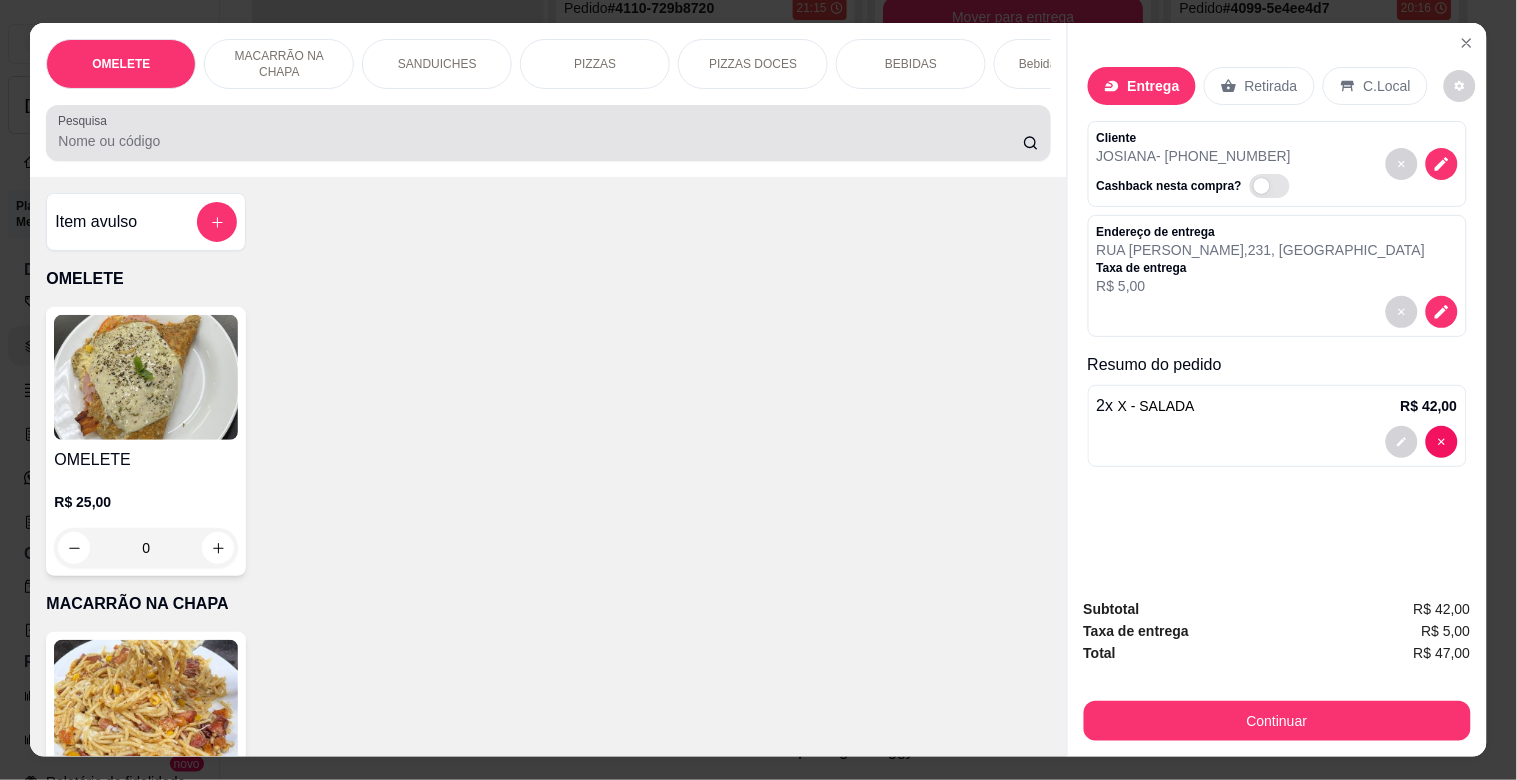 click on "Pesquisa" at bounding box center (540, 141) 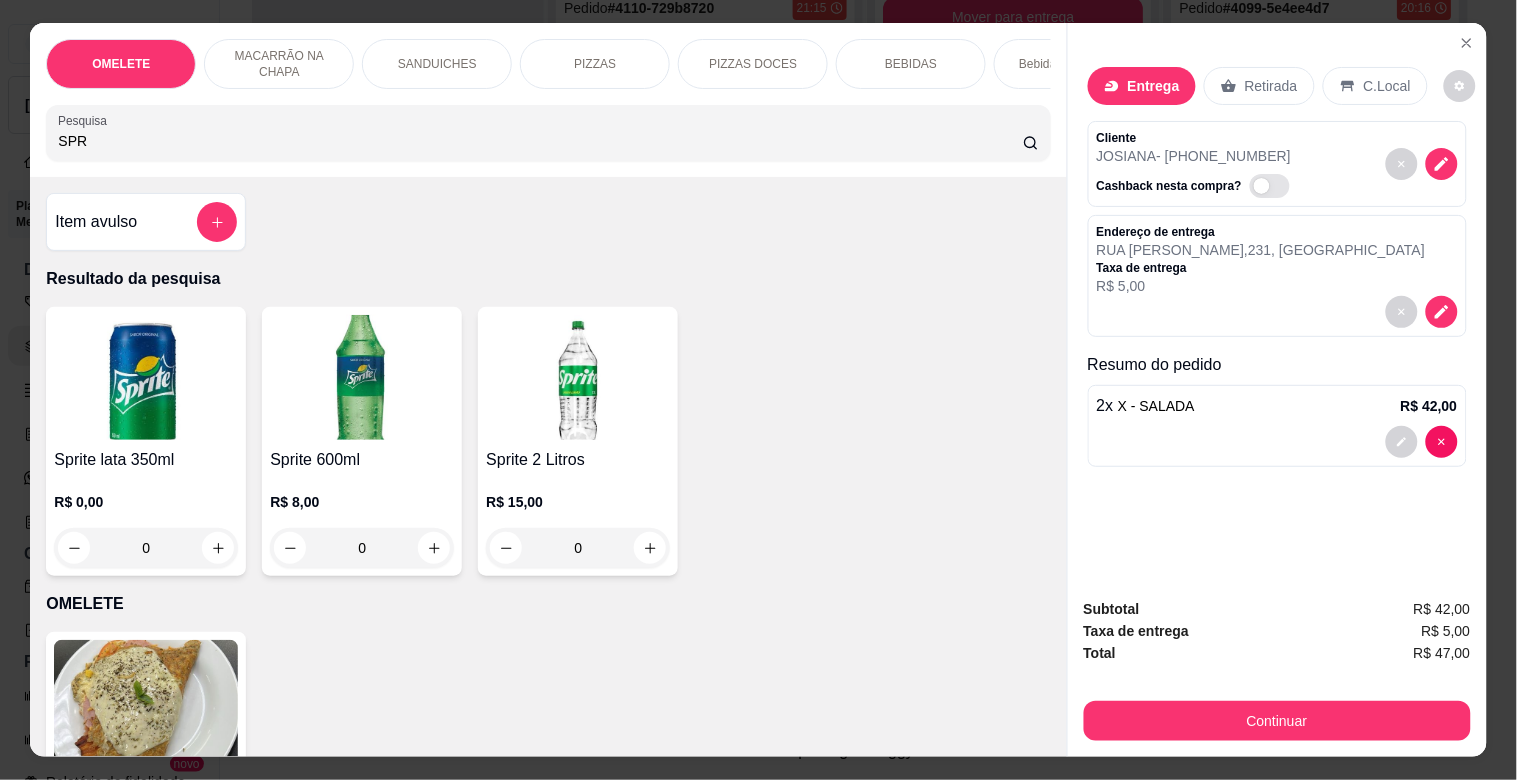 type on "SPR" 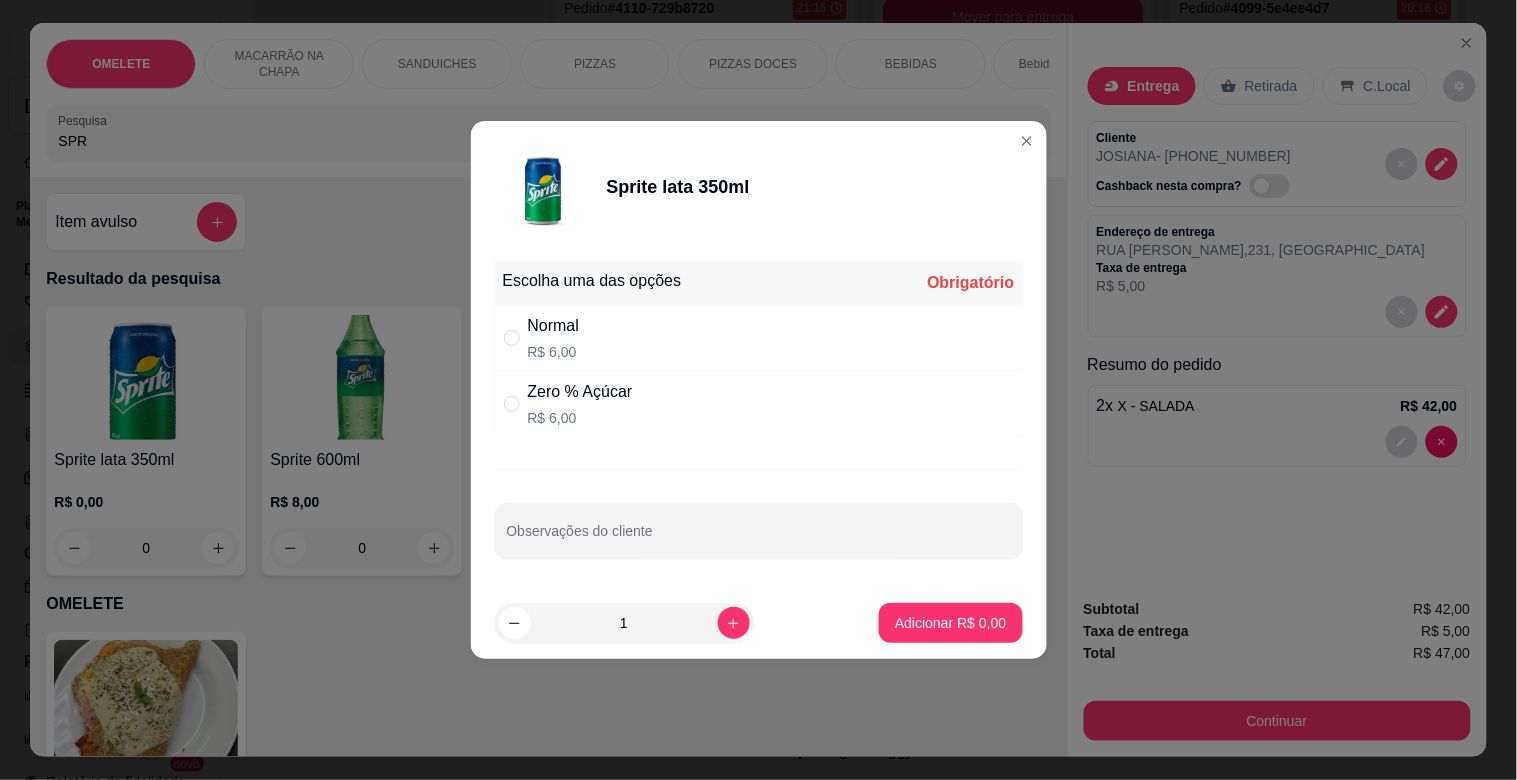 click on "Normal" at bounding box center [554, 326] 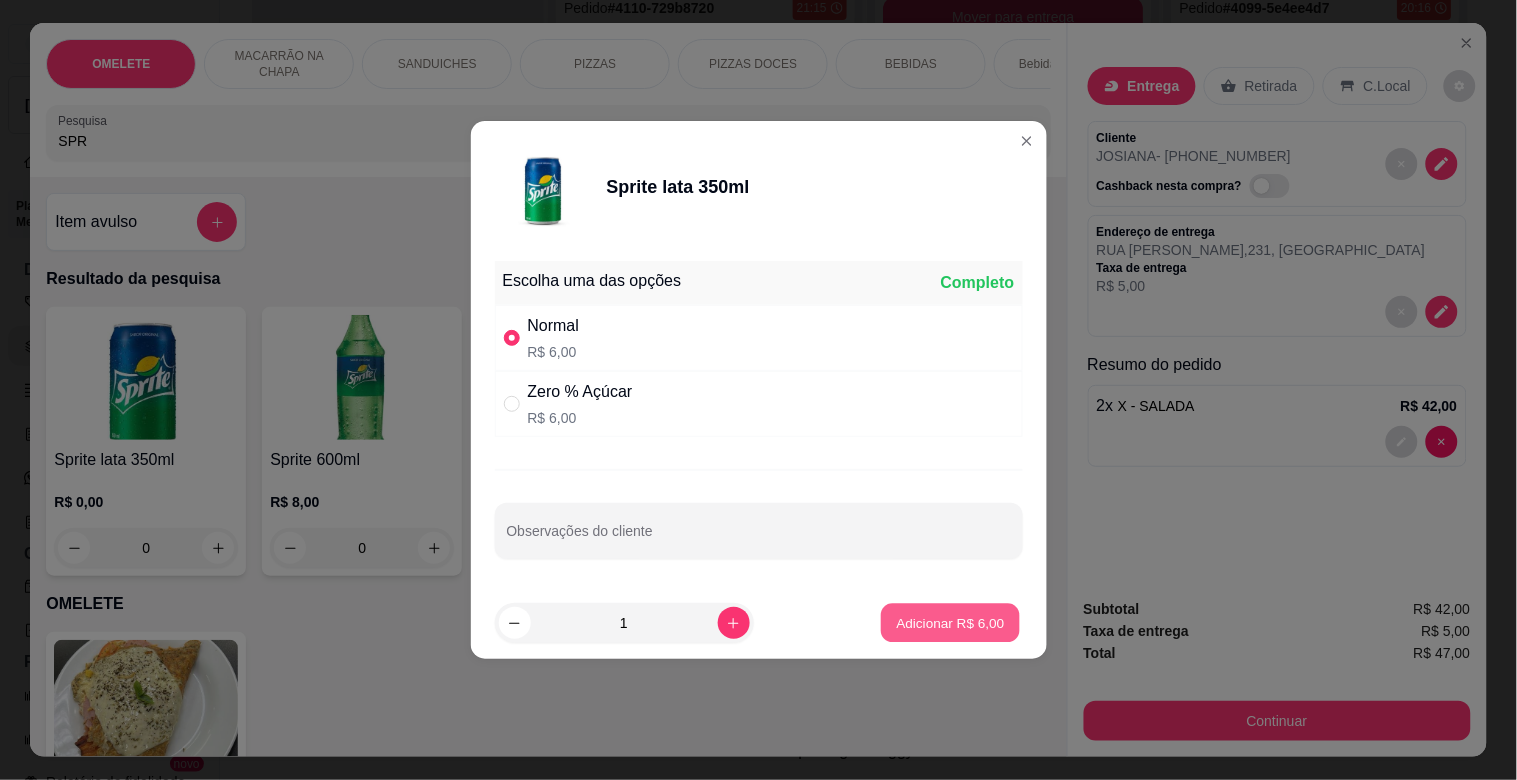 click on "Adicionar   R$ 6,00" at bounding box center (951, 622) 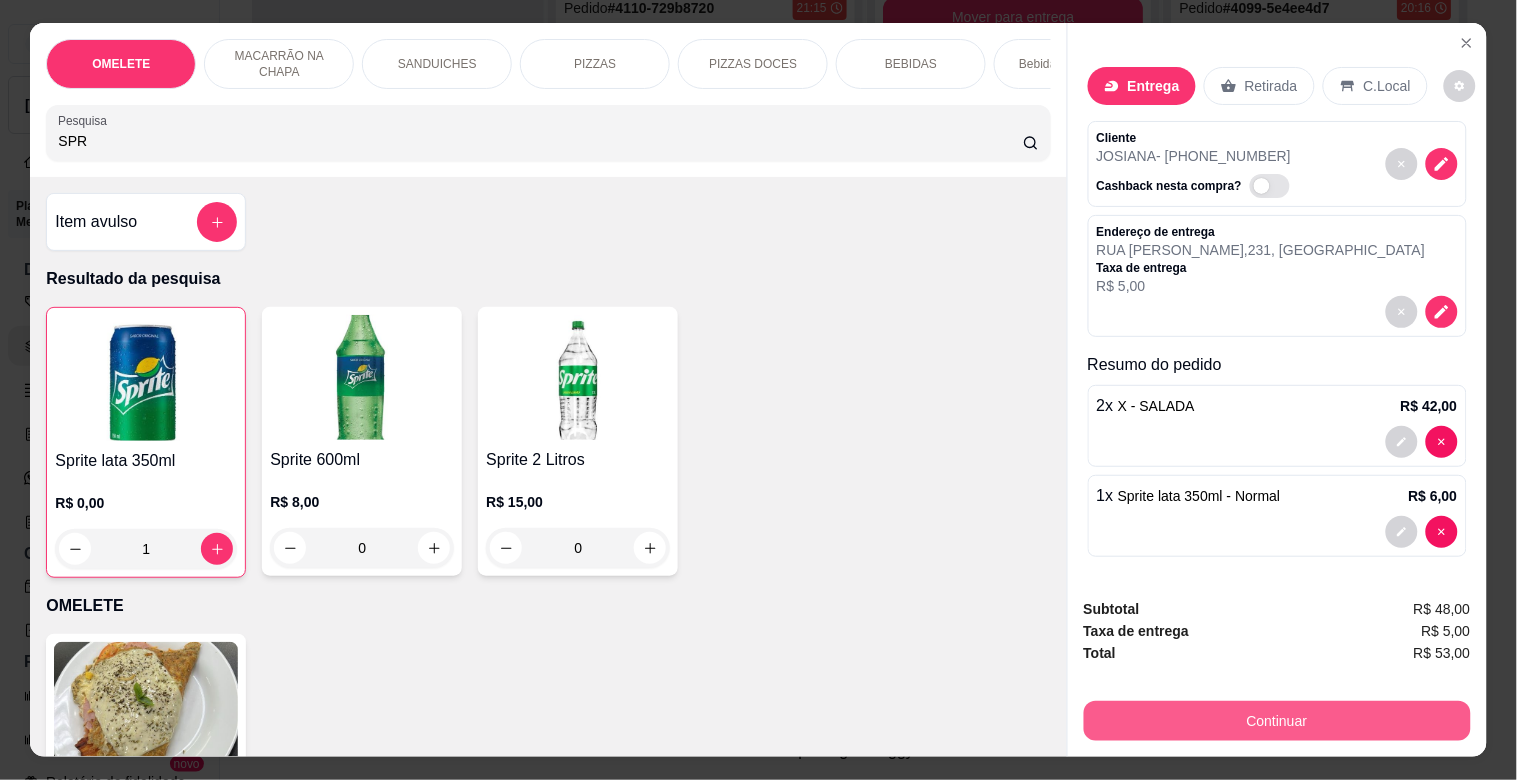 click on "Continuar" at bounding box center [1277, 721] 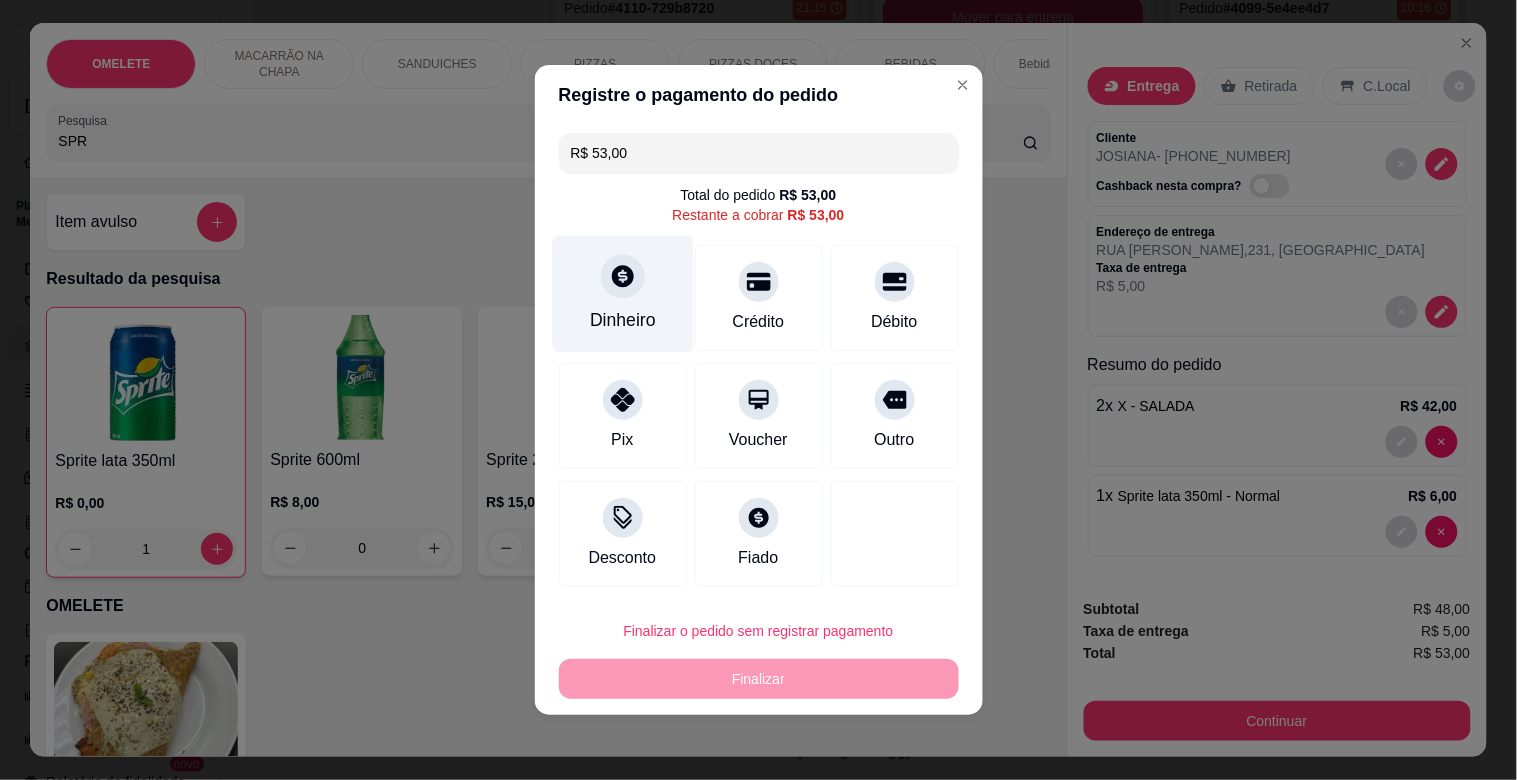 click on "Dinheiro" at bounding box center [622, 294] 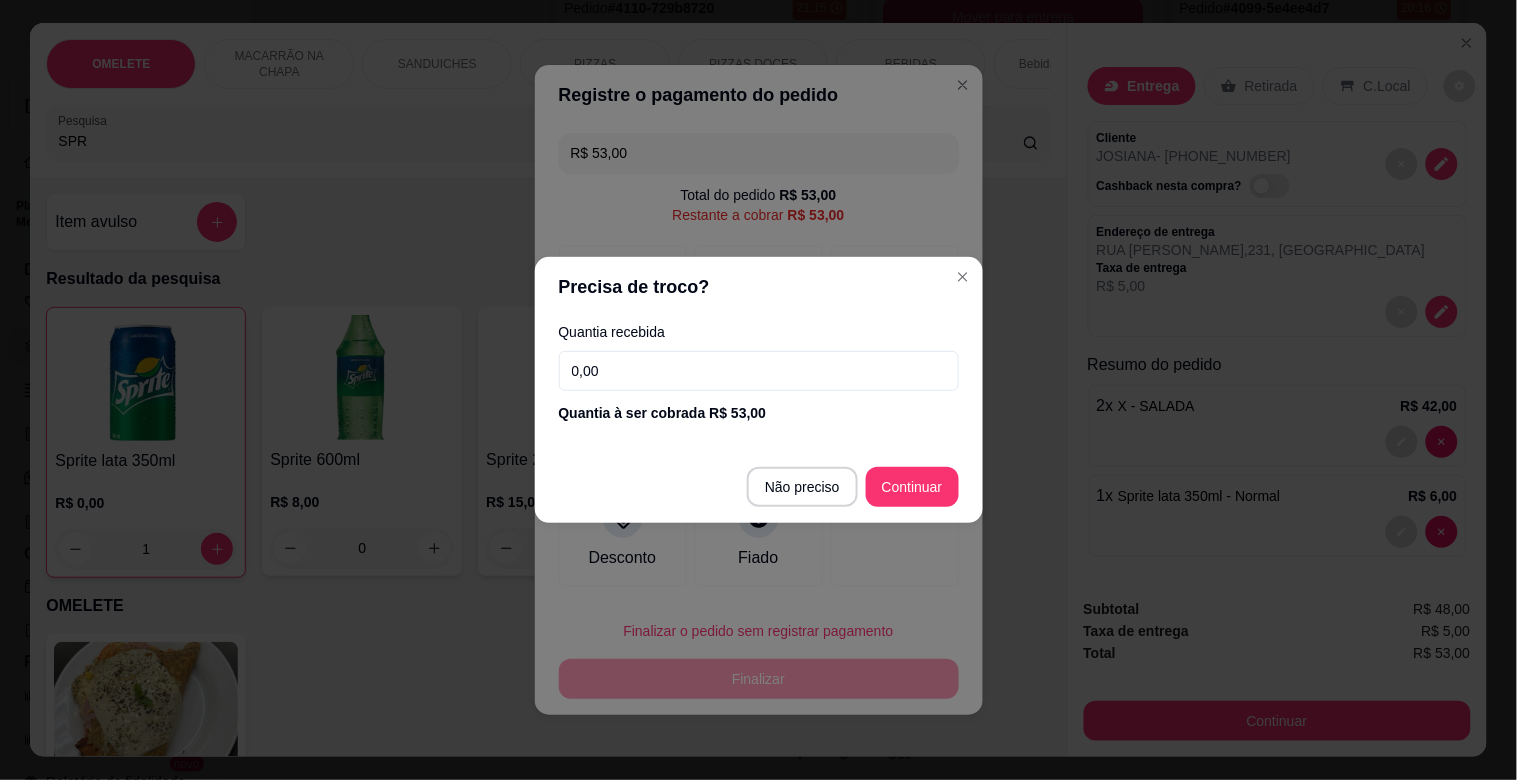 click on "0,00" at bounding box center [759, 371] 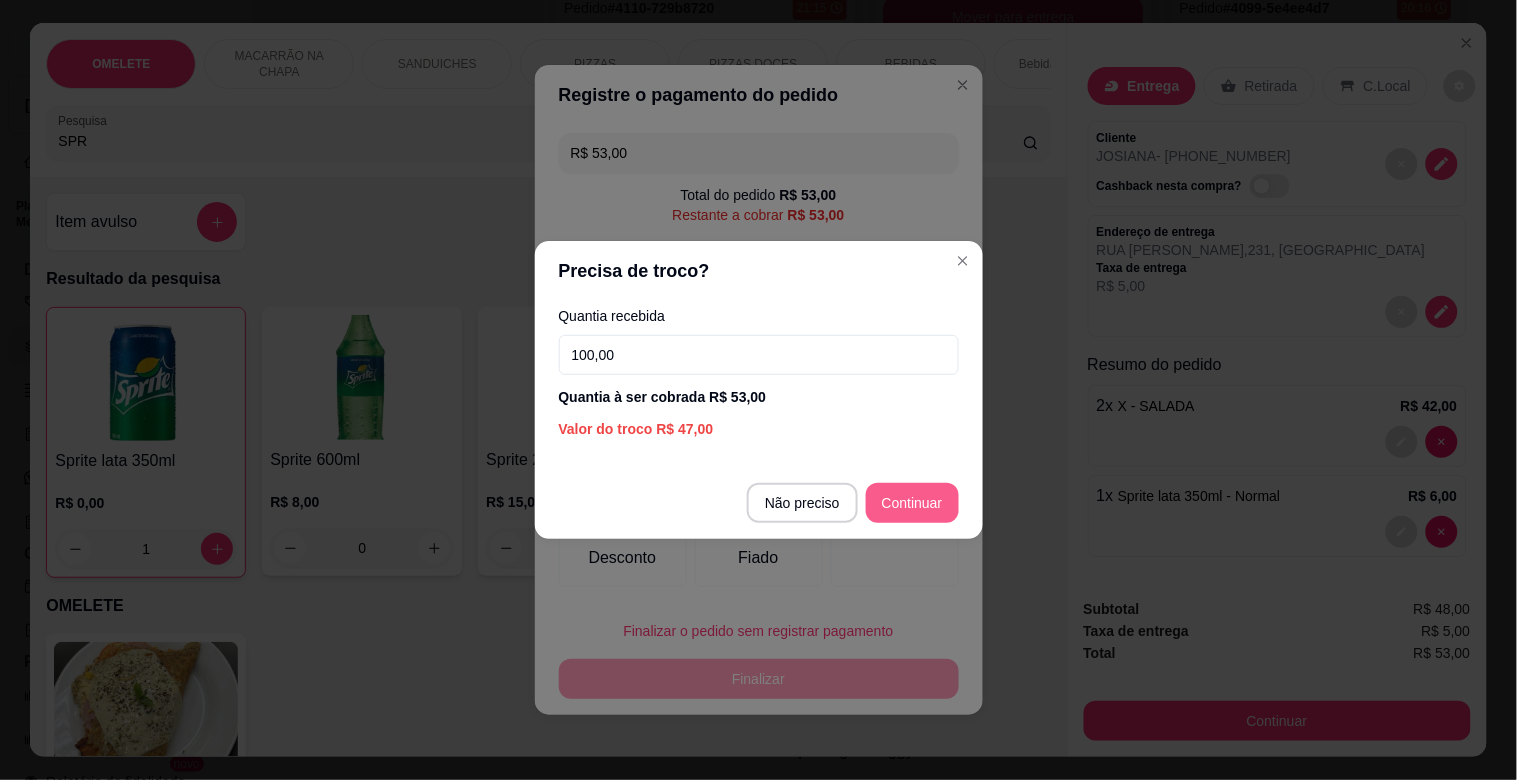 type on "100,00" 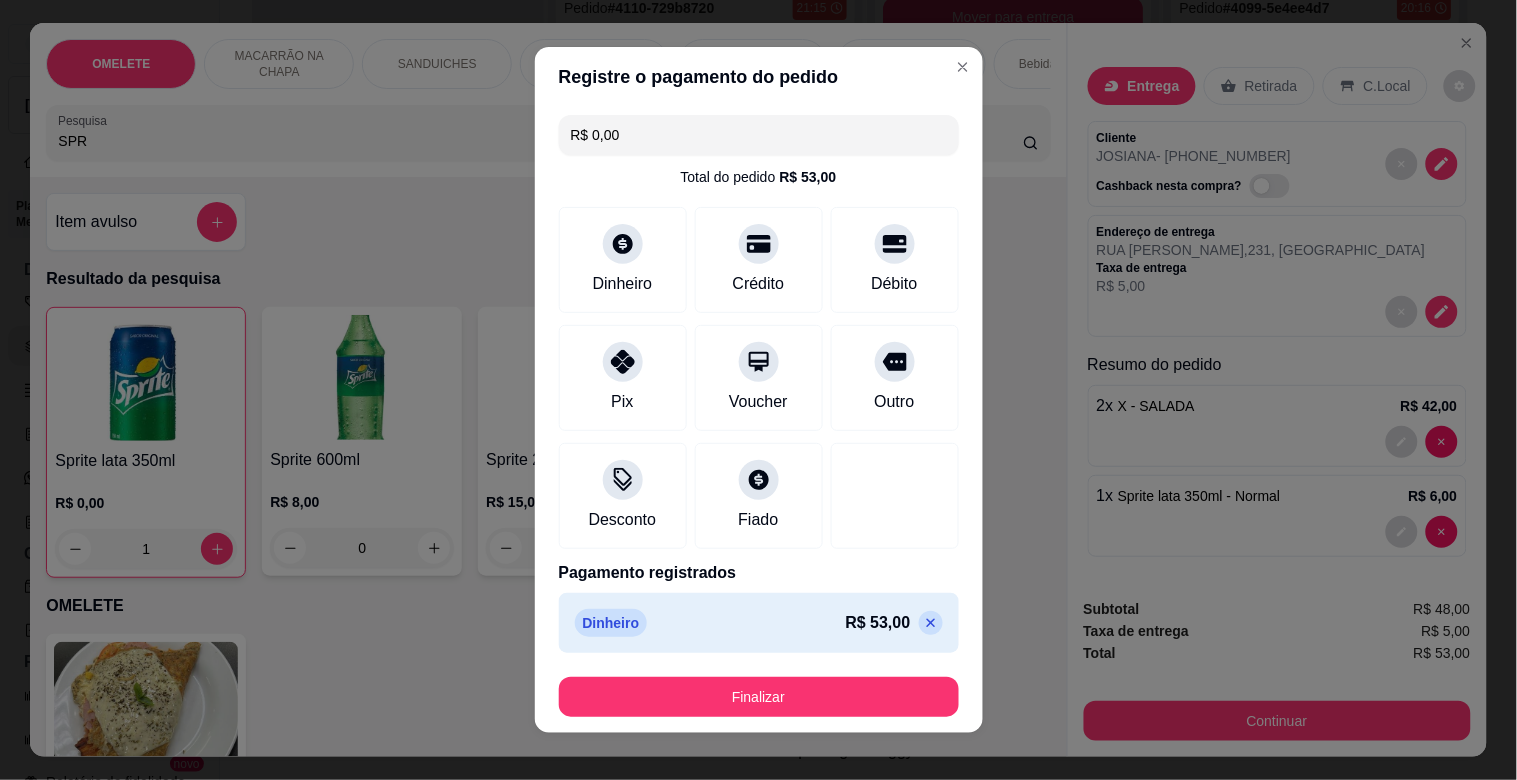 type on "R$ 0,00" 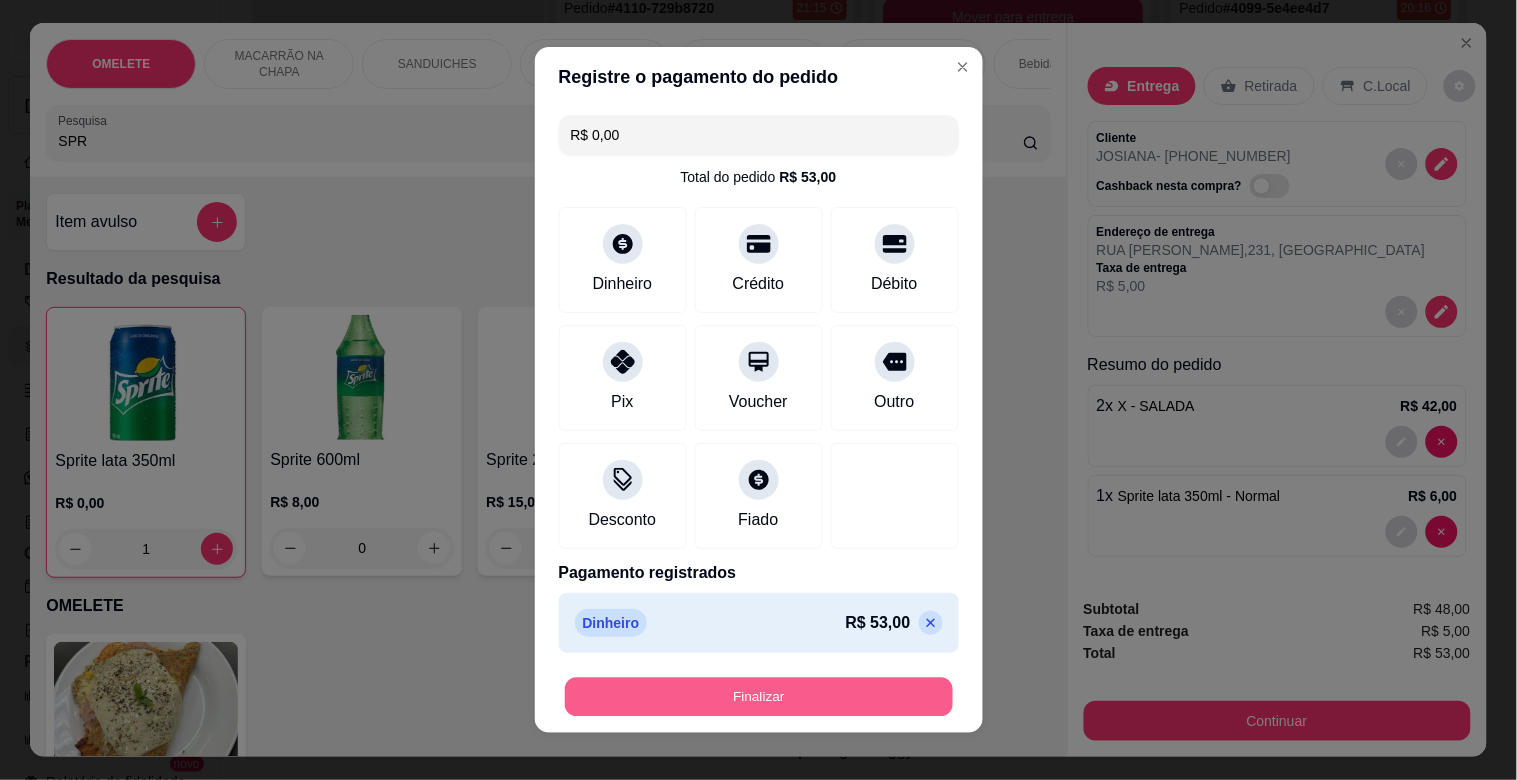 click on "Finalizar" at bounding box center (759, 697) 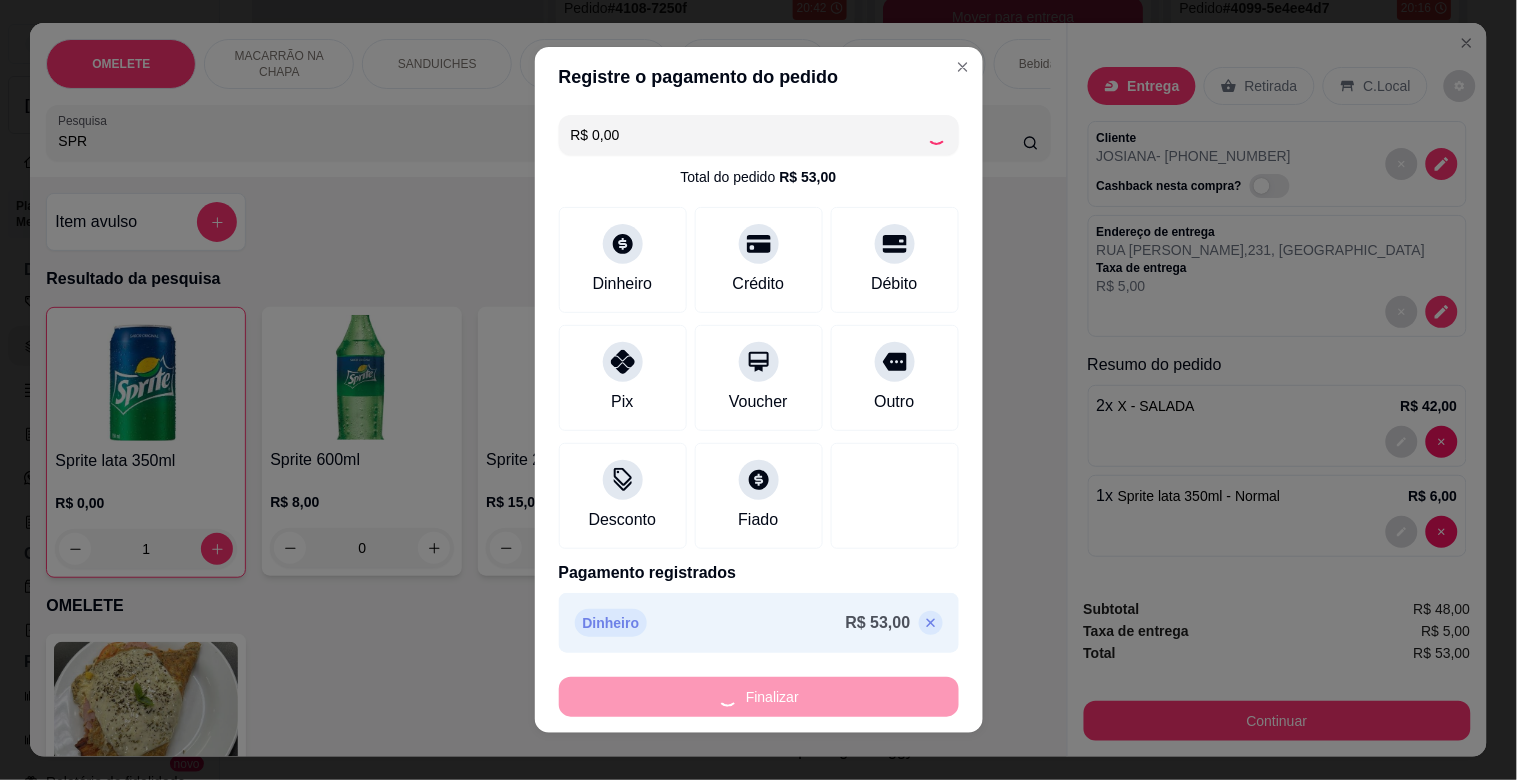 type on "0" 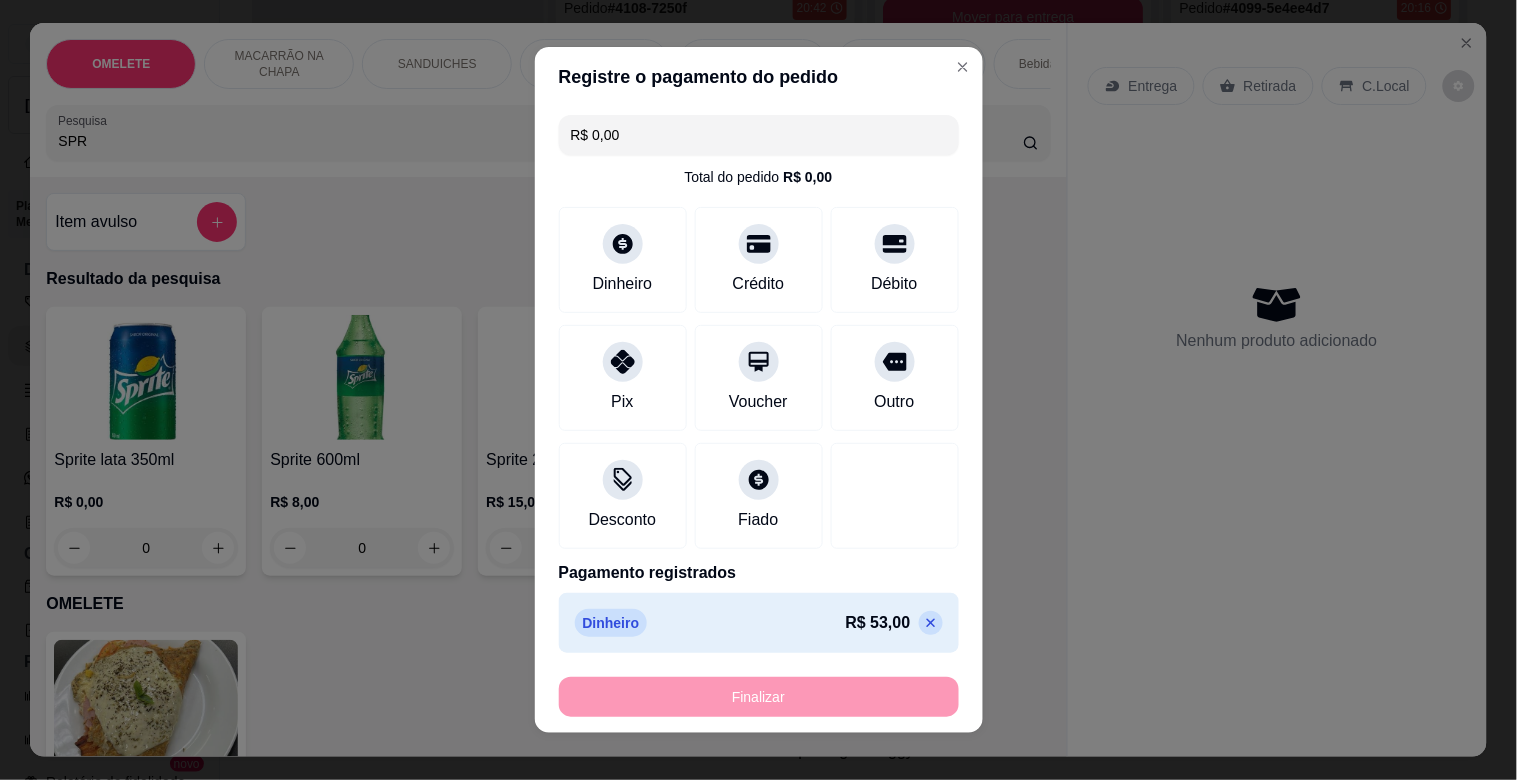 type on "-R$ 53,00" 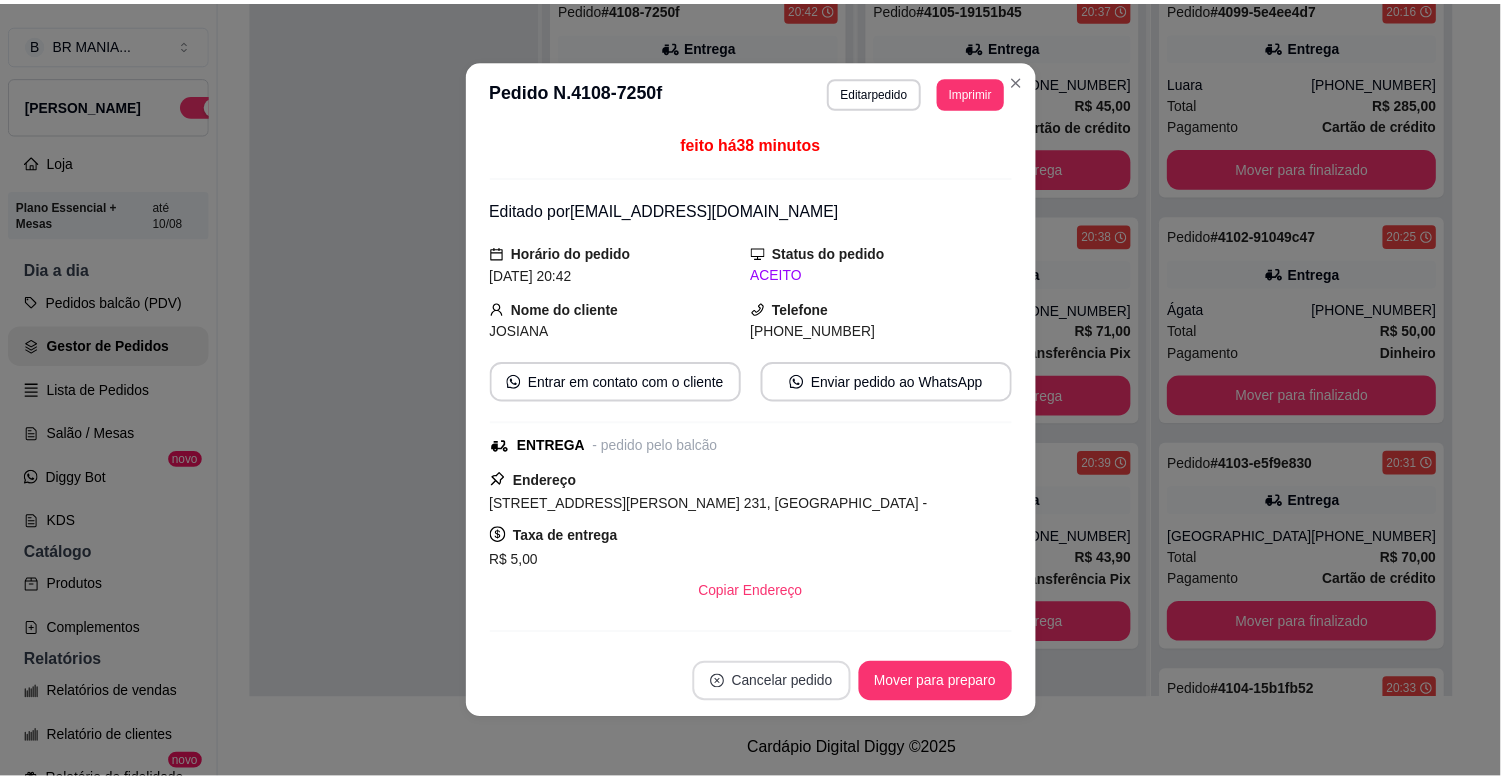 scroll, scrollTop: 0, scrollLeft: 0, axis: both 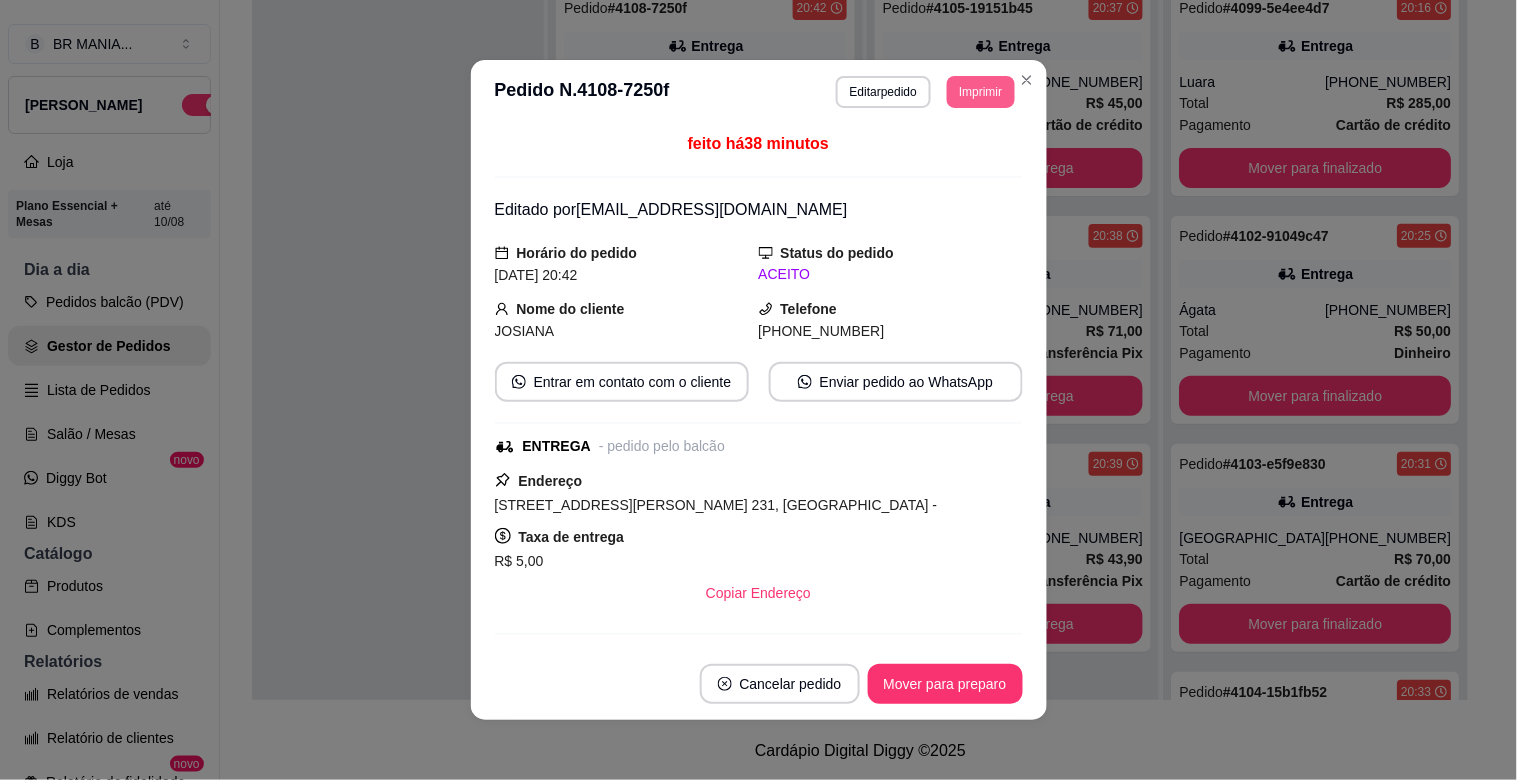 click on "Imprimir" at bounding box center [980, 92] 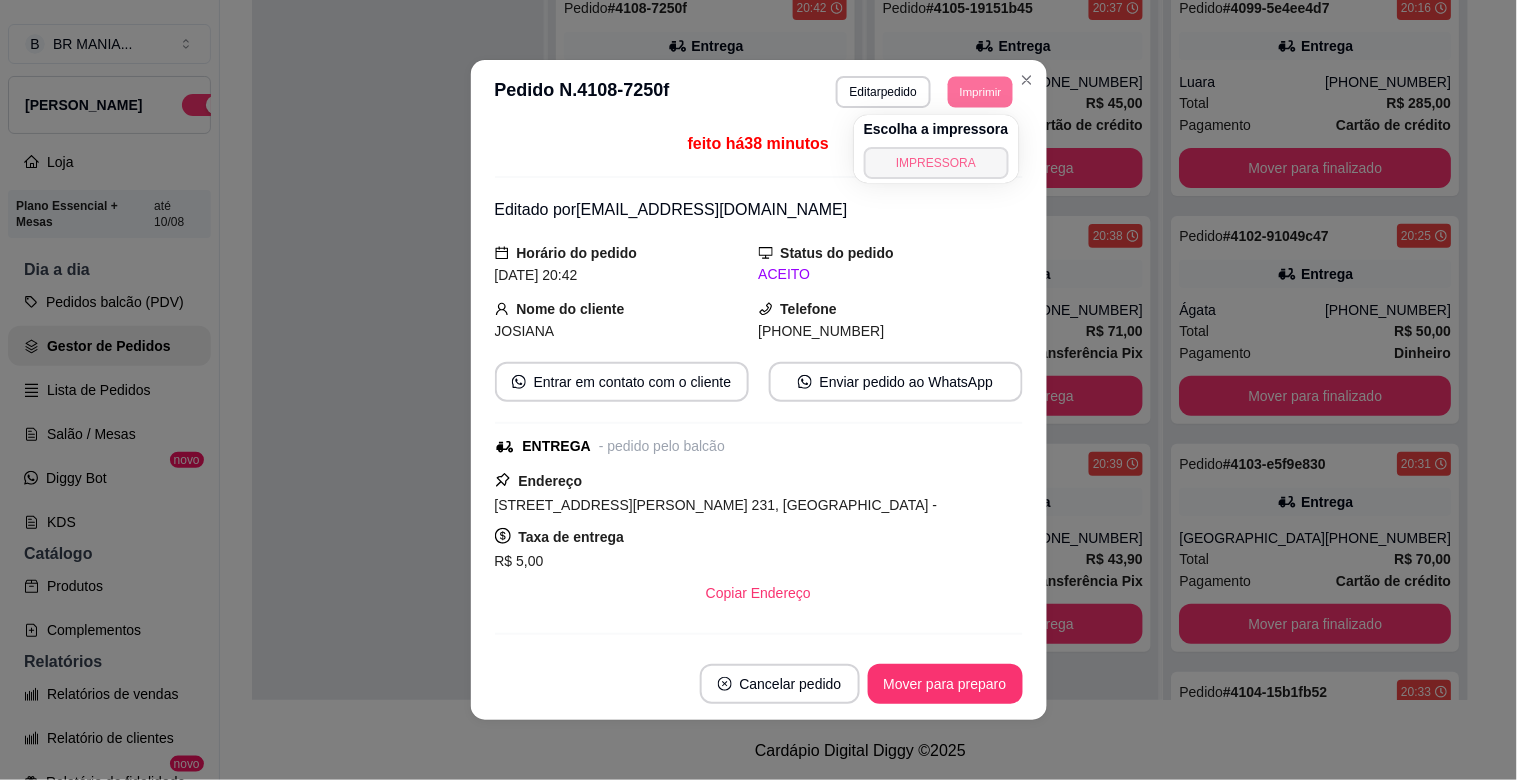 click on "IMPRESSORA" at bounding box center (936, 163) 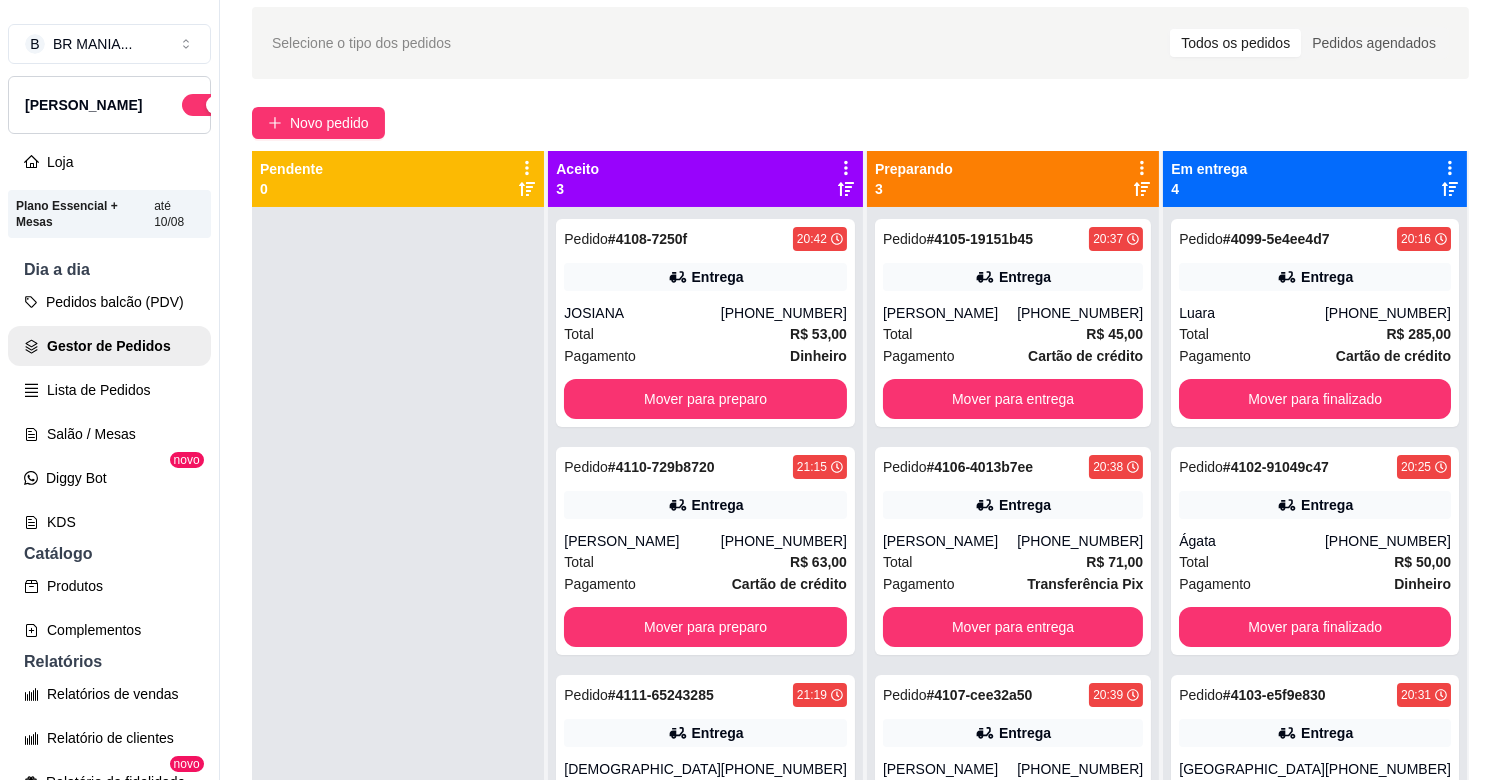 scroll, scrollTop: 0, scrollLeft: 0, axis: both 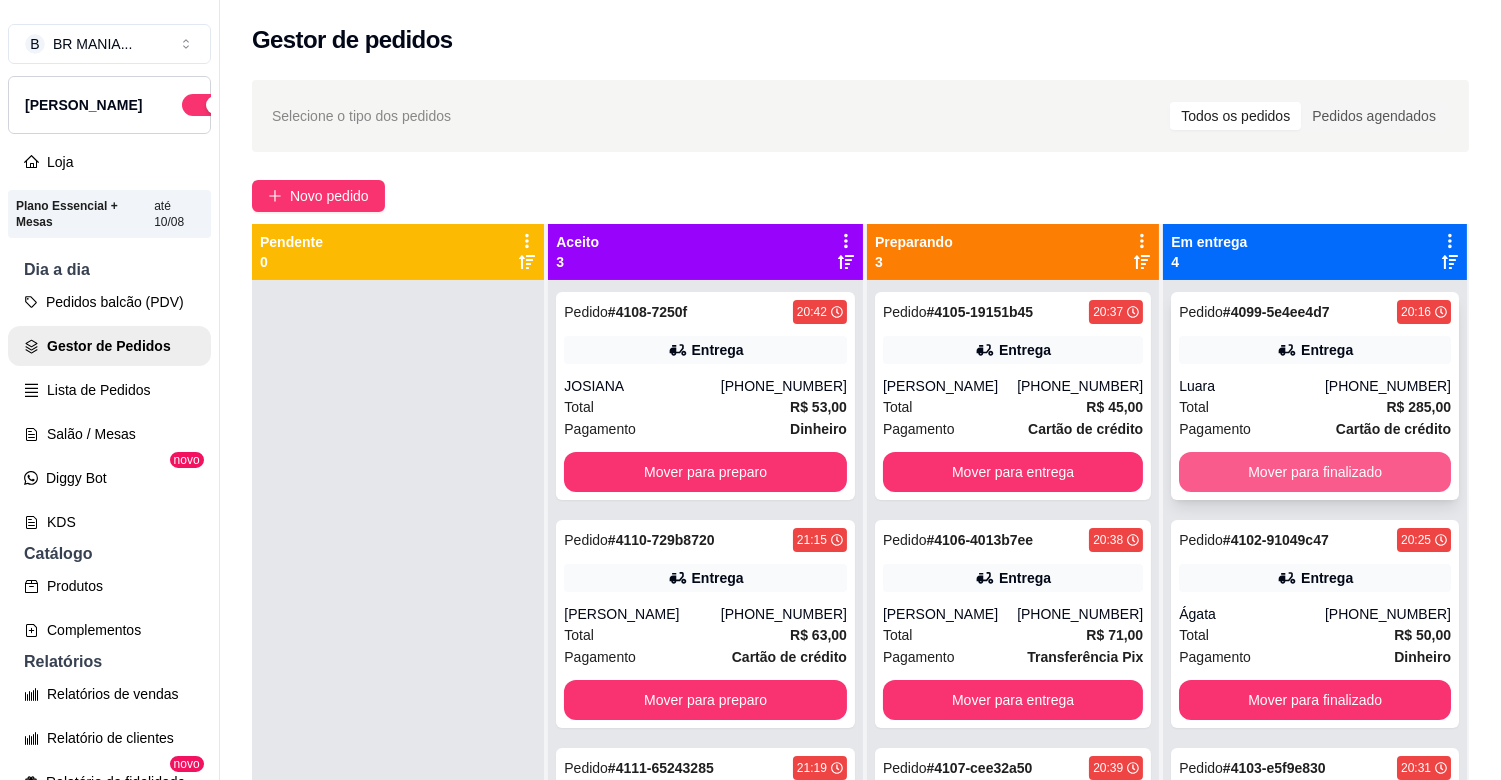 click on "Mover para finalizado" at bounding box center [1315, 472] 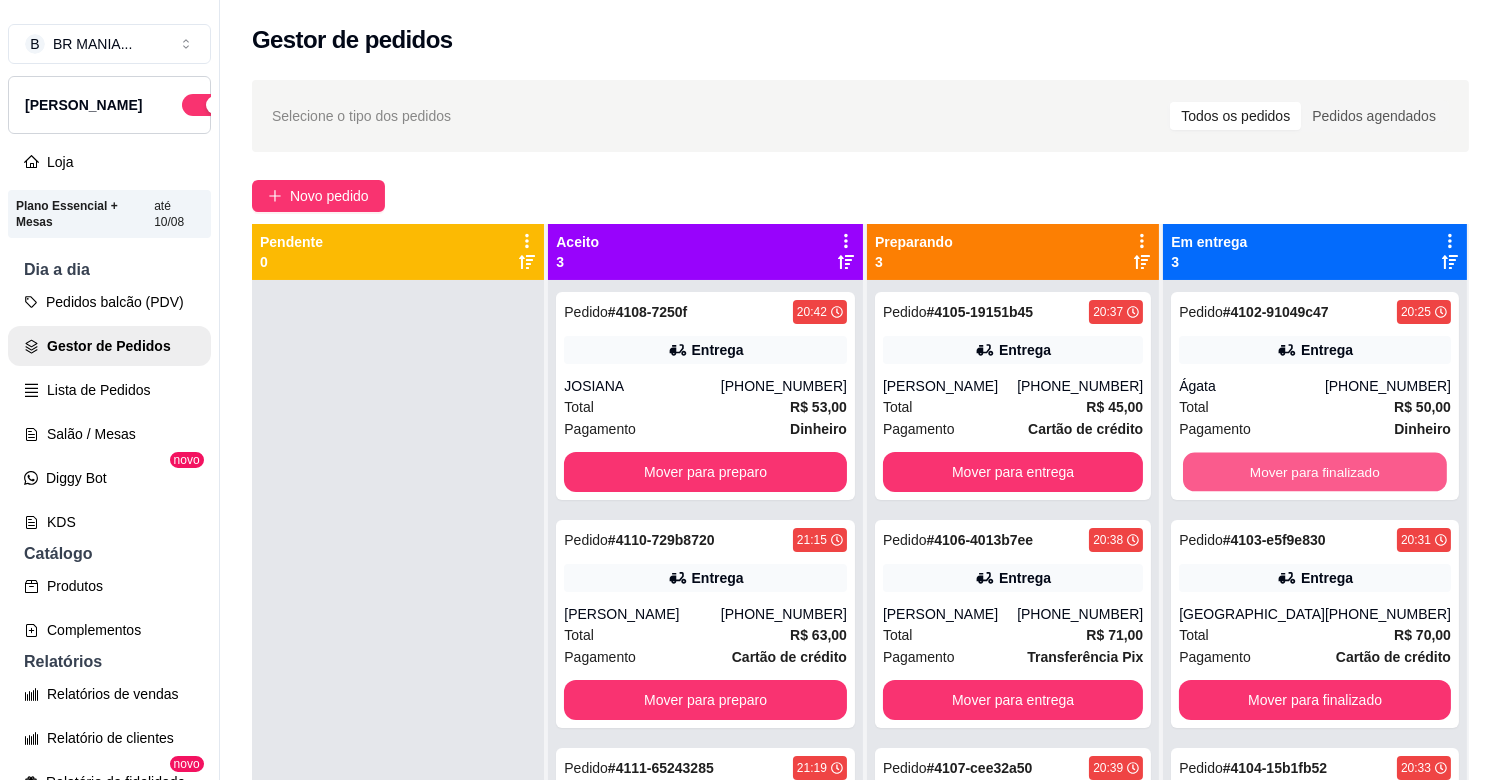 click on "Mover para finalizado" at bounding box center [1315, 472] 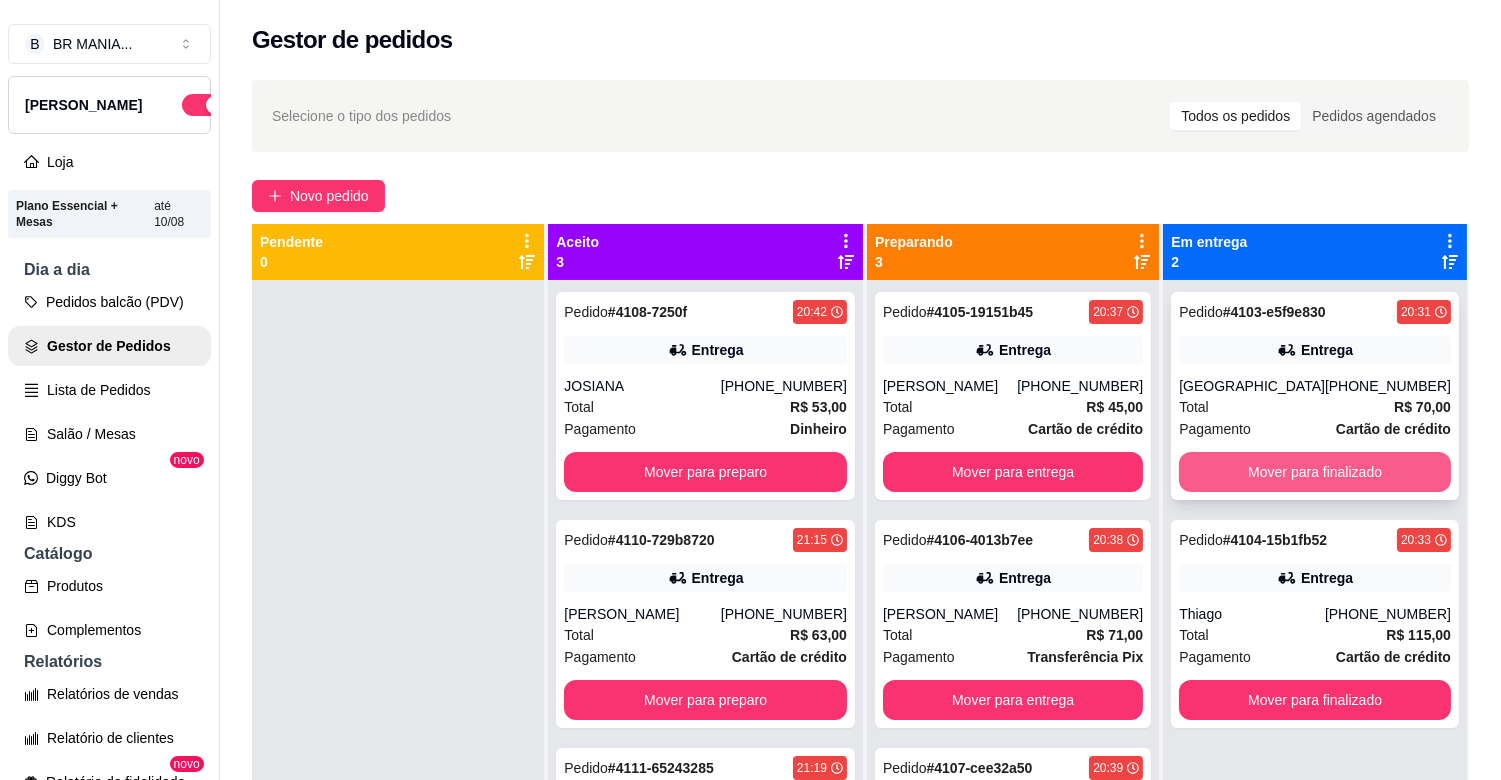 click on "Mover para finalizado" at bounding box center (1315, 472) 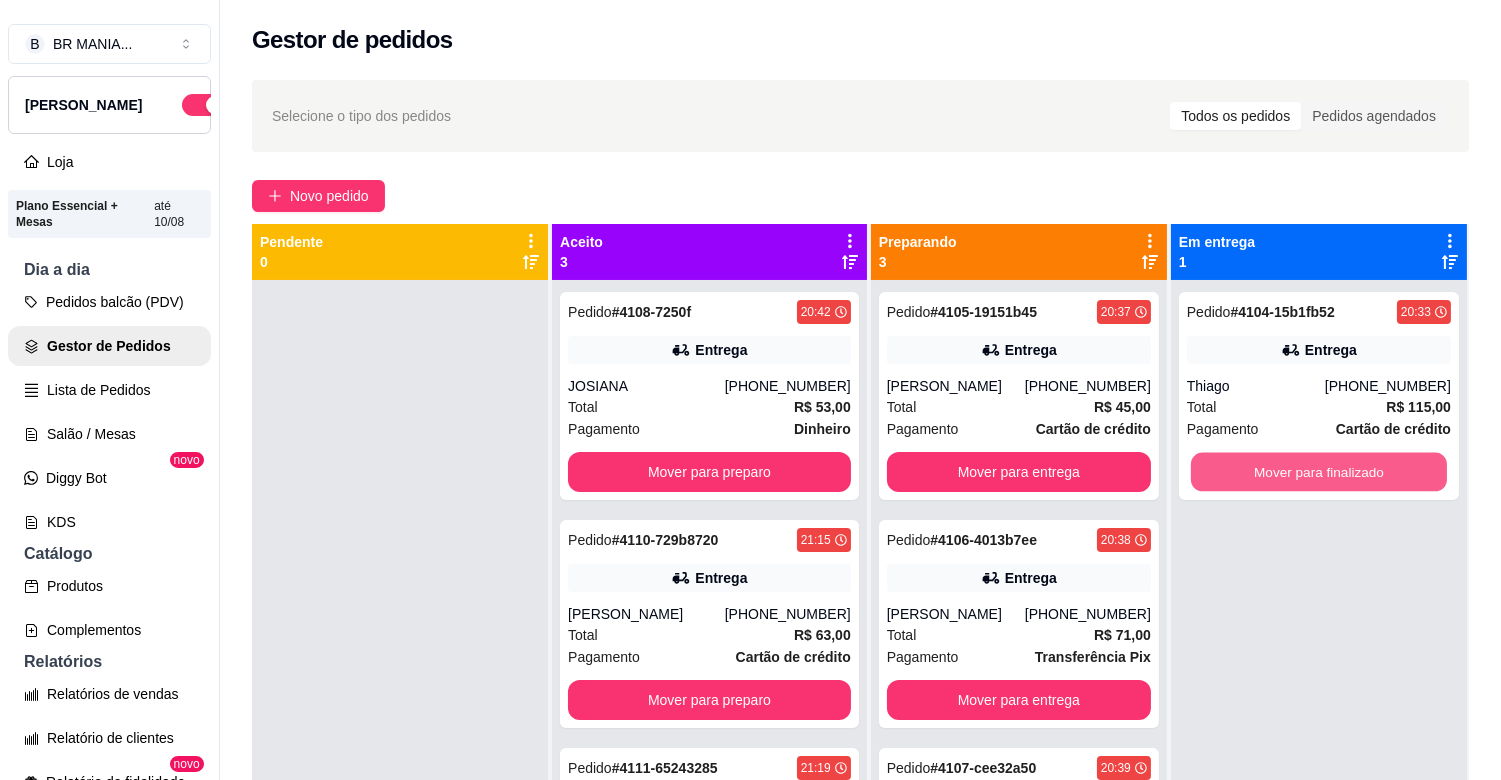 click on "Mover para finalizado" at bounding box center (1319, 472) 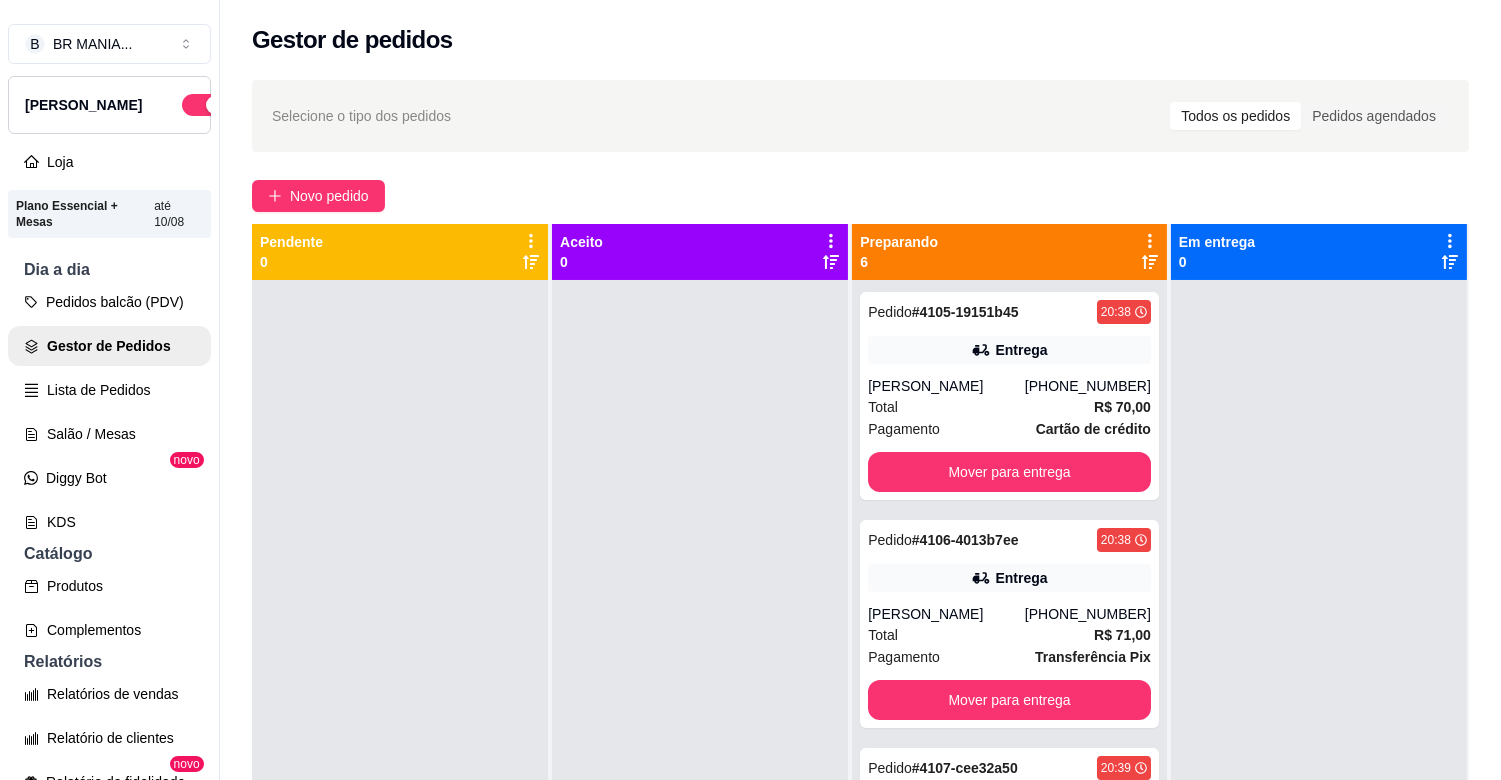 click at bounding box center [700, 670] 